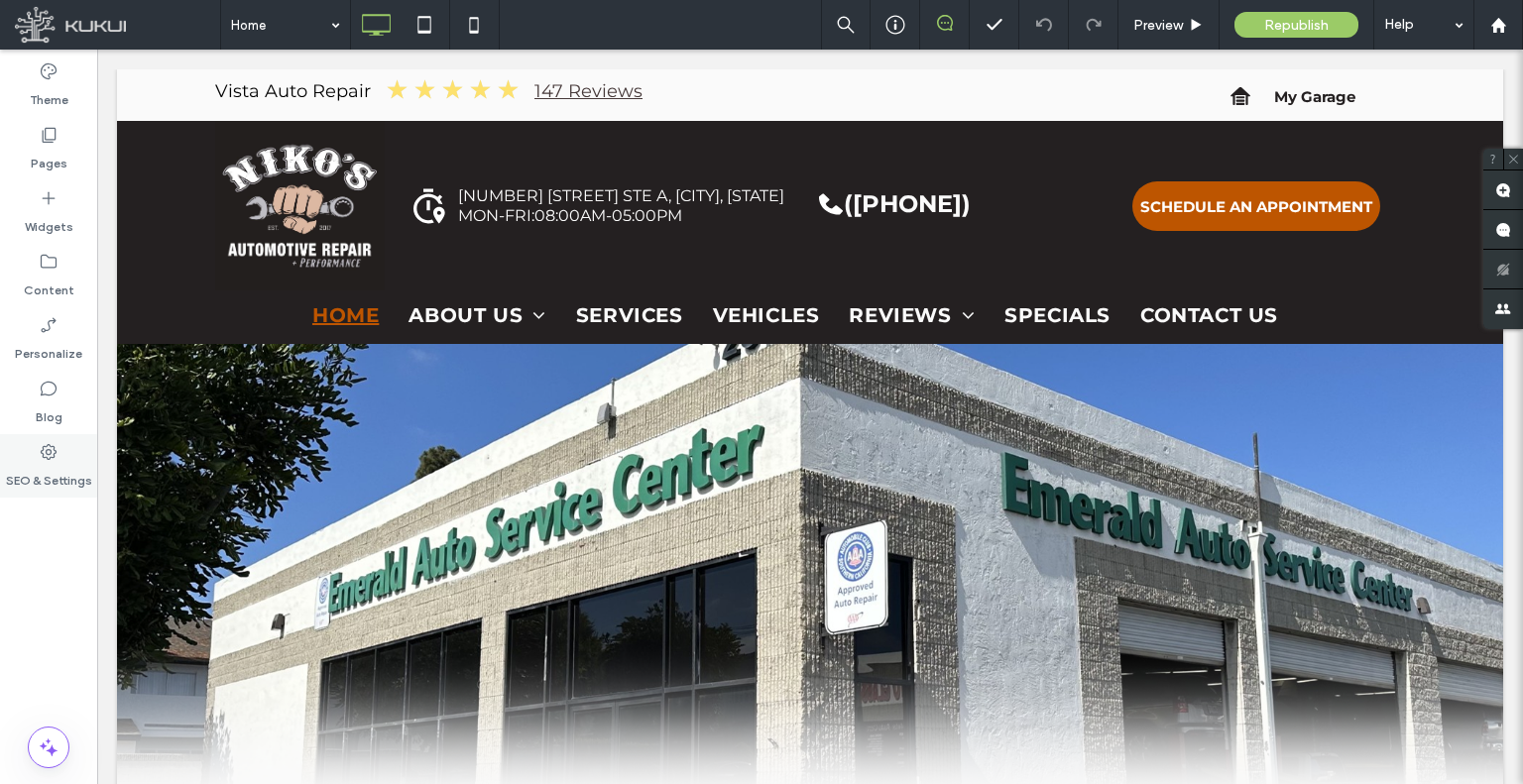 scroll, scrollTop: 0, scrollLeft: 0, axis: both 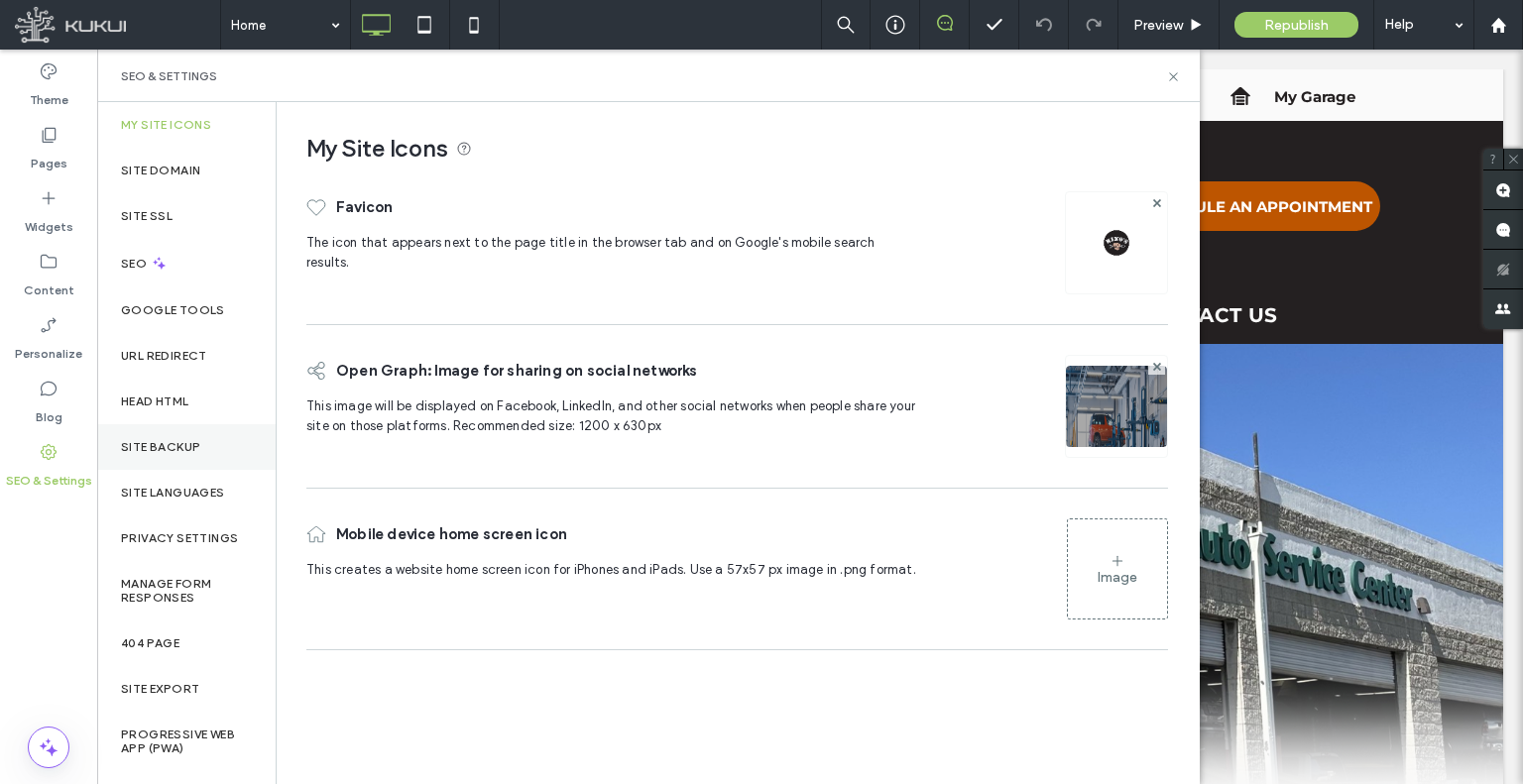 click on "Site Backup" at bounding box center [186, 447] 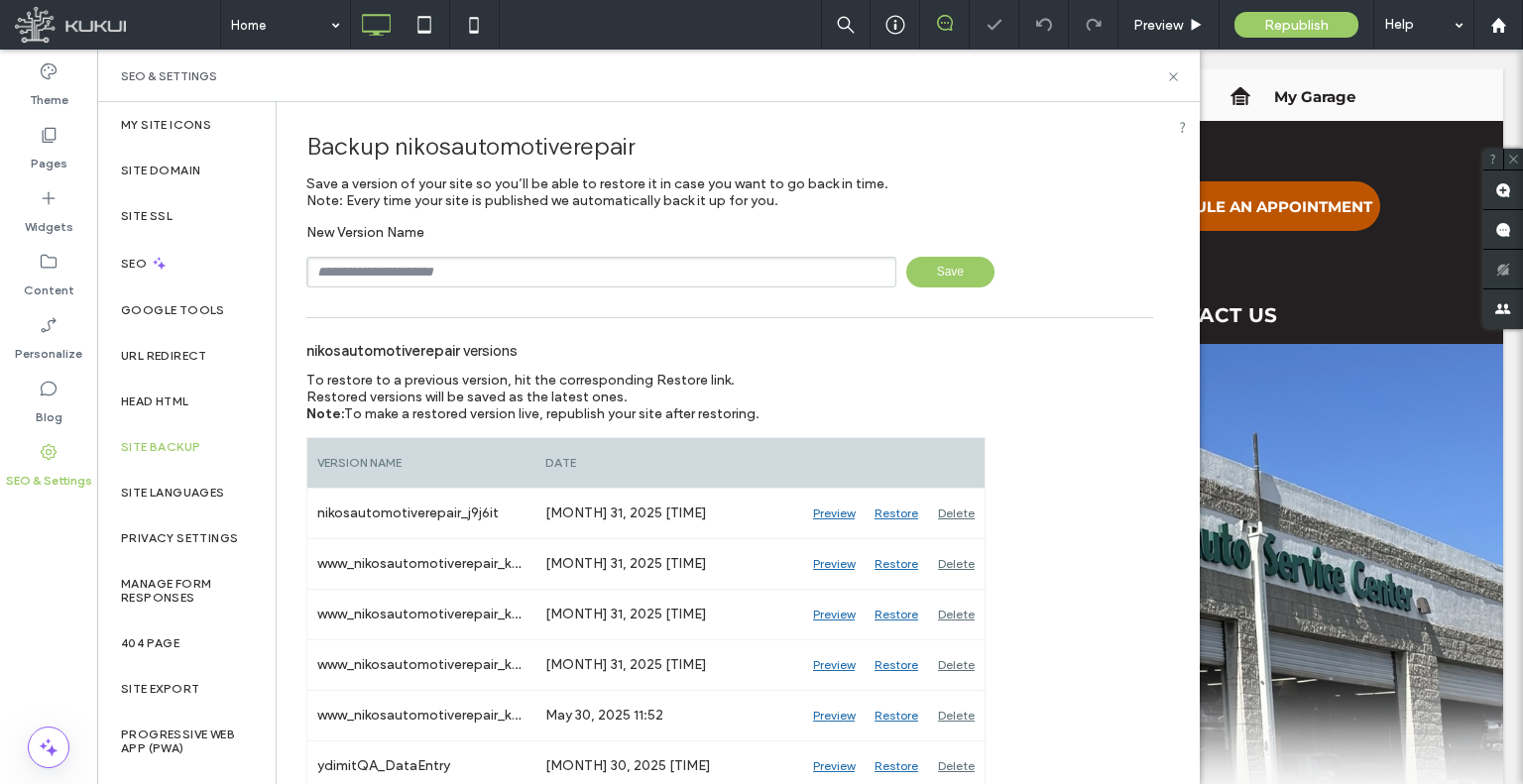 click at bounding box center [601, 272] 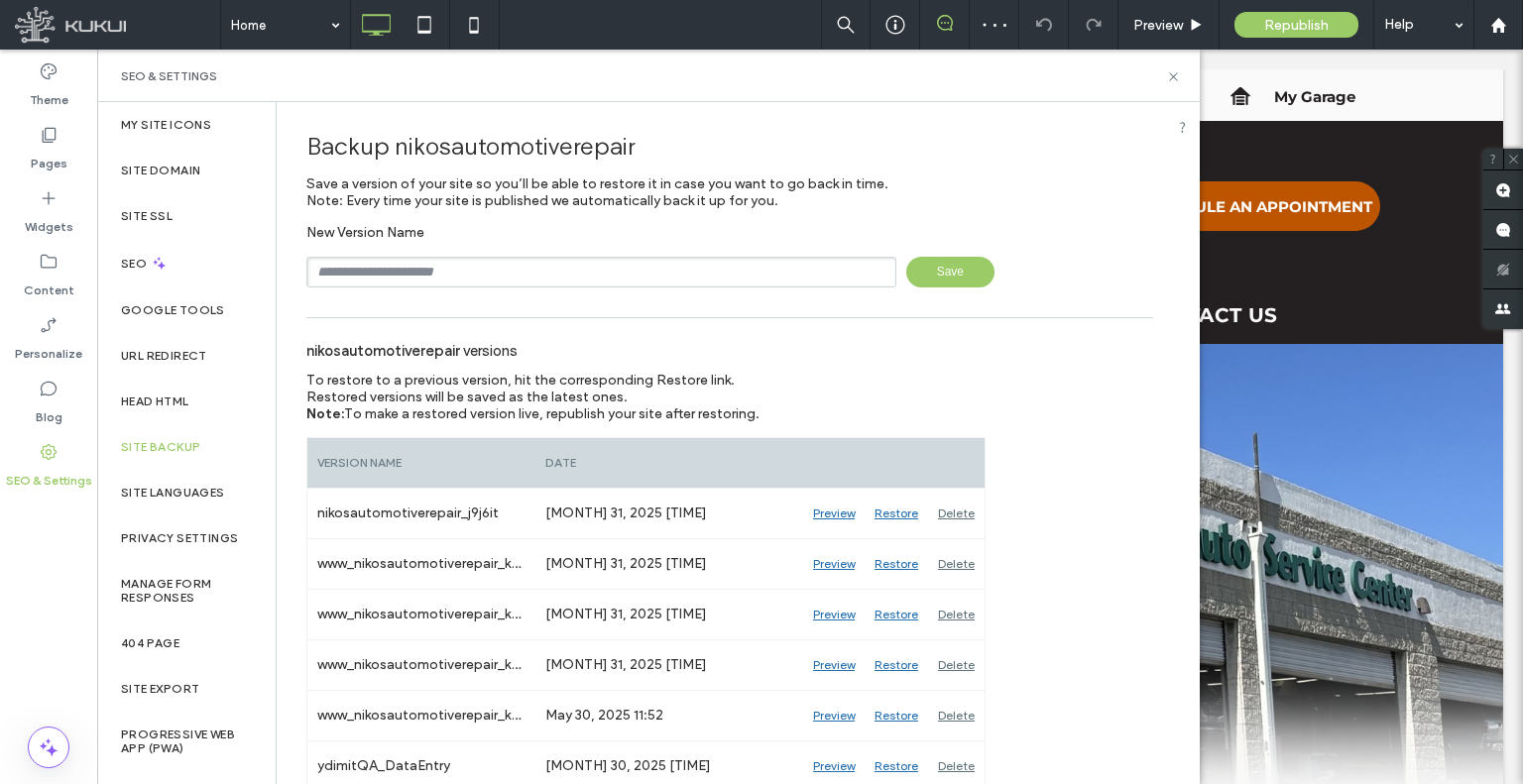 type on "**********" 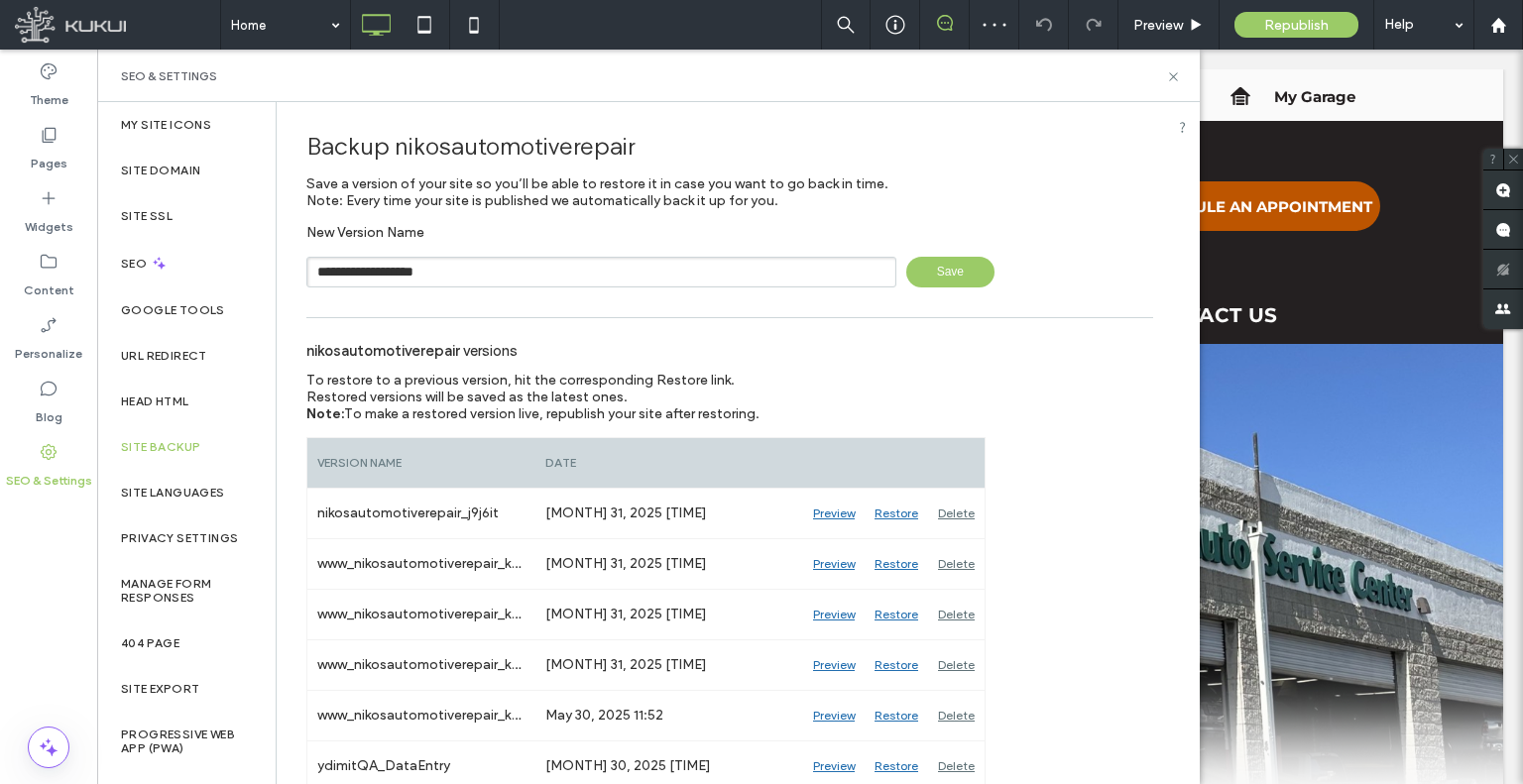 click on "**********" at bounding box center (601, 272) 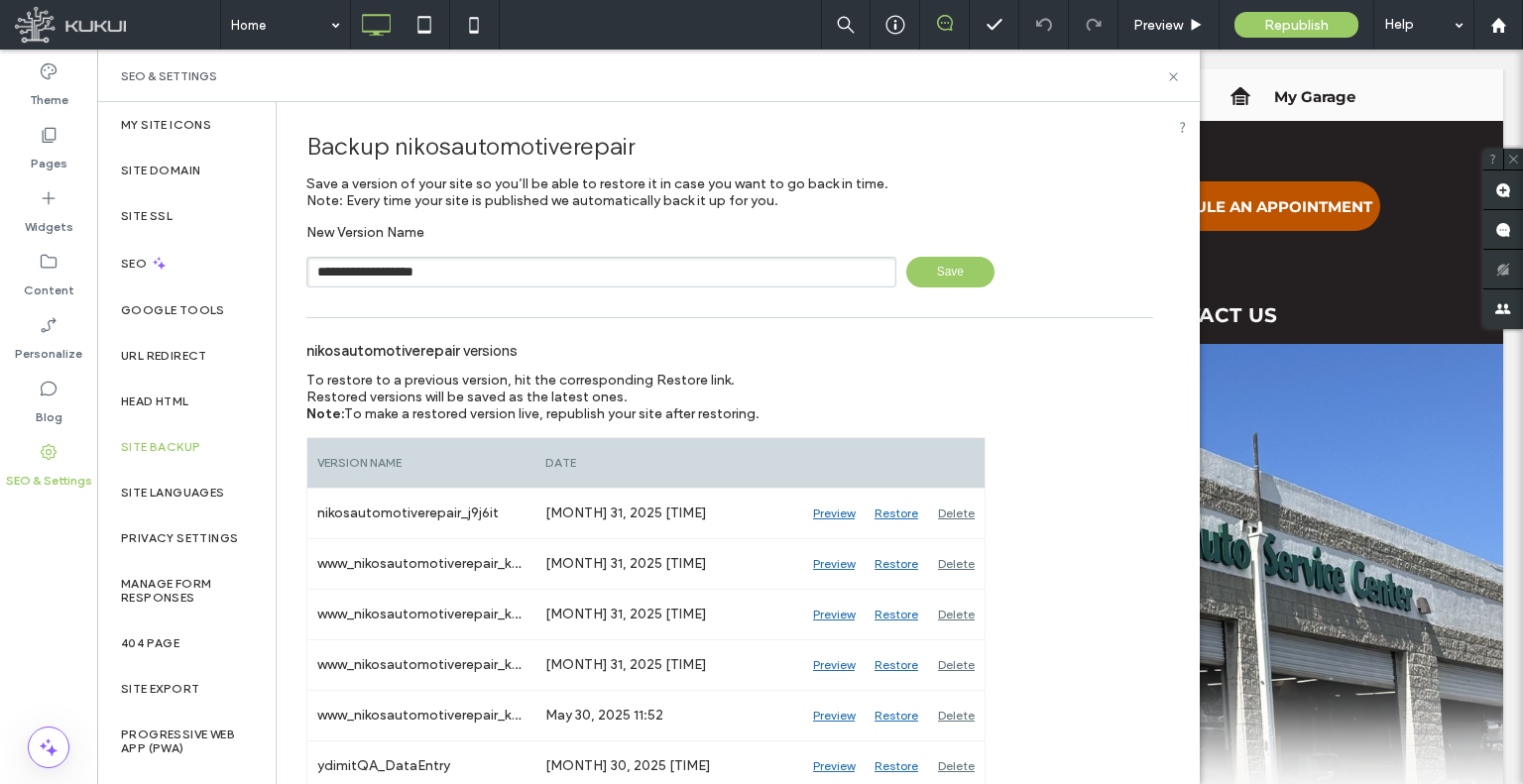 click on "**********" at bounding box center [601, 272] 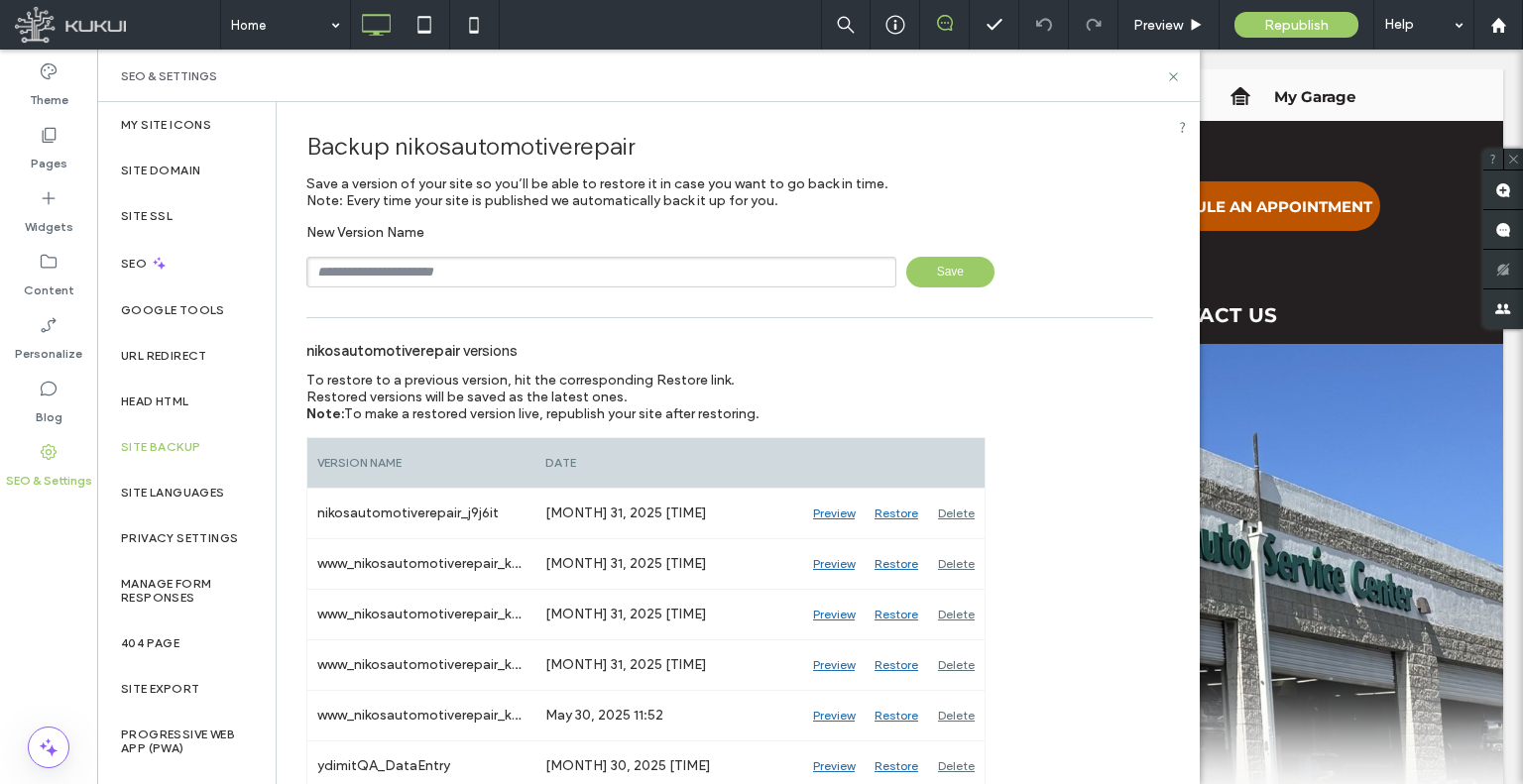 click at bounding box center [601, 272] 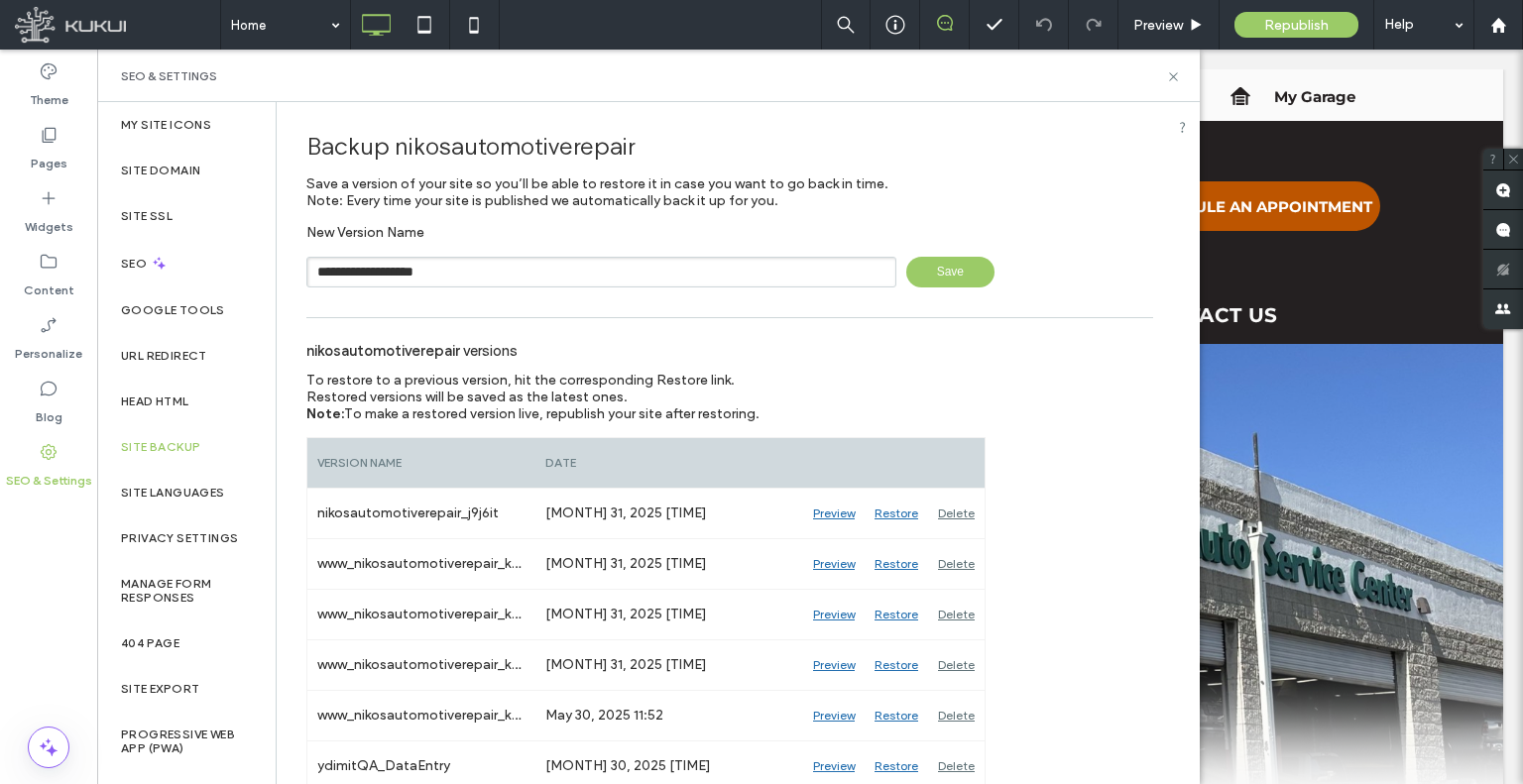 click on "**********" at bounding box center (730, 256) 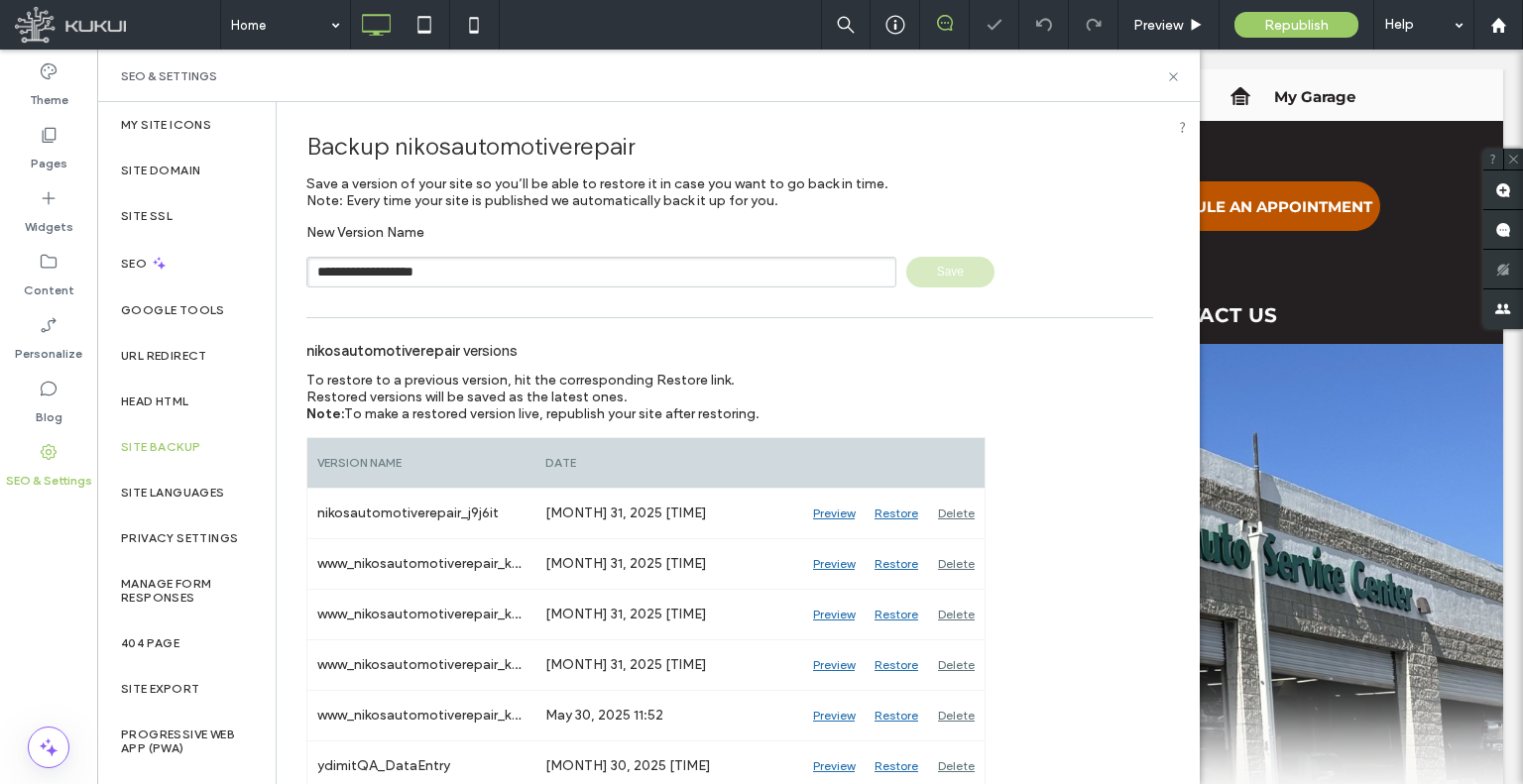 type 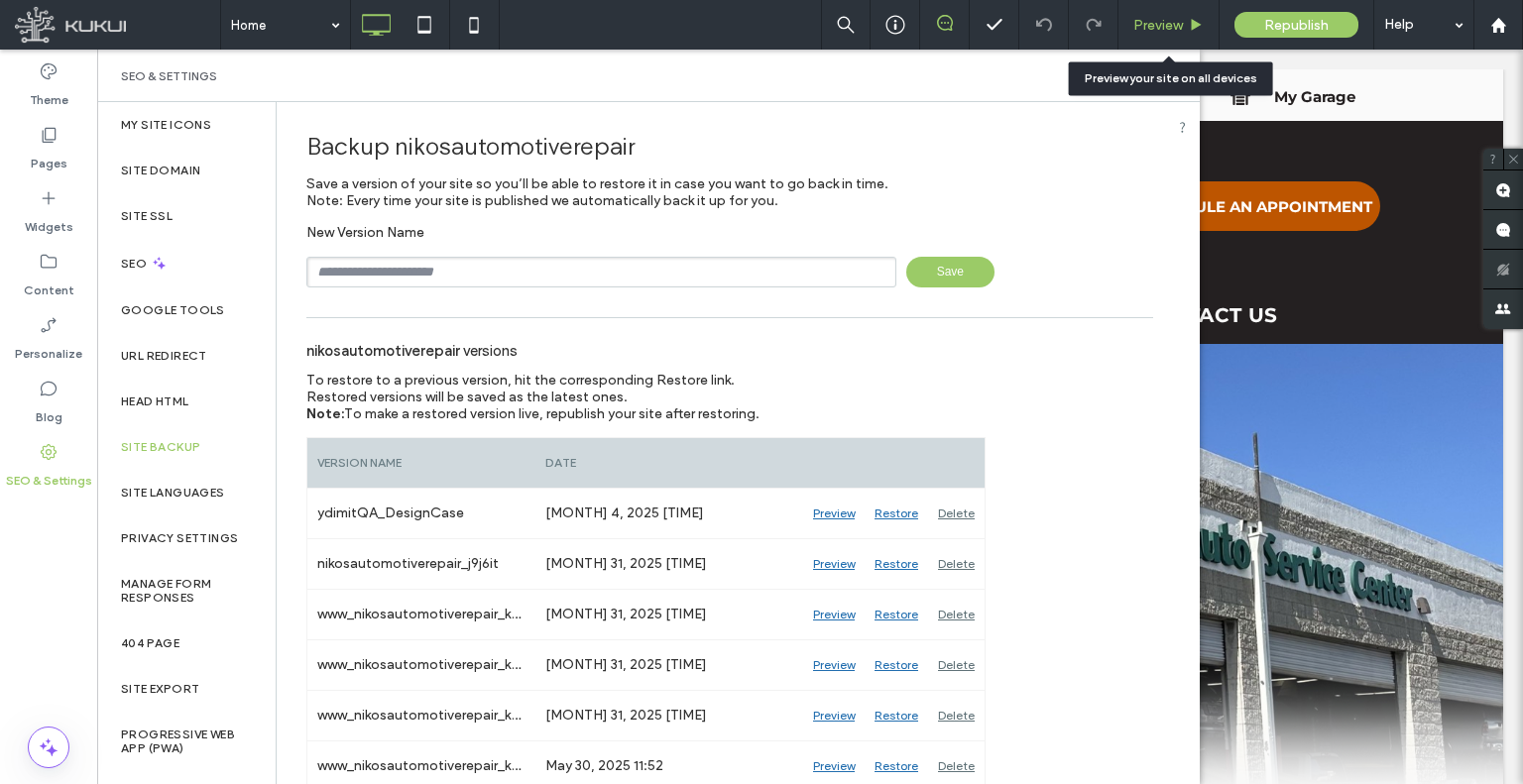 click on "Preview" at bounding box center (1158, 25) 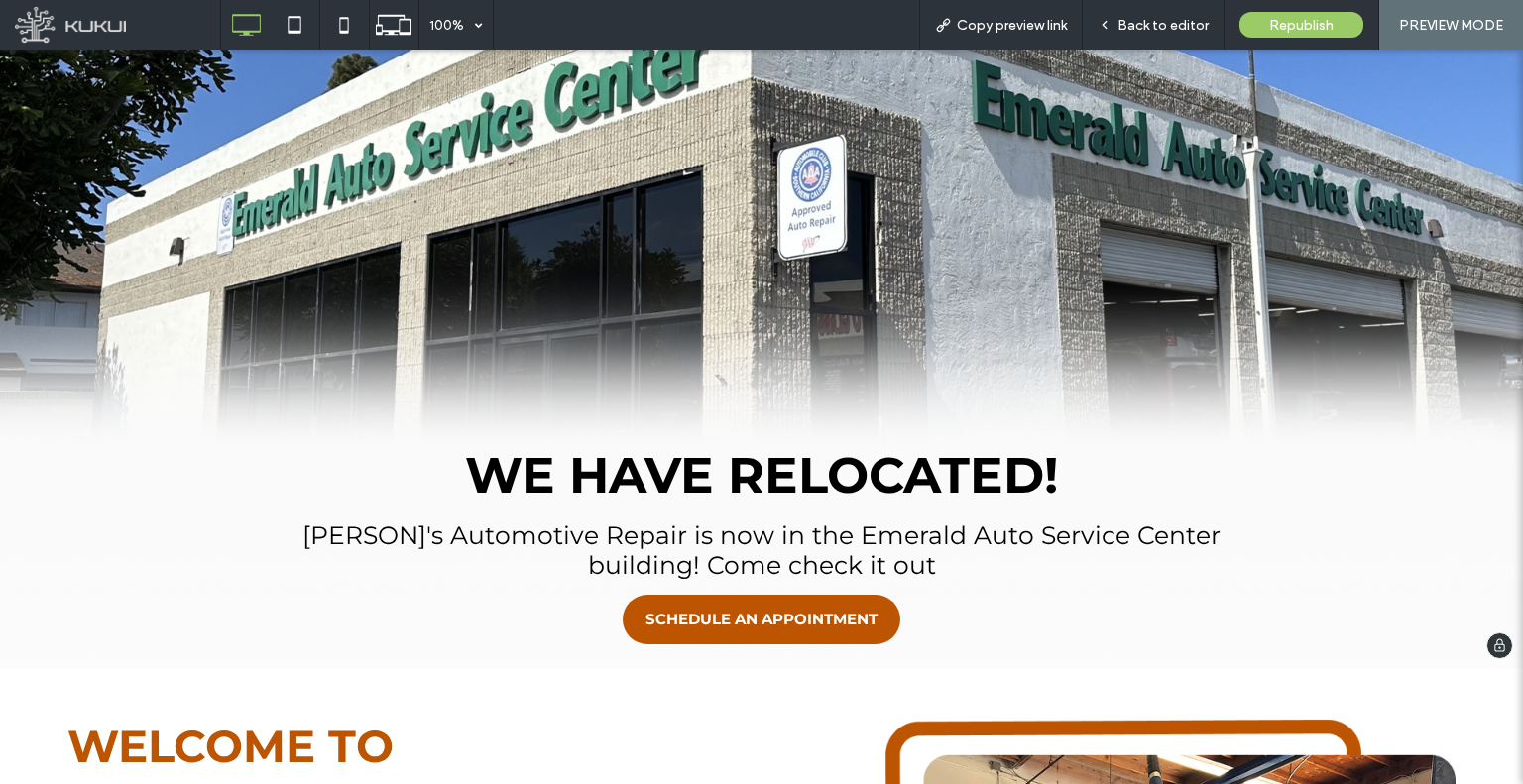 scroll, scrollTop: 294, scrollLeft: 0, axis: vertical 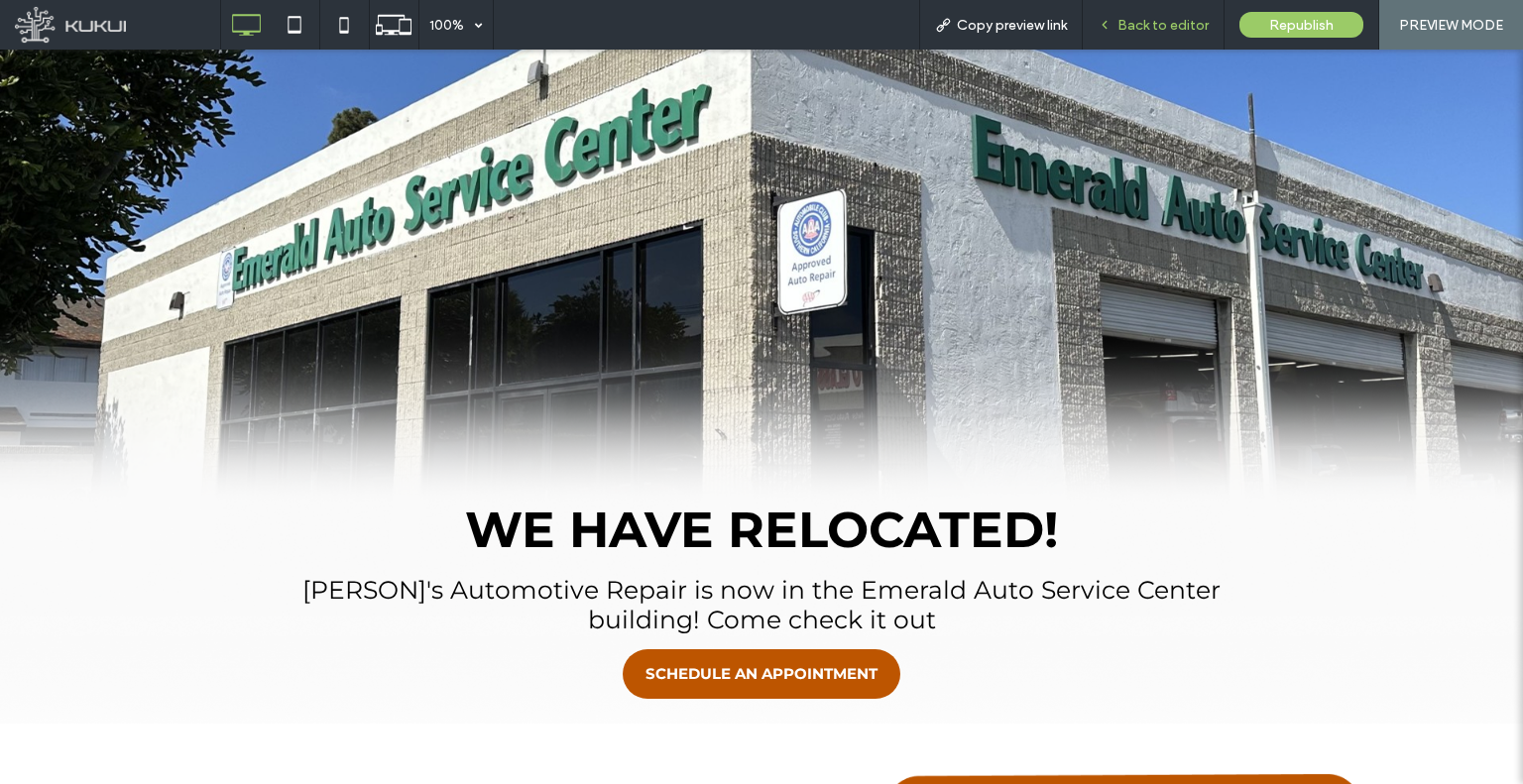 click on "Back to editor" at bounding box center [1153, 25] 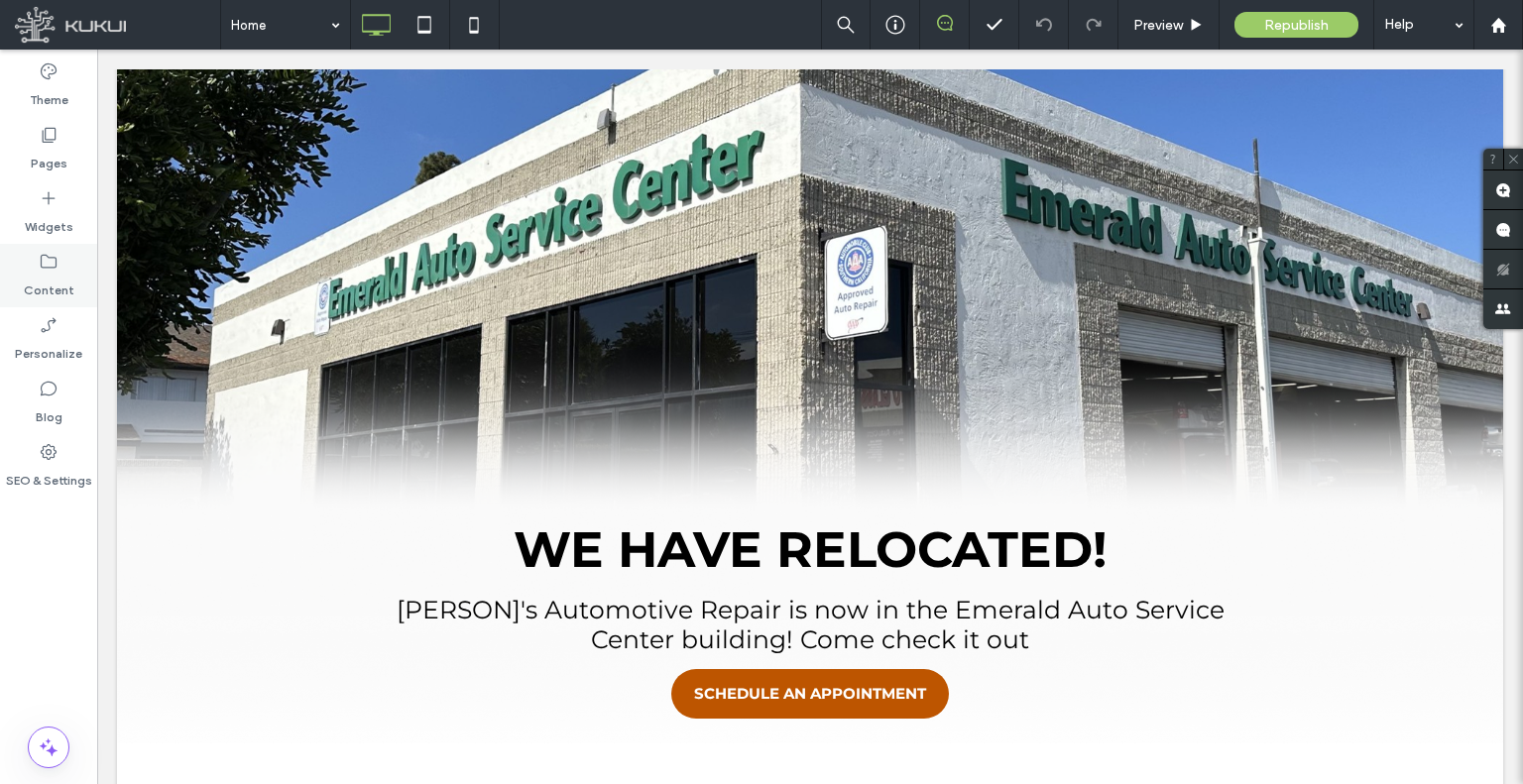 click on "Content" at bounding box center [49, 285] 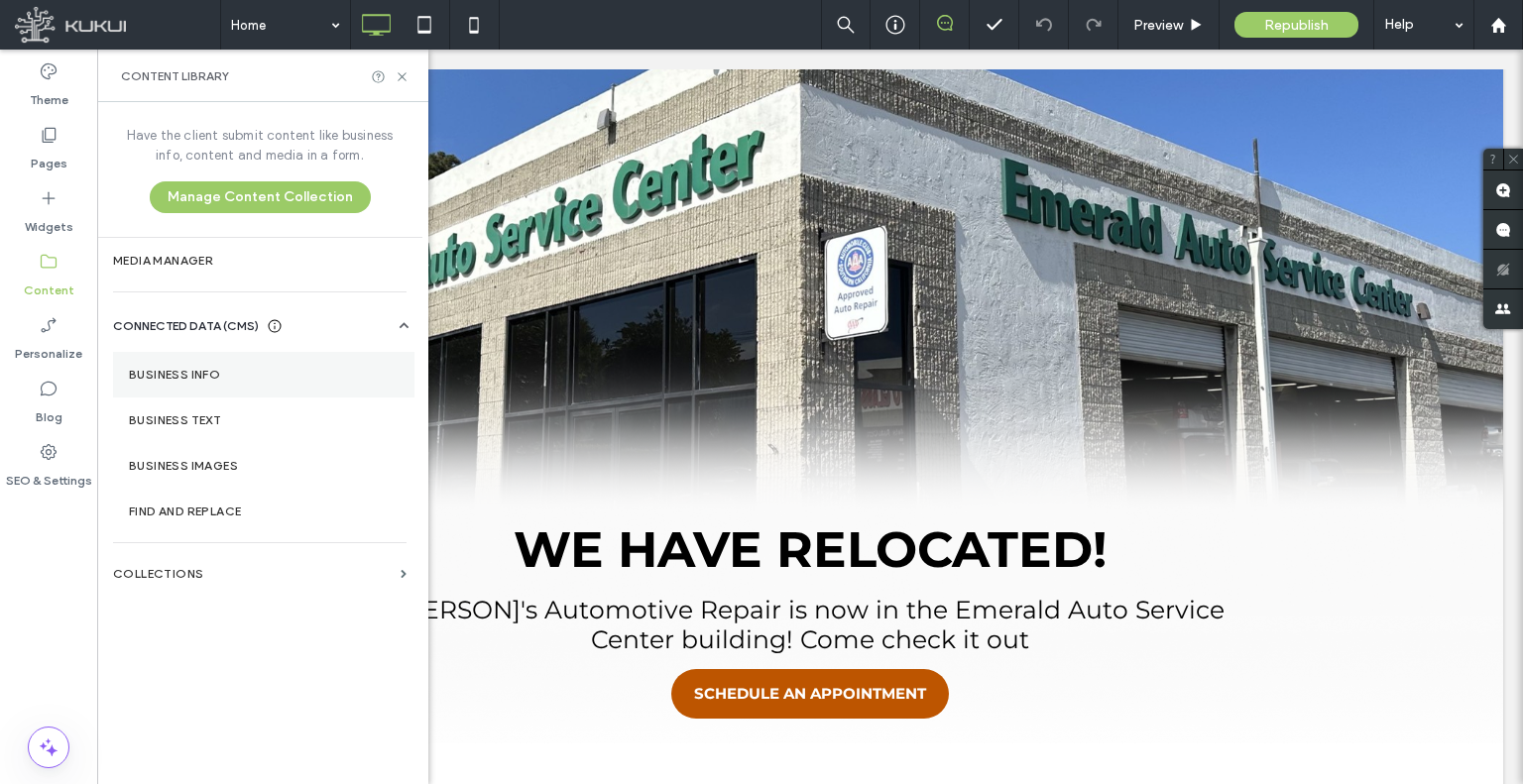 click on "Business Info" at bounding box center (264, 375) 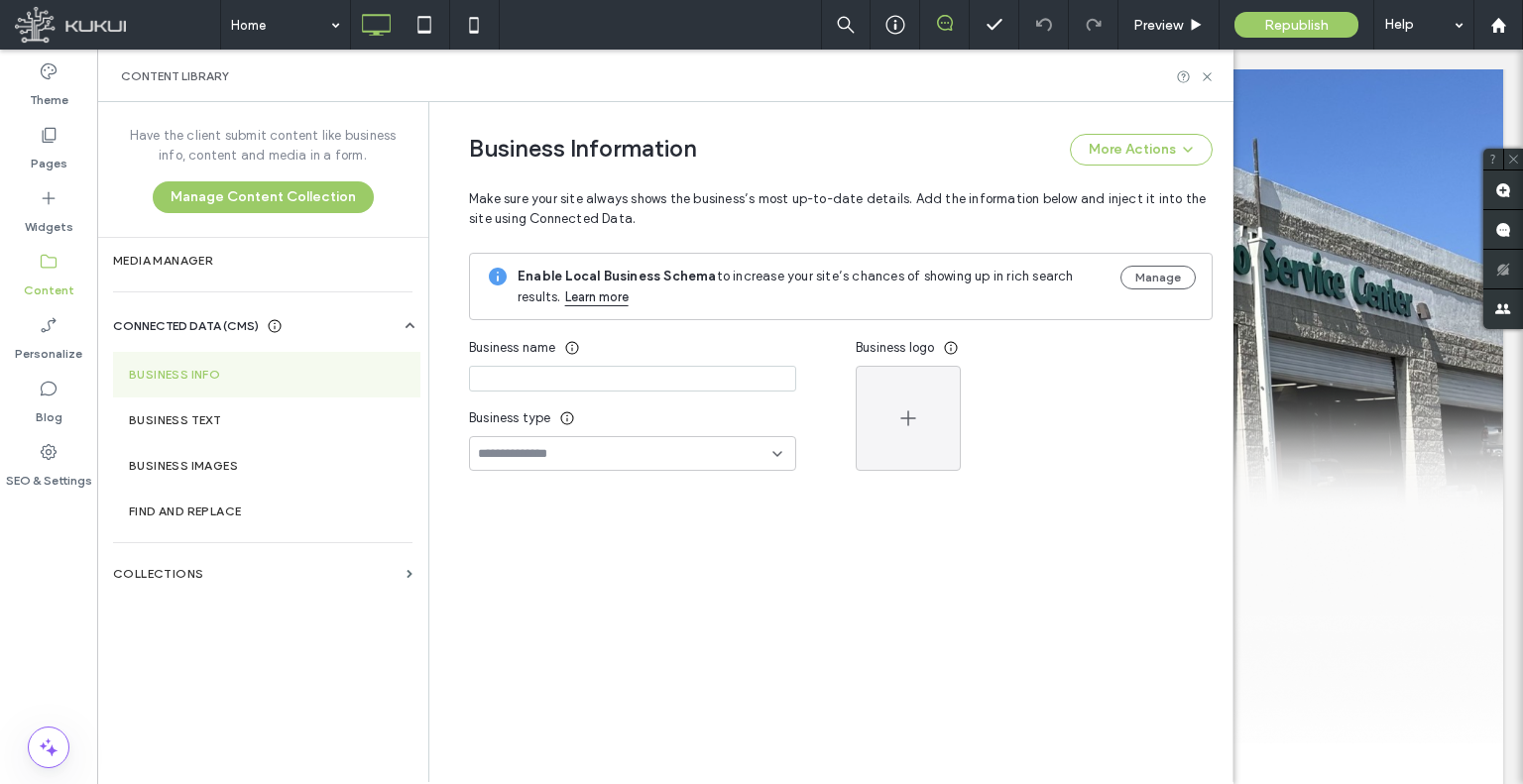 type on "**********" 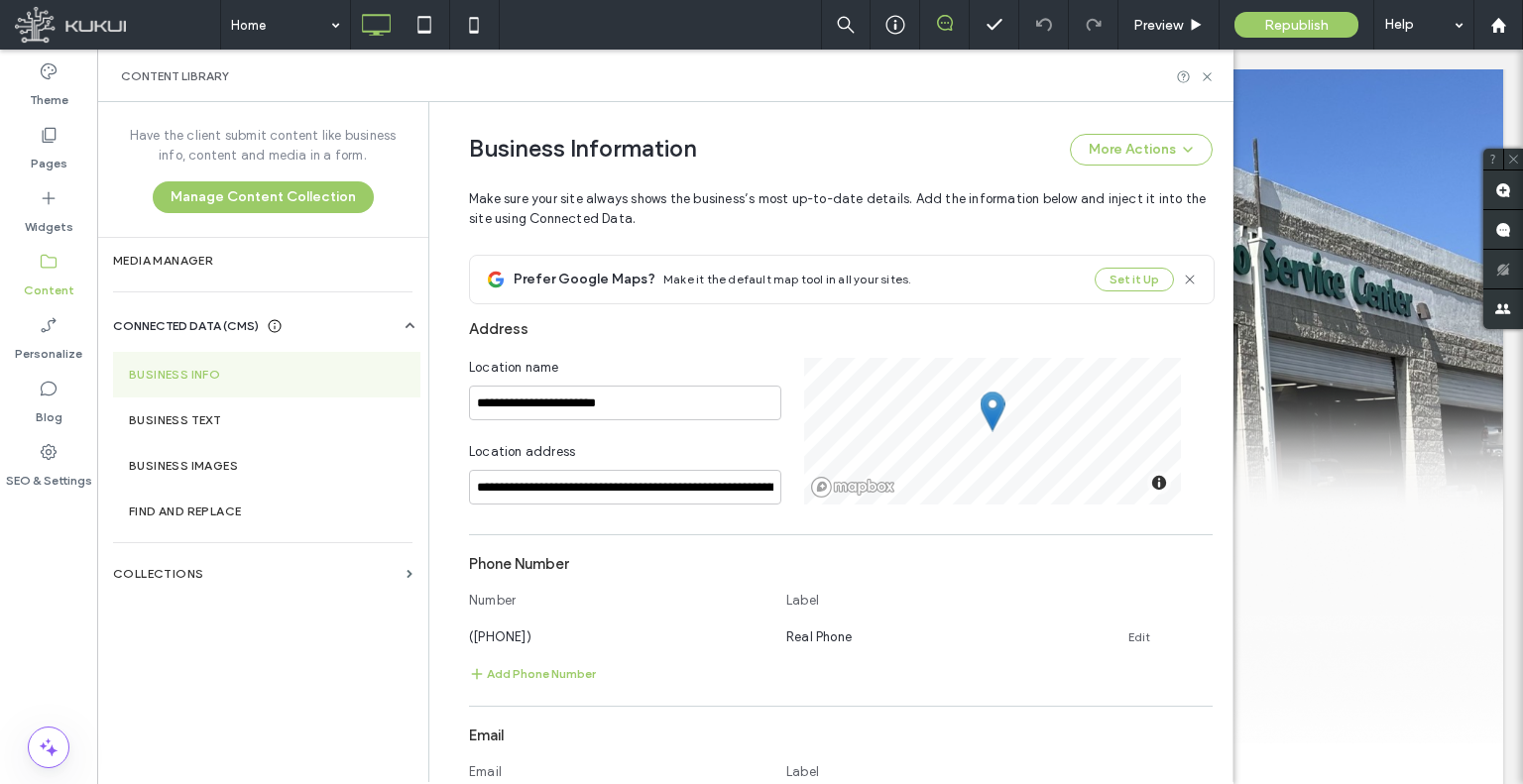 scroll, scrollTop: 535, scrollLeft: 0, axis: vertical 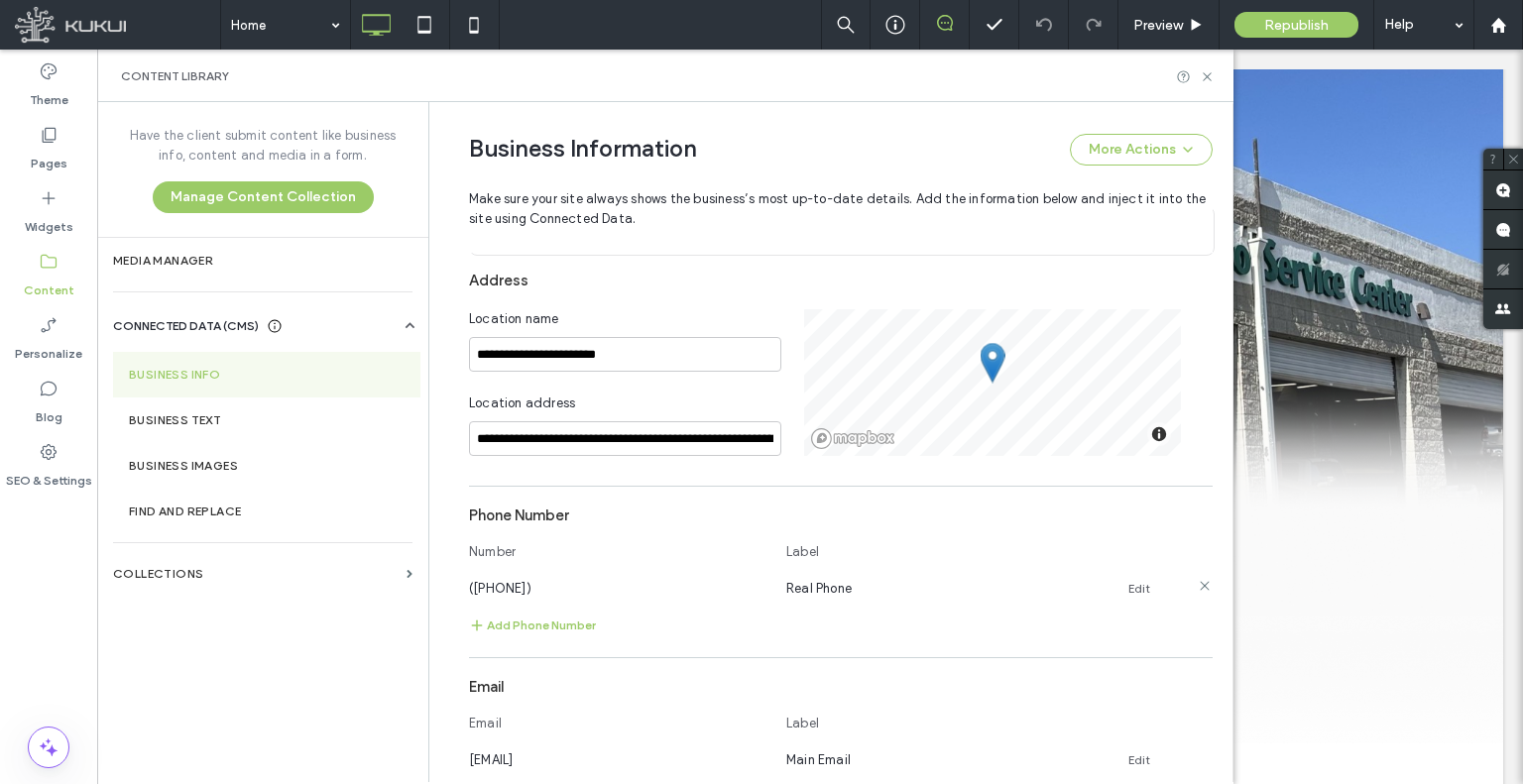 click on "(760) 758-3477" at bounding box center (500, 588) 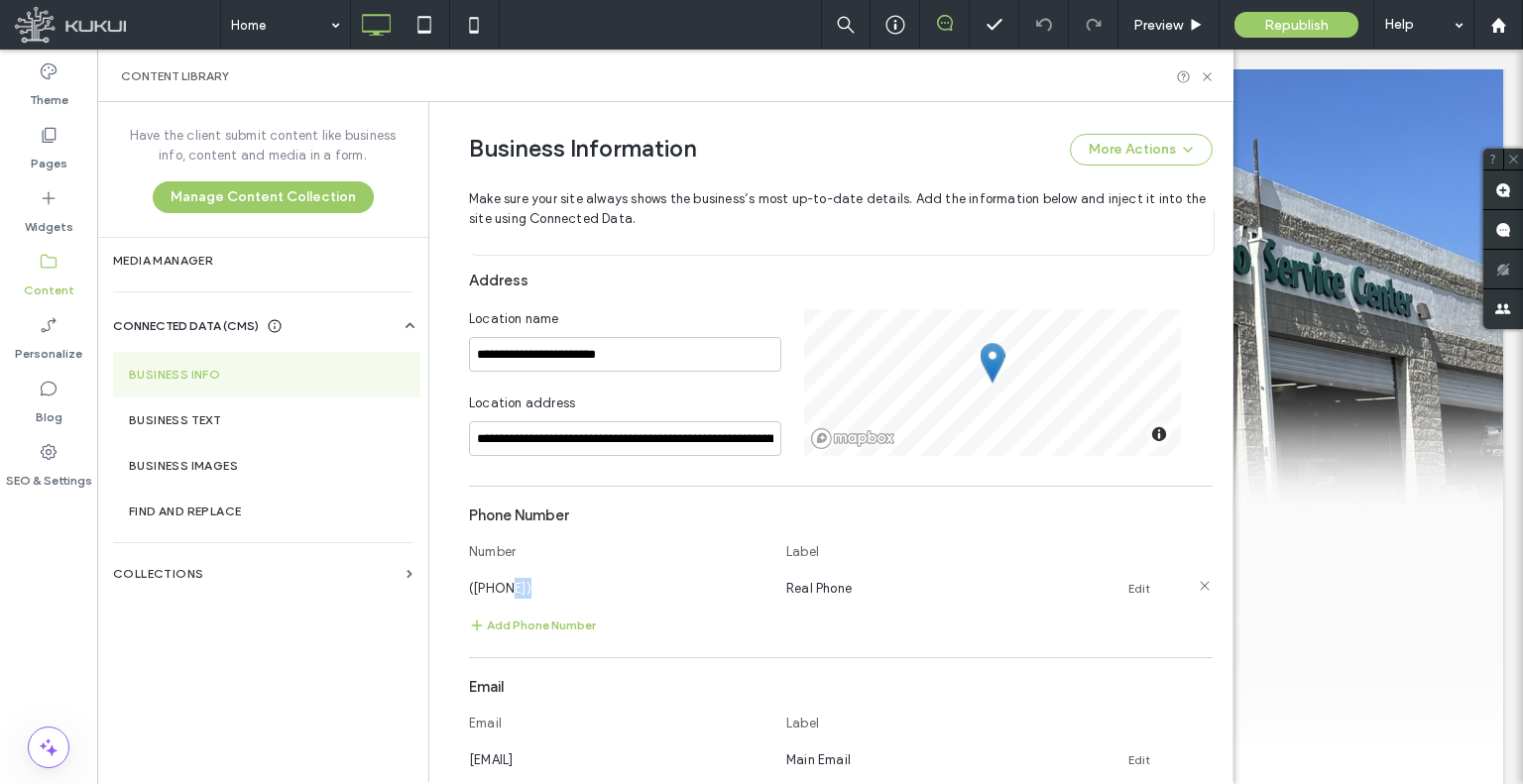 click on "(760) 758-3477" at bounding box center [500, 588] 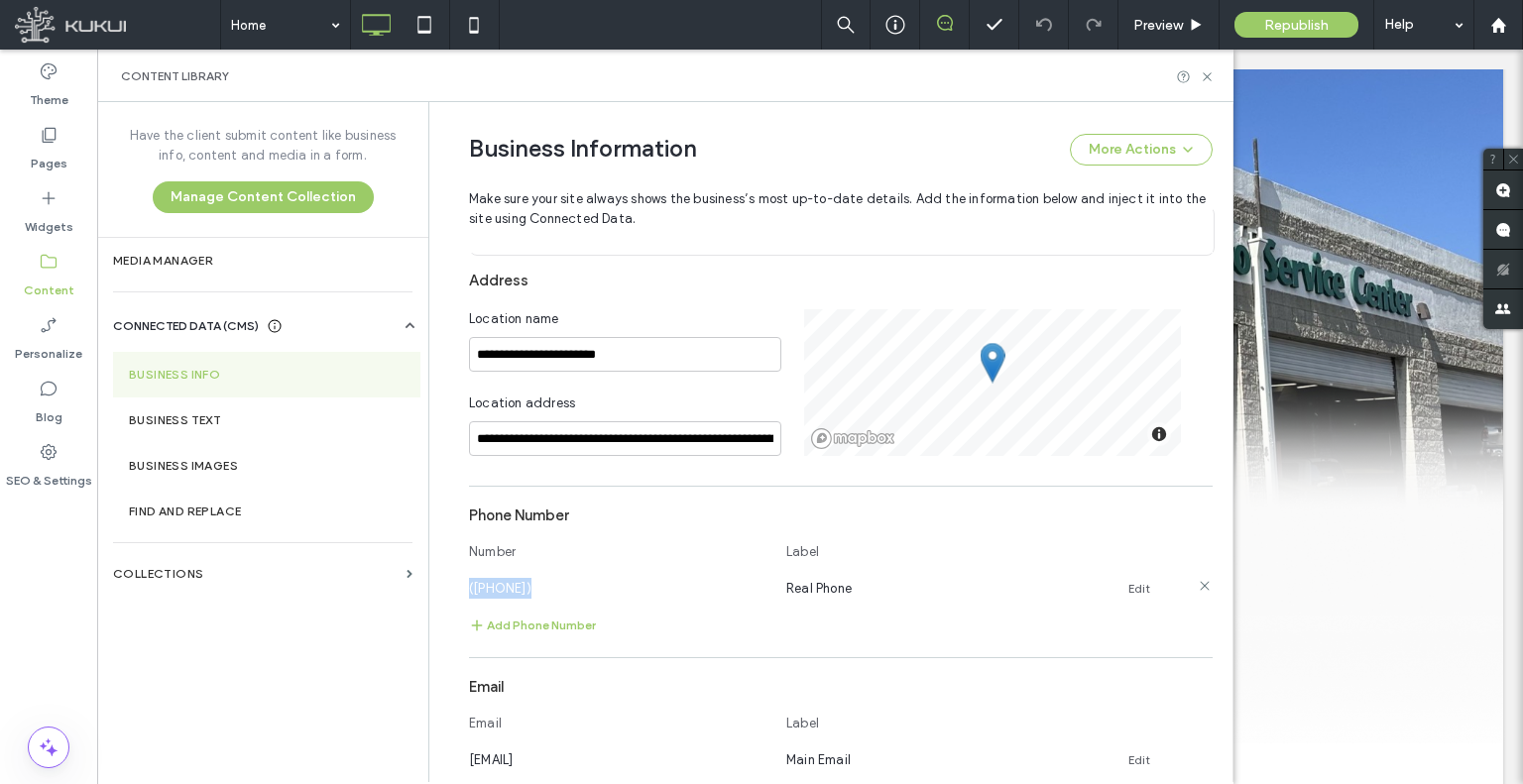 click on "(760) 758-3477" at bounding box center (500, 588) 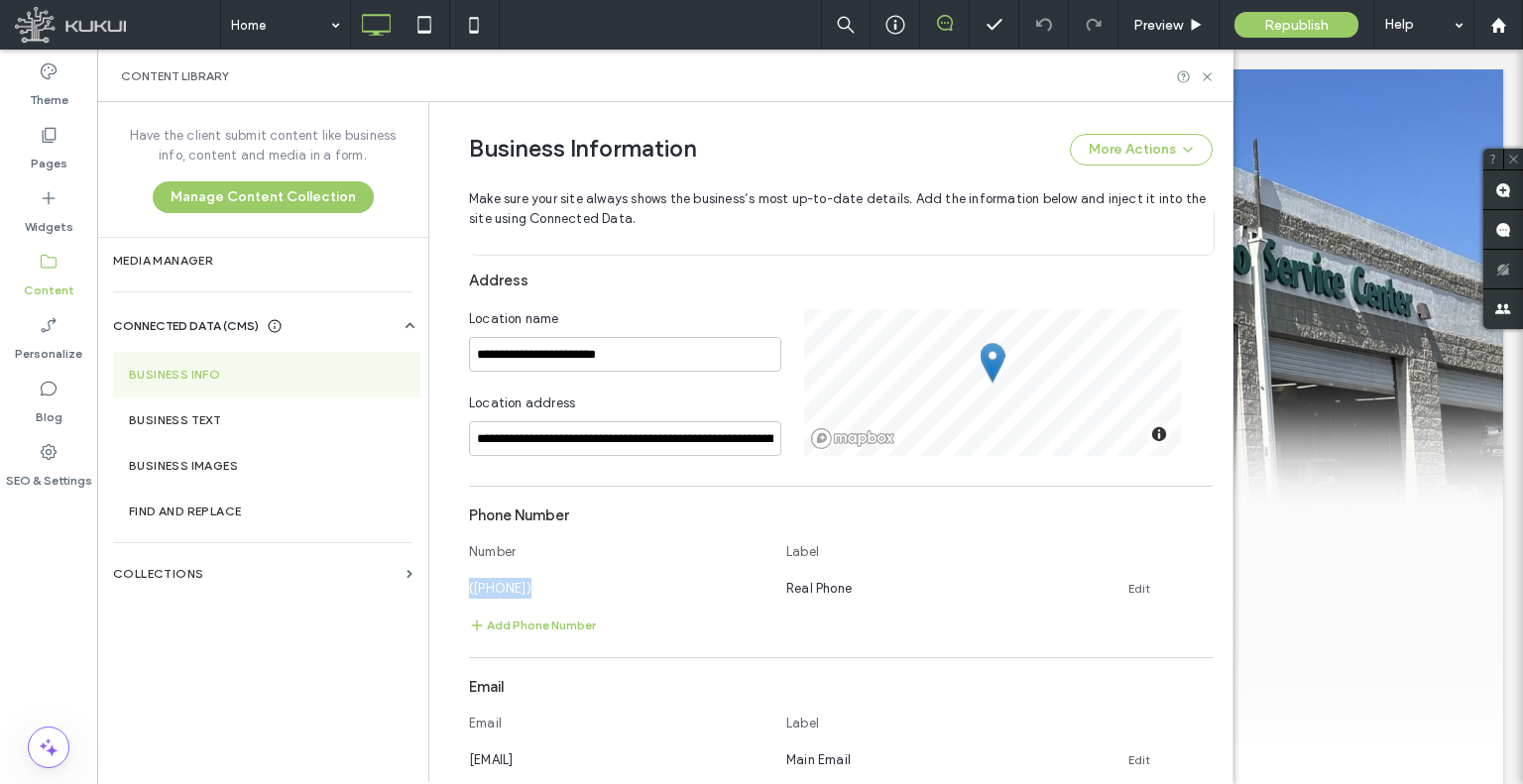 copy on "(760) 758-3477" 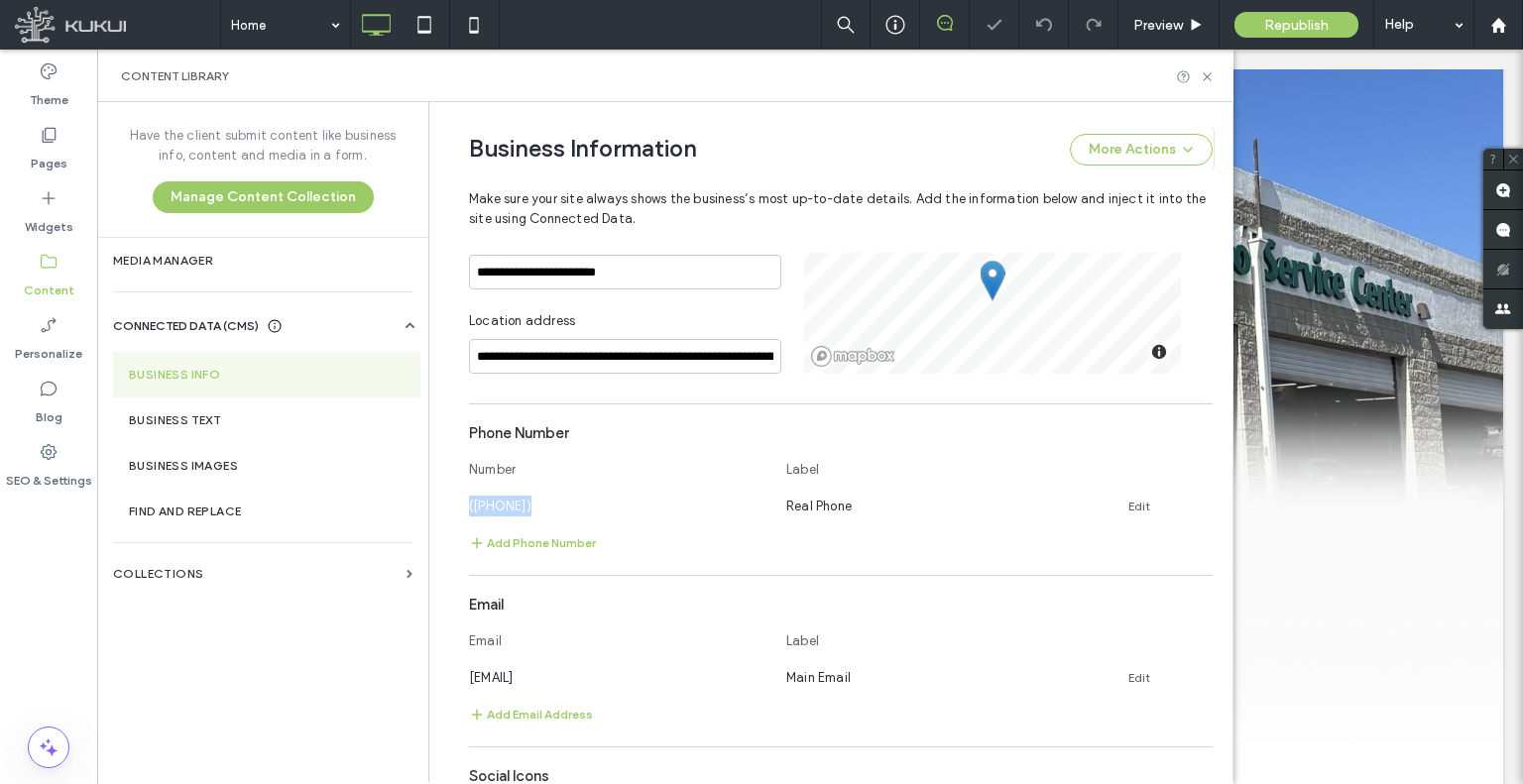 scroll, scrollTop: 833, scrollLeft: 0, axis: vertical 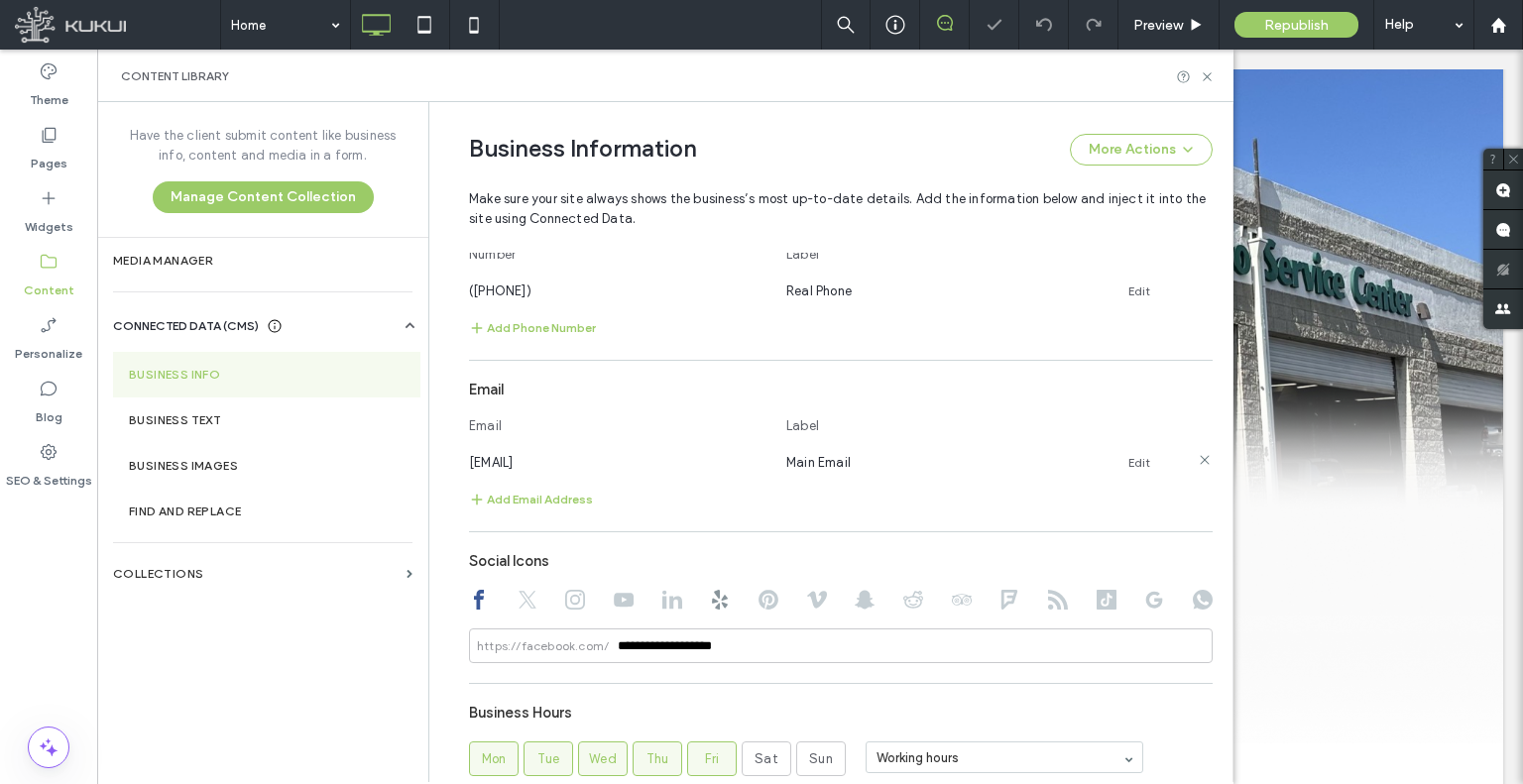 click on "nikosautorepair245@mailkukui.com" at bounding box center (491, 462) 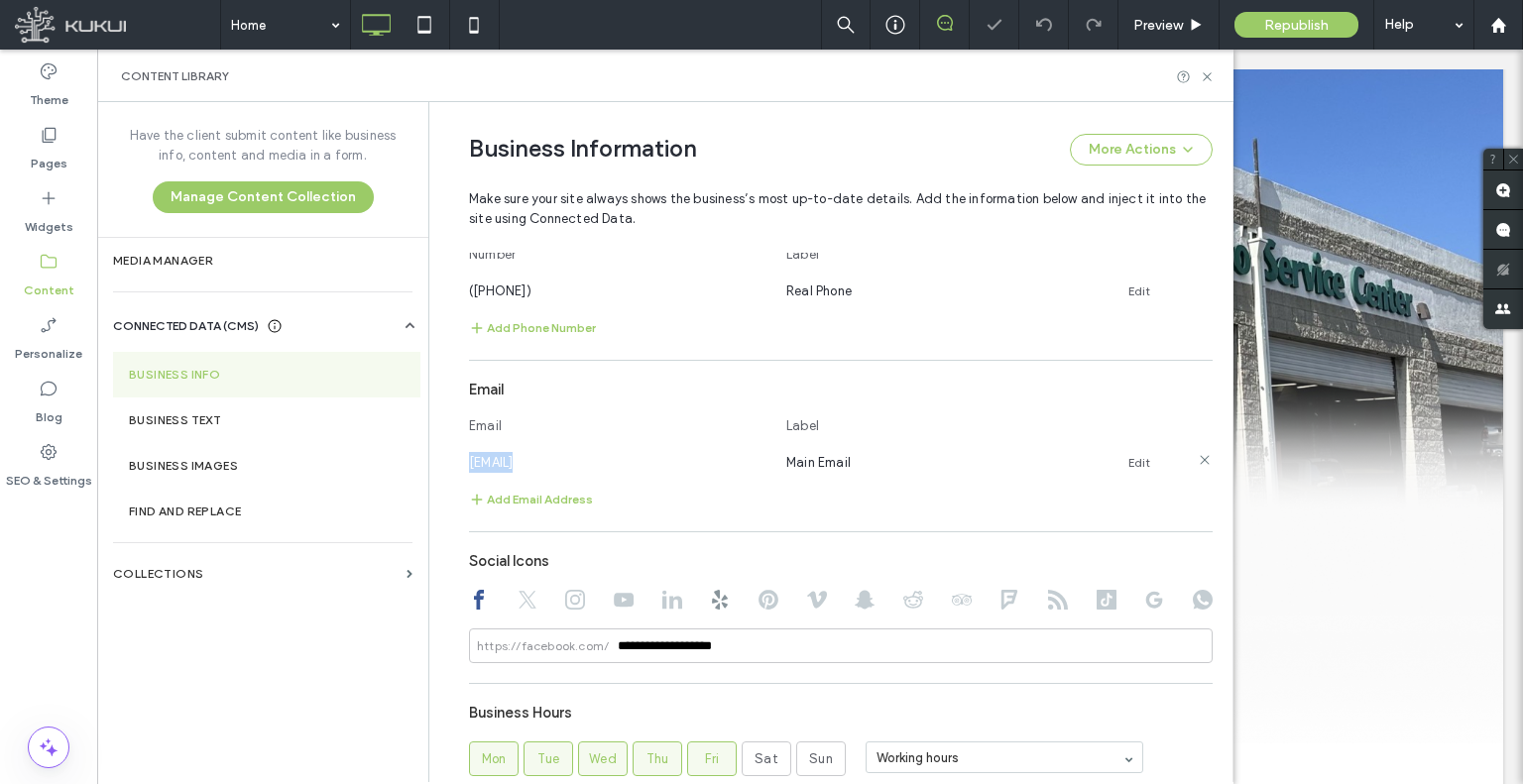 click on "nikosautorepair245@mailkukui.com" at bounding box center [491, 462] 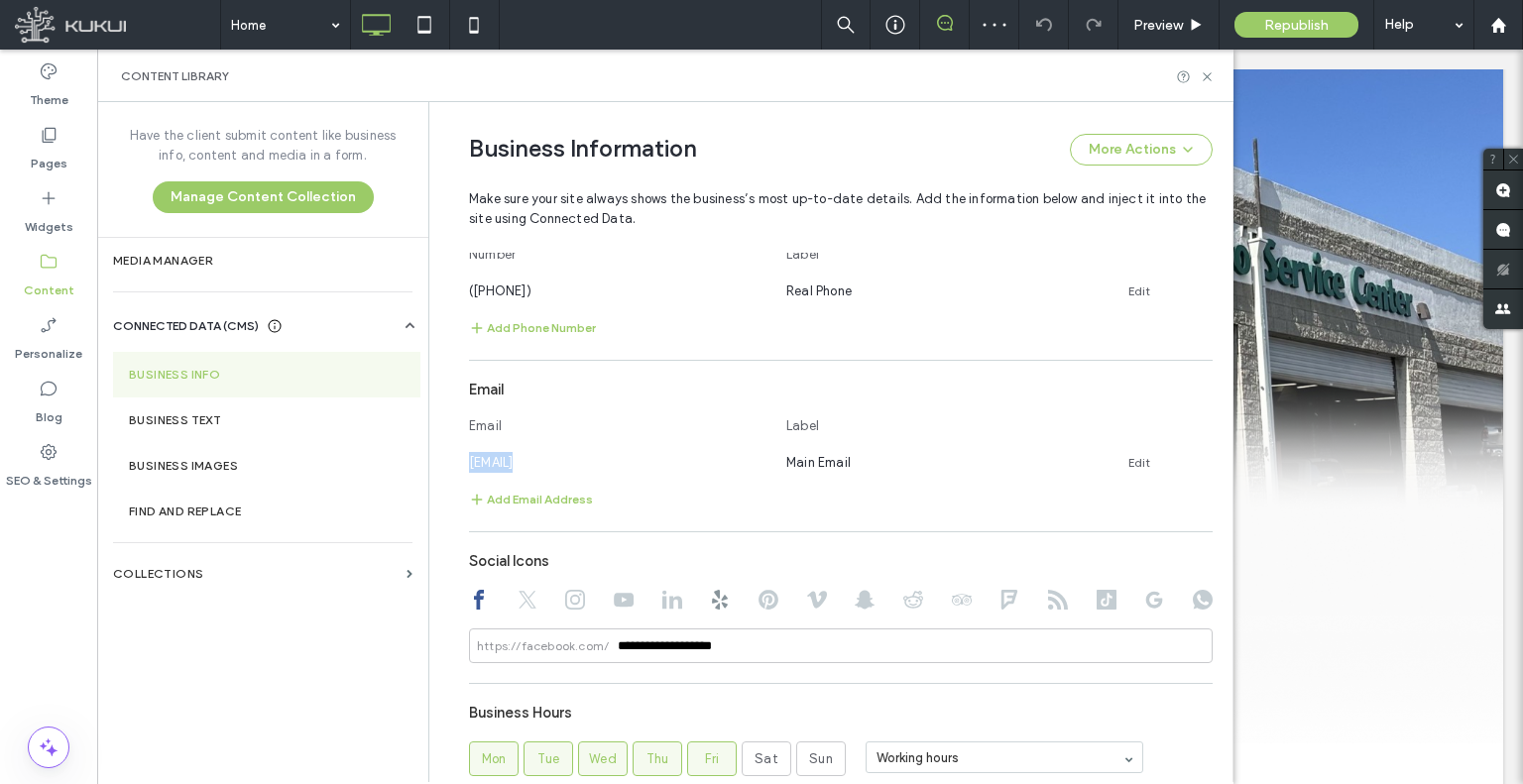 copy on "nikosautorepair245@mailkukui.com" 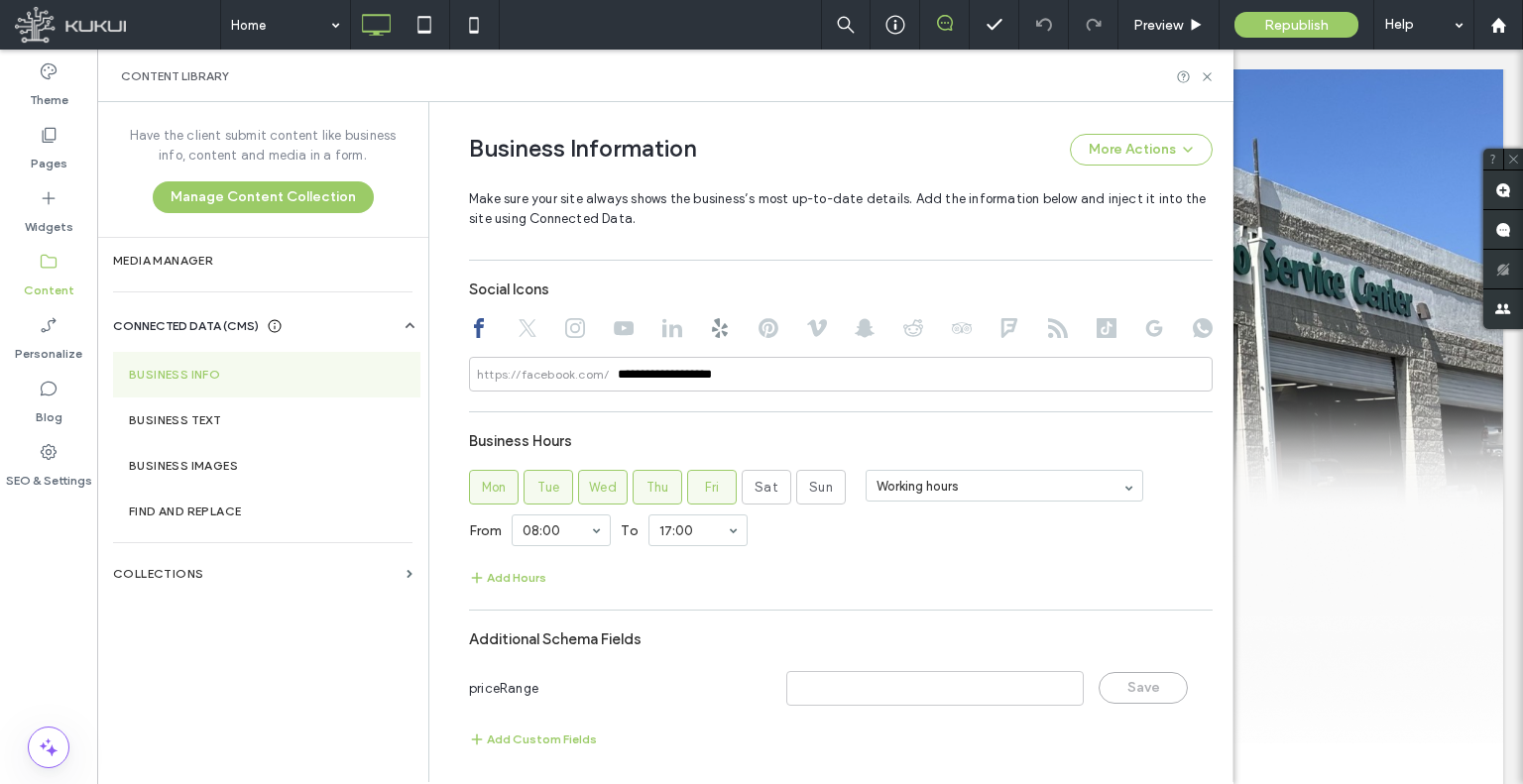 scroll, scrollTop: 1107, scrollLeft: 0, axis: vertical 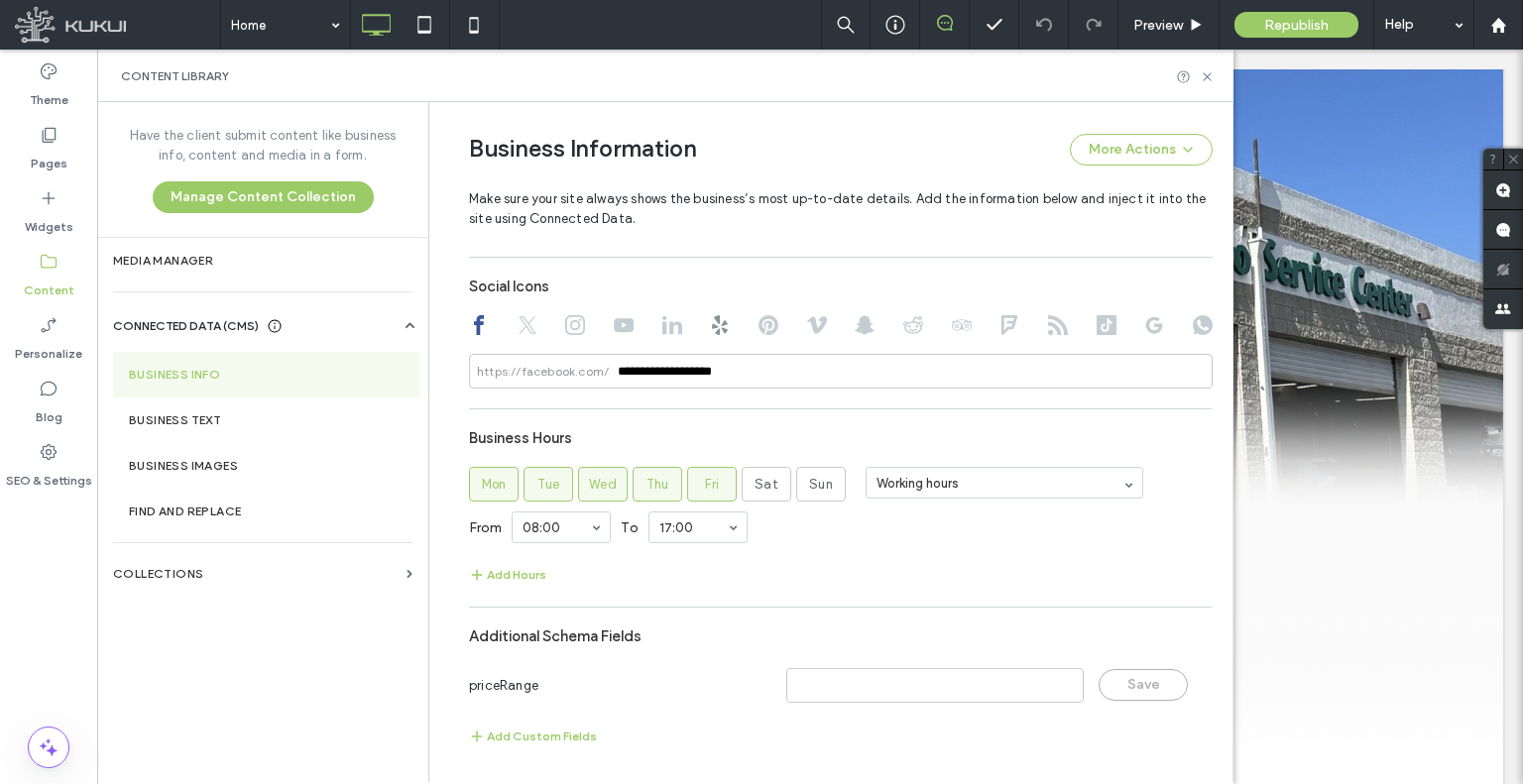 click 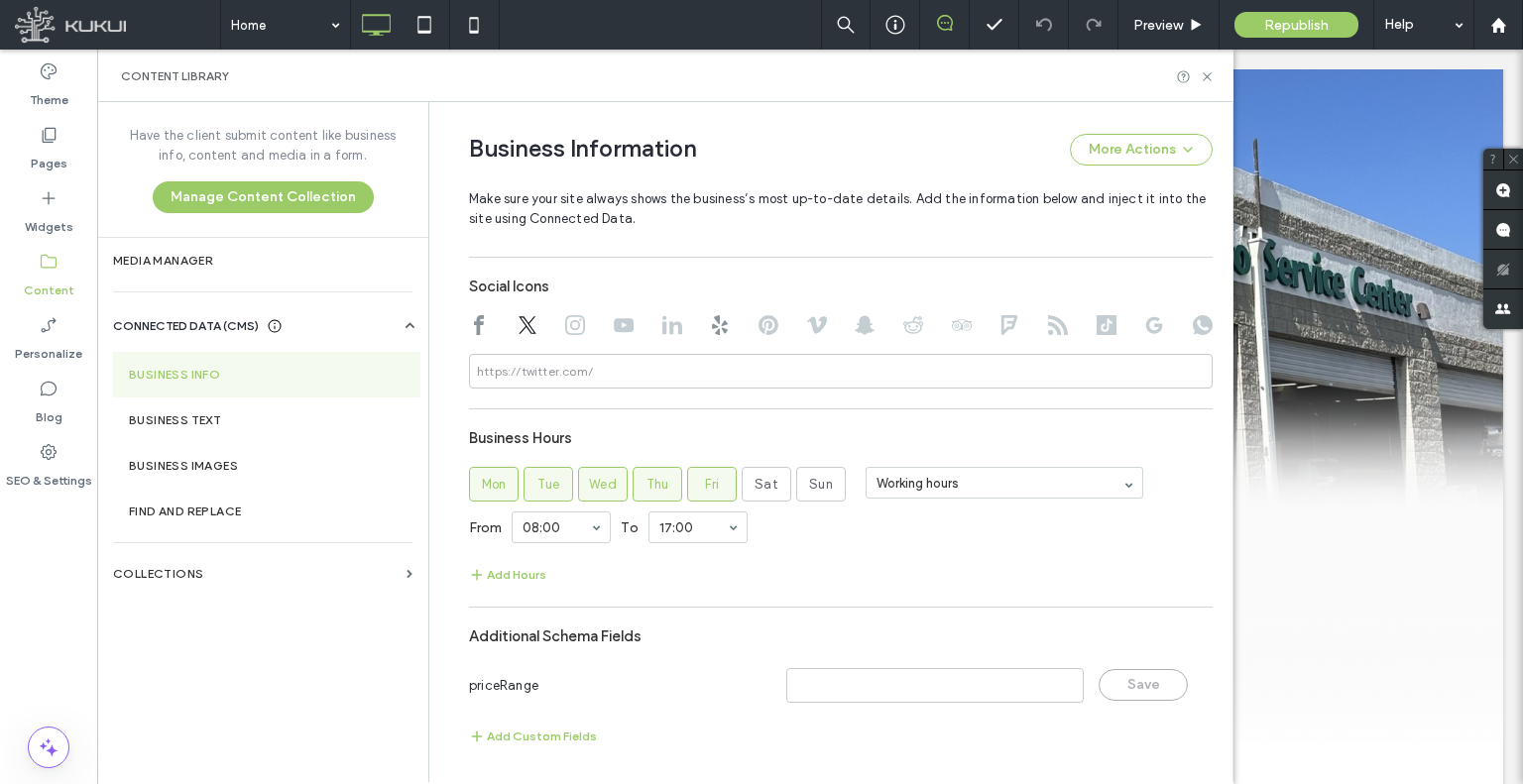 click 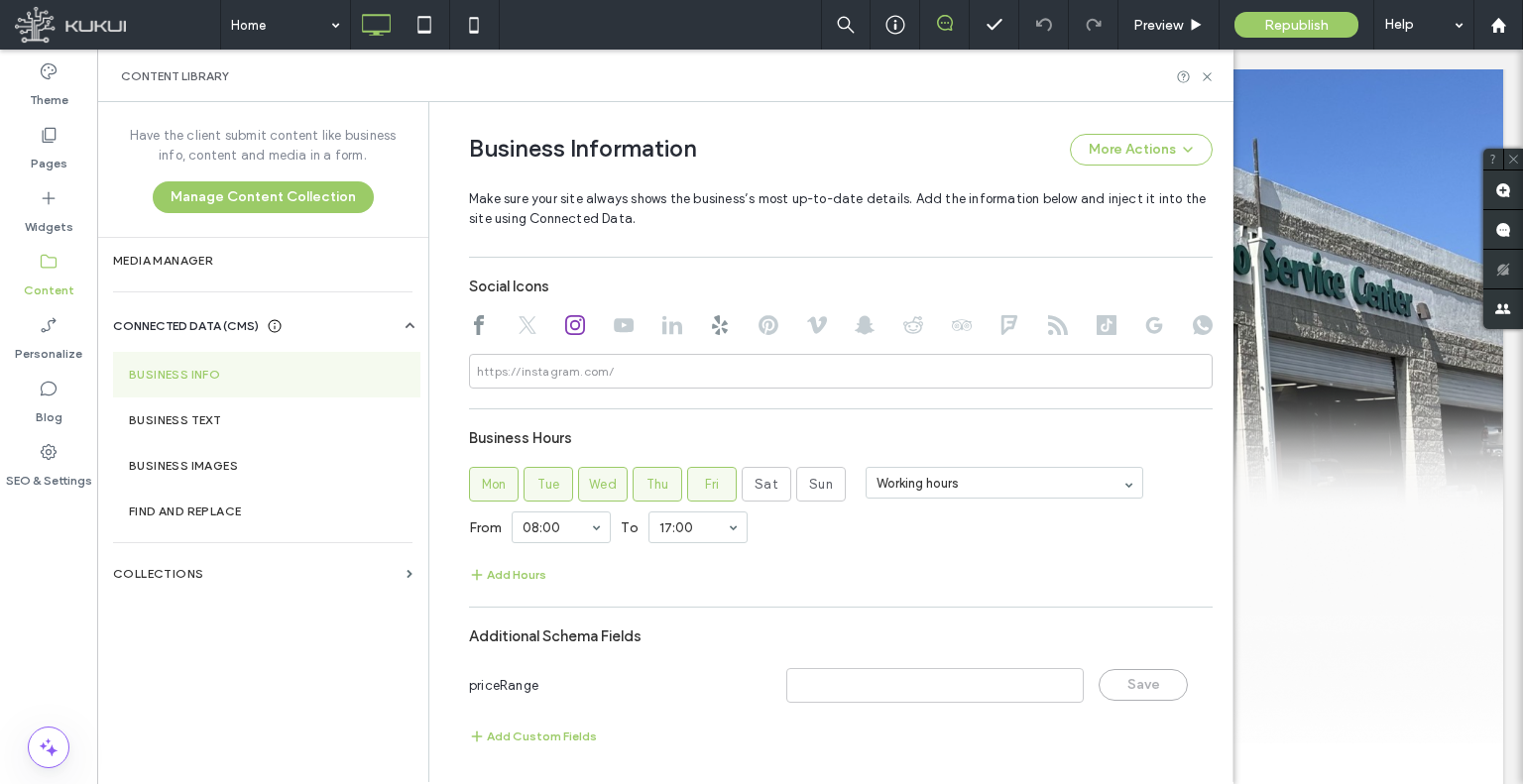 click 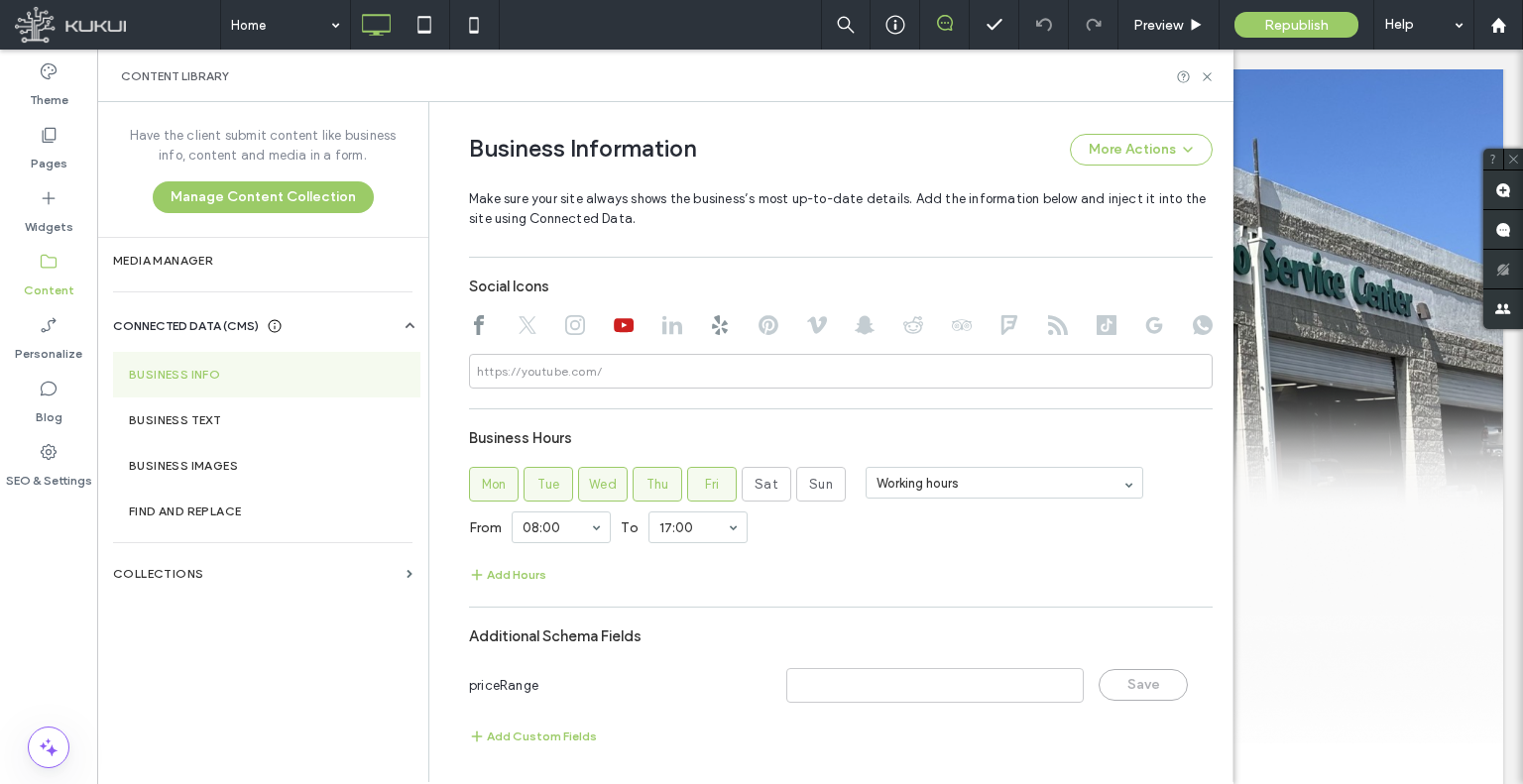 click 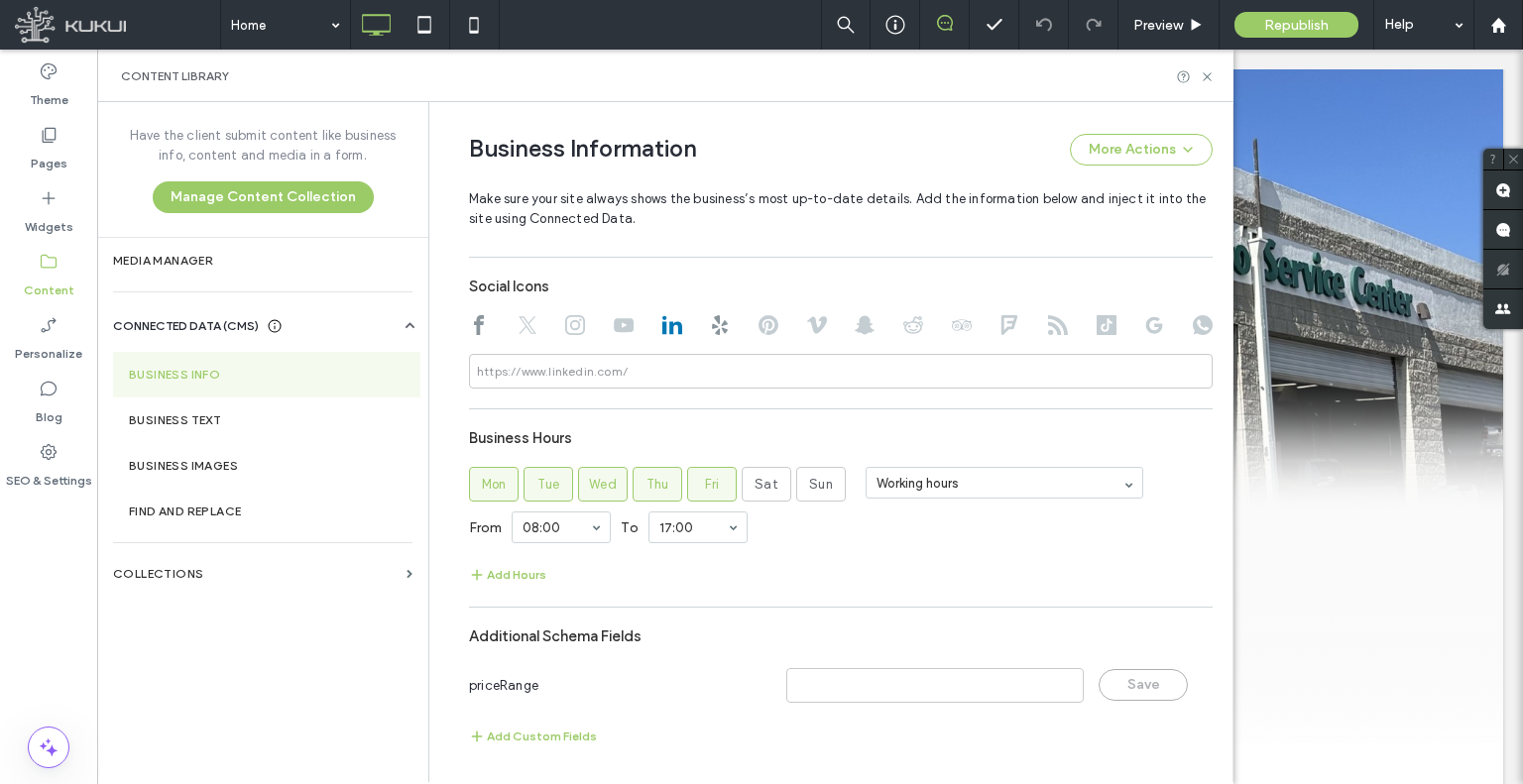 click at bounding box center (720, 327) 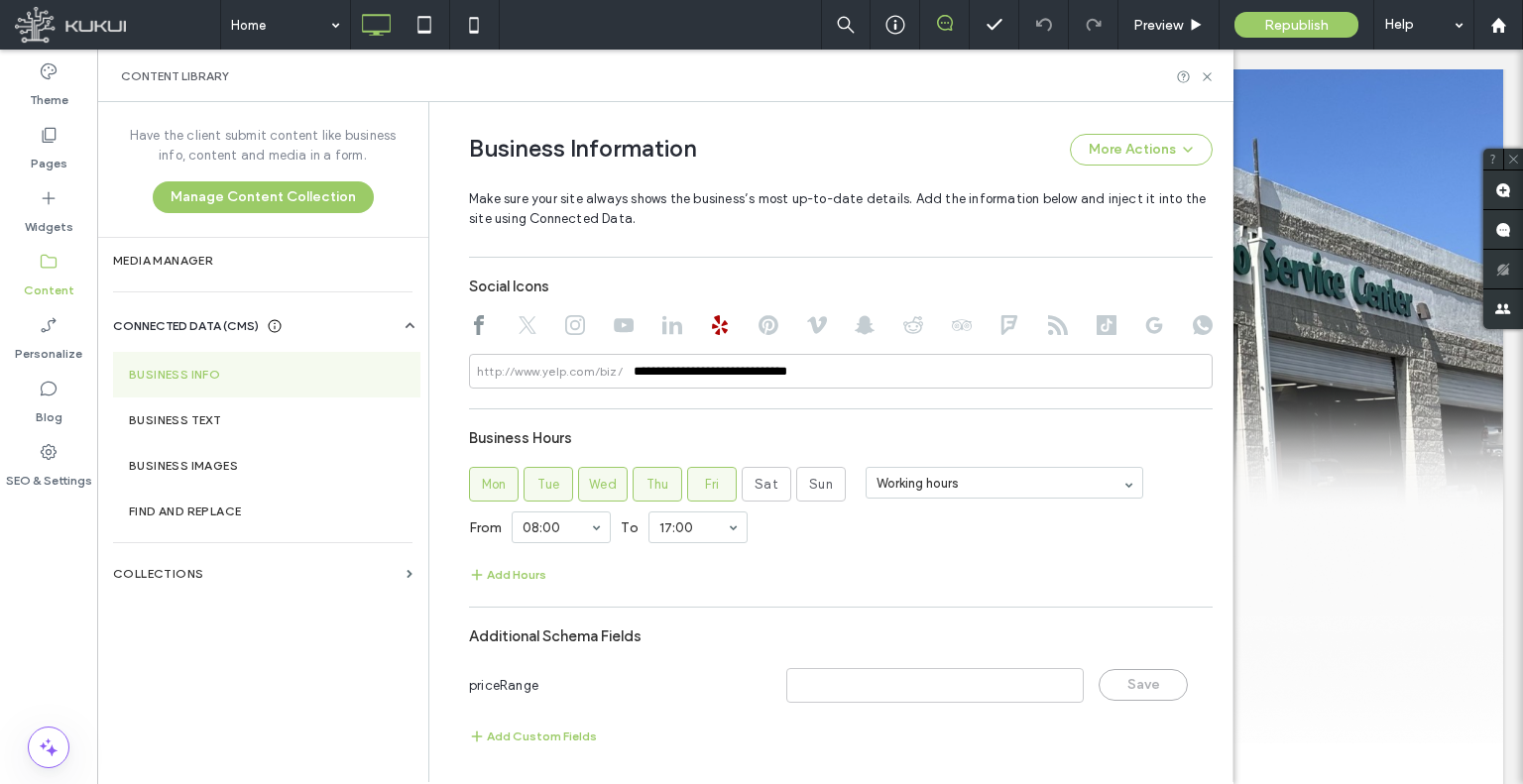 click 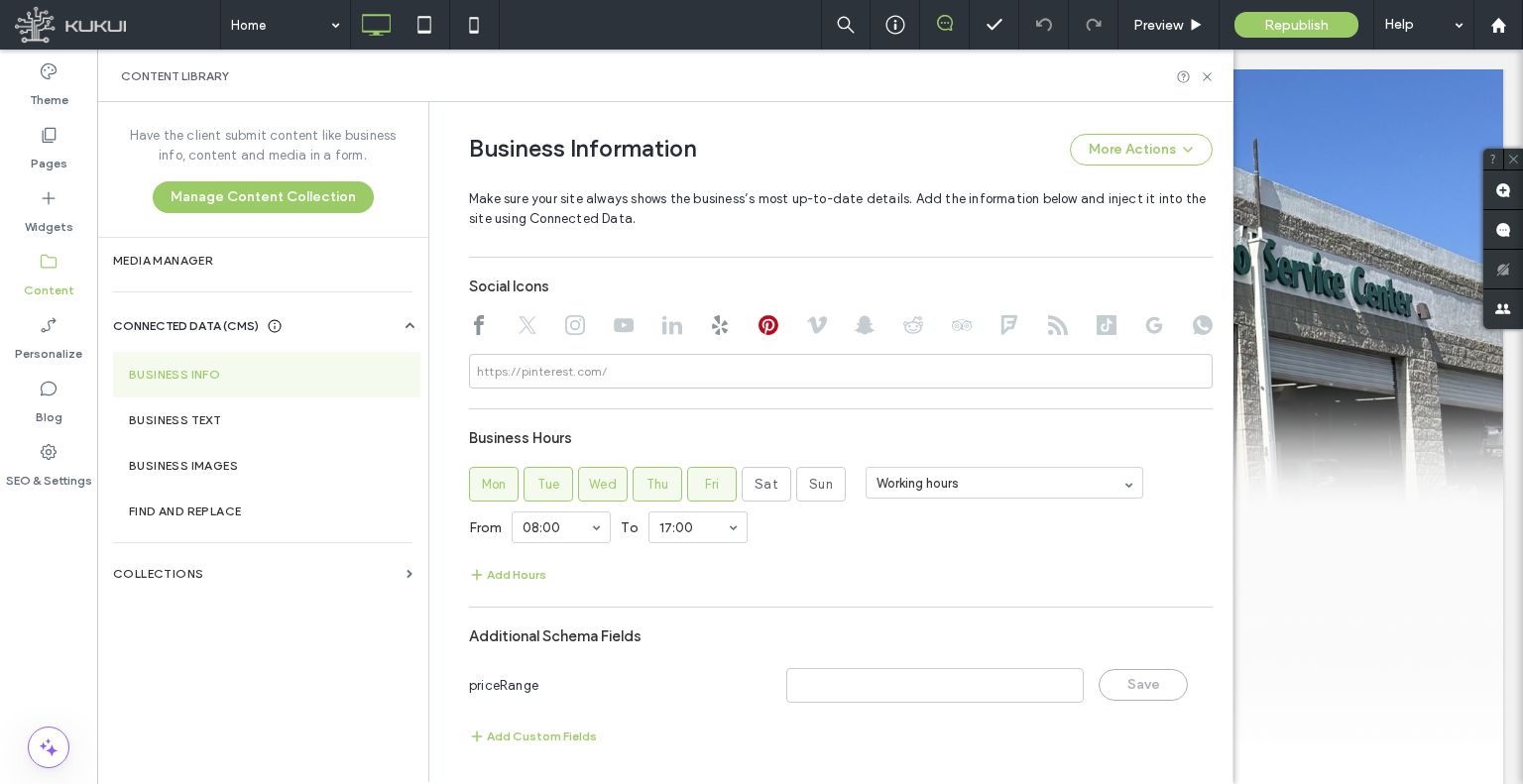 click 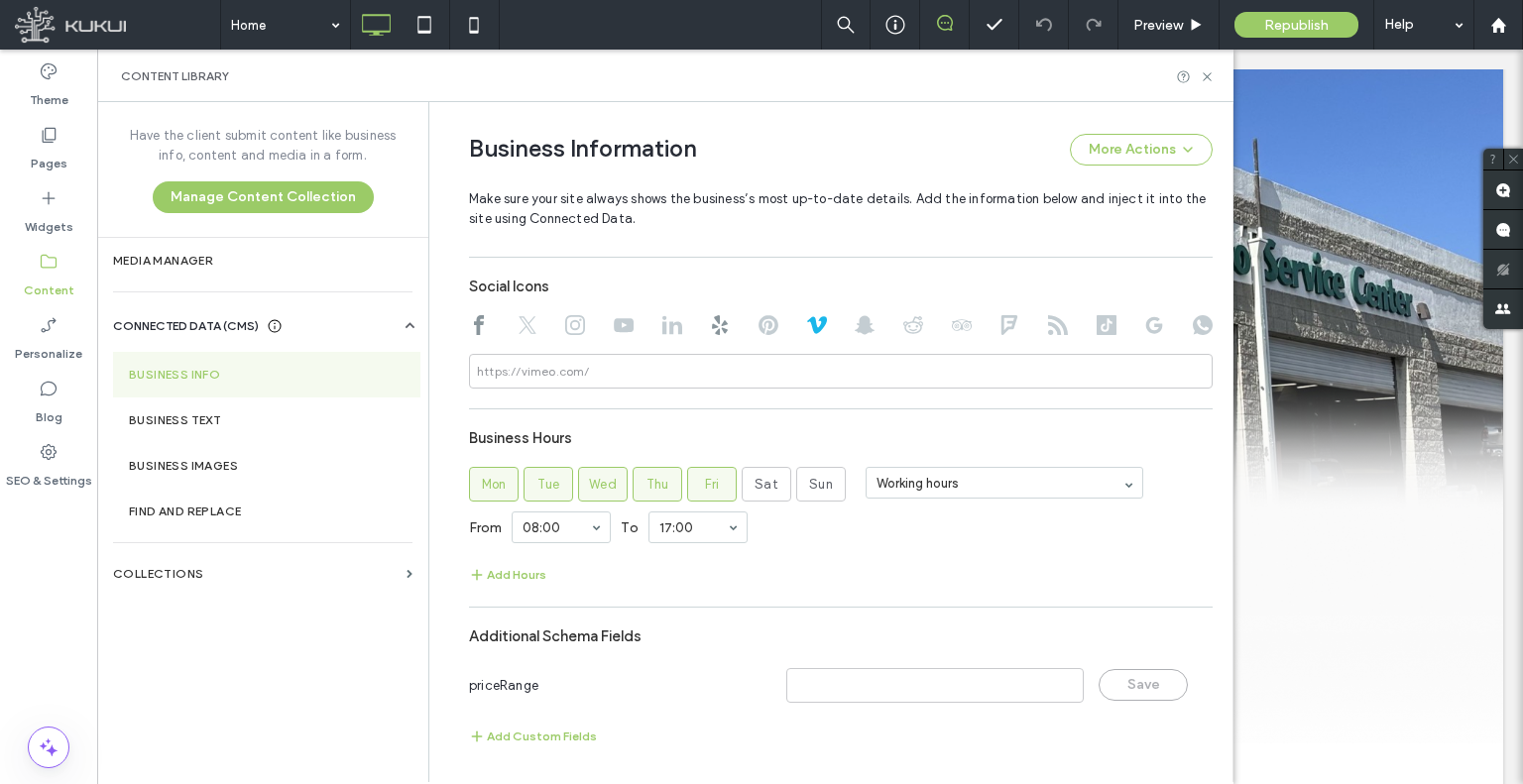 click at bounding box center [841, 327] 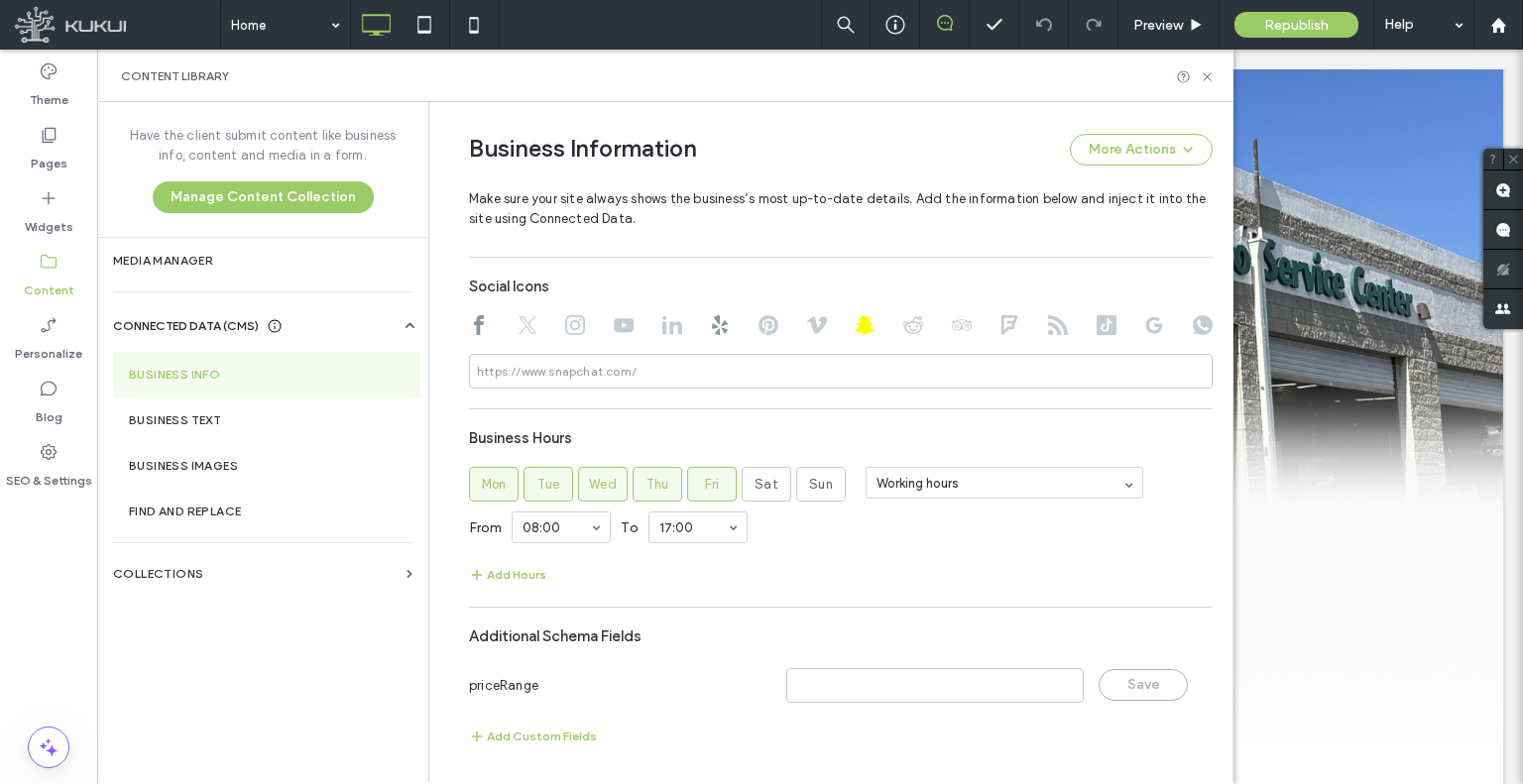 click 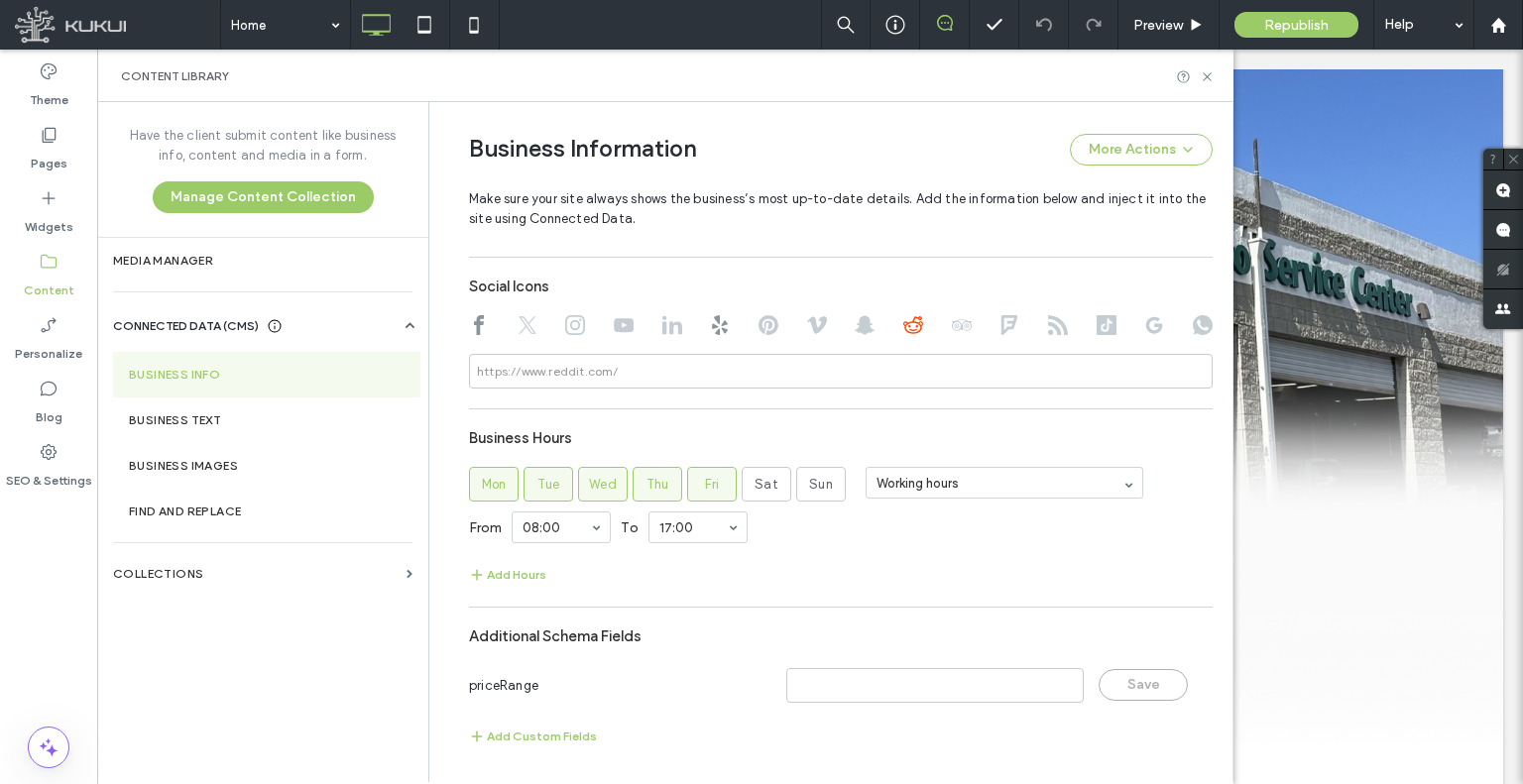 click 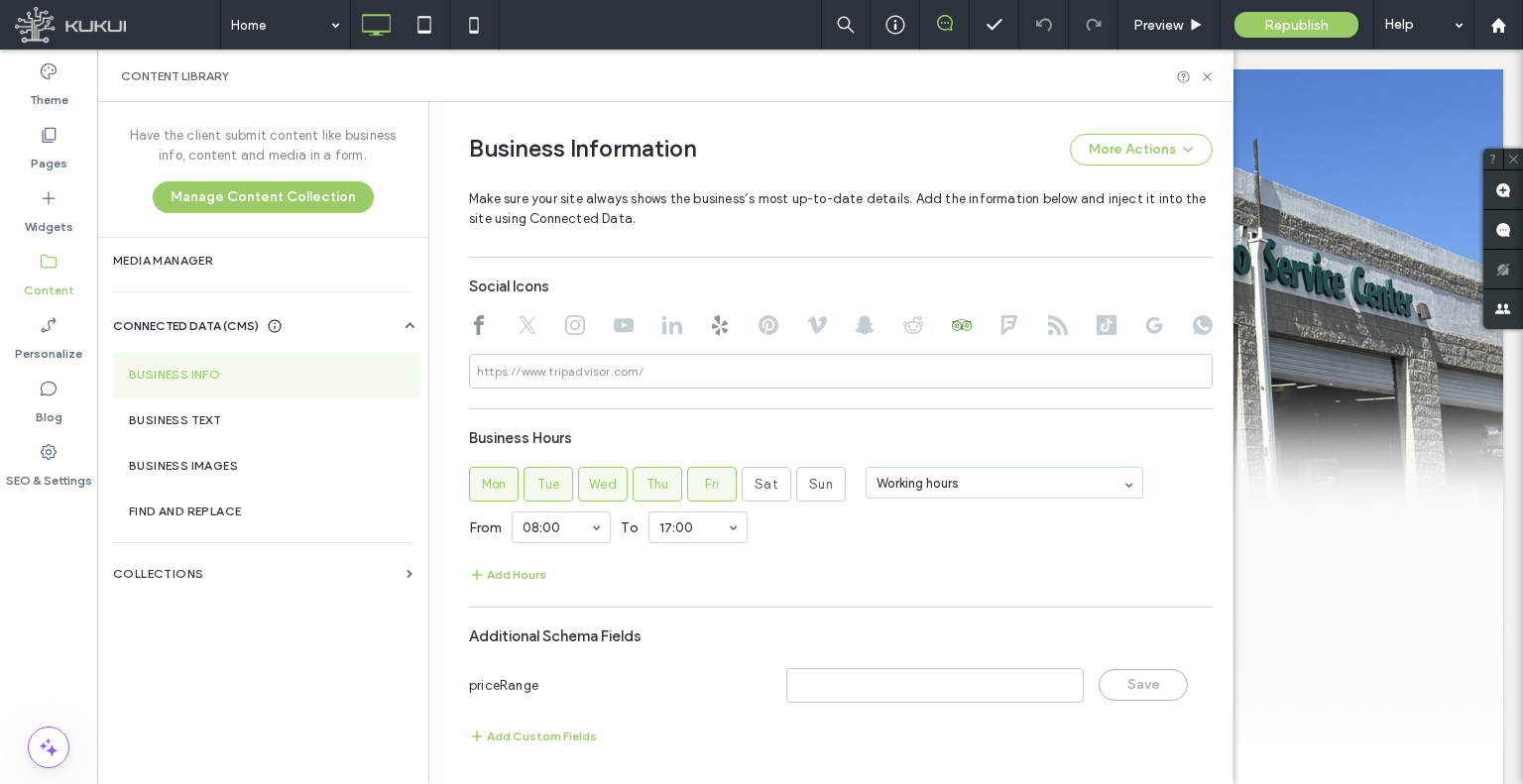 click at bounding box center (1009, 327) 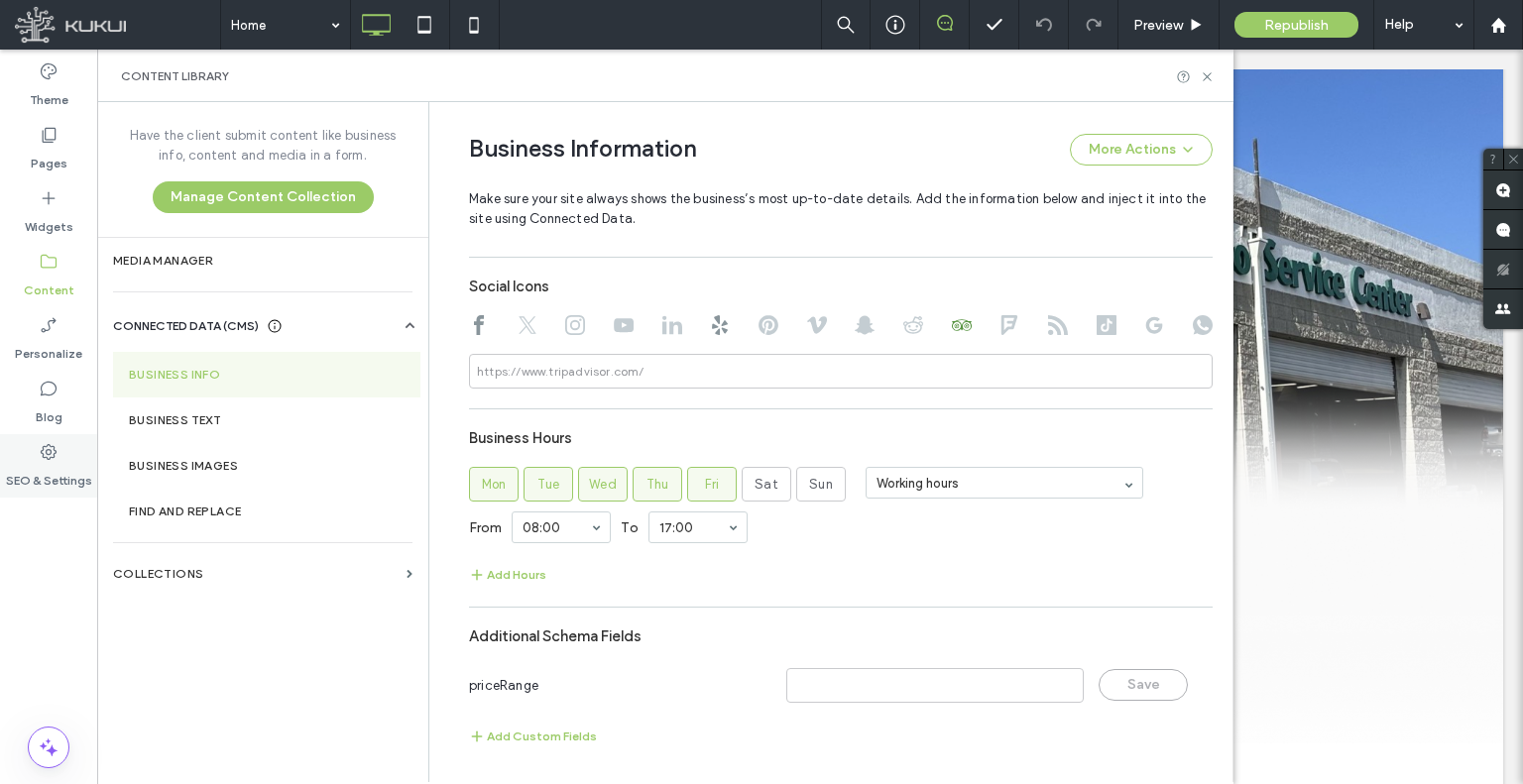 click 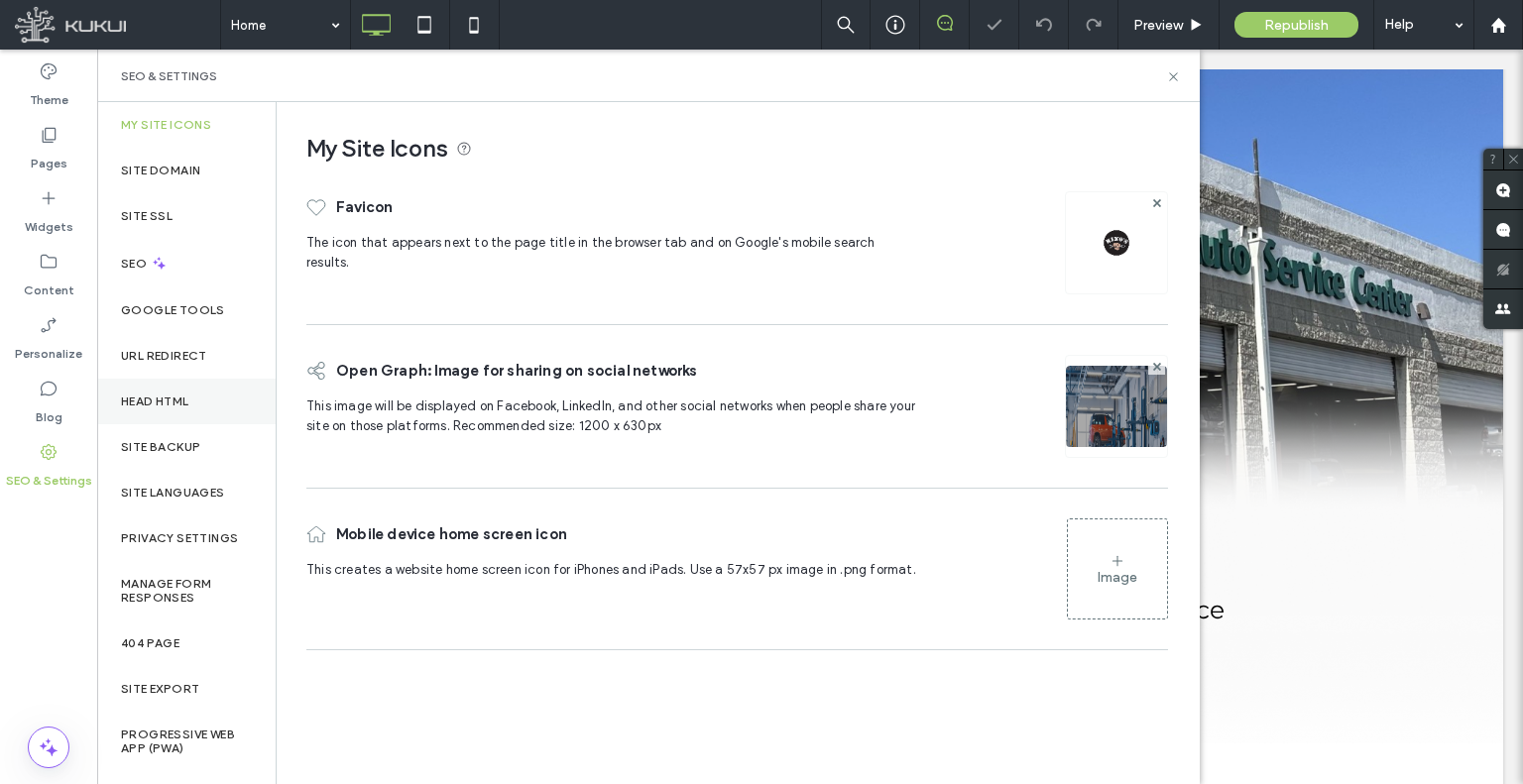 click on "Head HTML" at bounding box center (186, 401) 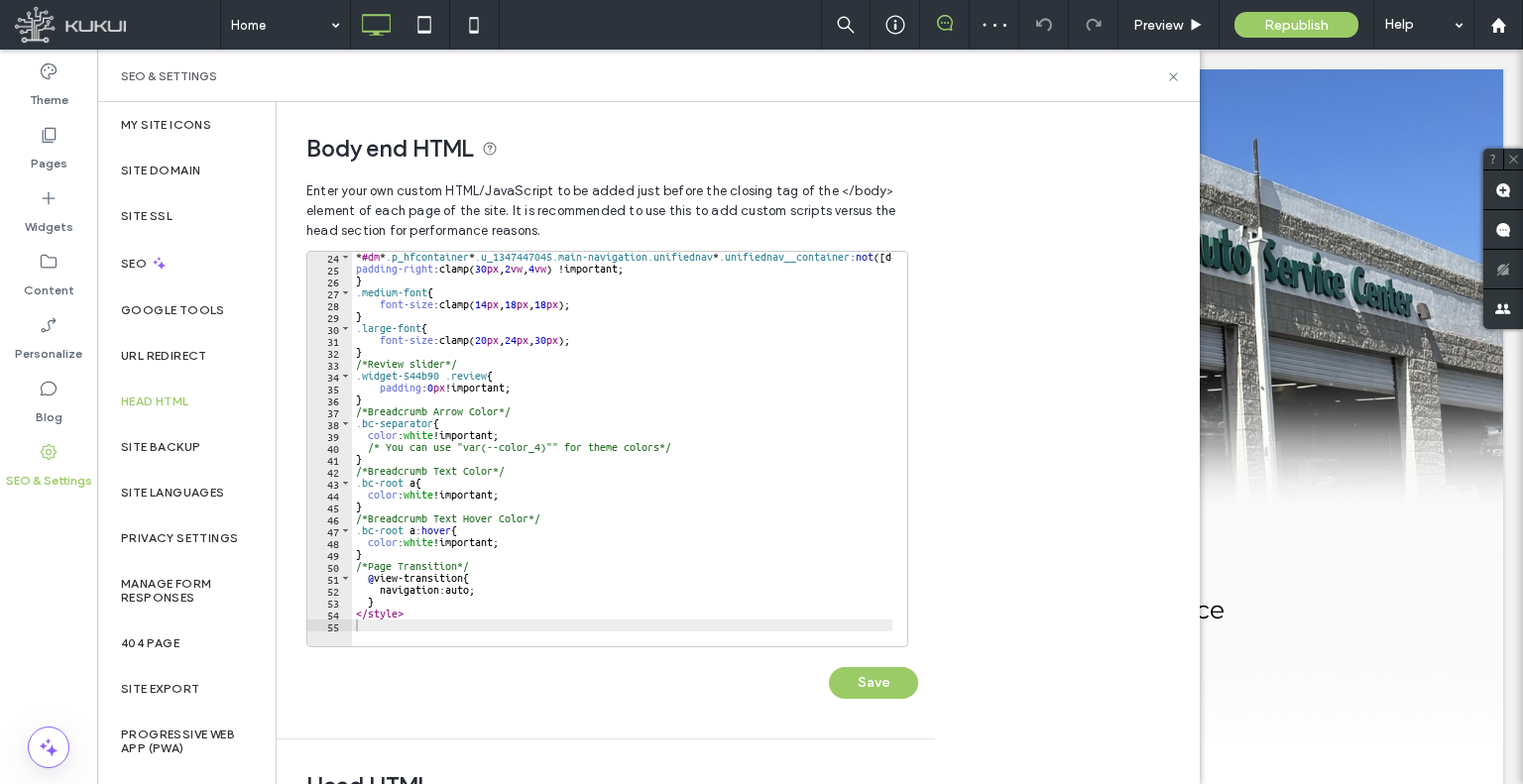 scroll, scrollTop: 274, scrollLeft: 0, axis: vertical 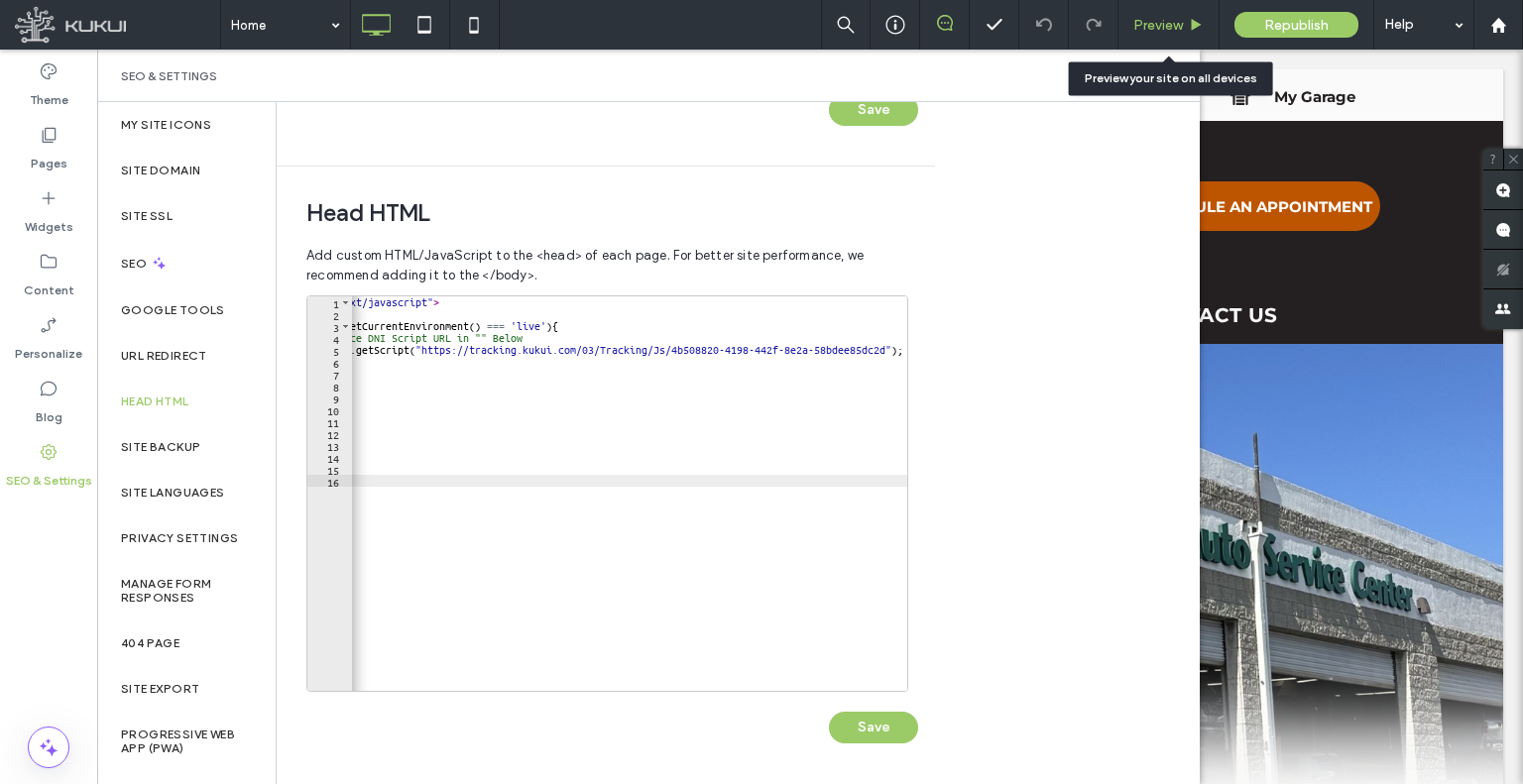 click on "Preview" at bounding box center (1158, 25) 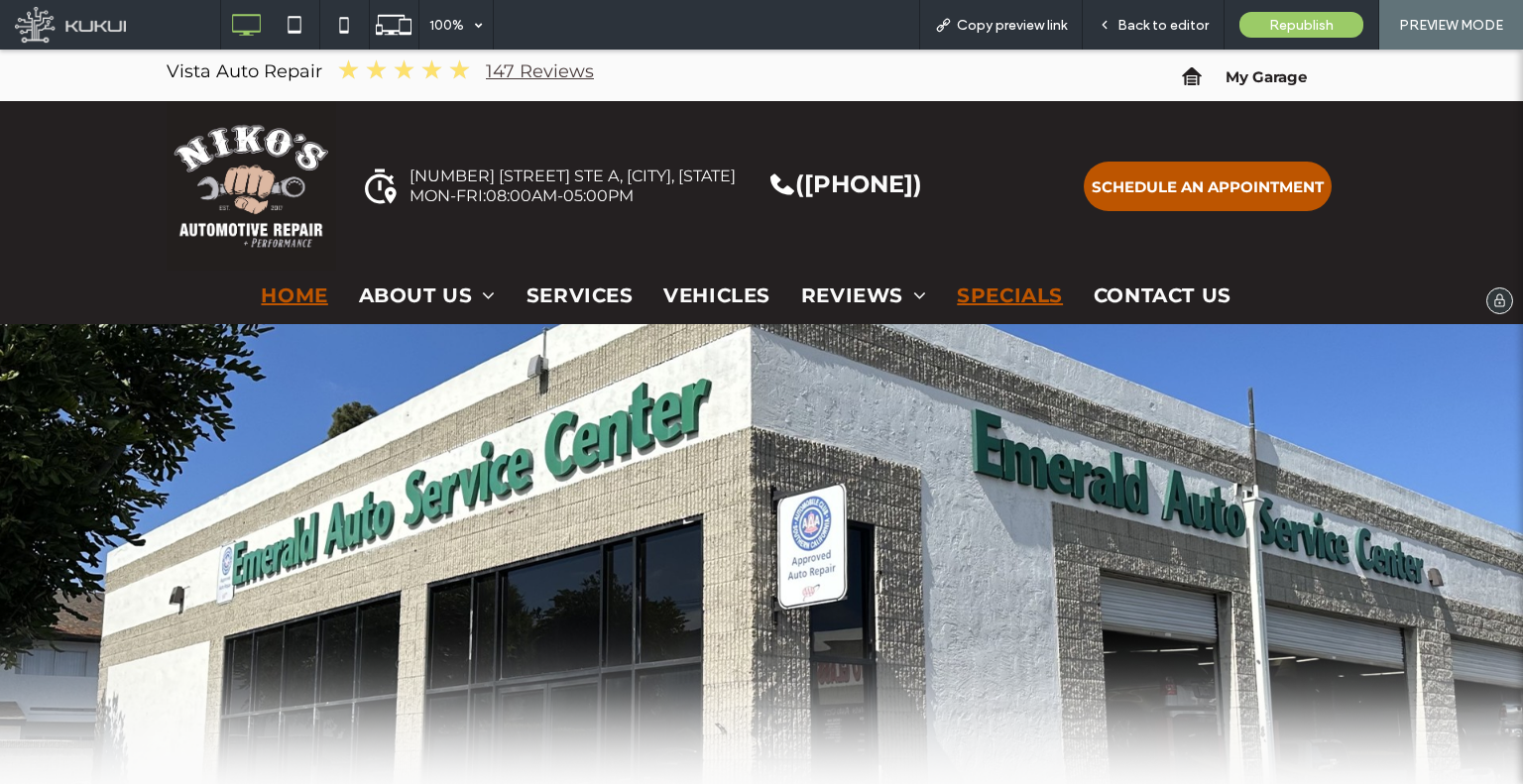 click on "Specials" at bounding box center [1009, 295] 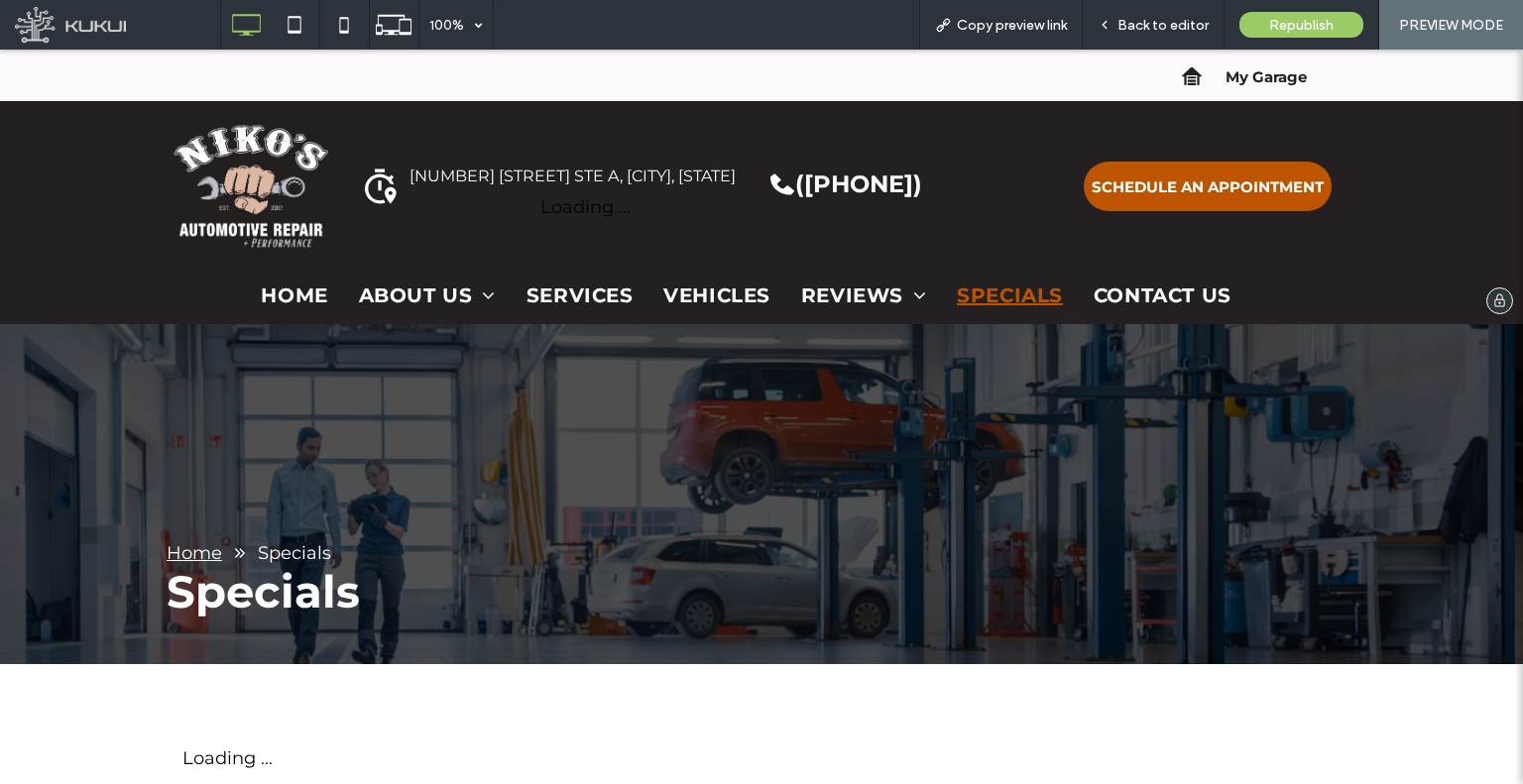 scroll, scrollTop: 0, scrollLeft: 0, axis: both 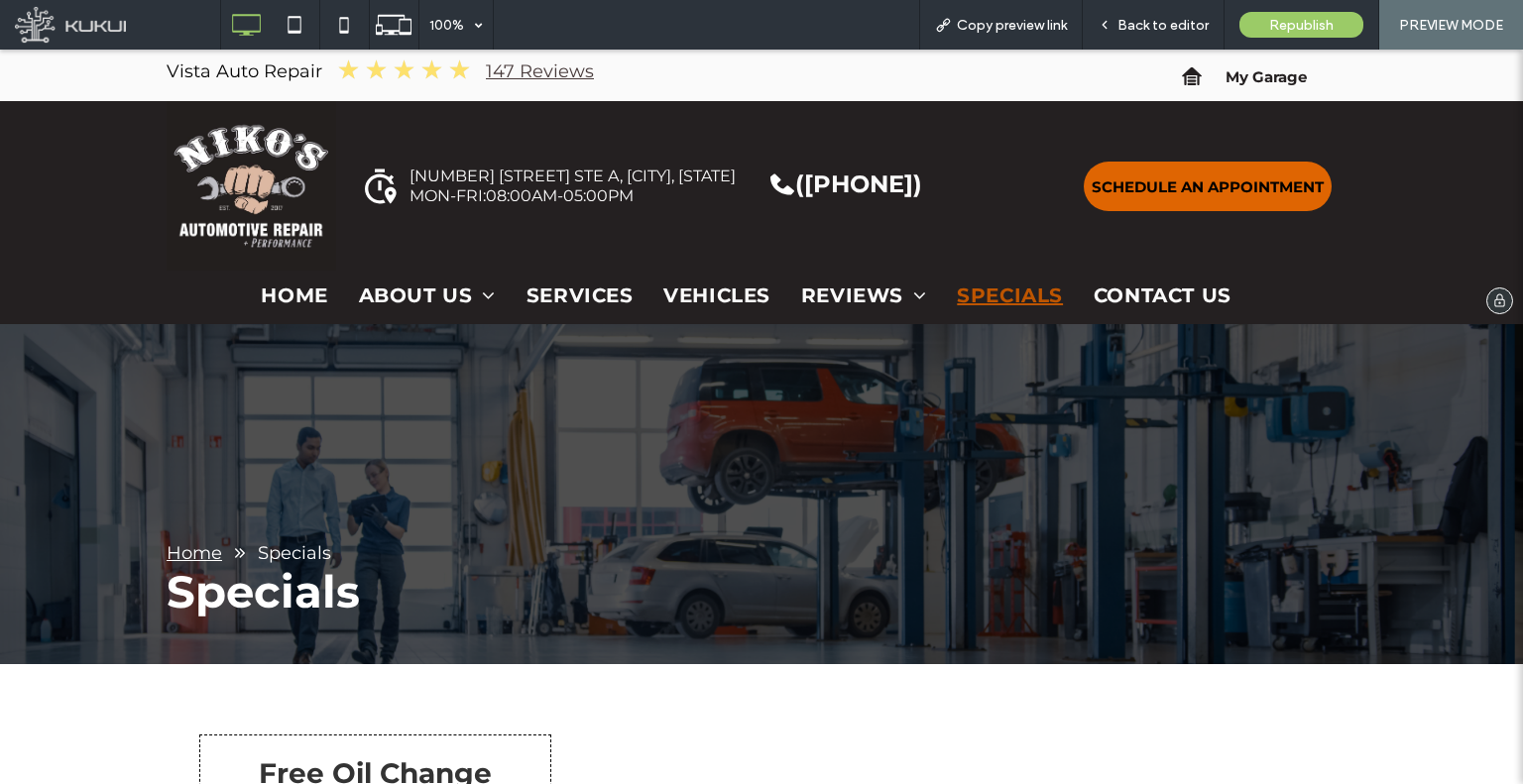 click on "SCHEDULE AN APPOINTMENT" at bounding box center [1208, 186] 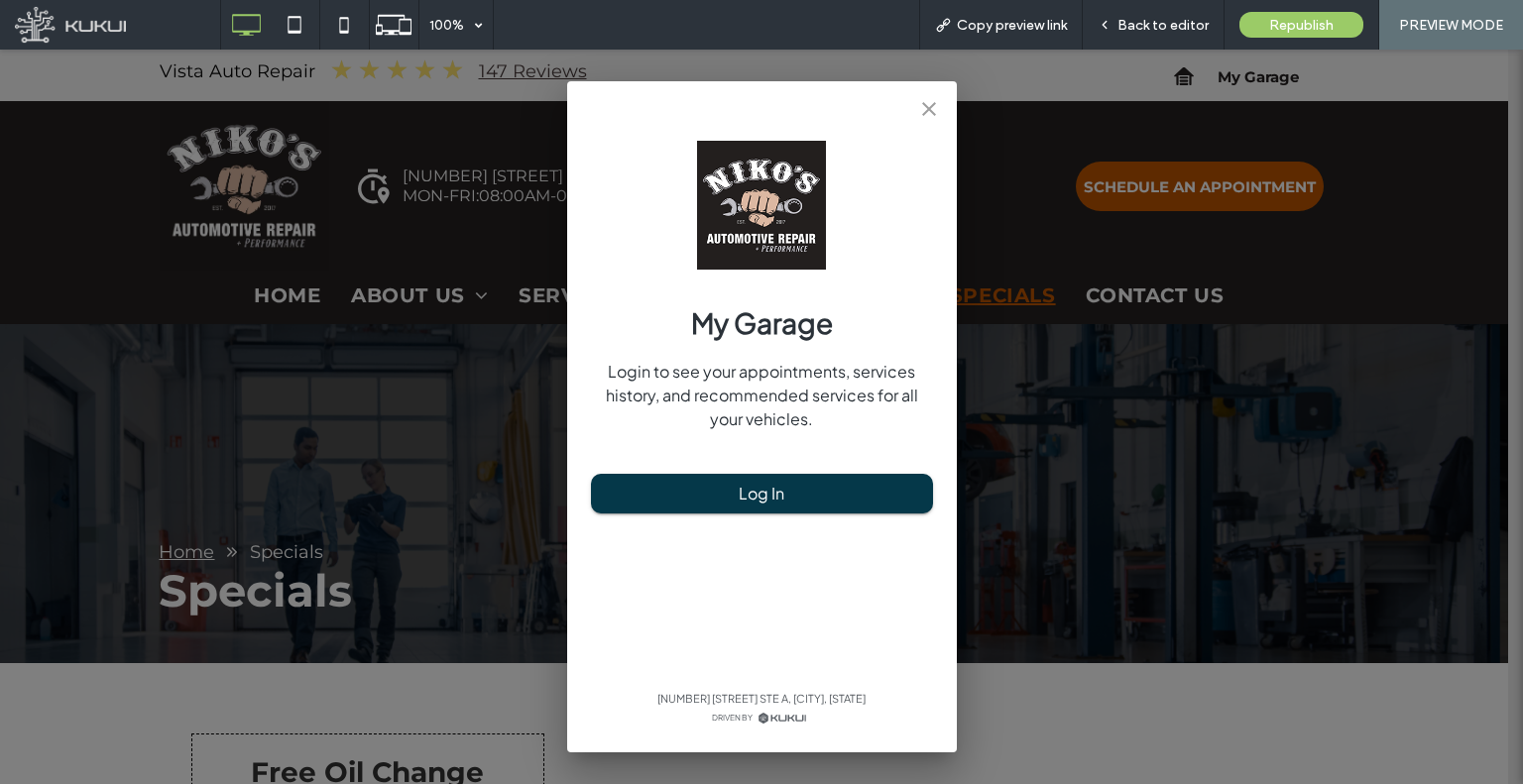 click on "My Garage Login to see your appointments, services history, and recommended services for all your vehicles. Log In 245 N Emerald Dr STE A, Vista, CA 92083 Driven By" at bounding box center (762, 416) 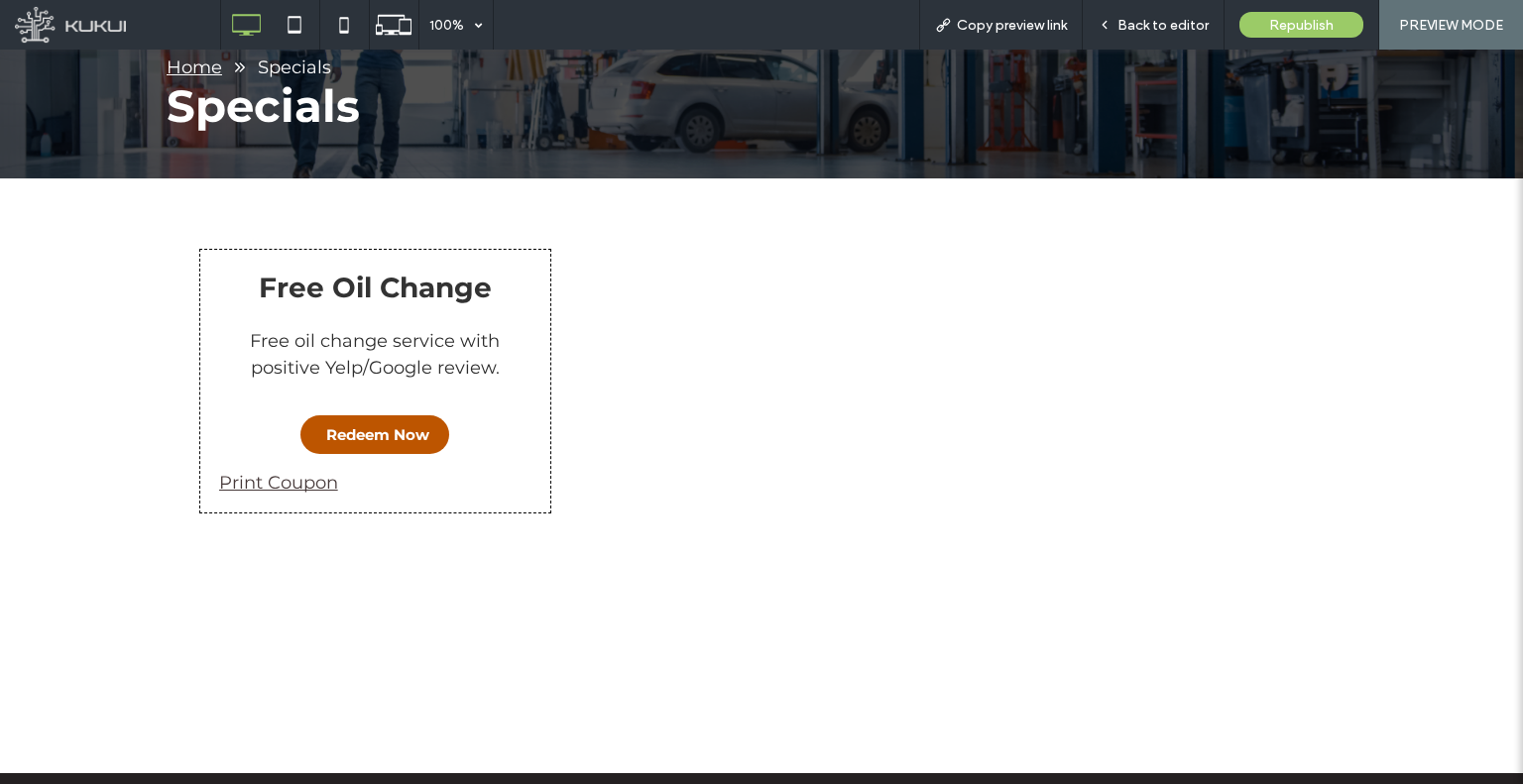 scroll, scrollTop: 496, scrollLeft: 0, axis: vertical 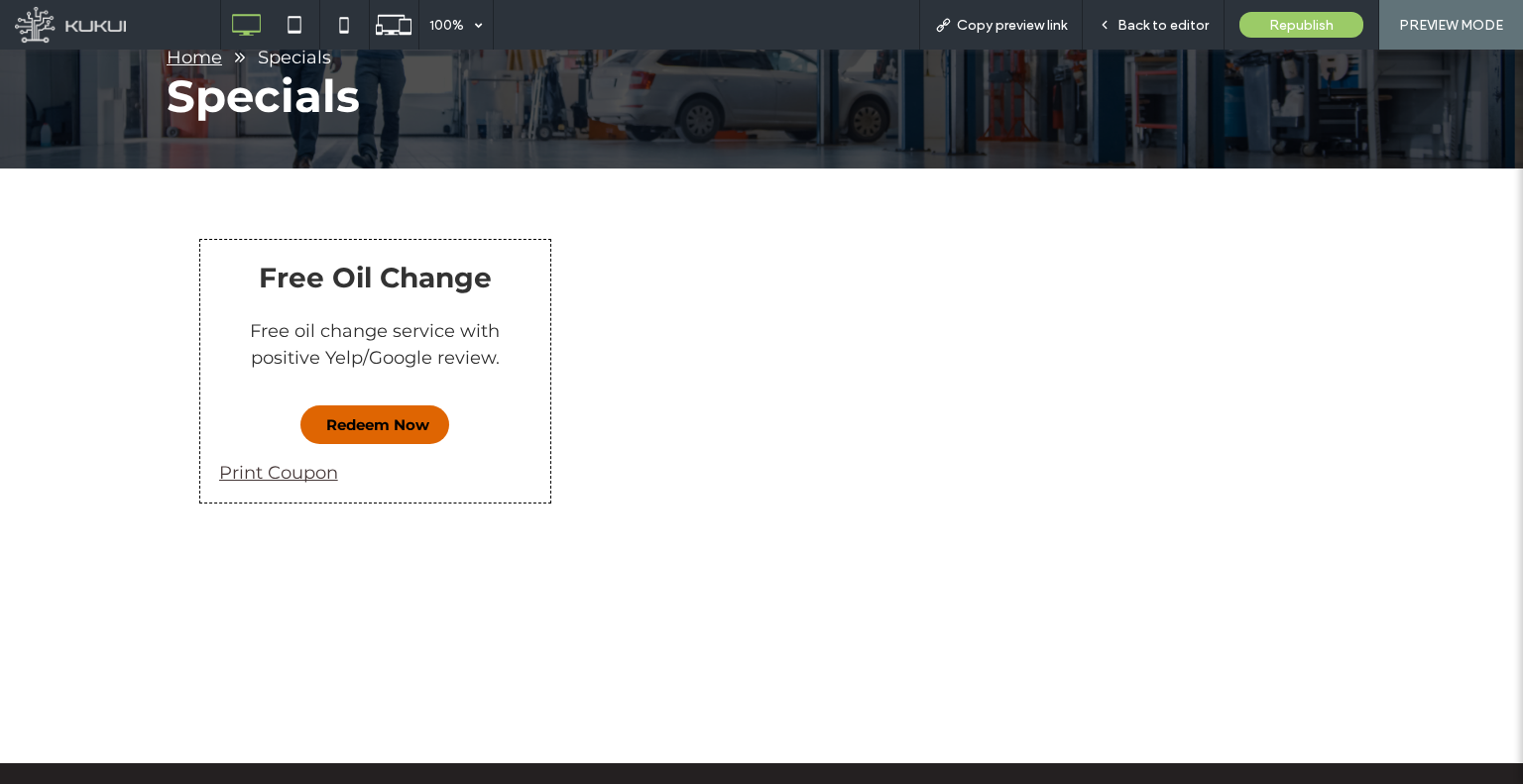 click on "Redeem Now" at bounding box center (378, 424) 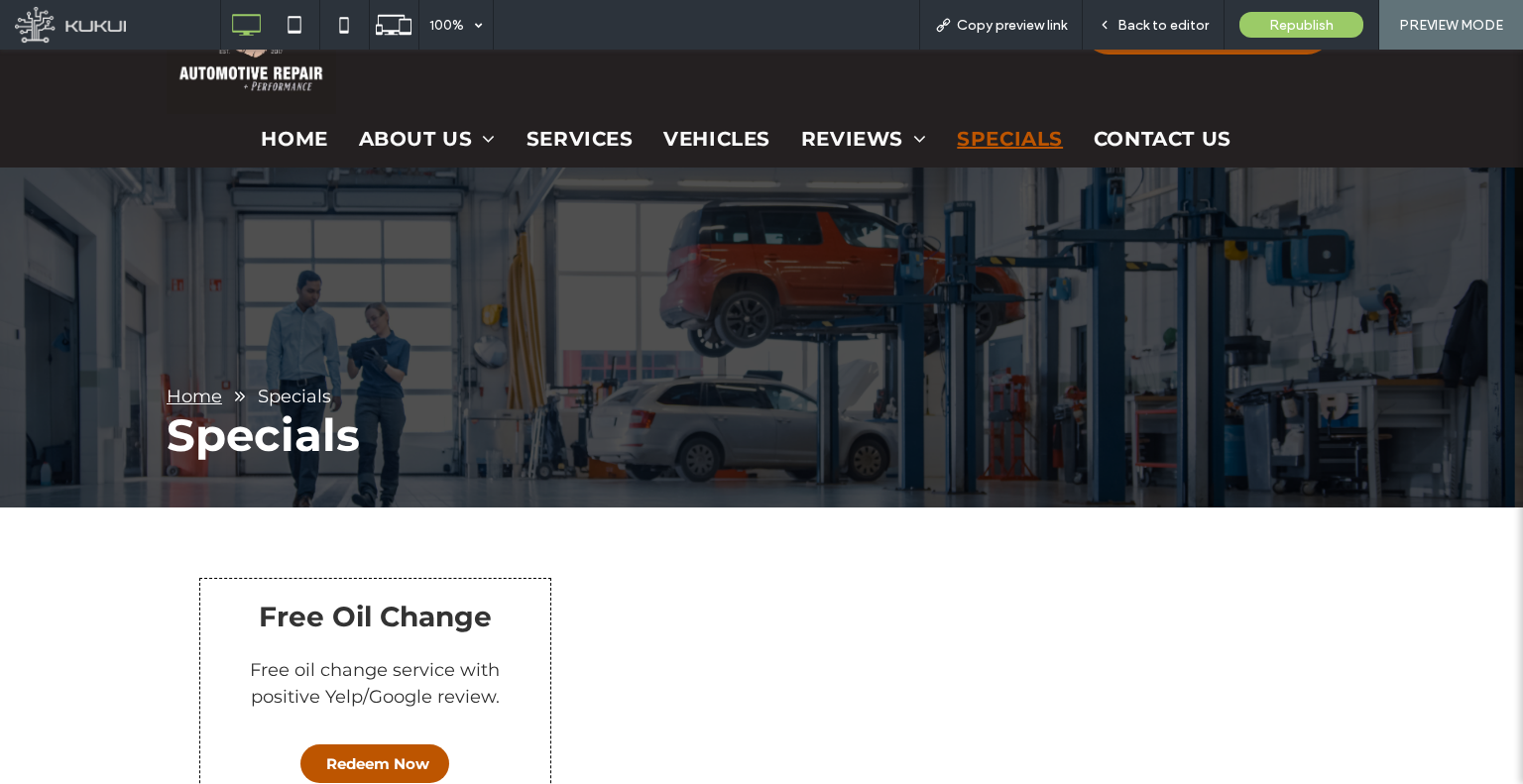 scroll, scrollTop: 0, scrollLeft: 0, axis: both 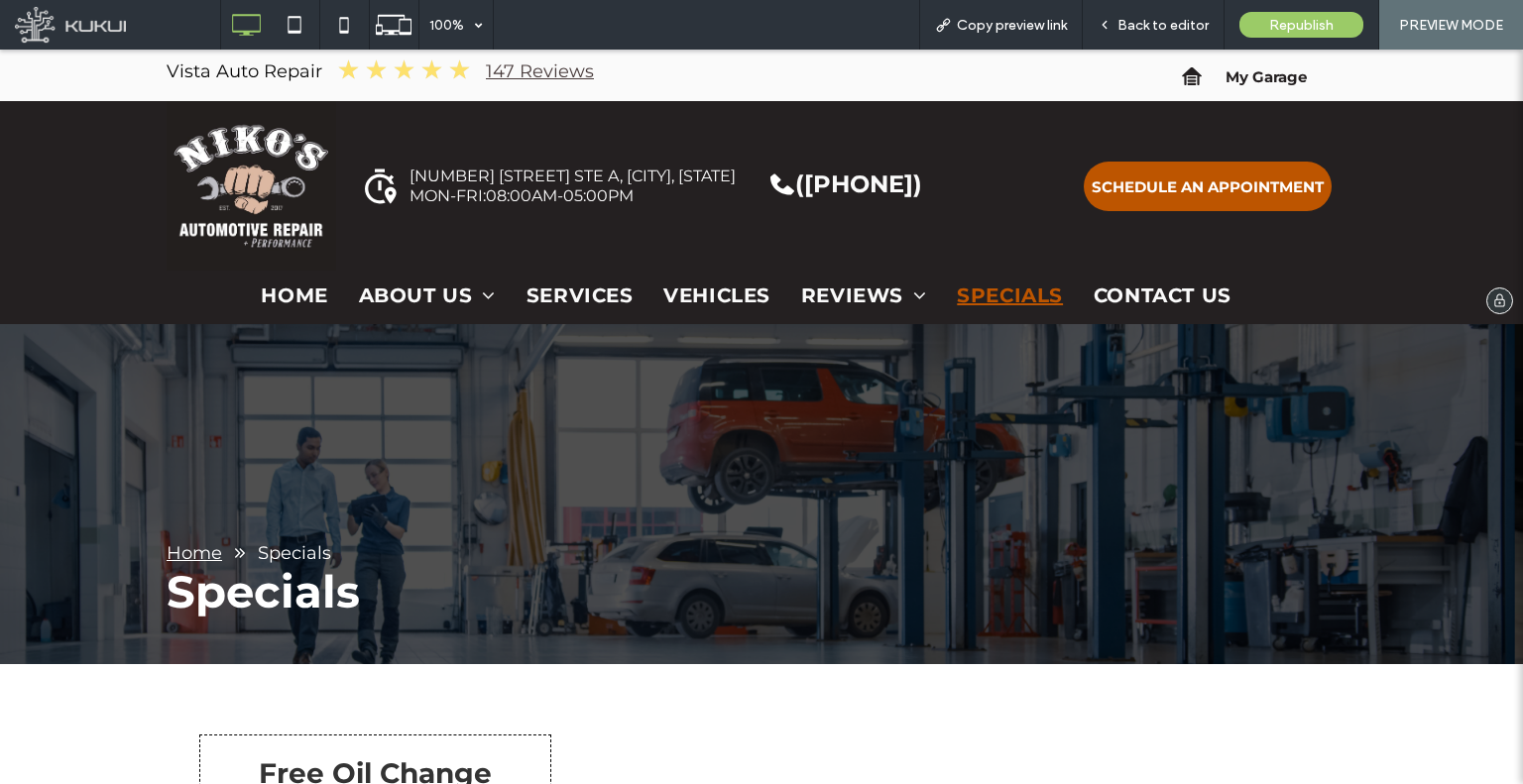 click at bounding box center (251, 185) 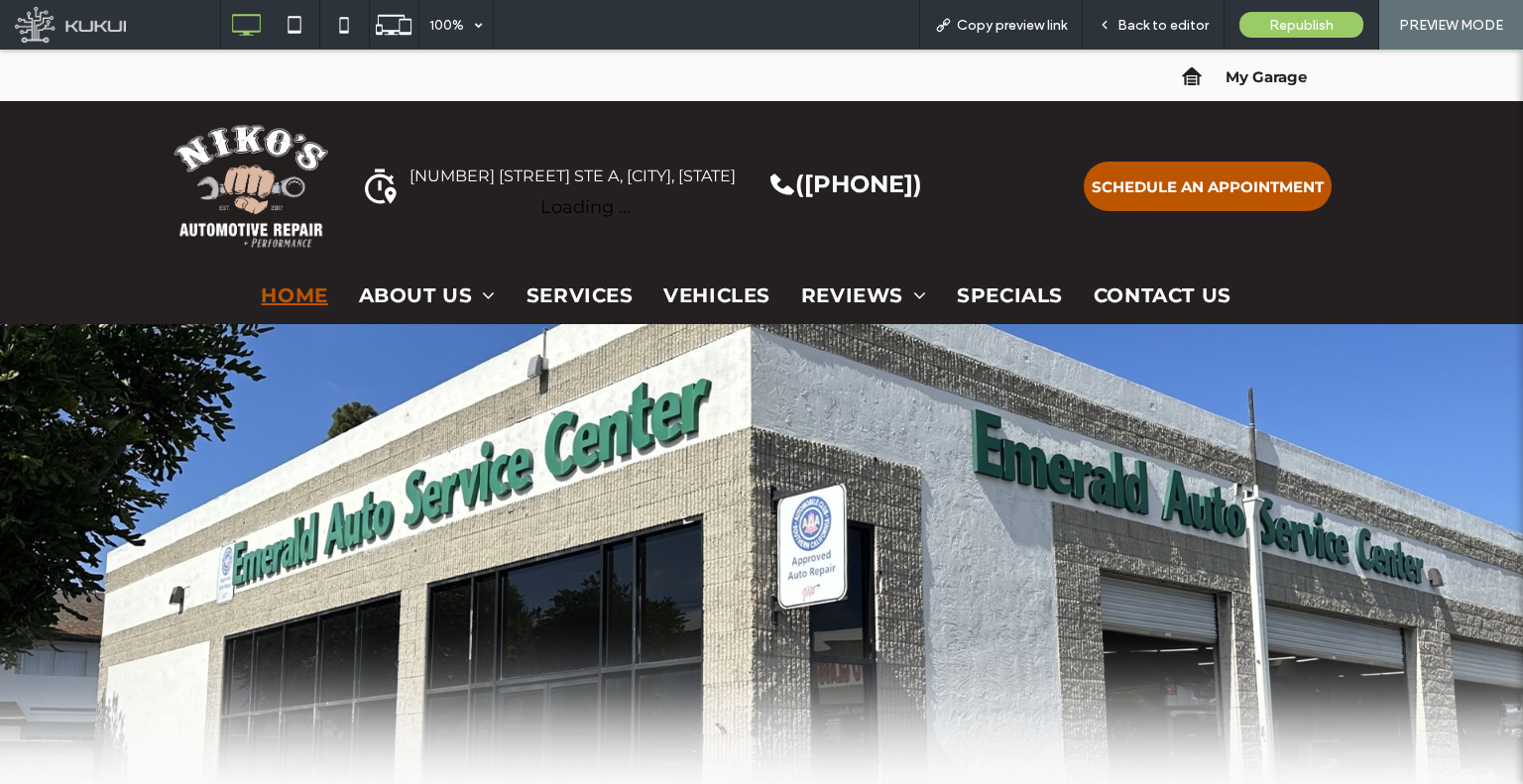 scroll, scrollTop: 0, scrollLeft: 0, axis: both 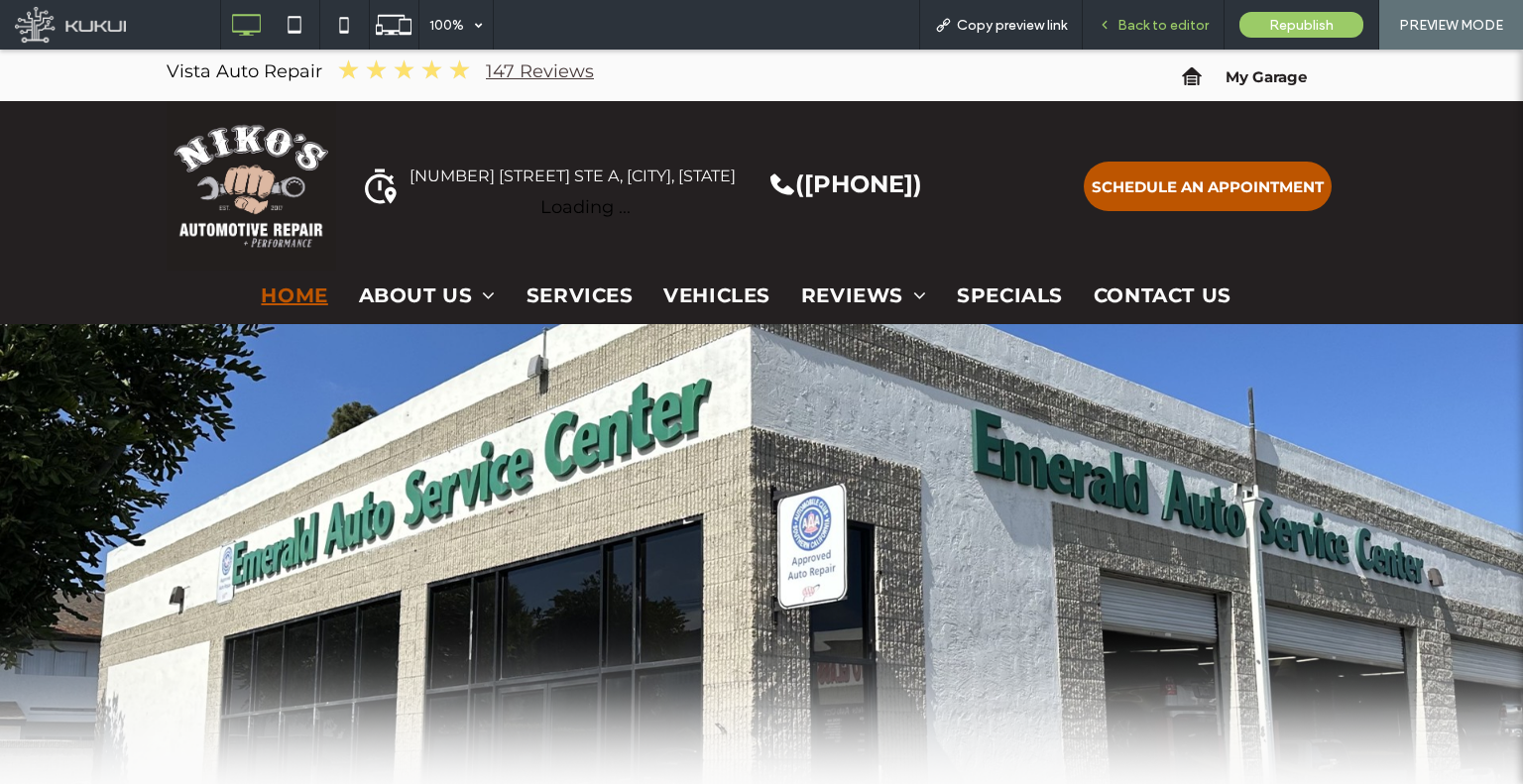 click 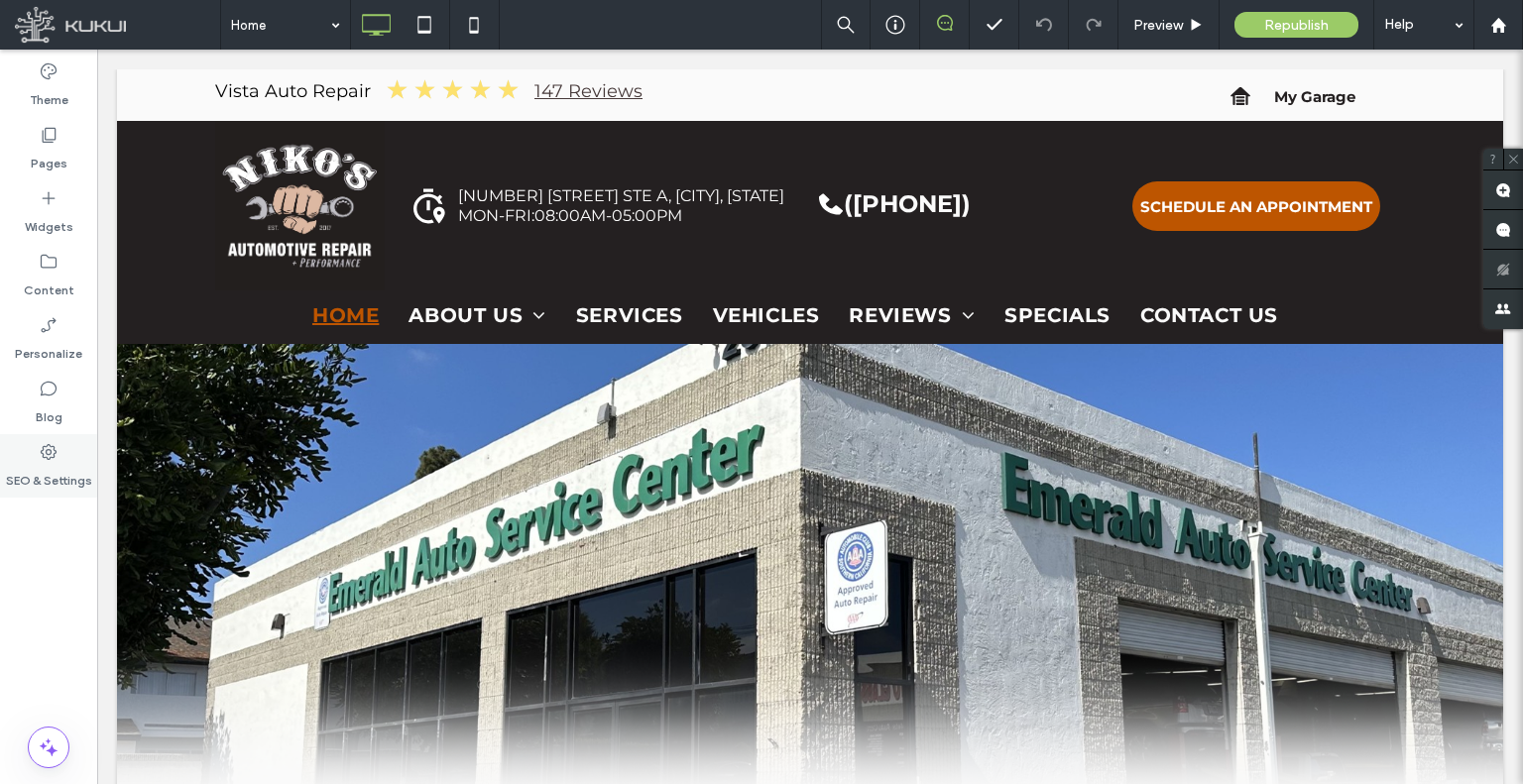 click on "SEO & Settings" at bounding box center (49, 466) 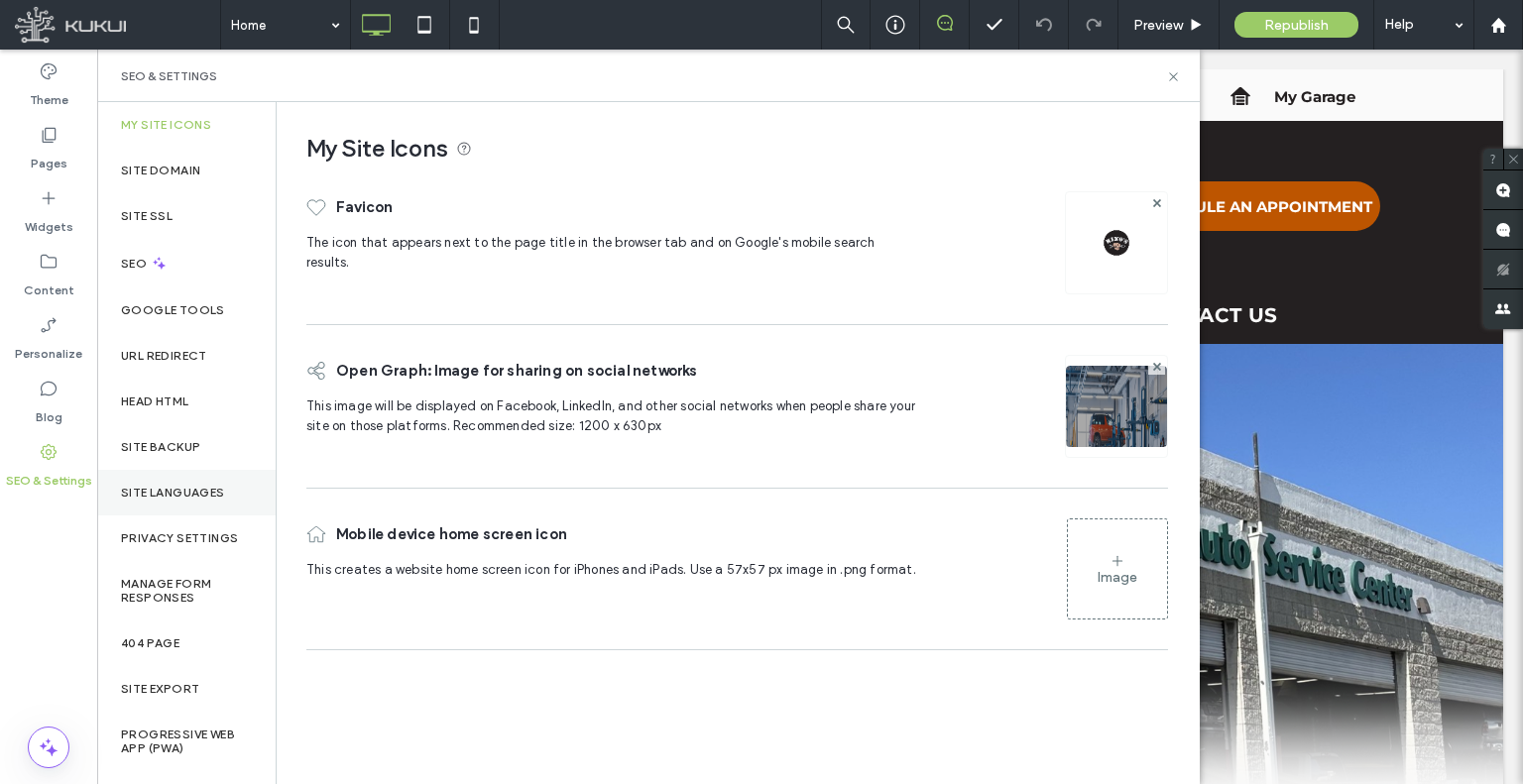click on "Site Languages" at bounding box center [186, 493] 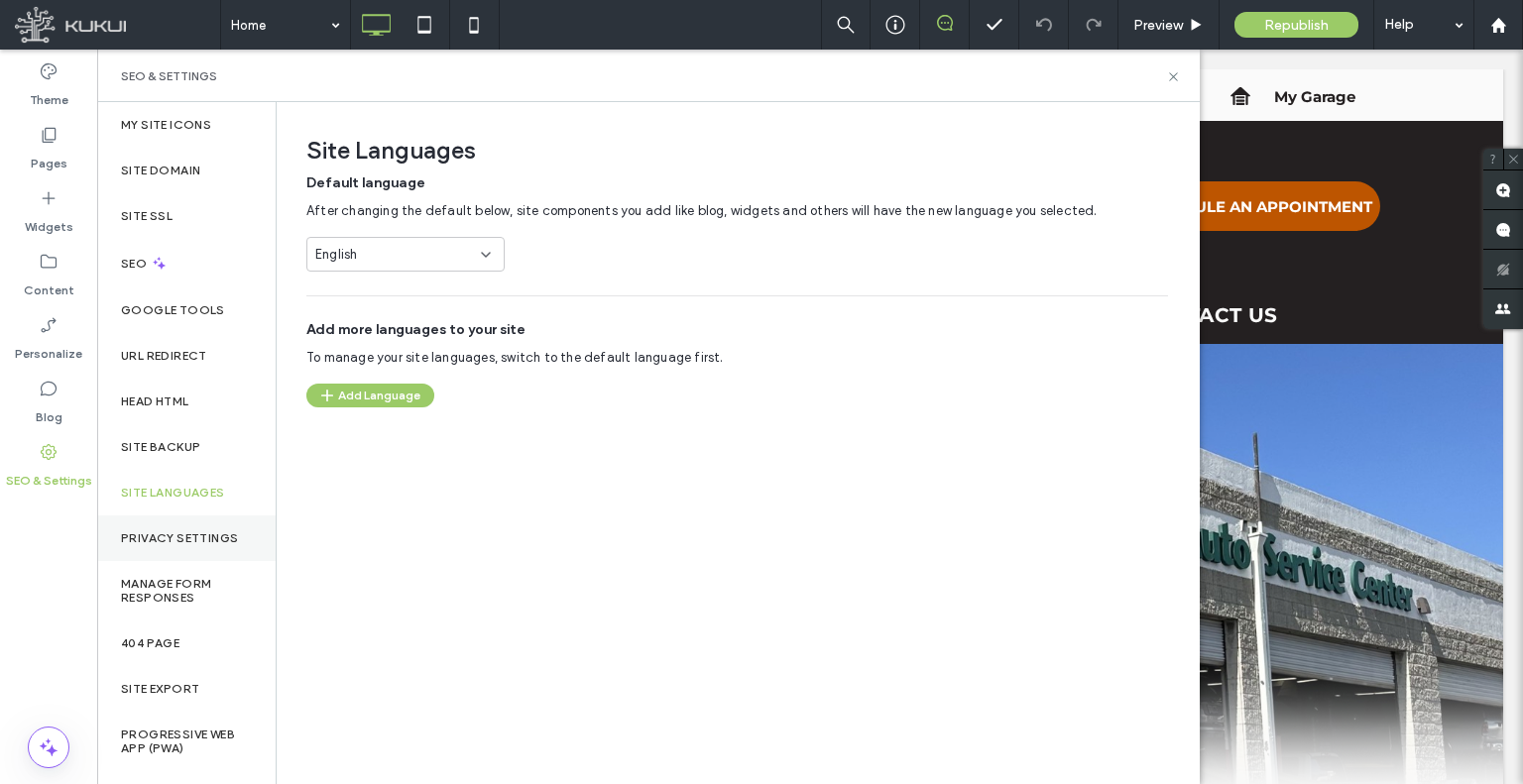 click on "Privacy Settings" at bounding box center (186, 538) 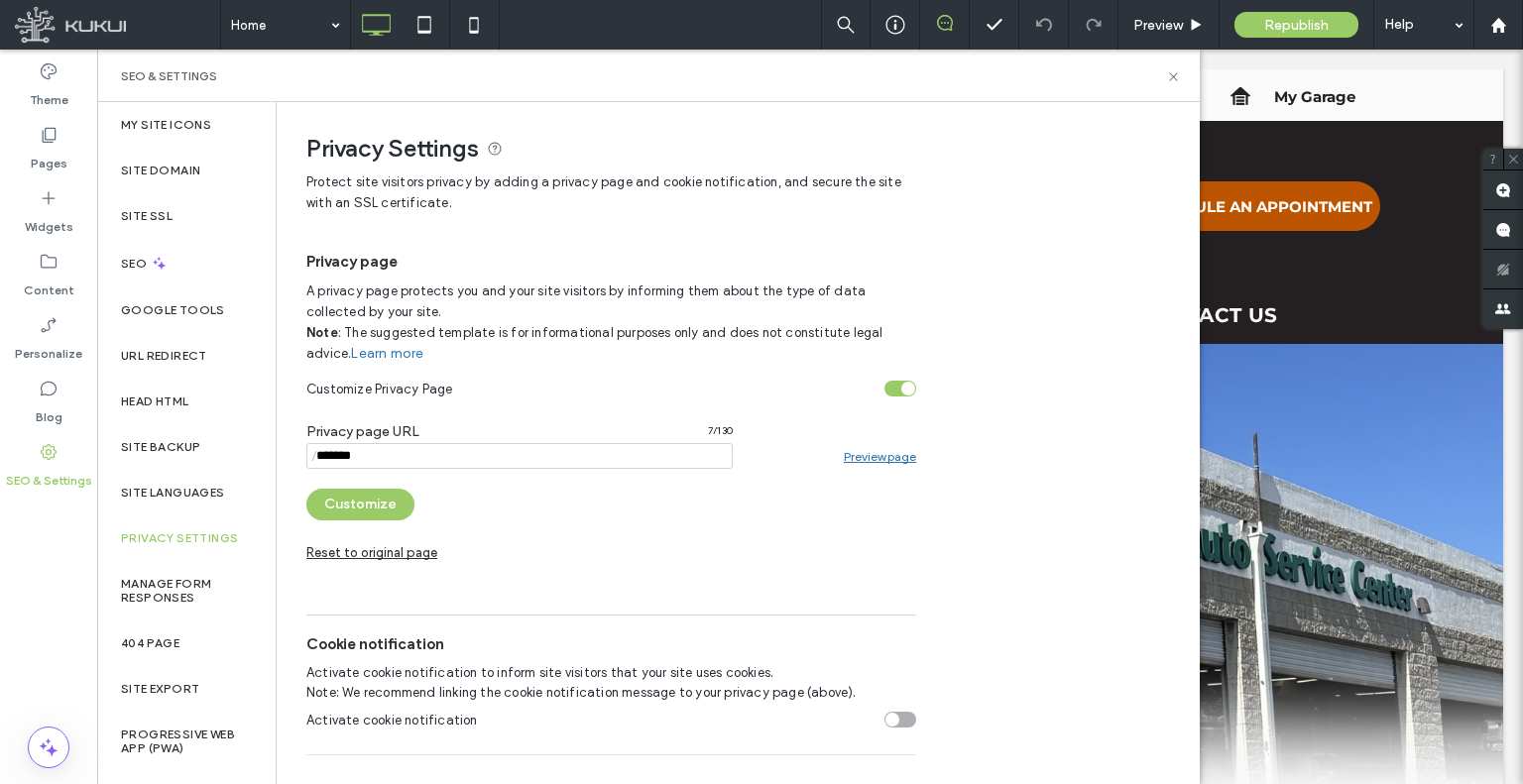 click on "Preview page" at bounding box center (879, 456) 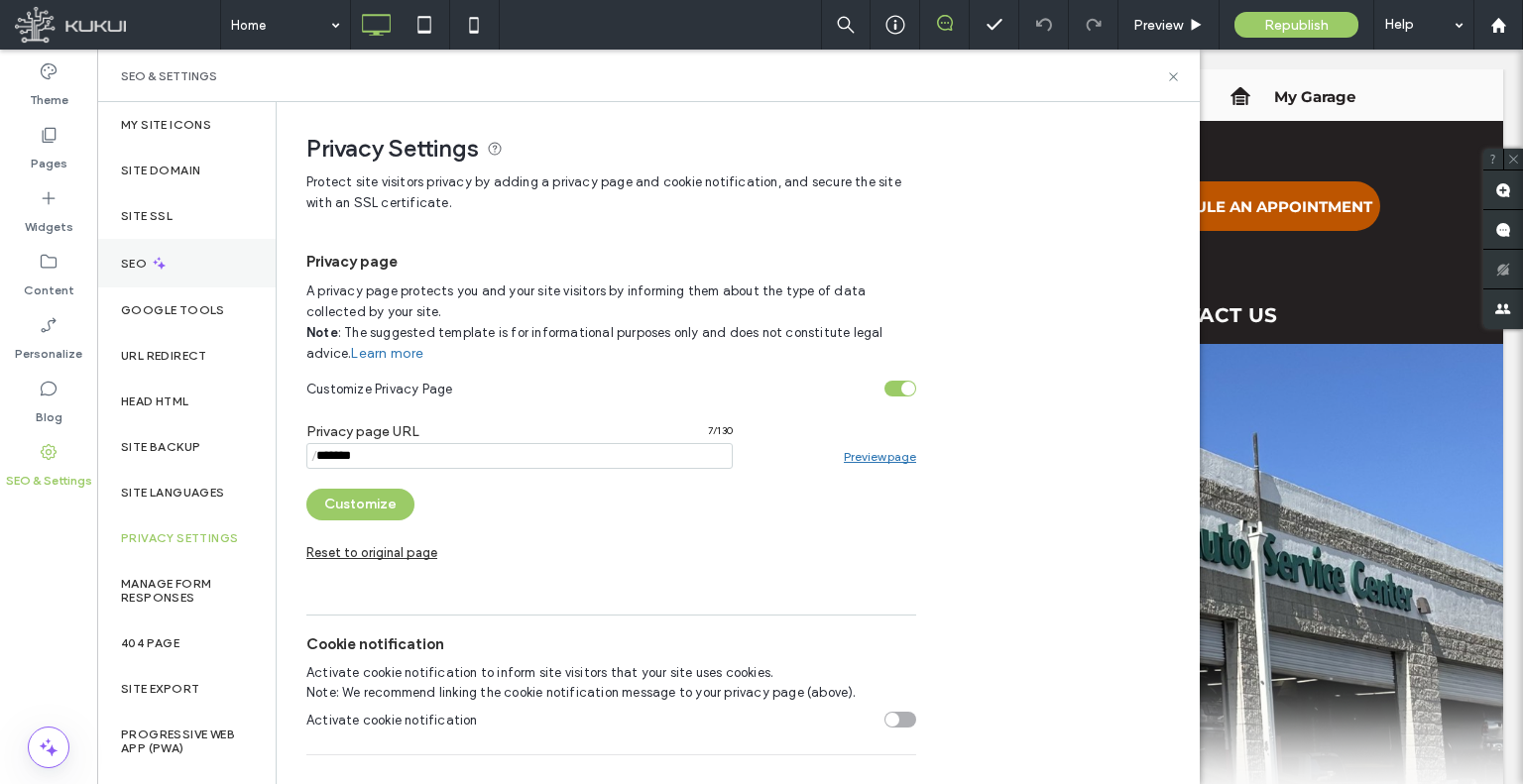 click on "SEO" at bounding box center [186, 263] 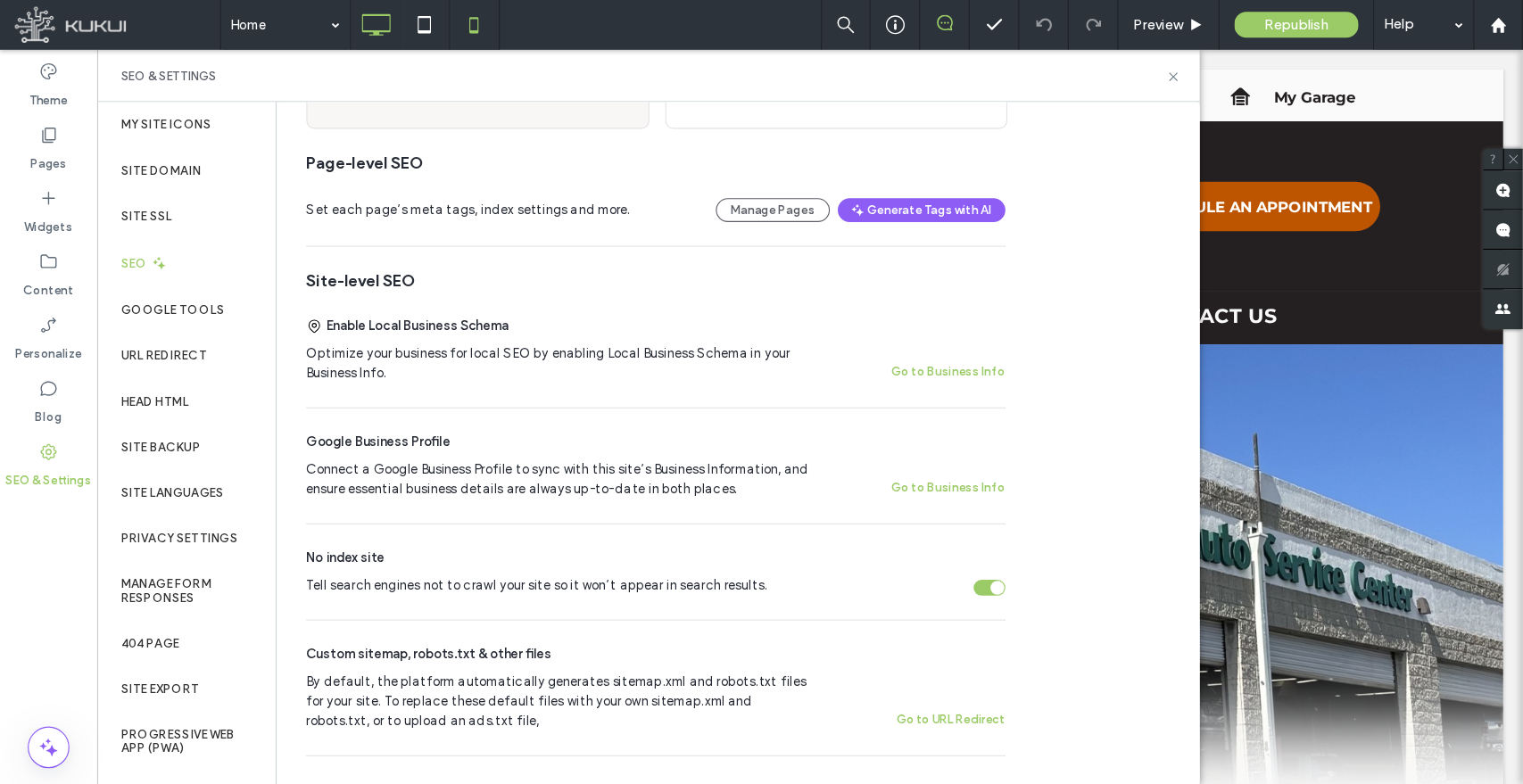 scroll, scrollTop: 178, scrollLeft: 0, axis: vertical 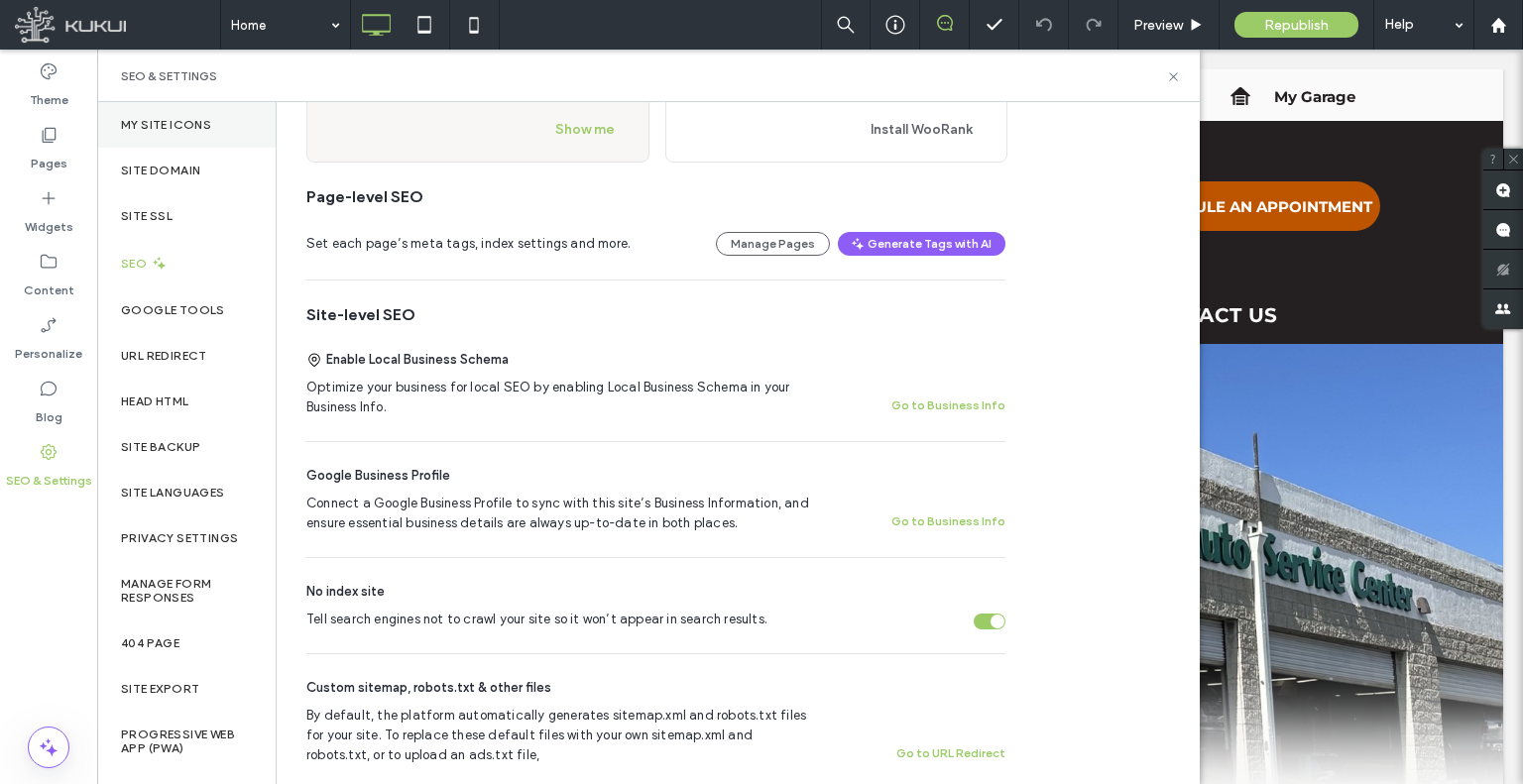 click on "My Site Icons" at bounding box center (186, 125) 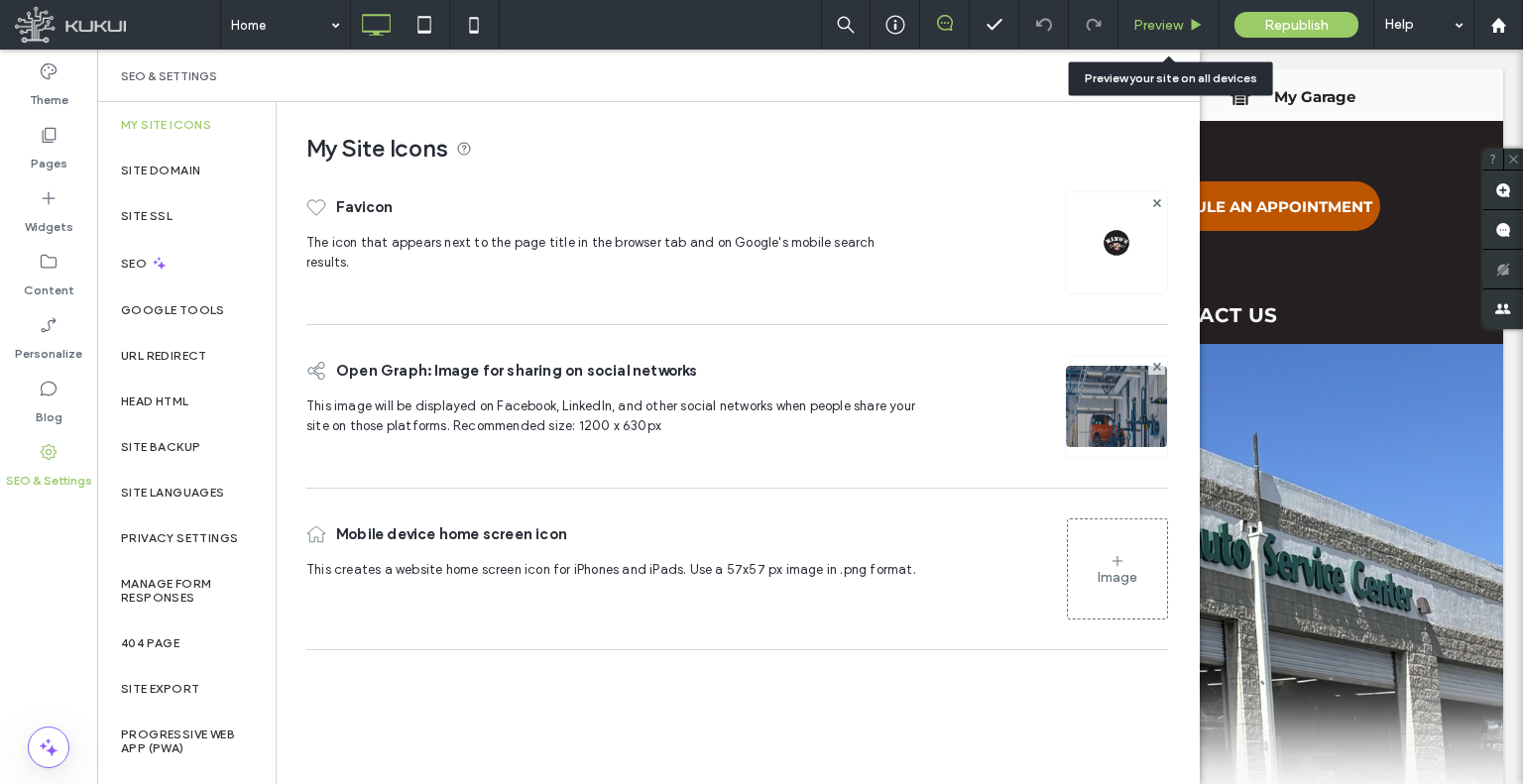 click on "Preview" at bounding box center (1158, 25) 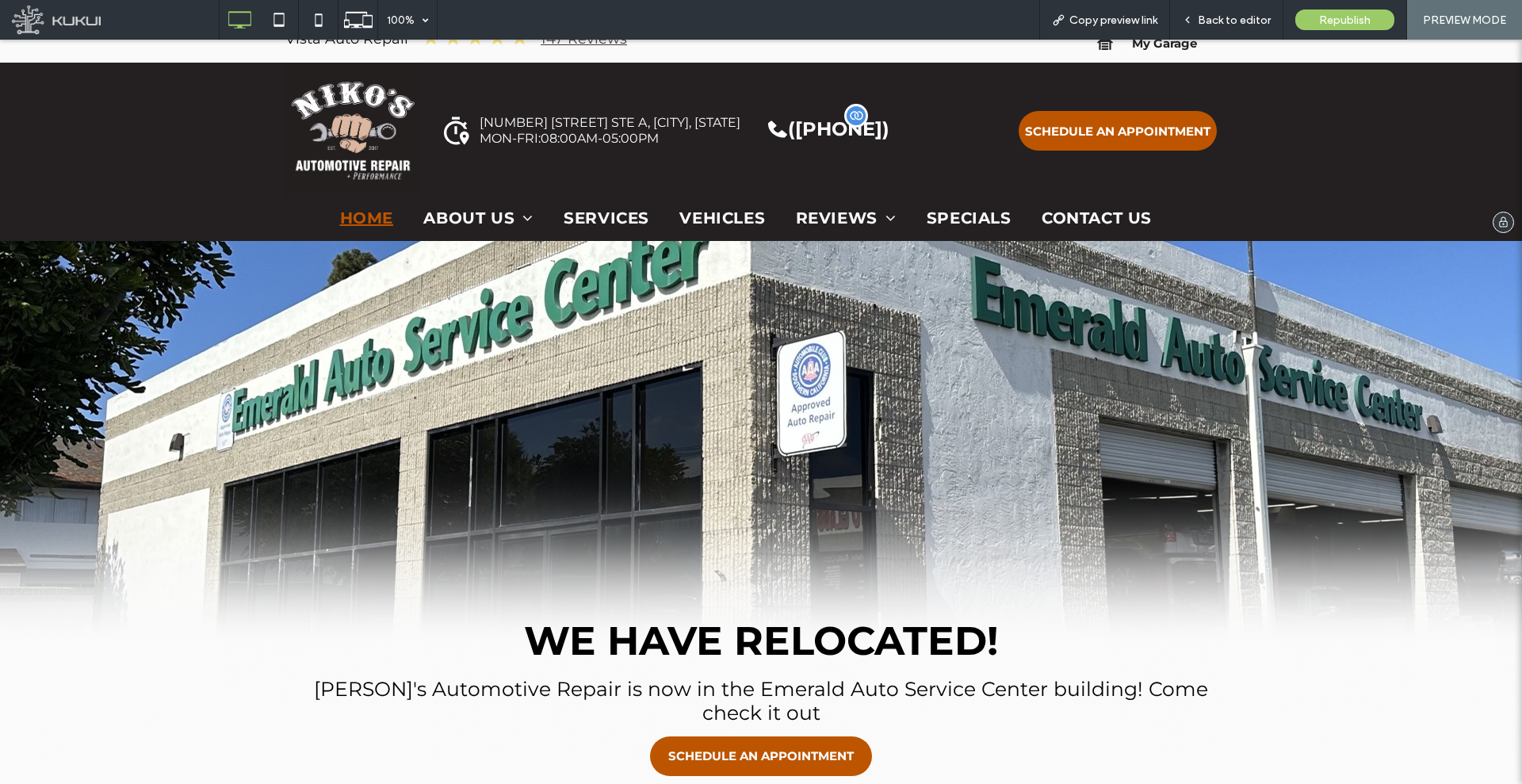 scroll, scrollTop: 0, scrollLeft: 0, axis: both 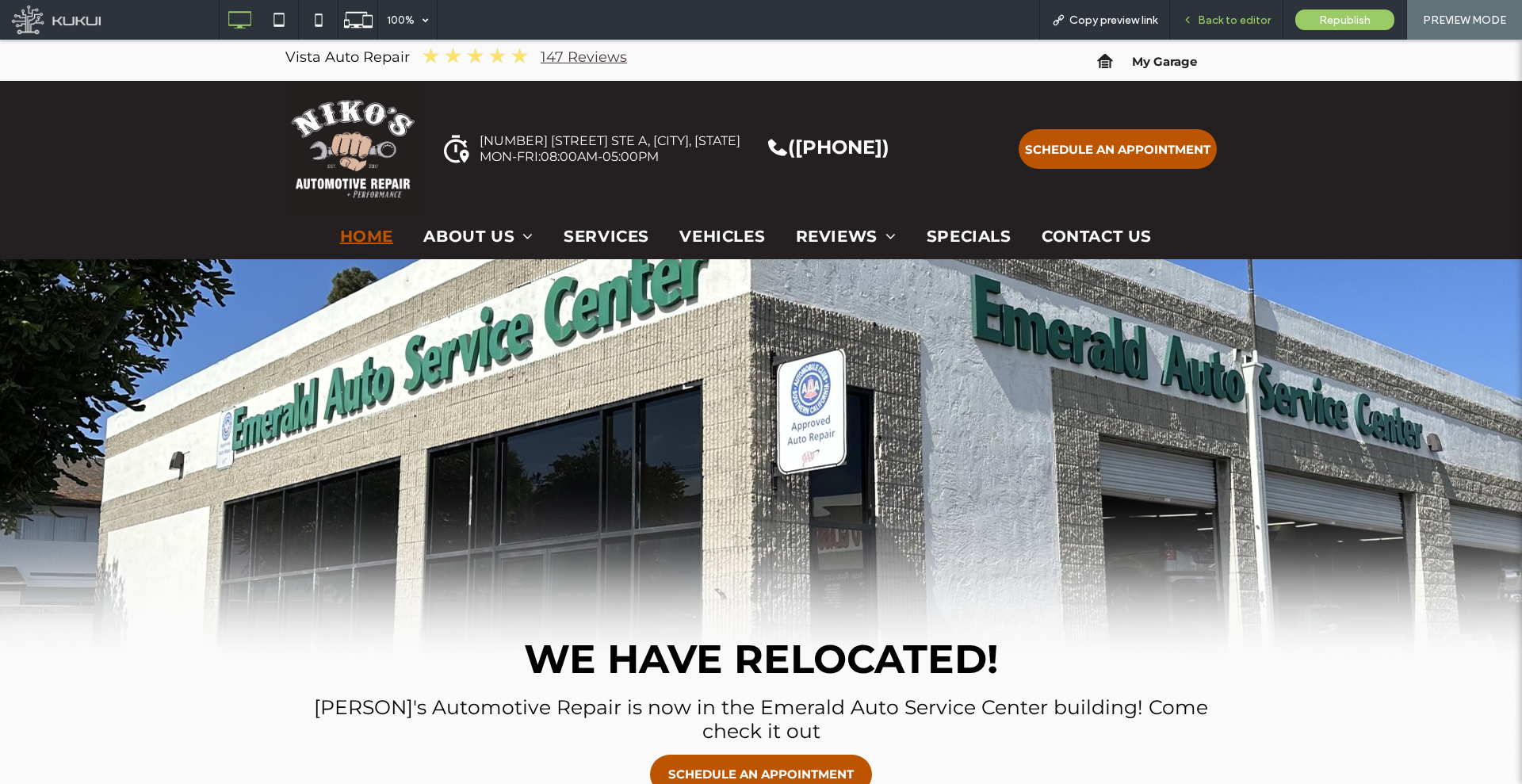 click on "Back to editor" at bounding box center [1234, 20] 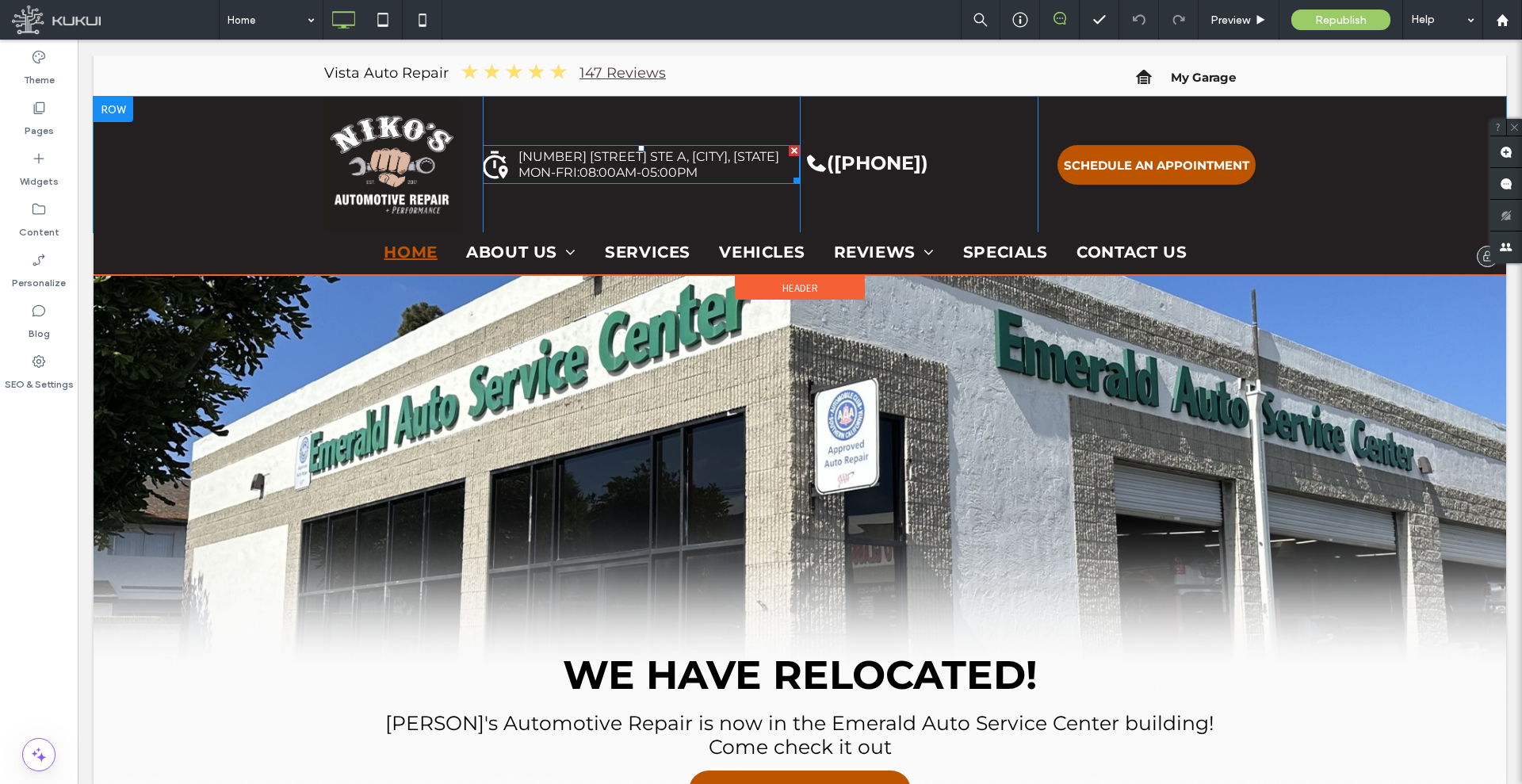 click on "257 N Emerald STE A, Vista, CA 92083" at bounding box center [648, 156] 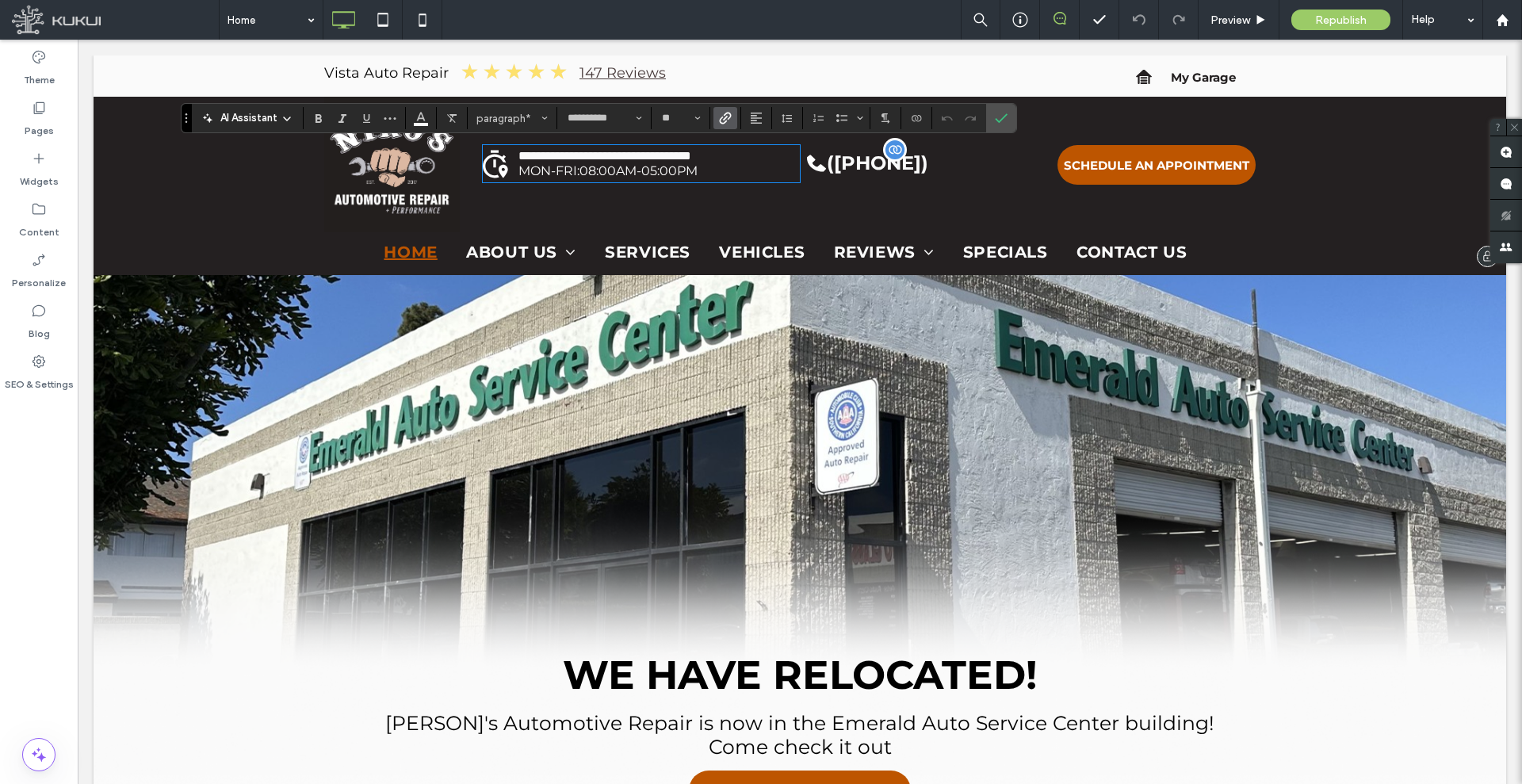 click on "(760) 758-3477" at bounding box center (878, 163) 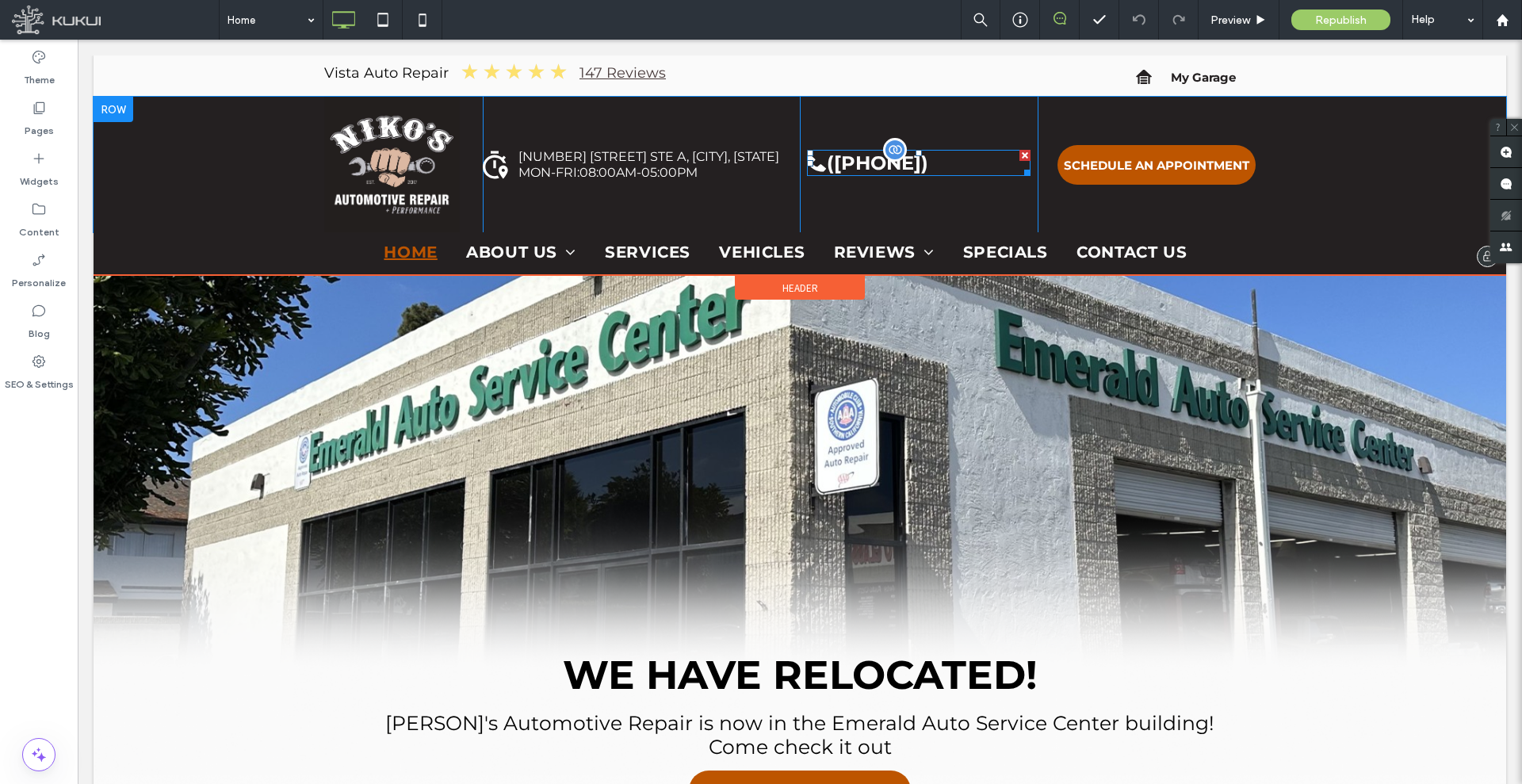 click on "(760) 758-3477" at bounding box center [878, 163] 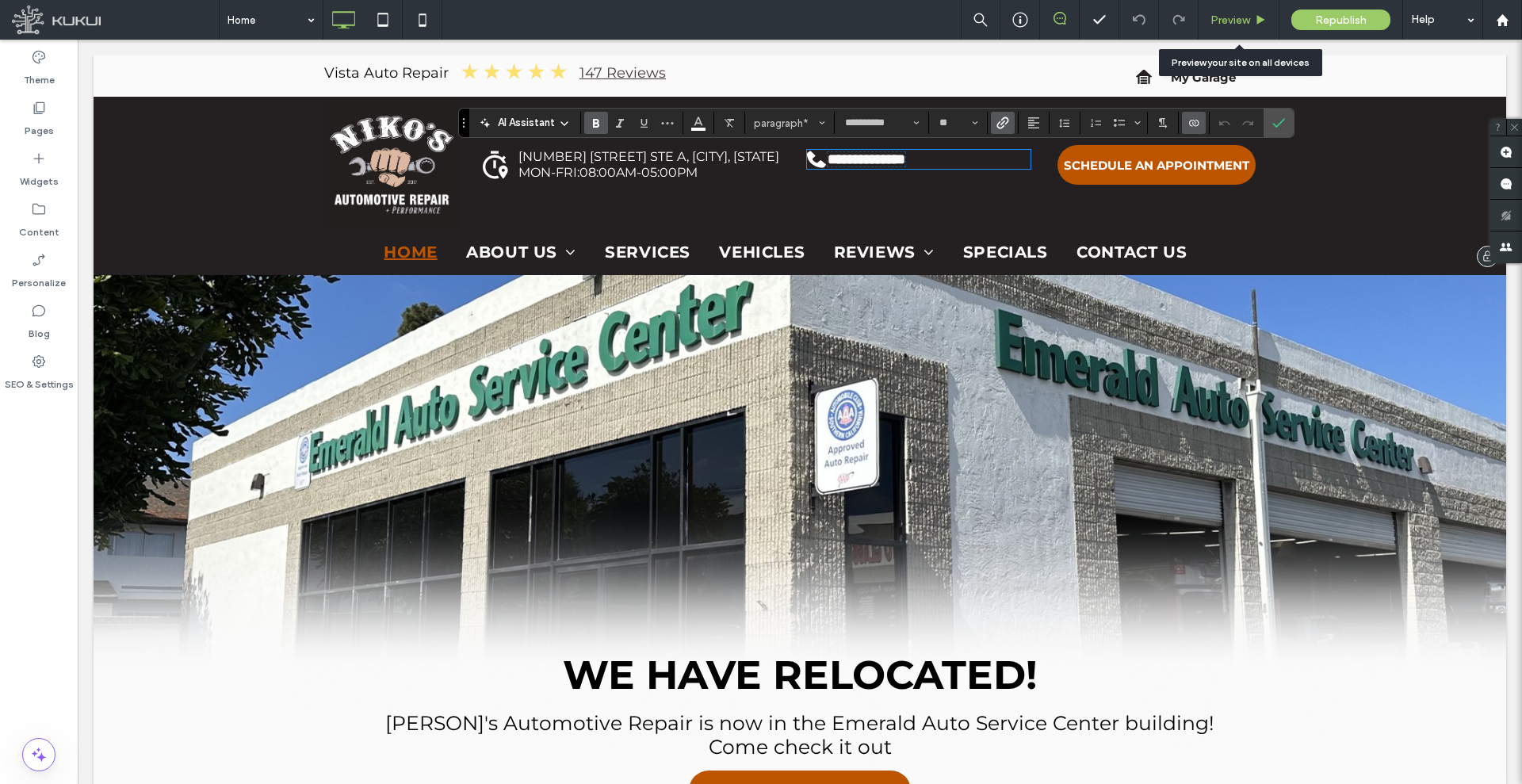 click on "Preview" at bounding box center [1230, 20] 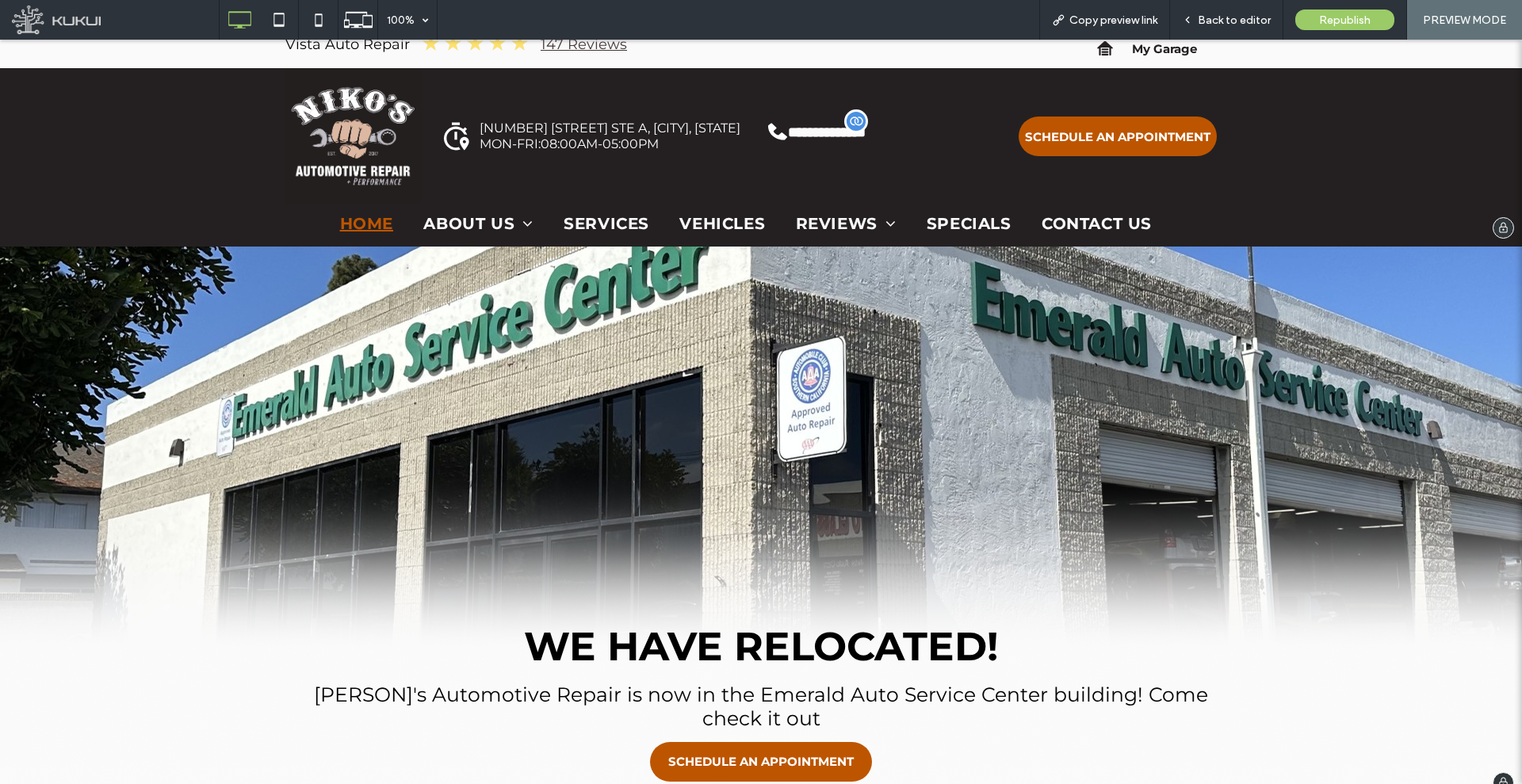 scroll, scrollTop: 99, scrollLeft: 0, axis: vertical 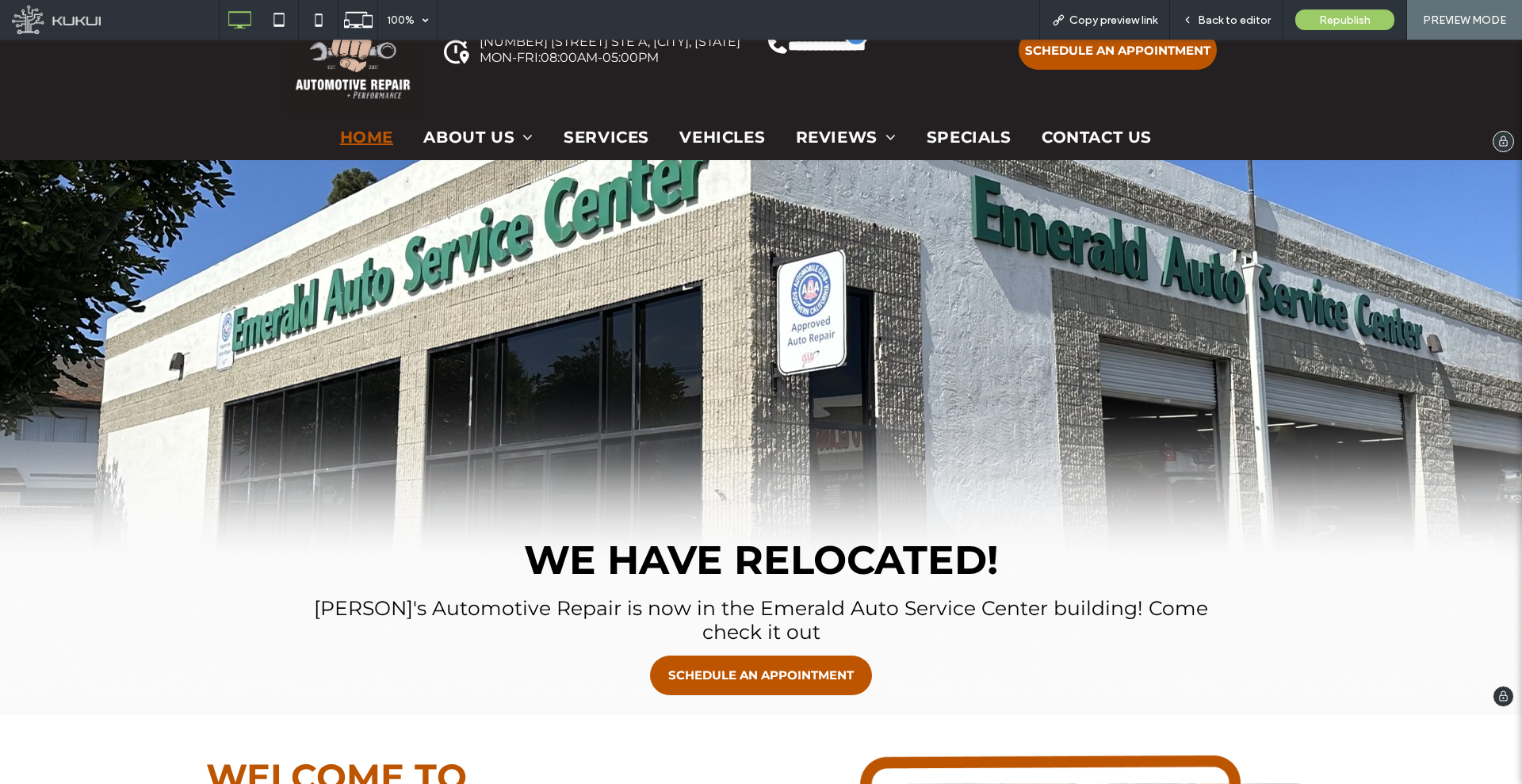 click on "Niko's Automotive Repair is now in the Emerald Auto Service Center building! Come check it out" at bounding box center [761, 620] 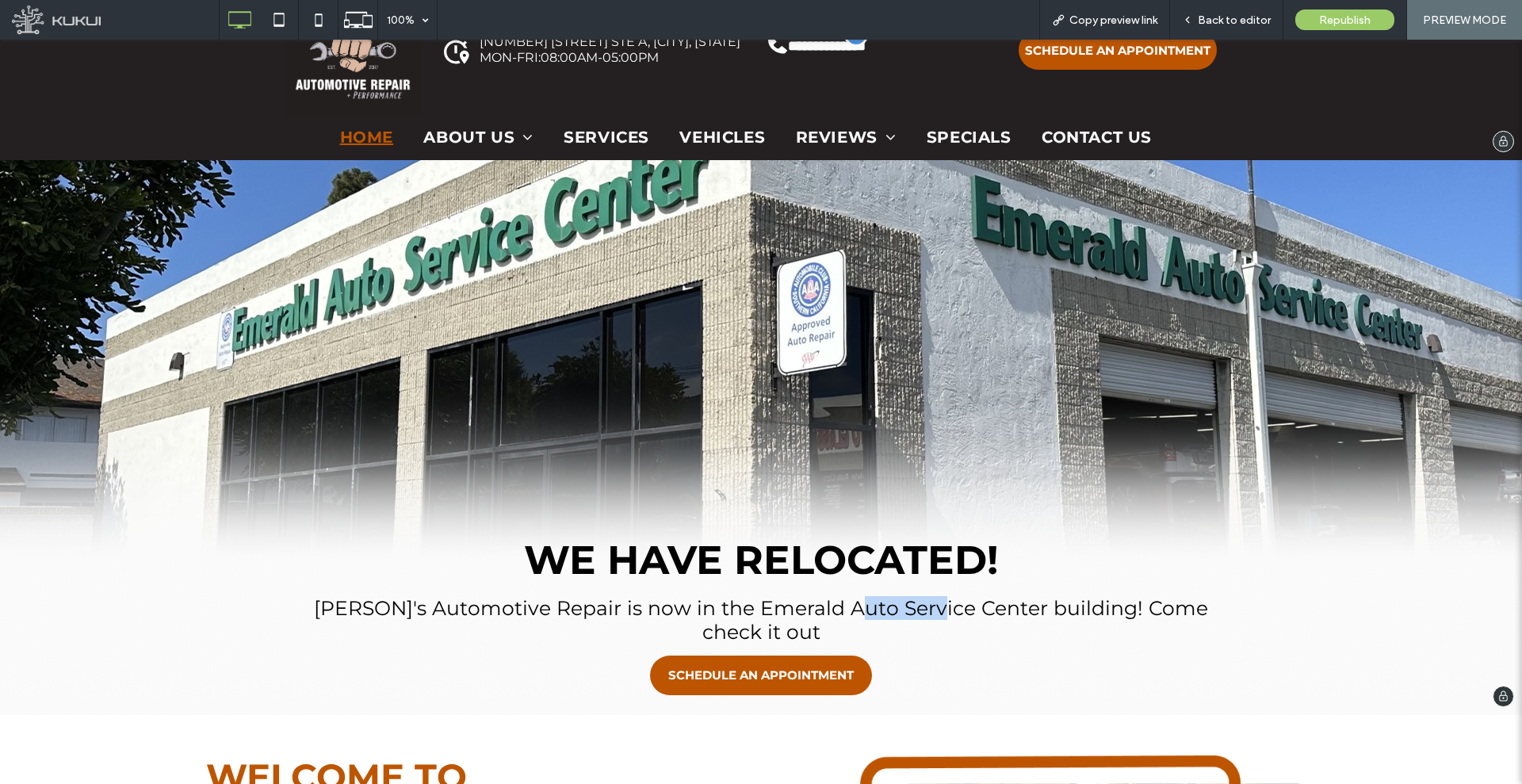 click on "Niko's Automotive Repair is now in the Emerald Auto Service Center building! Come check it out" at bounding box center [761, 620] 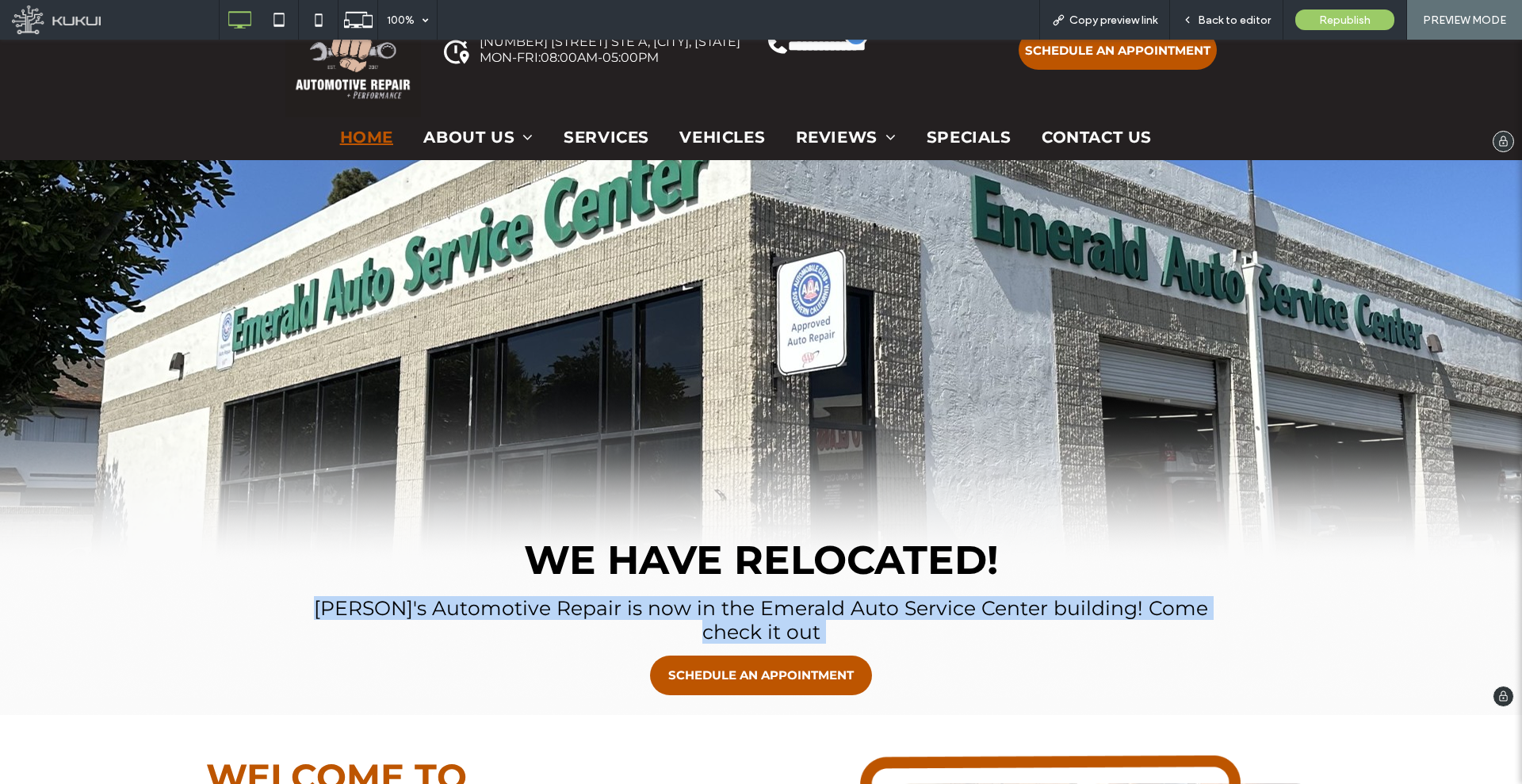 click on "Niko's Automotive Repair is now in the Emerald Auto Service Center building! Come check it out" at bounding box center (761, 620) 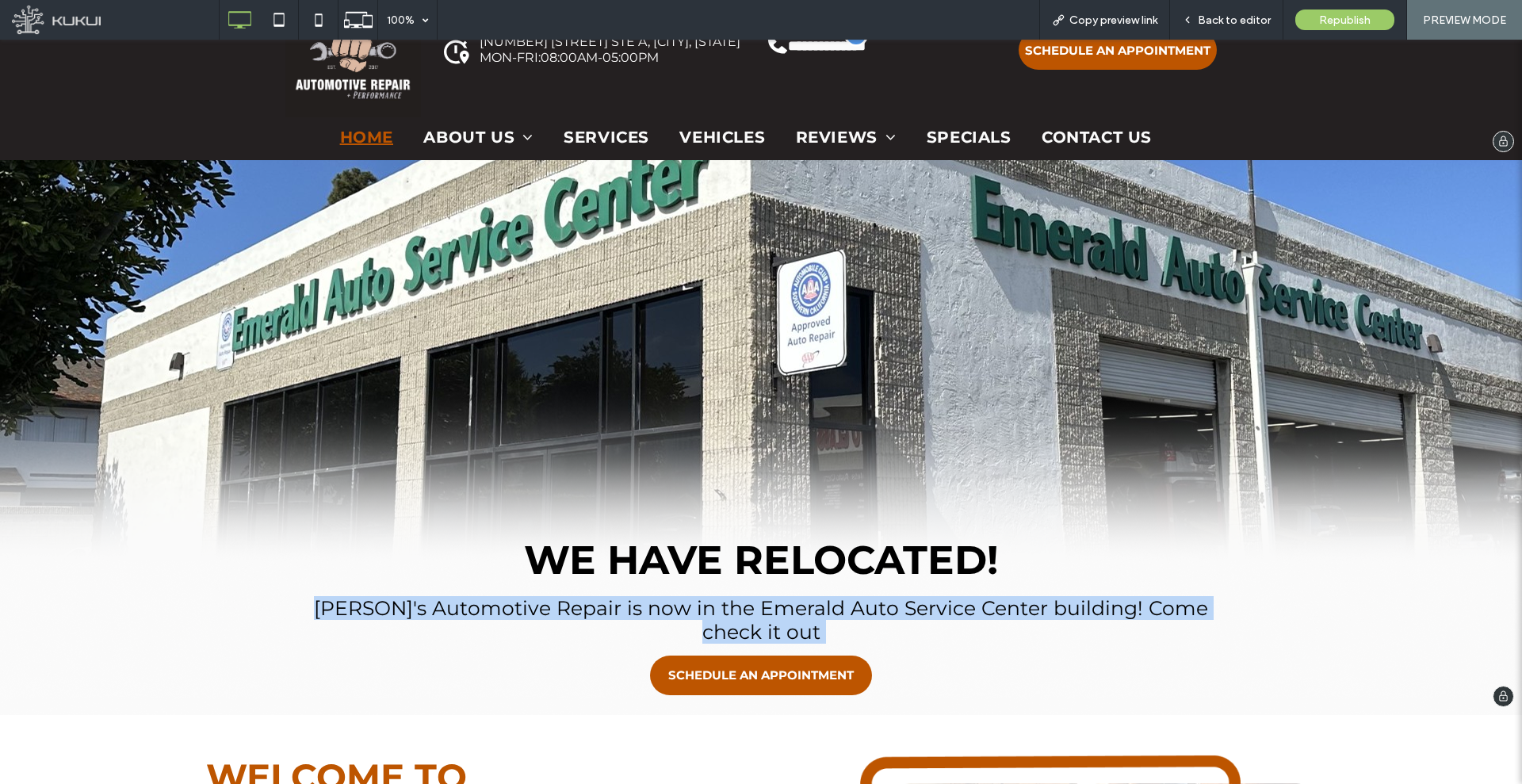 copy on "Niko's Automotive Repair is now in the Emerald Auto Service Center building! Come check it out" 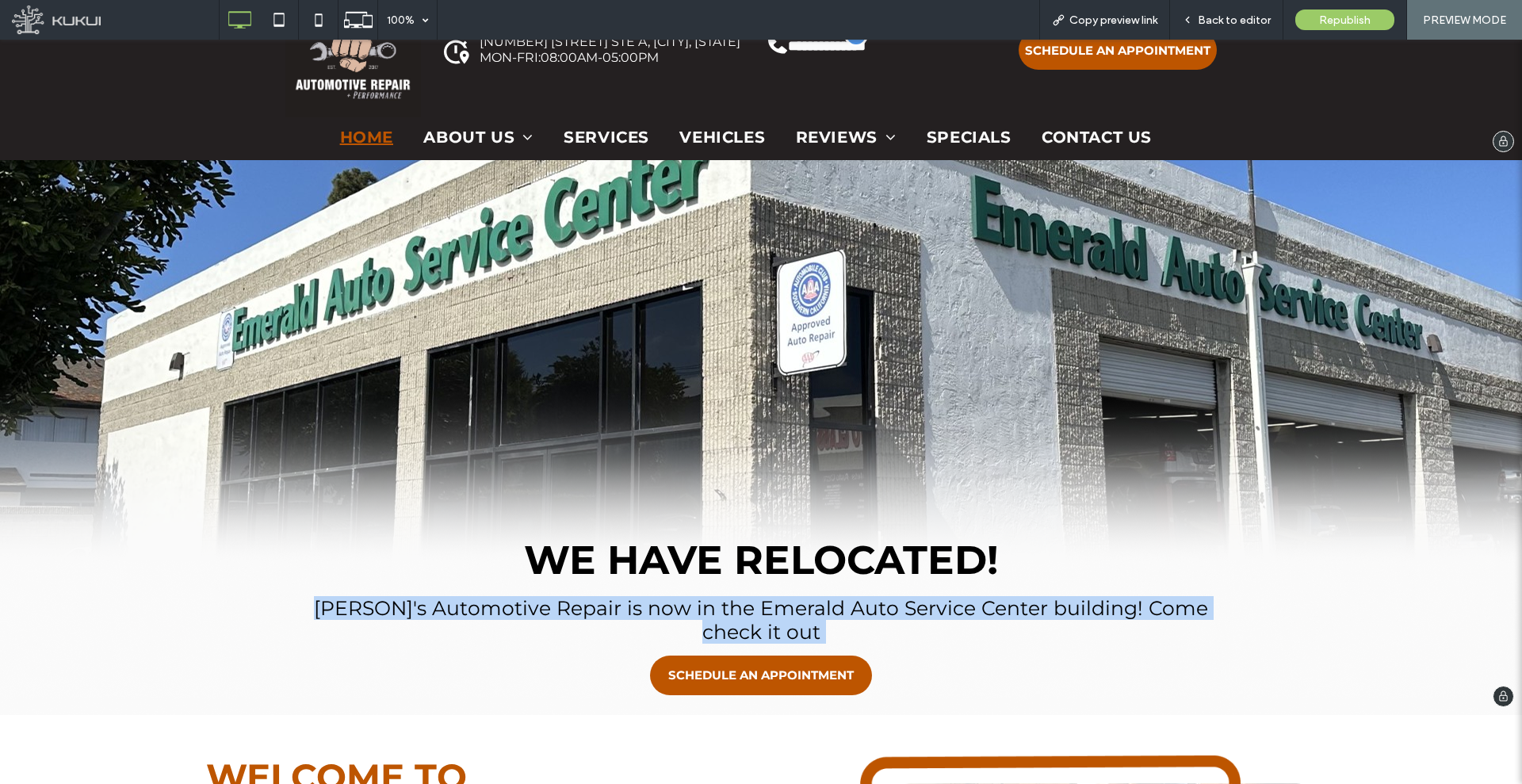 click at bounding box center [761, 438] 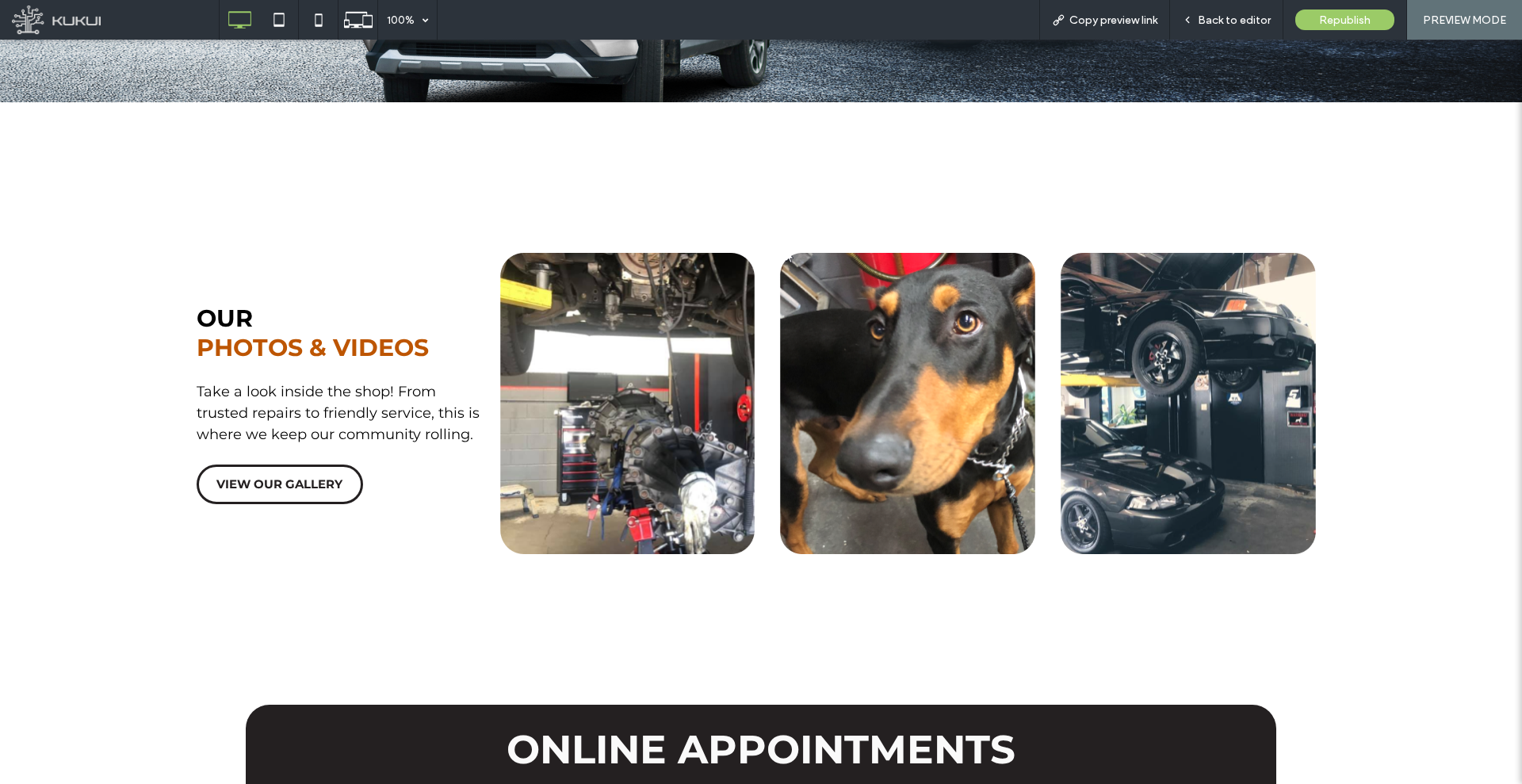 scroll, scrollTop: 3473, scrollLeft: 0, axis: vertical 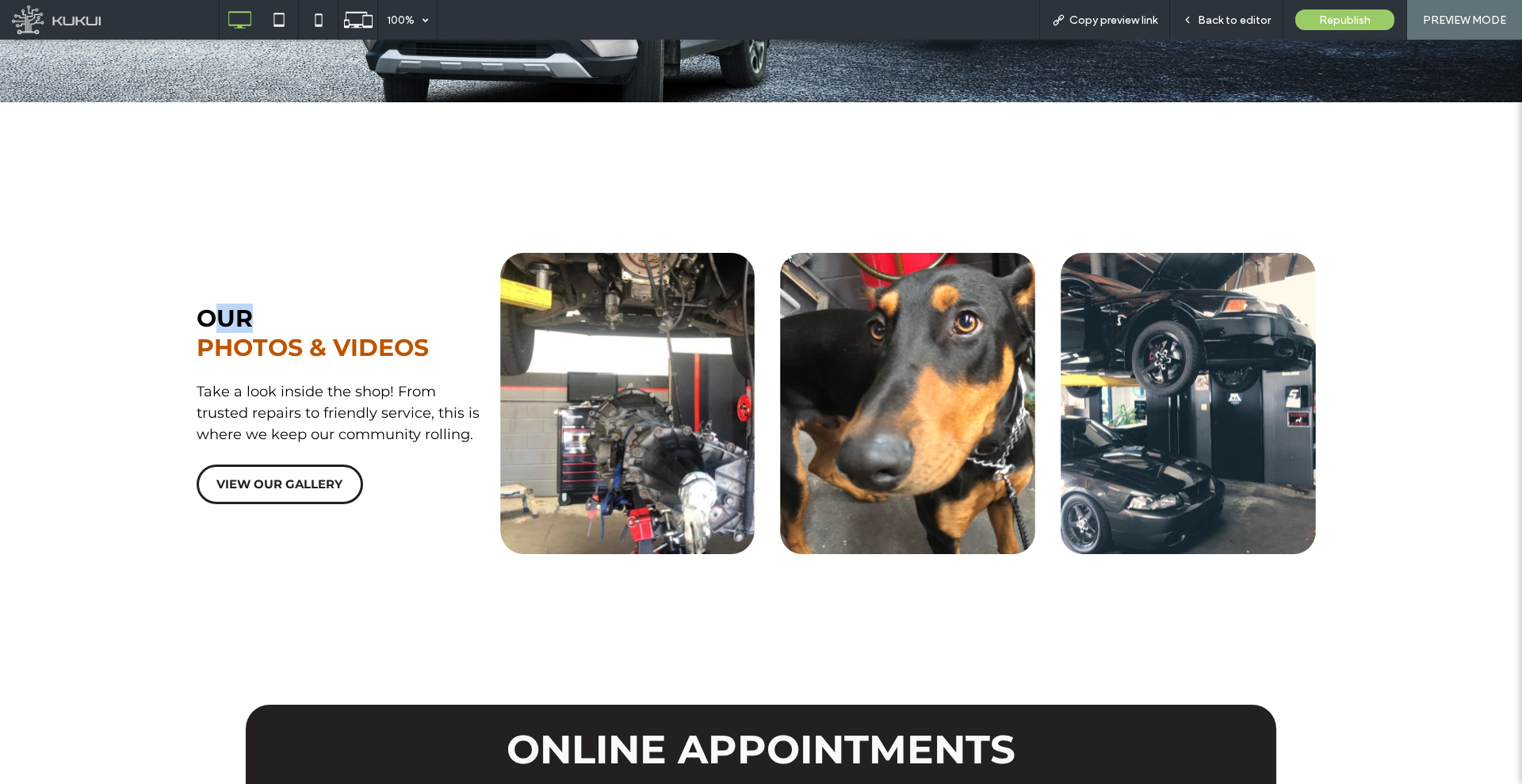 drag, startPoint x: 426, startPoint y: 332, endPoint x: 208, endPoint y: 311, distance: 219.00913 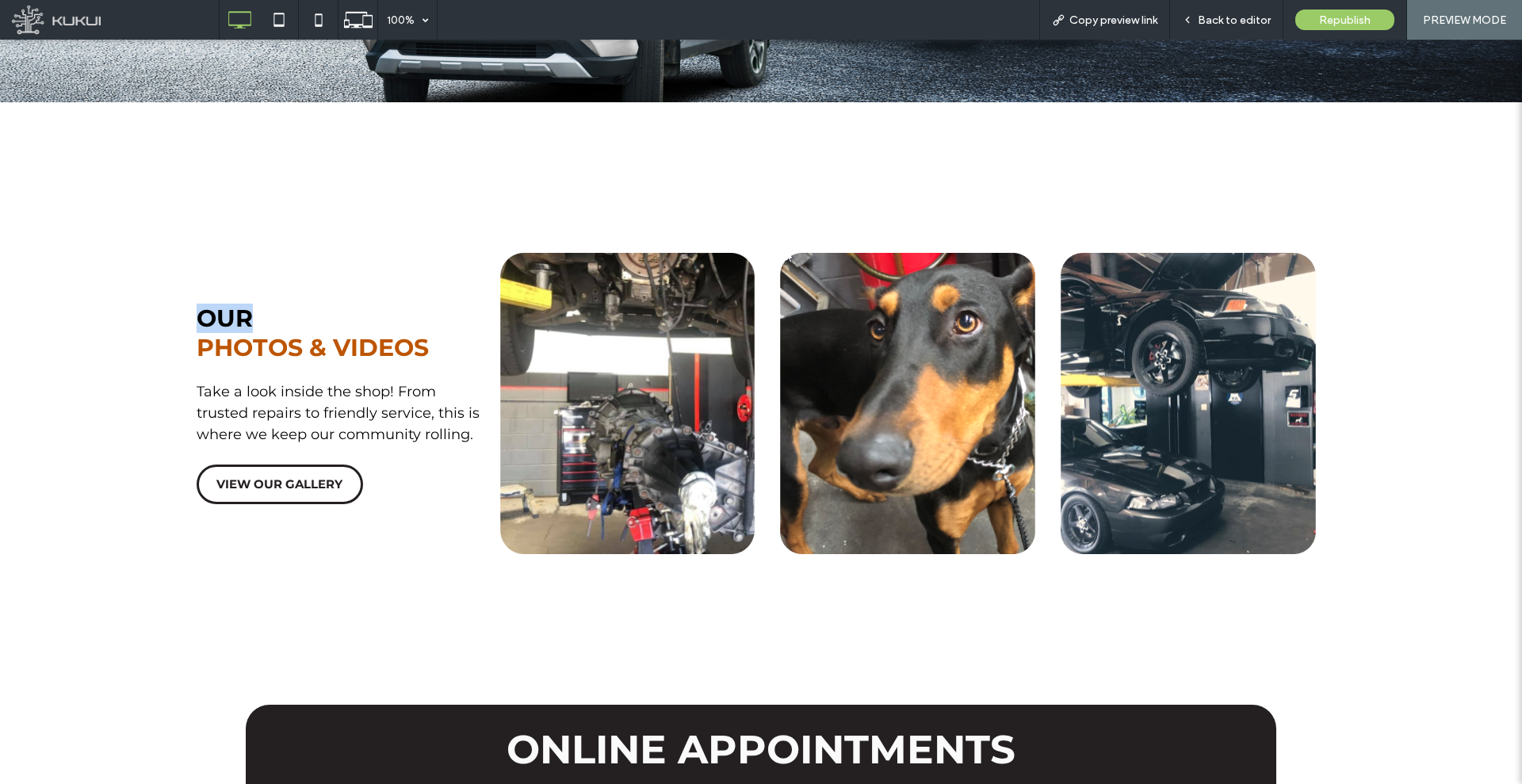 click on "OUR" at bounding box center [224, 318] 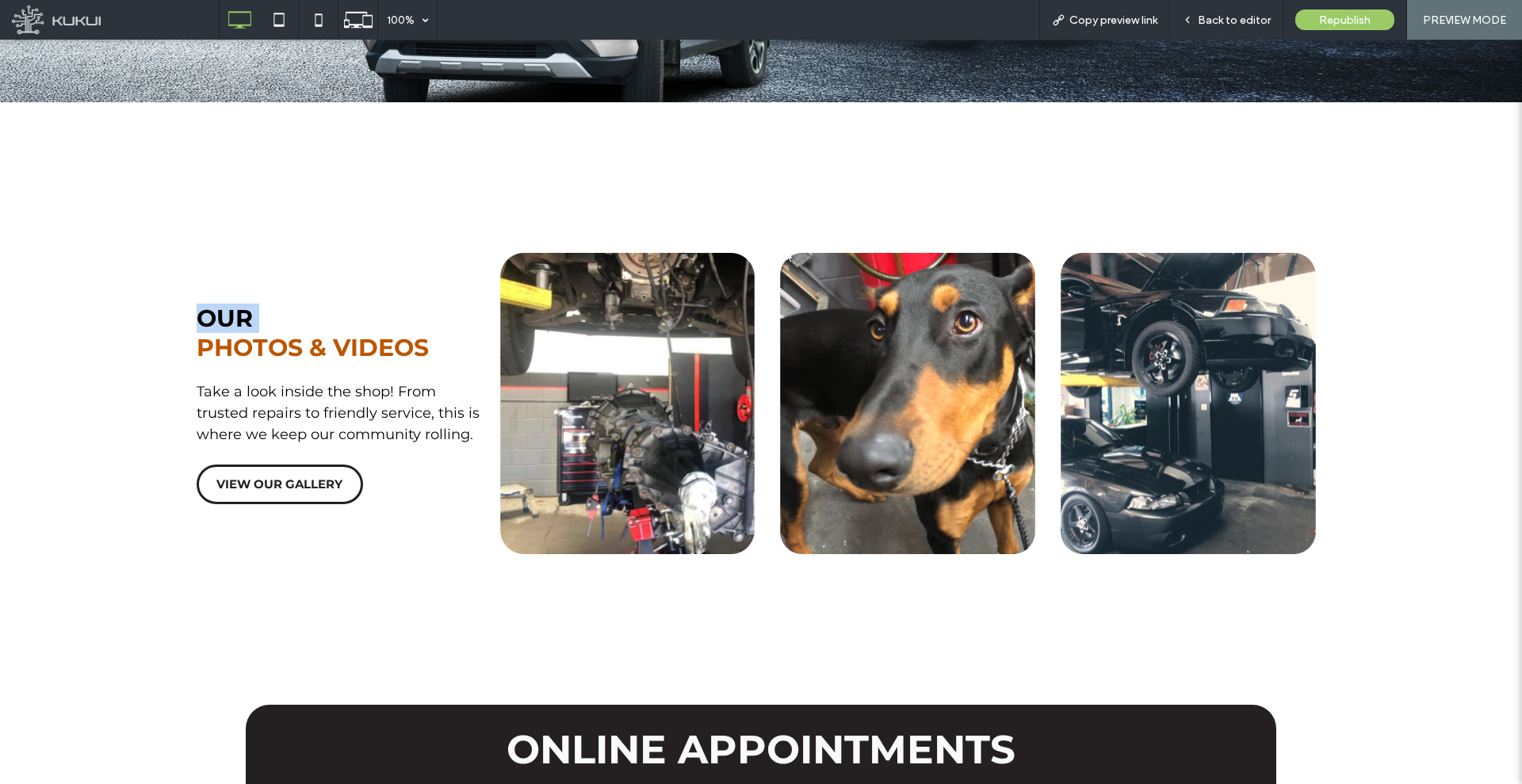 click on "OUR" at bounding box center (224, 318) 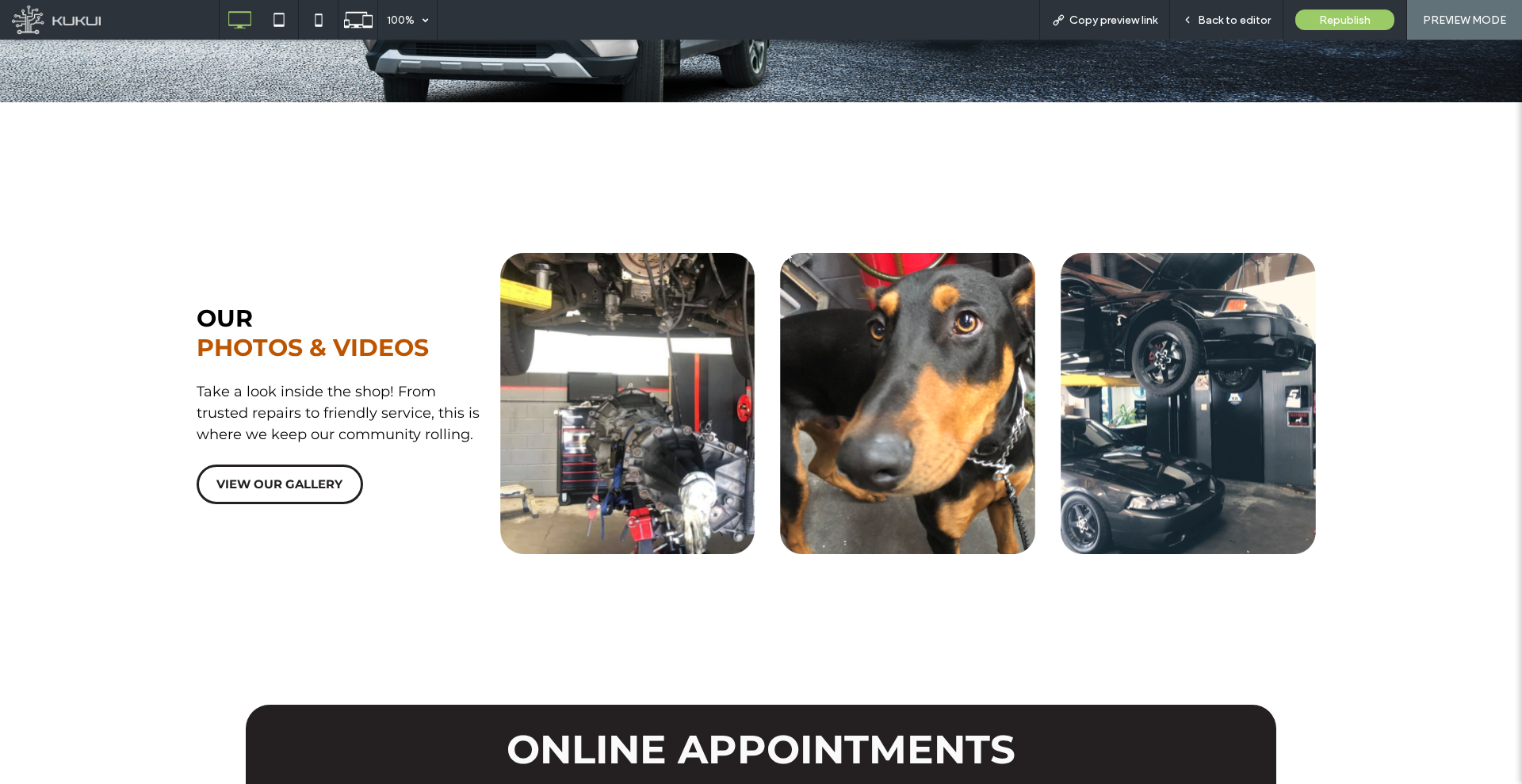 click on "PHOTOS & VIDEOS" at bounding box center (312, 347) 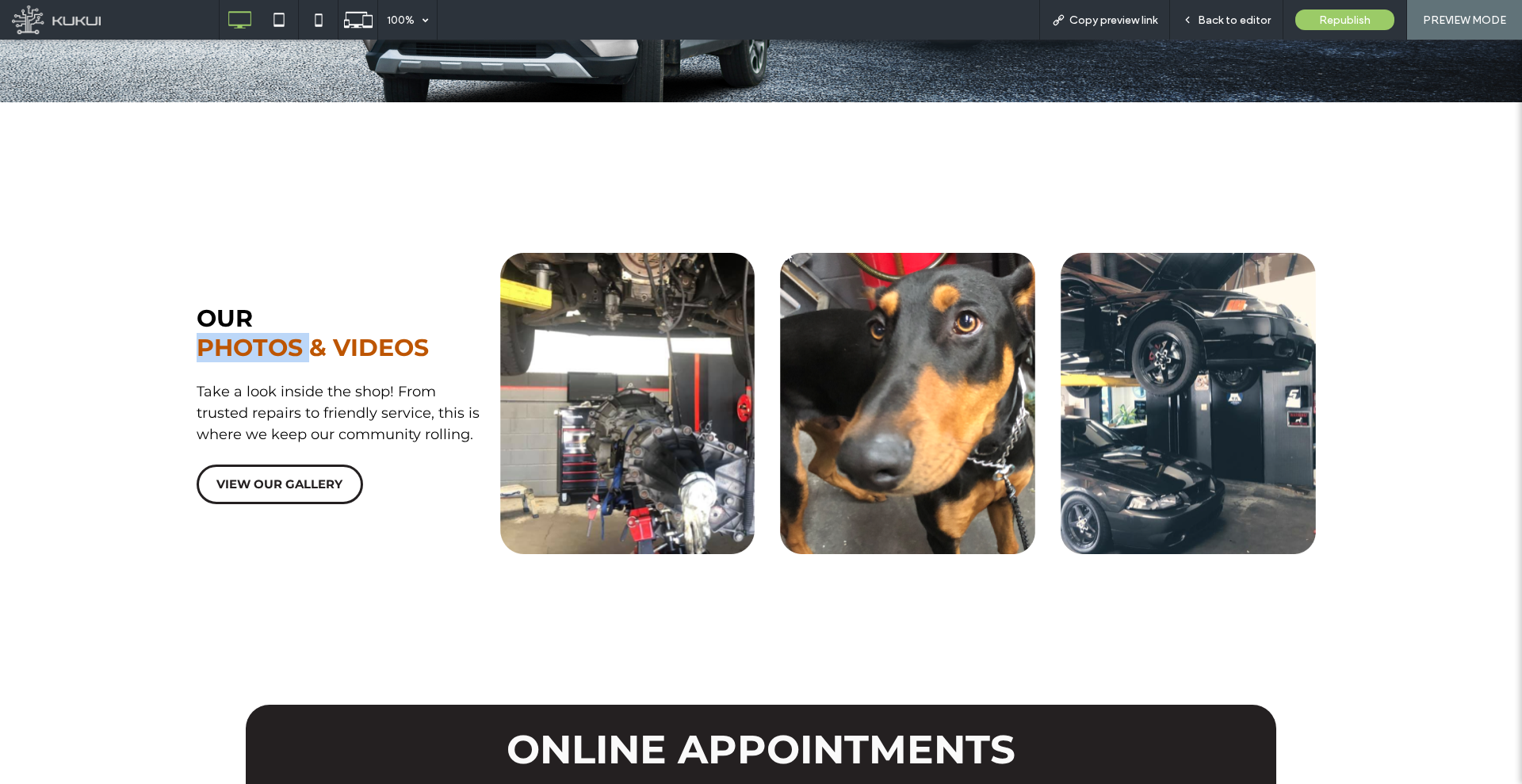 click on "PHOTOS & VIDEOS" at bounding box center (312, 347) 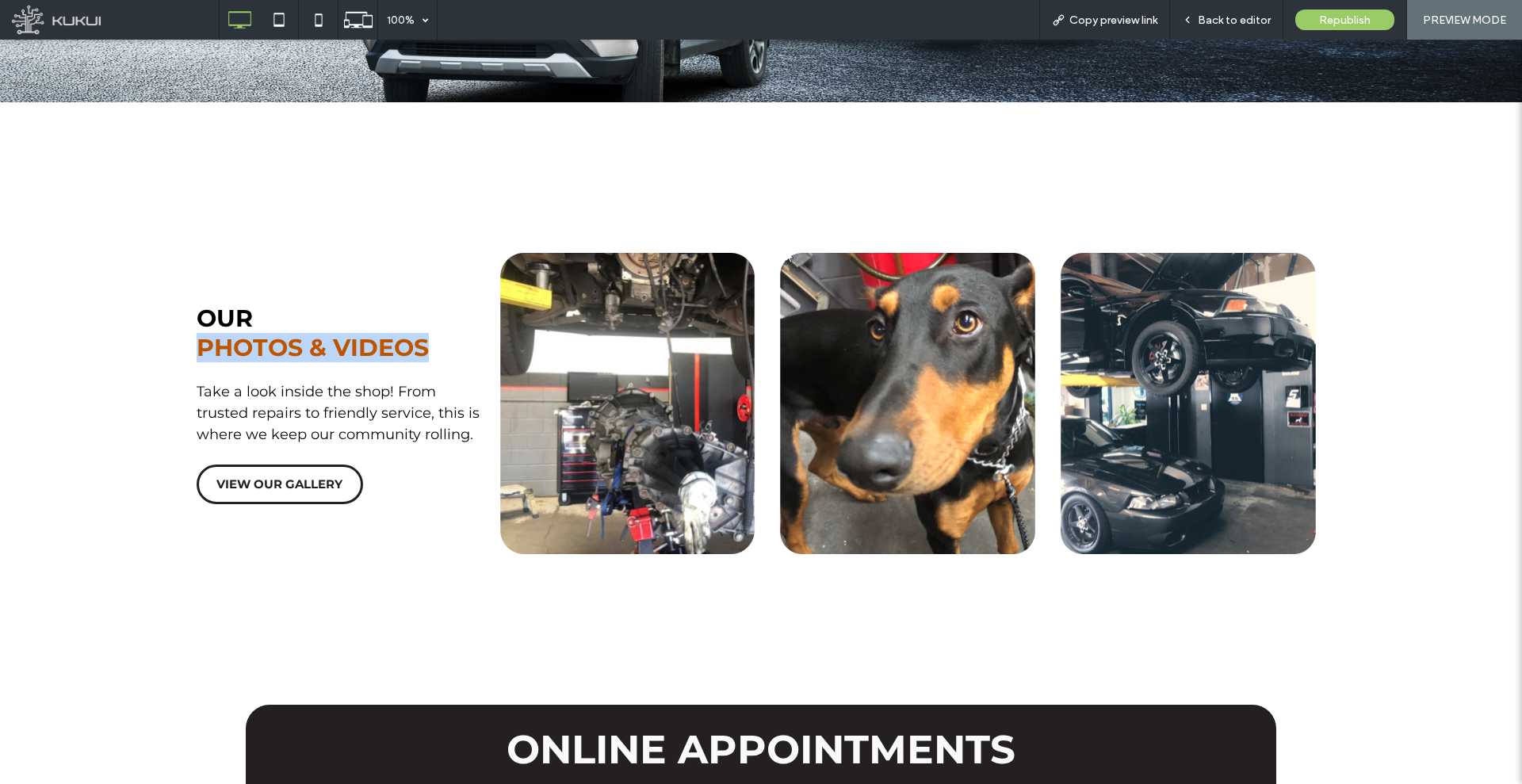click on "PHOTOS & VIDEOS" at bounding box center [312, 347] 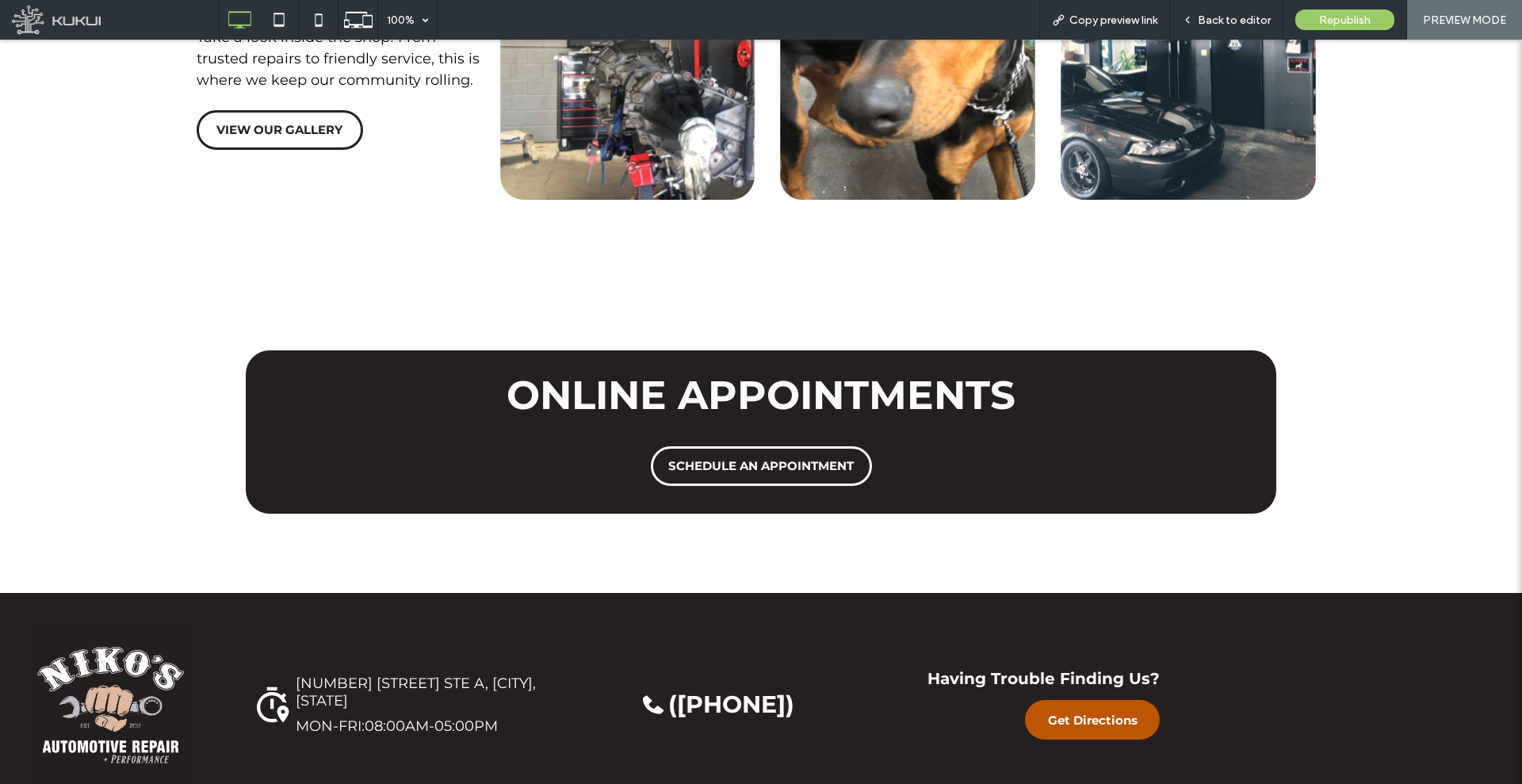 scroll, scrollTop: 3897, scrollLeft: 0, axis: vertical 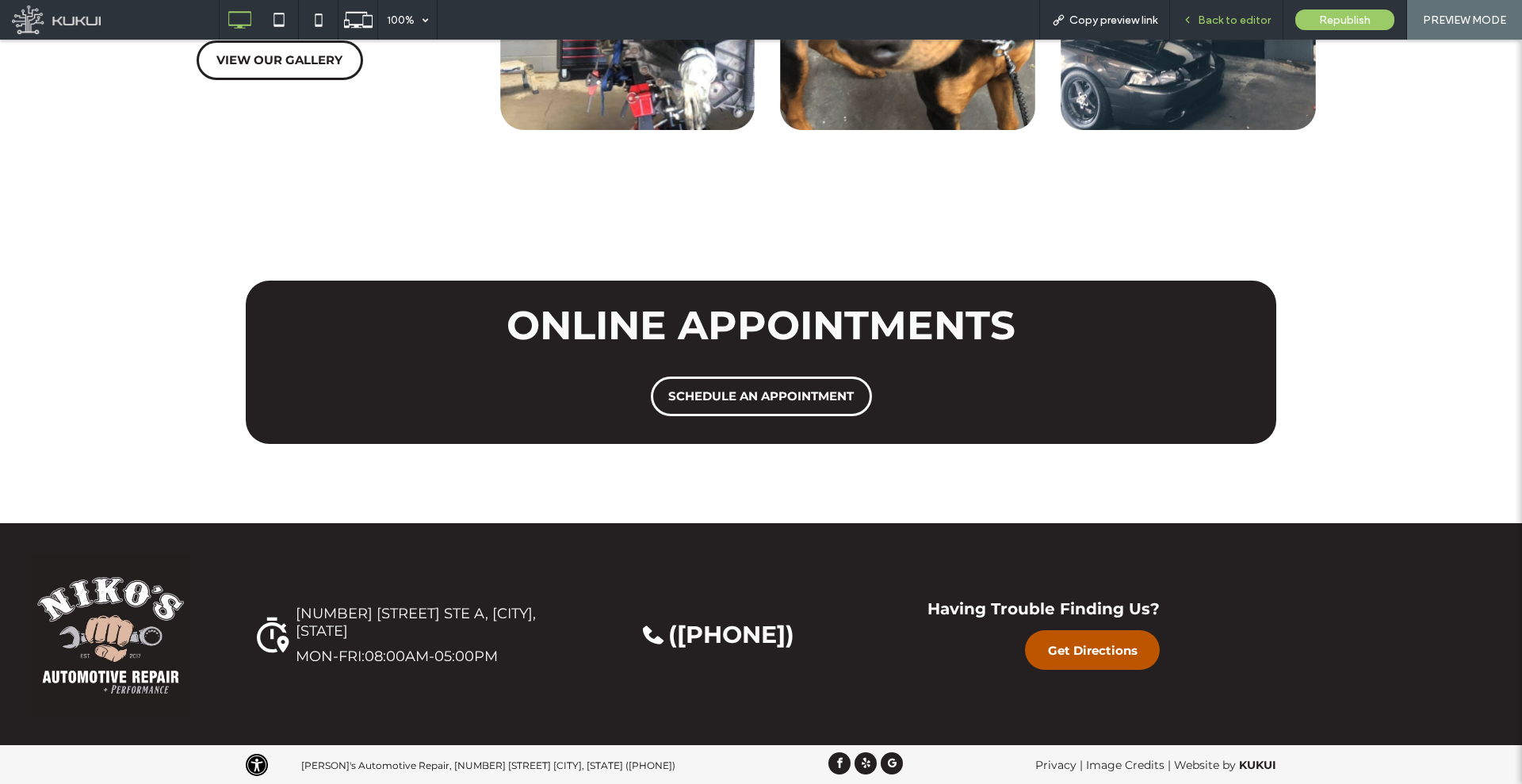 click on "Back to editor" at bounding box center (1226, 20) 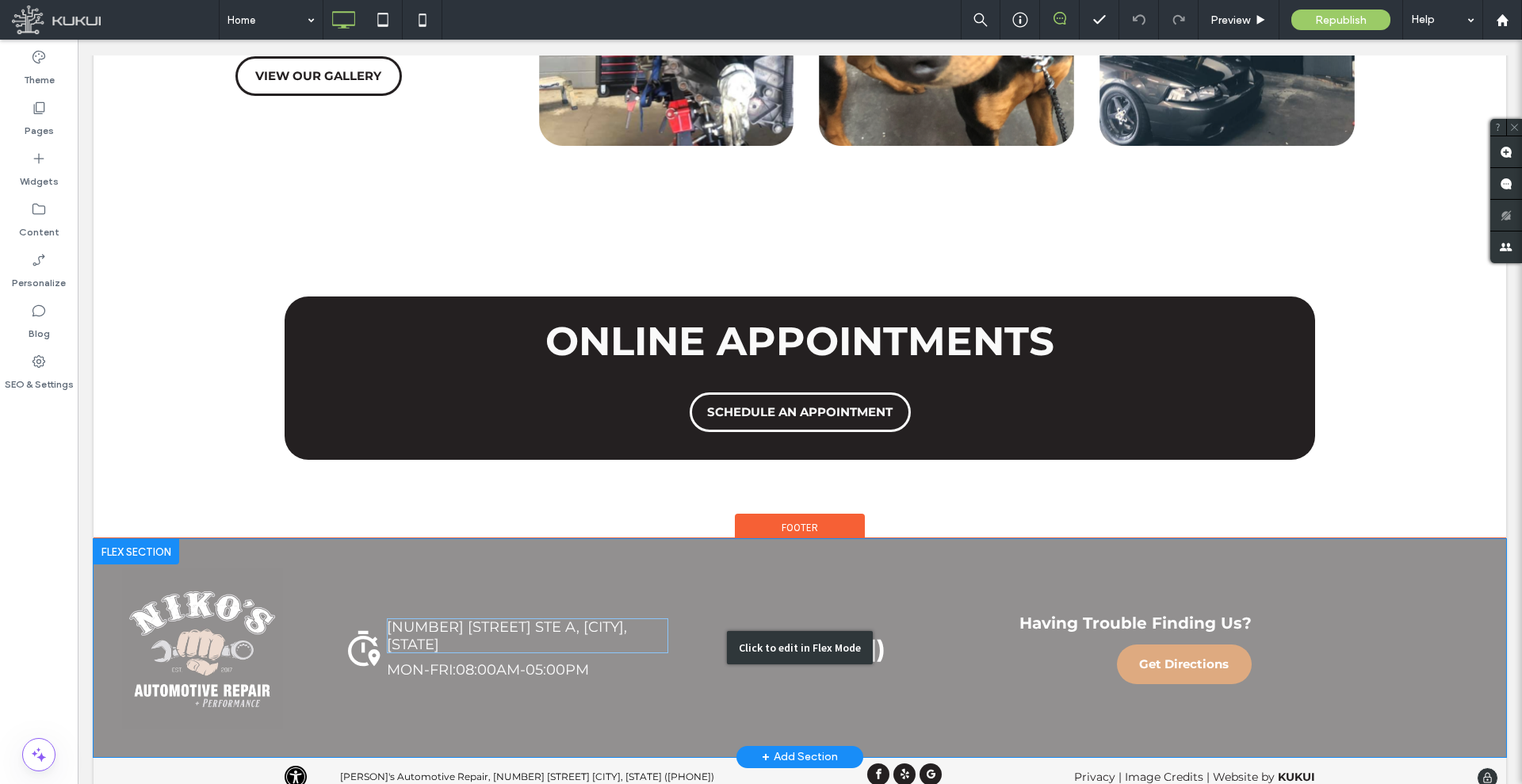 click on "Click to edit in Flex Mode" at bounding box center [800, 648] 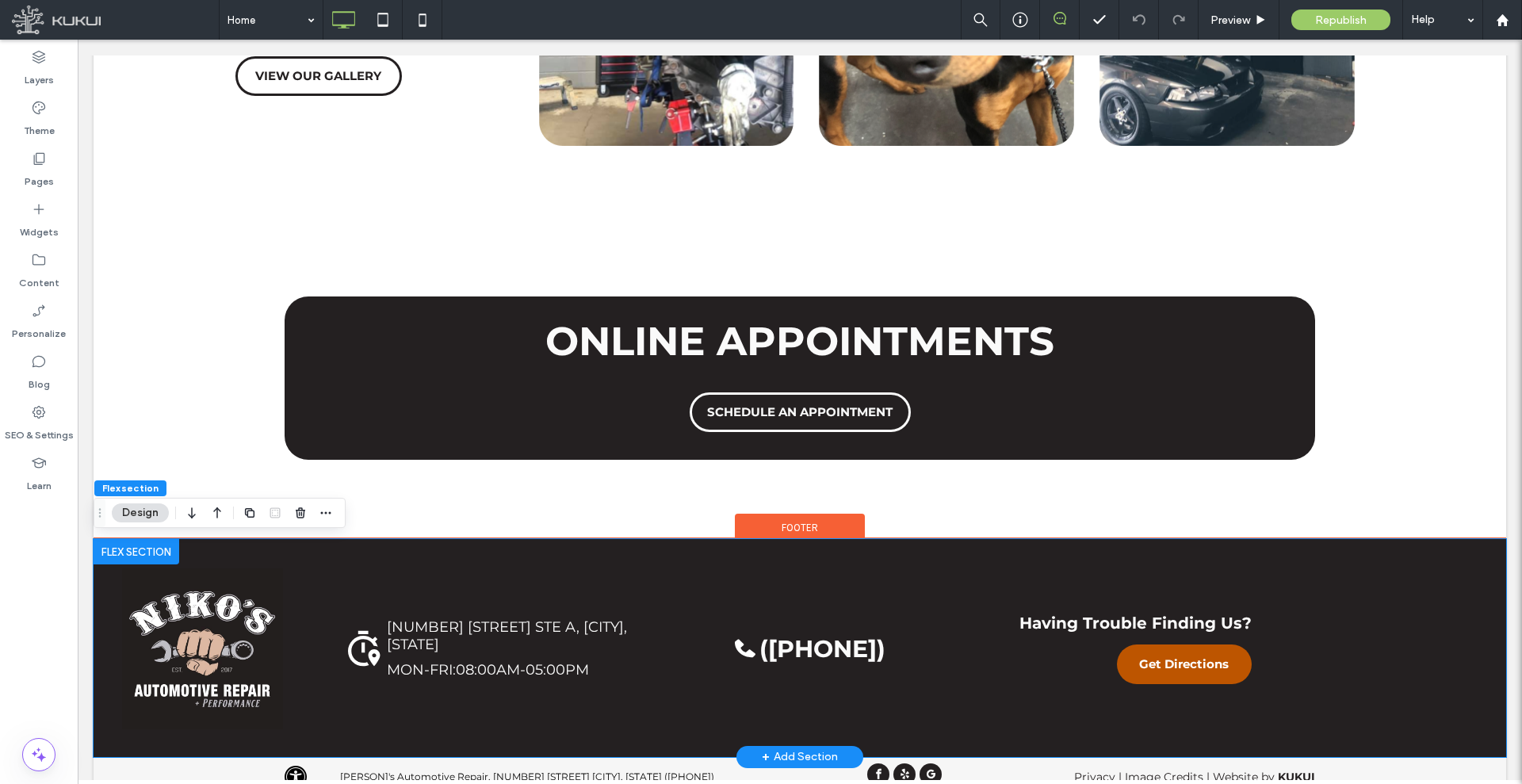 scroll, scrollTop: 3797, scrollLeft: 0, axis: vertical 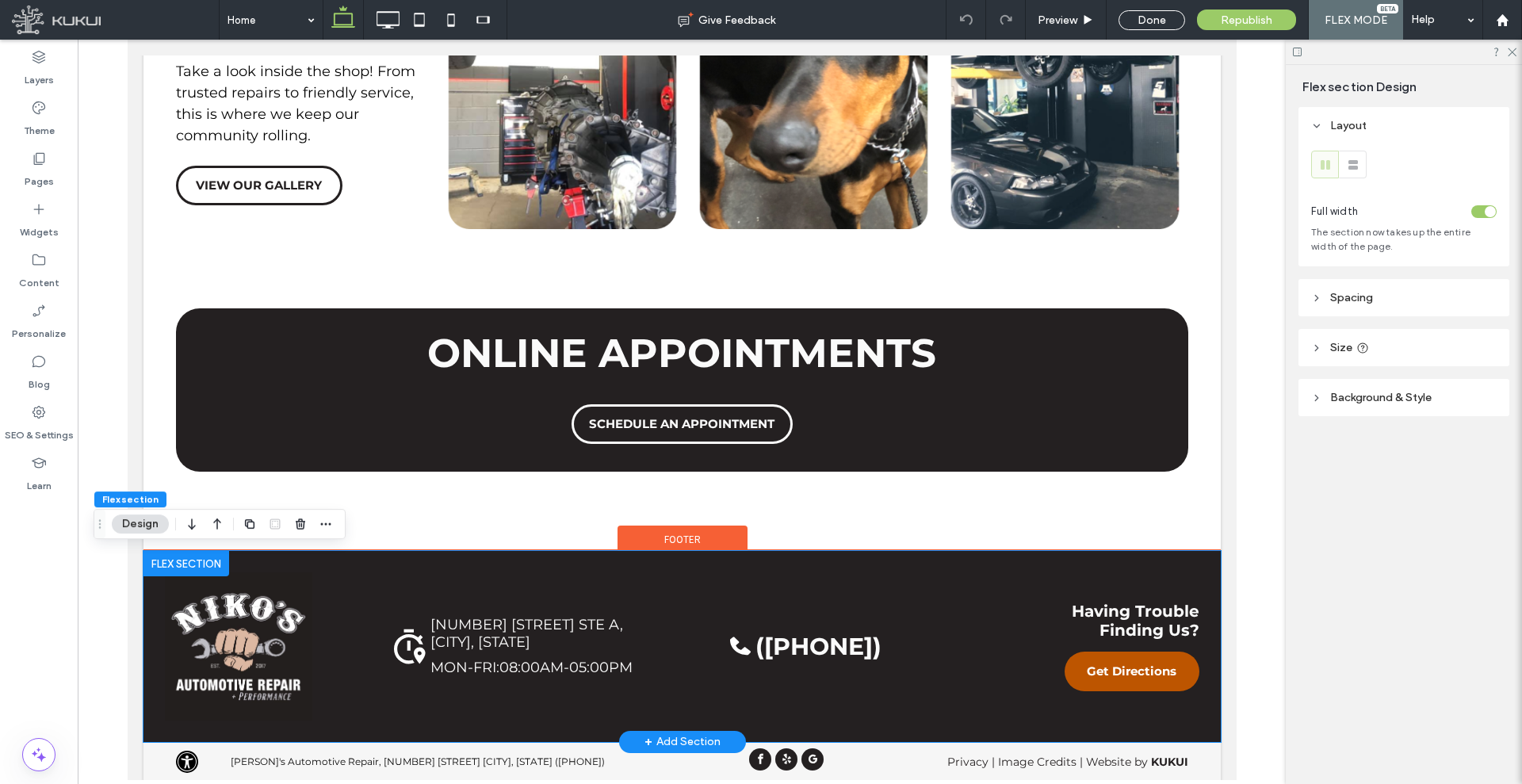 click on "257 N Emerald STE A, Vista, CA 92083" at bounding box center (538, 633) 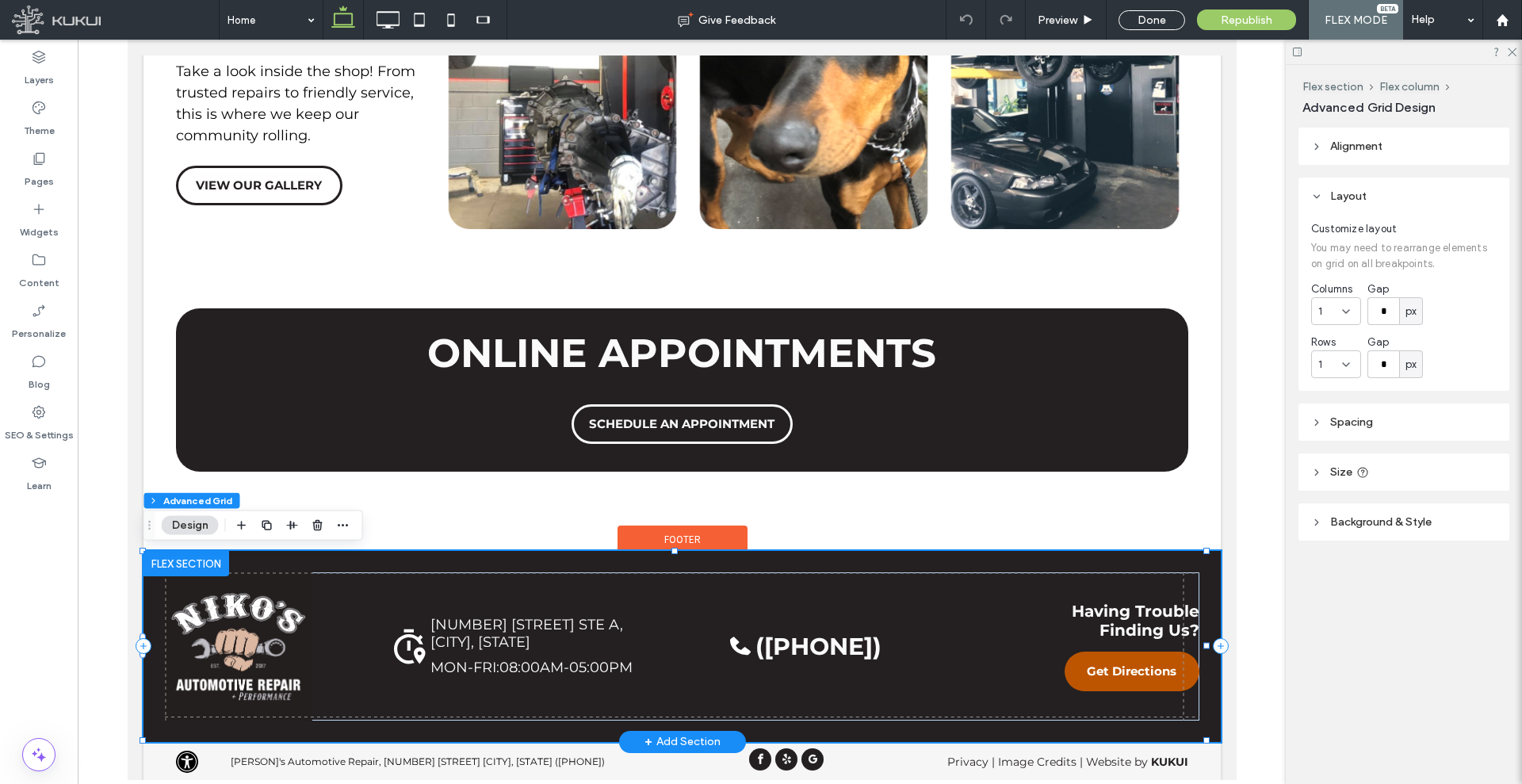 click on "257 N Emerald STE A, Vista, CA 92083" at bounding box center [538, 633] 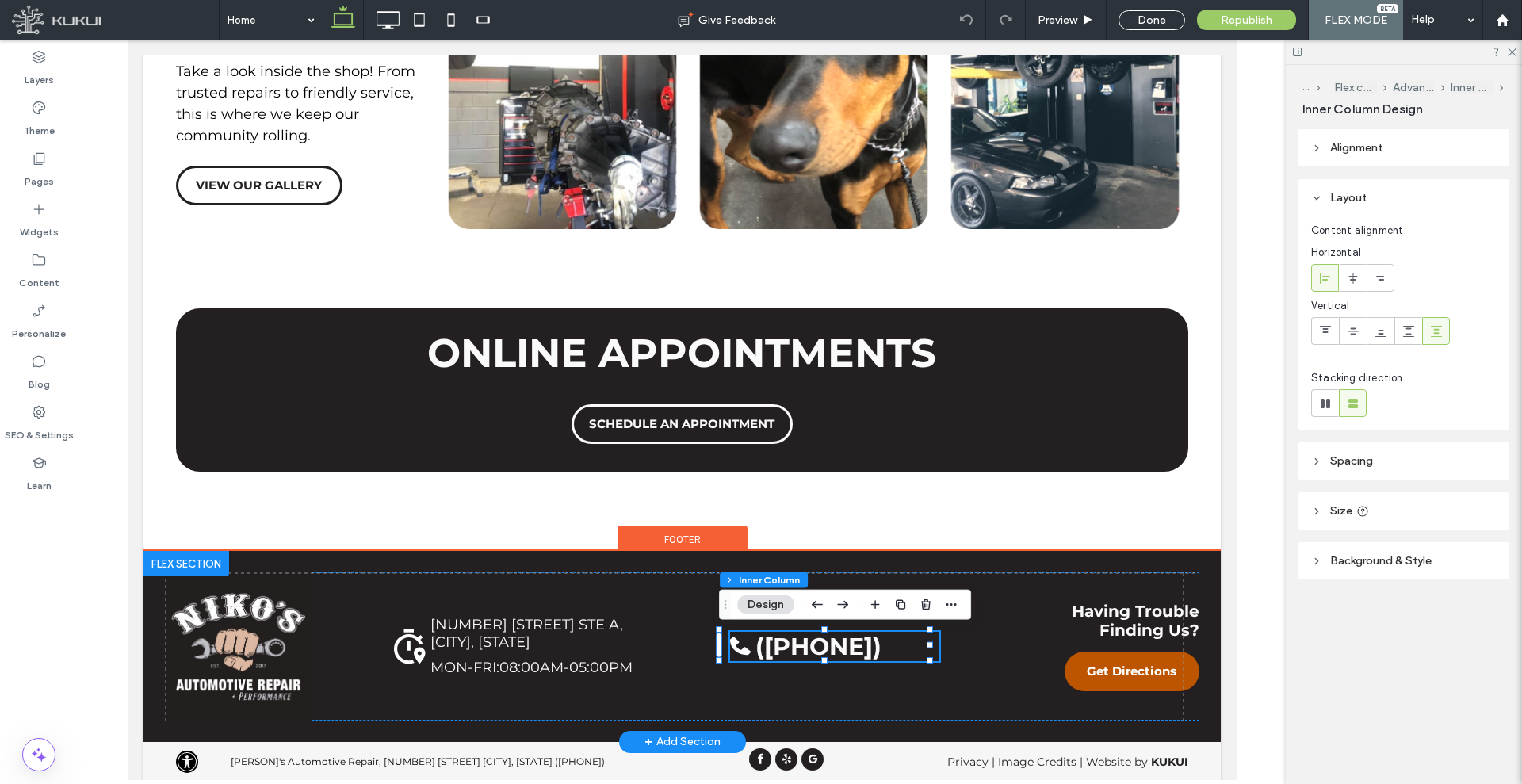 click on "(760) 758-3477" at bounding box center (817, 646) 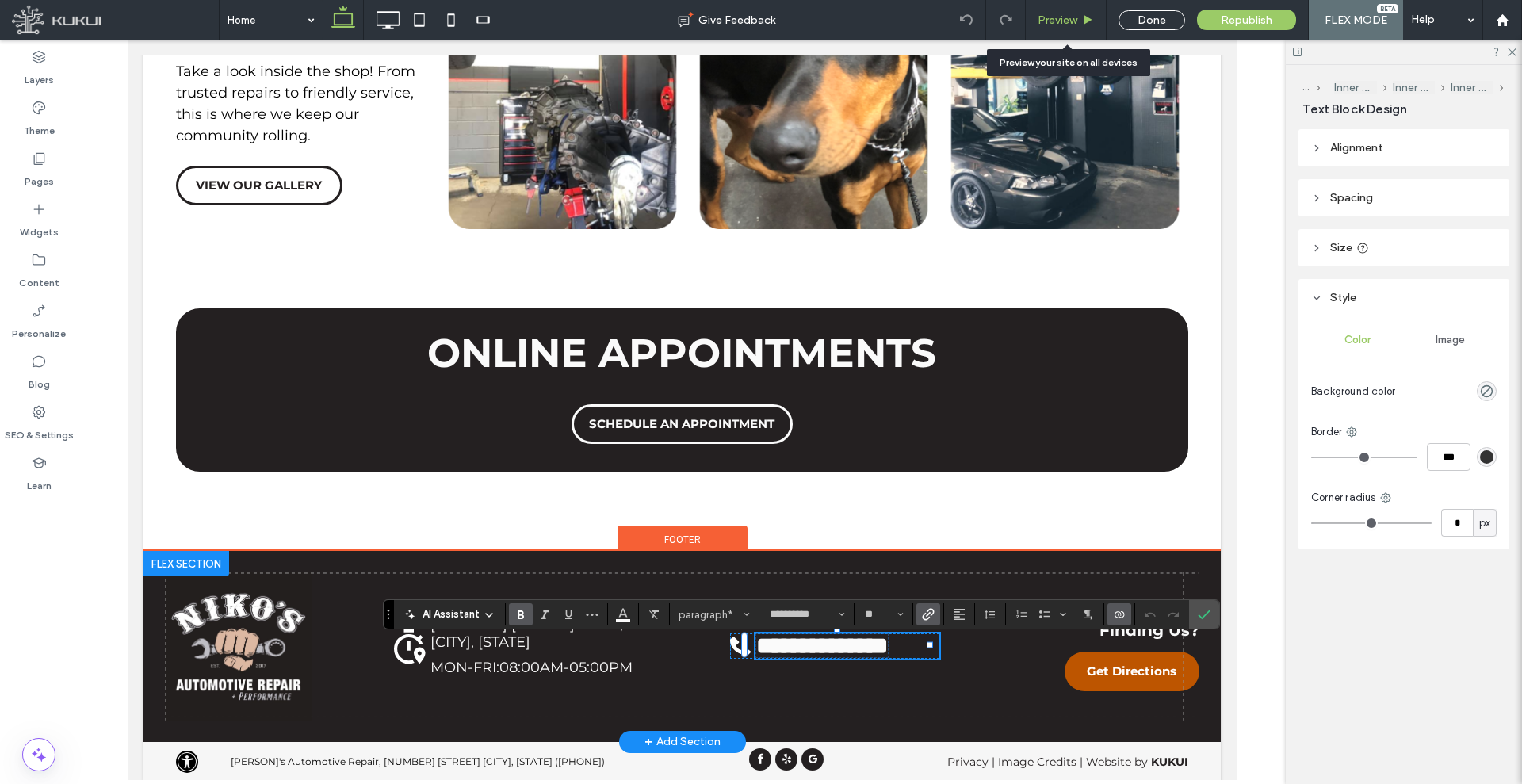 click on "Preview" at bounding box center [1057, 20] 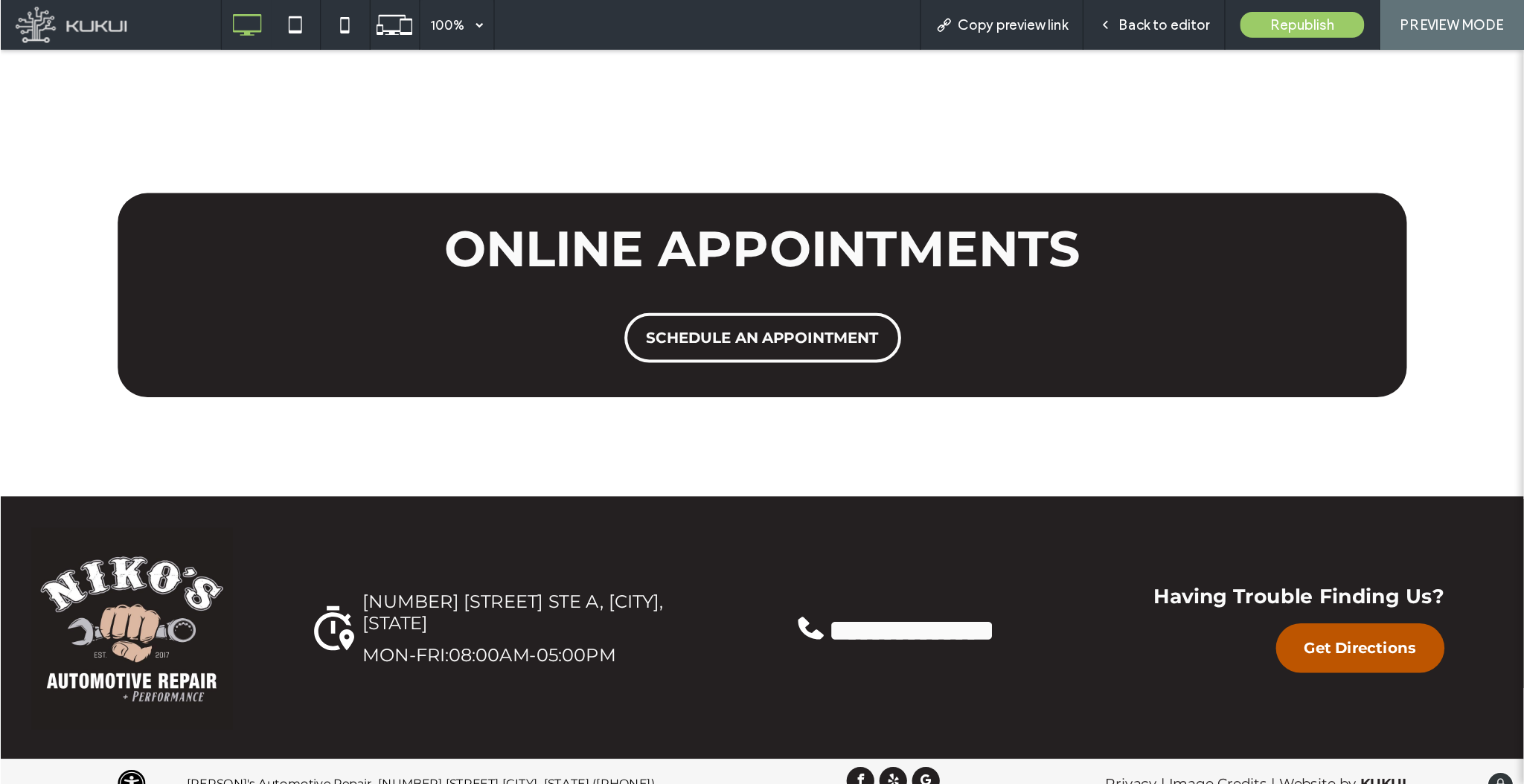 scroll, scrollTop: 3791, scrollLeft: 0, axis: vertical 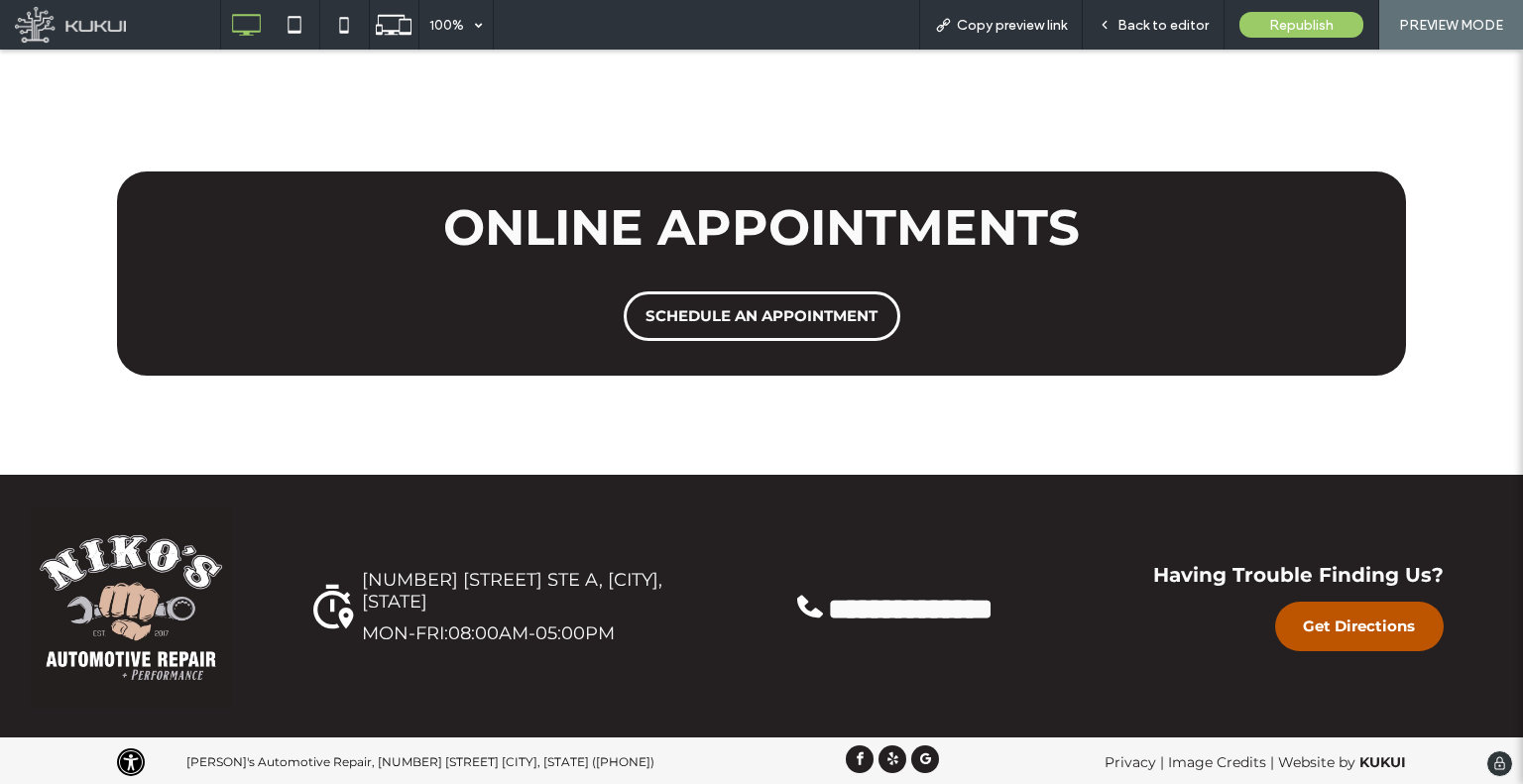 drag, startPoint x: 718, startPoint y: 760, endPoint x: 136, endPoint y: 751, distance: 582.07 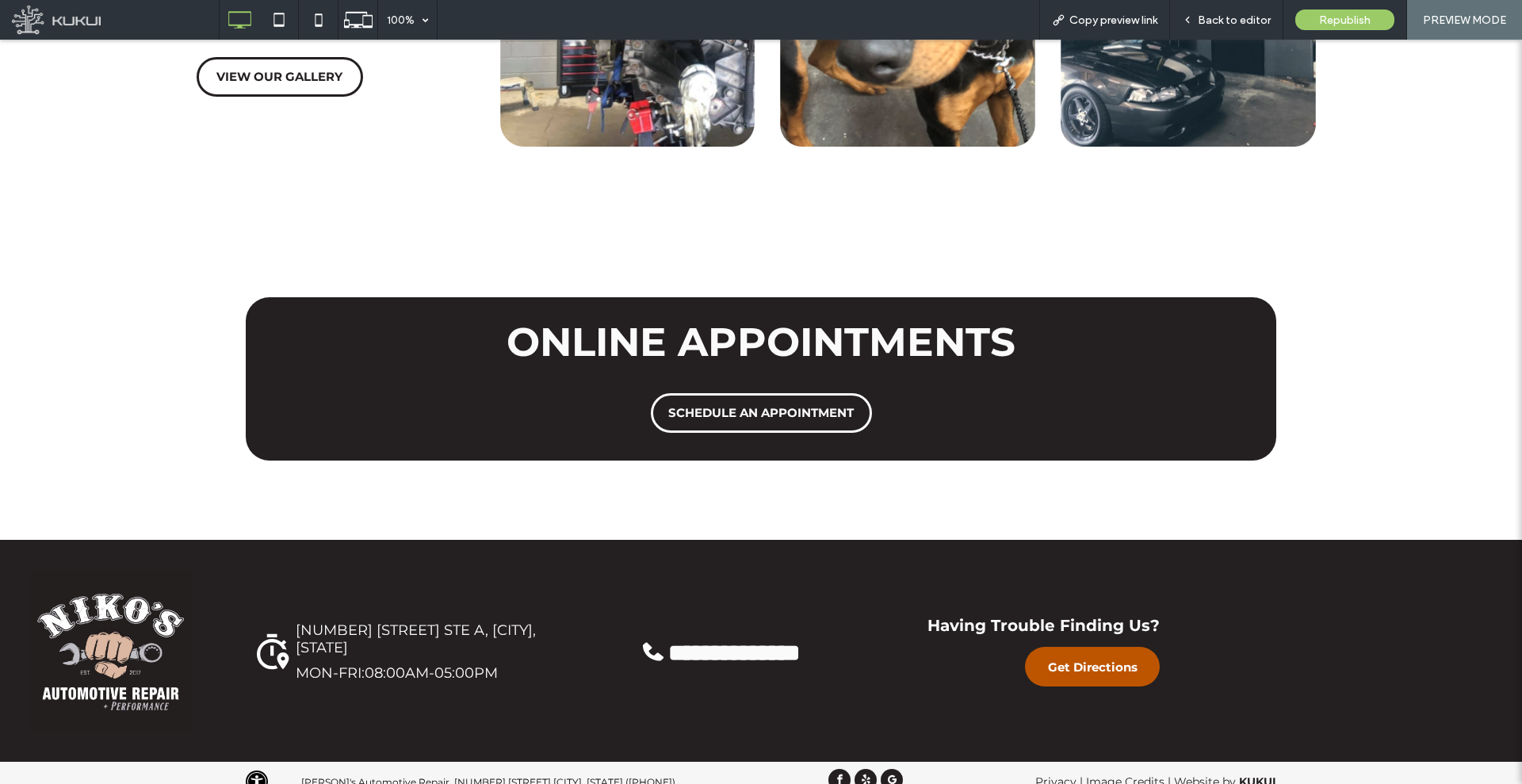 scroll, scrollTop: 3897, scrollLeft: 0, axis: vertical 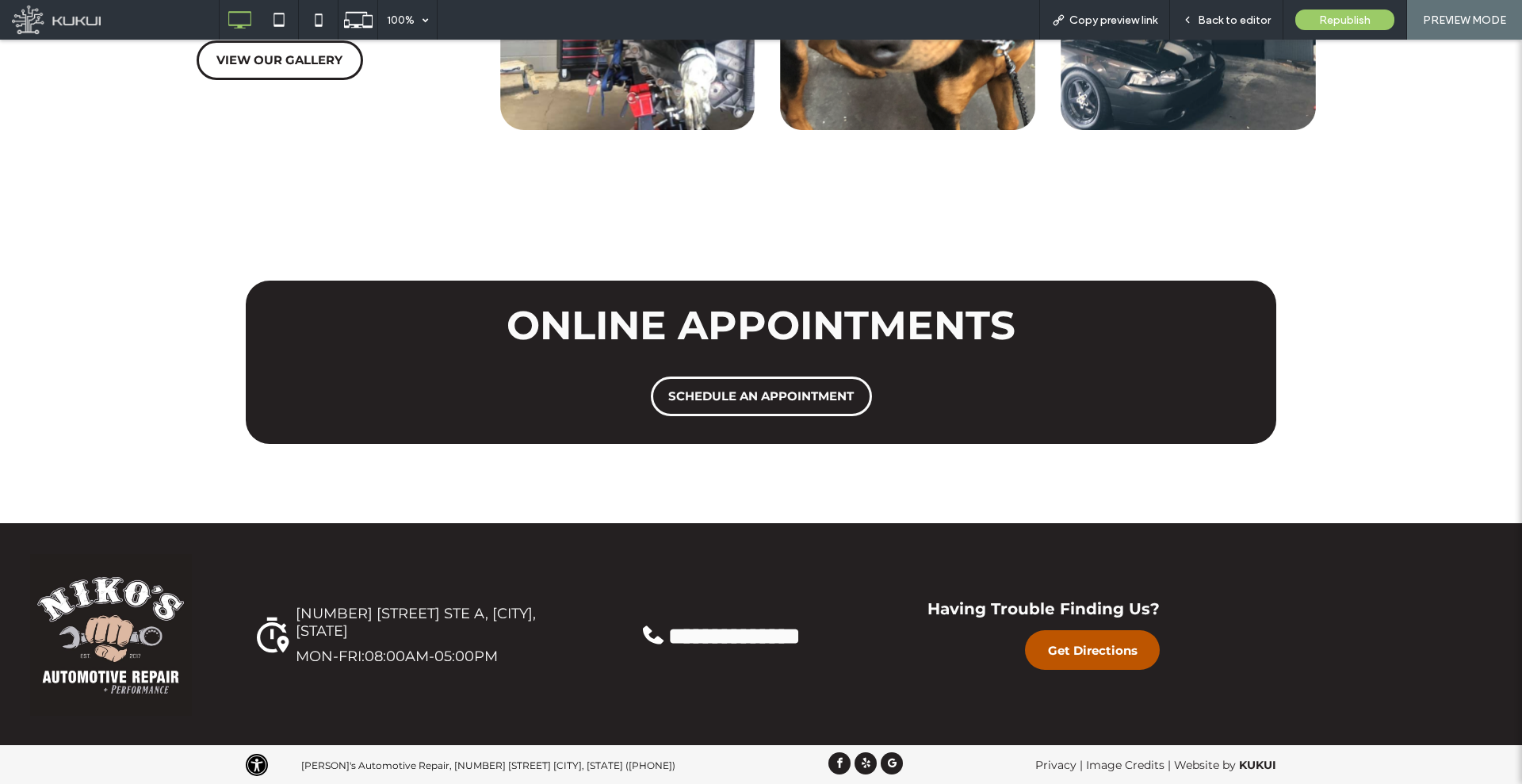 click on "**********" at bounding box center [761, 634] 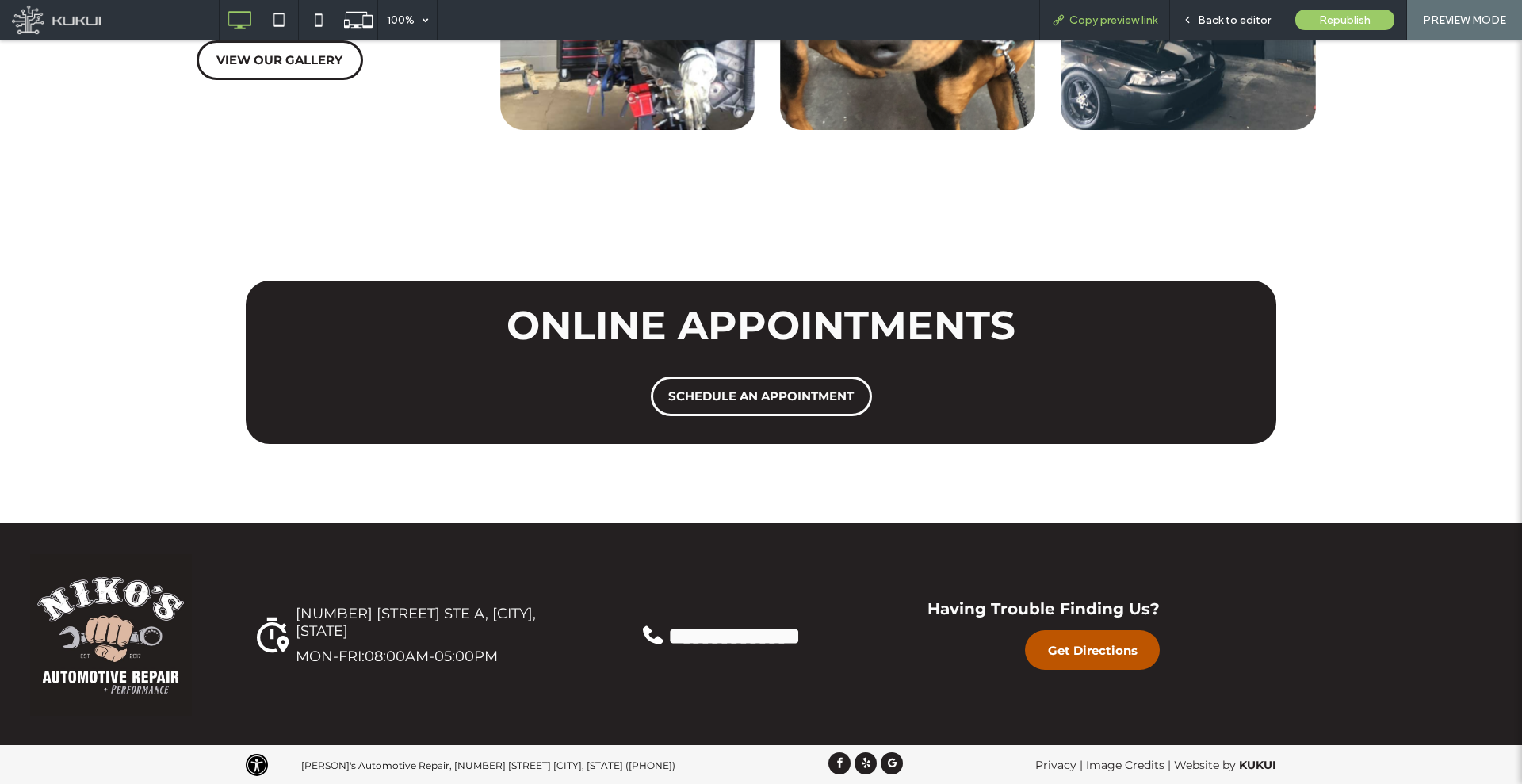 click on "Copy preview link" at bounding box center (1113, 20) 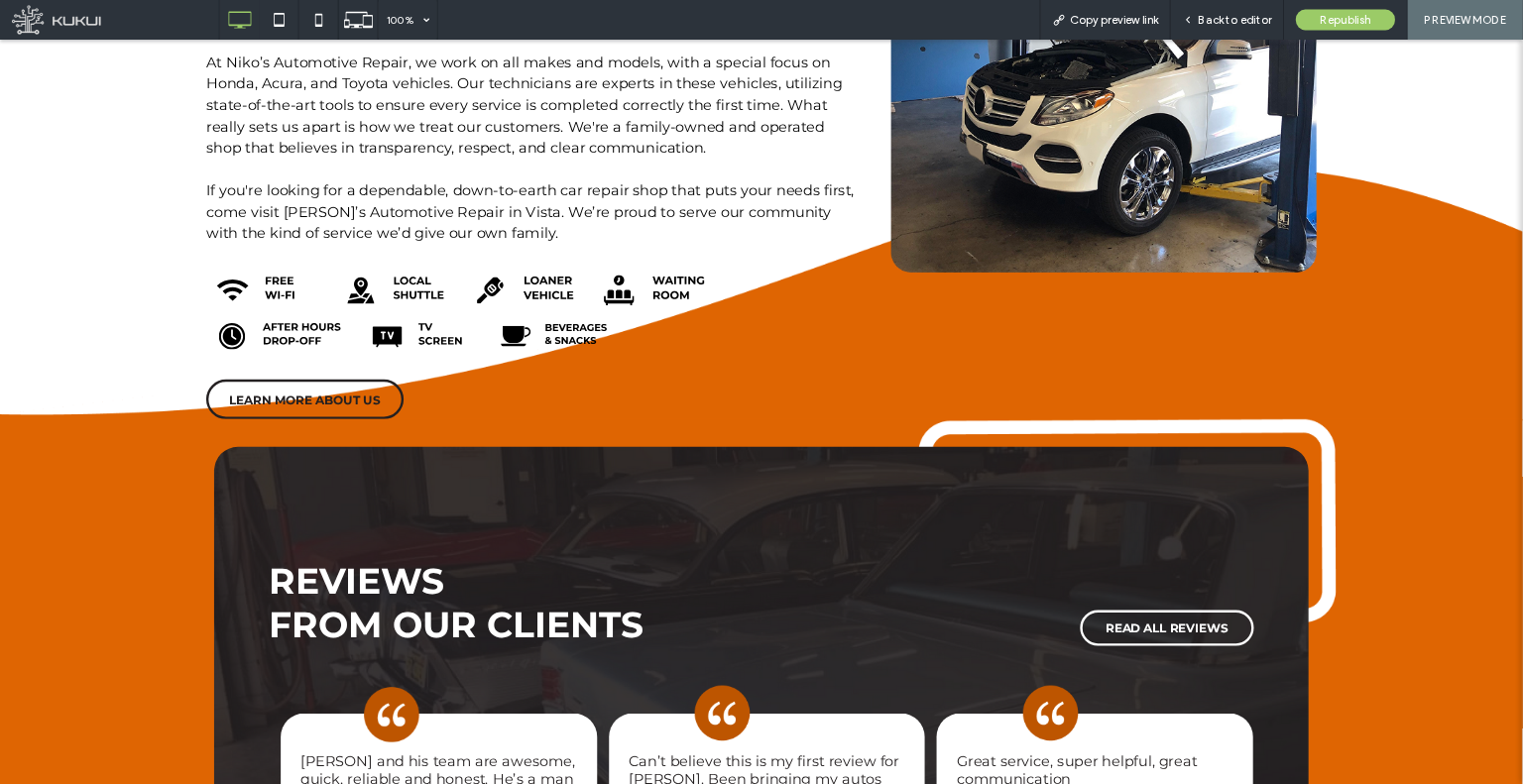 scroll, scrollTop: 0, scrollLeft: 0, axis: both 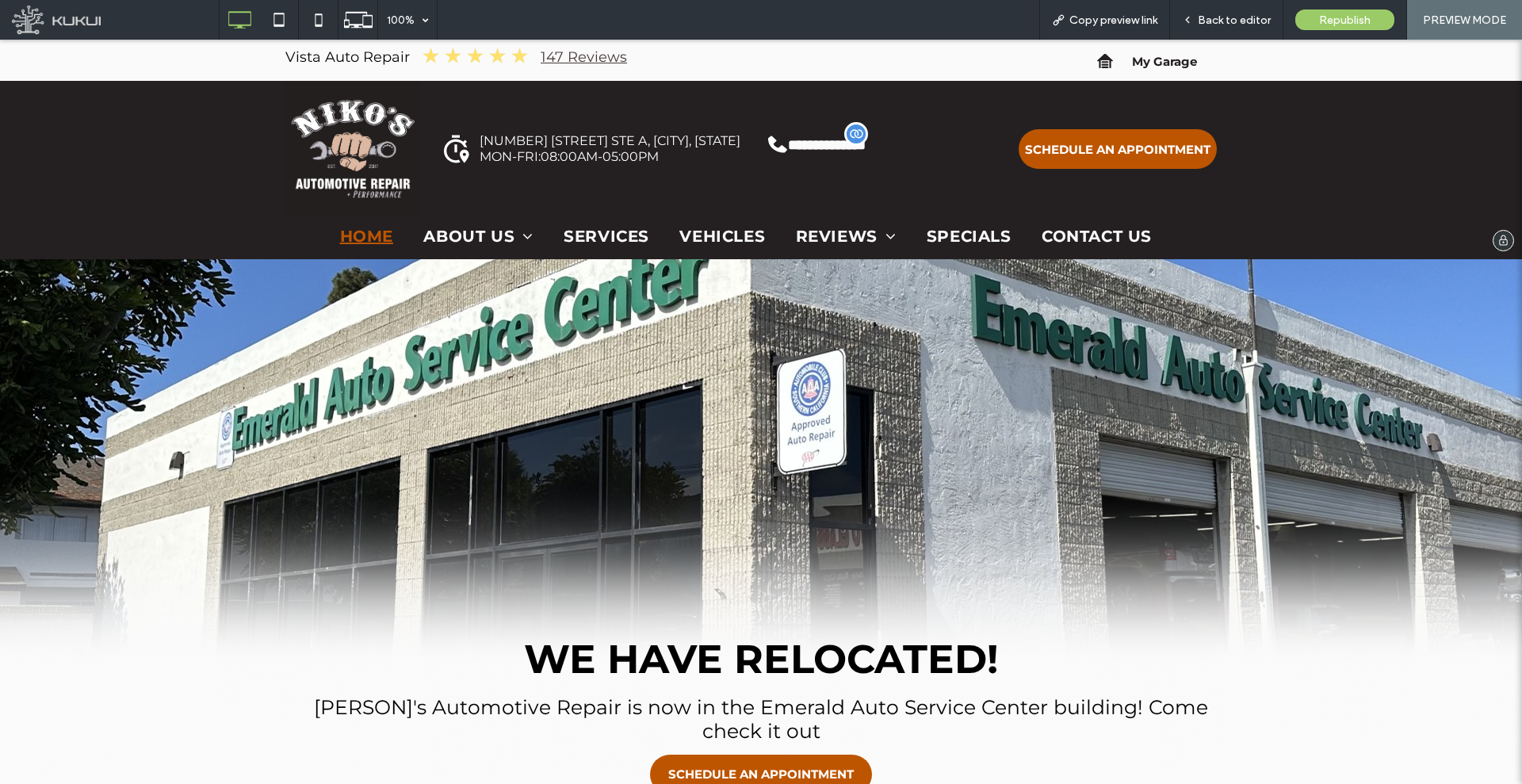 drag, startPoint x: 1032, startPoint y: 569, endPoint x: 989, endPoint y: -20, distance: 590.5675 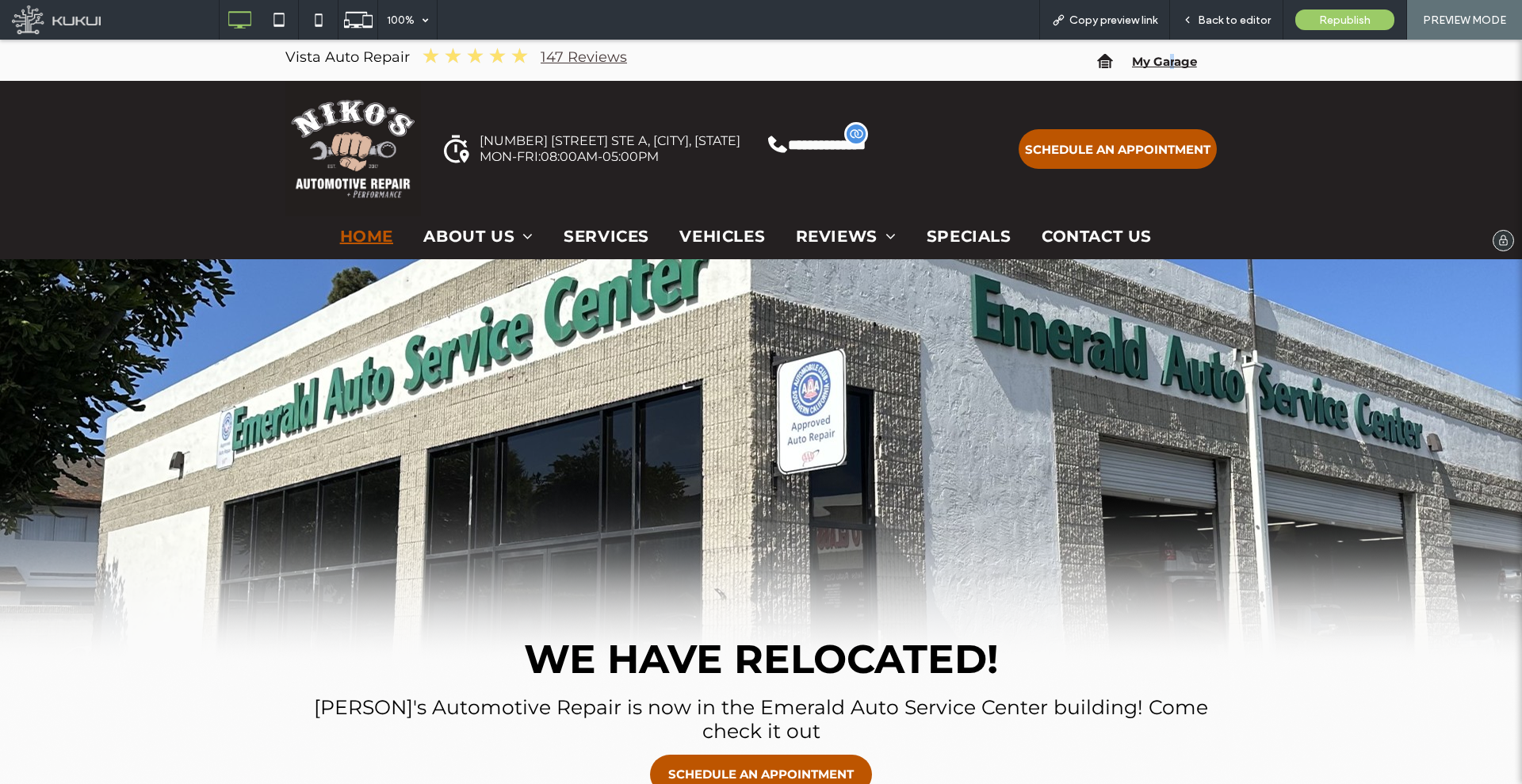 click on "My Garage" at bounding box center [1164, 61] 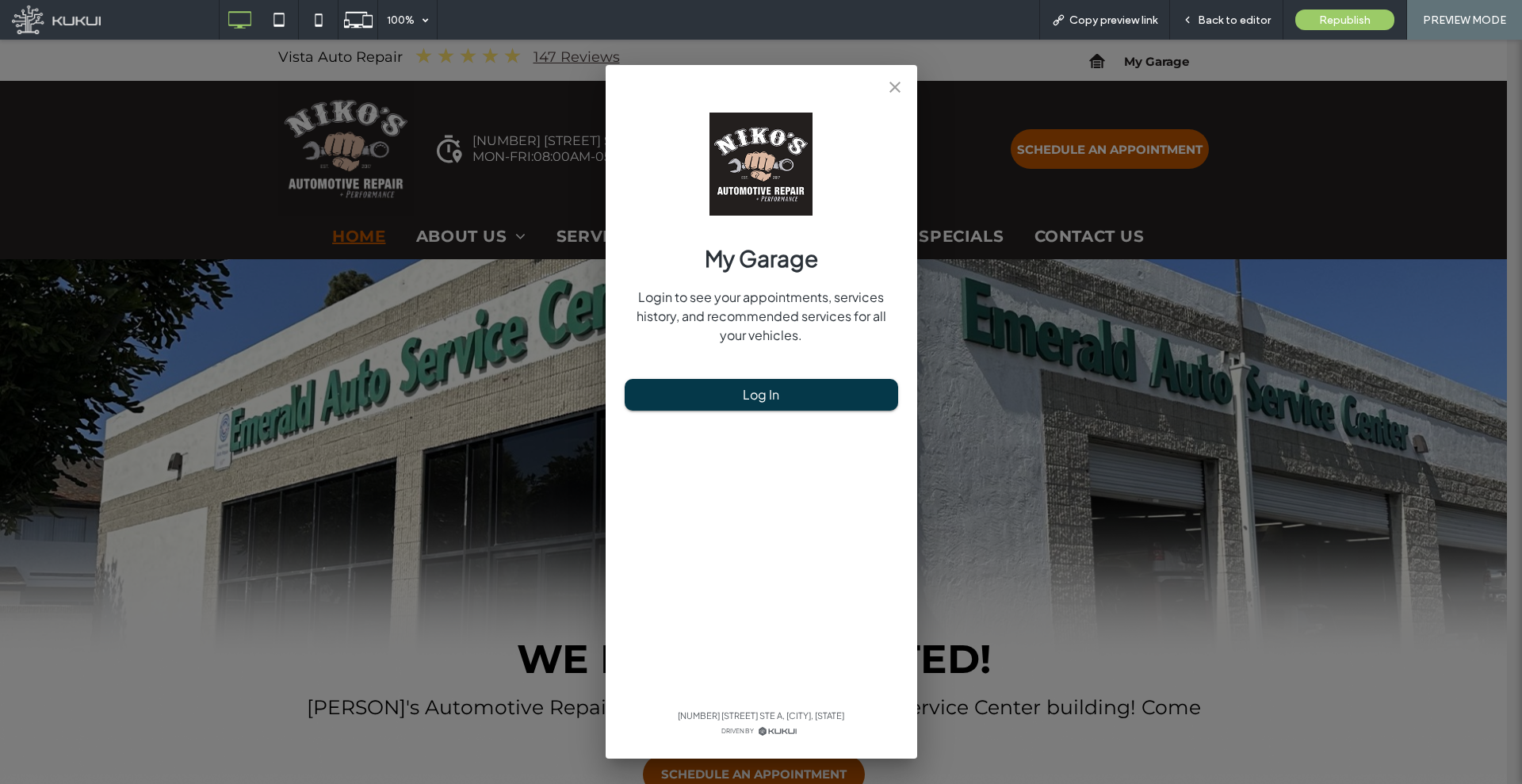 click on "My Garage Login to see your appointments, services history, and recommended services for all your vehicles. Log In 245 N Emerald Dr STE A, Vista, CA 92083 Driven By" at bounding box center [761, 411] 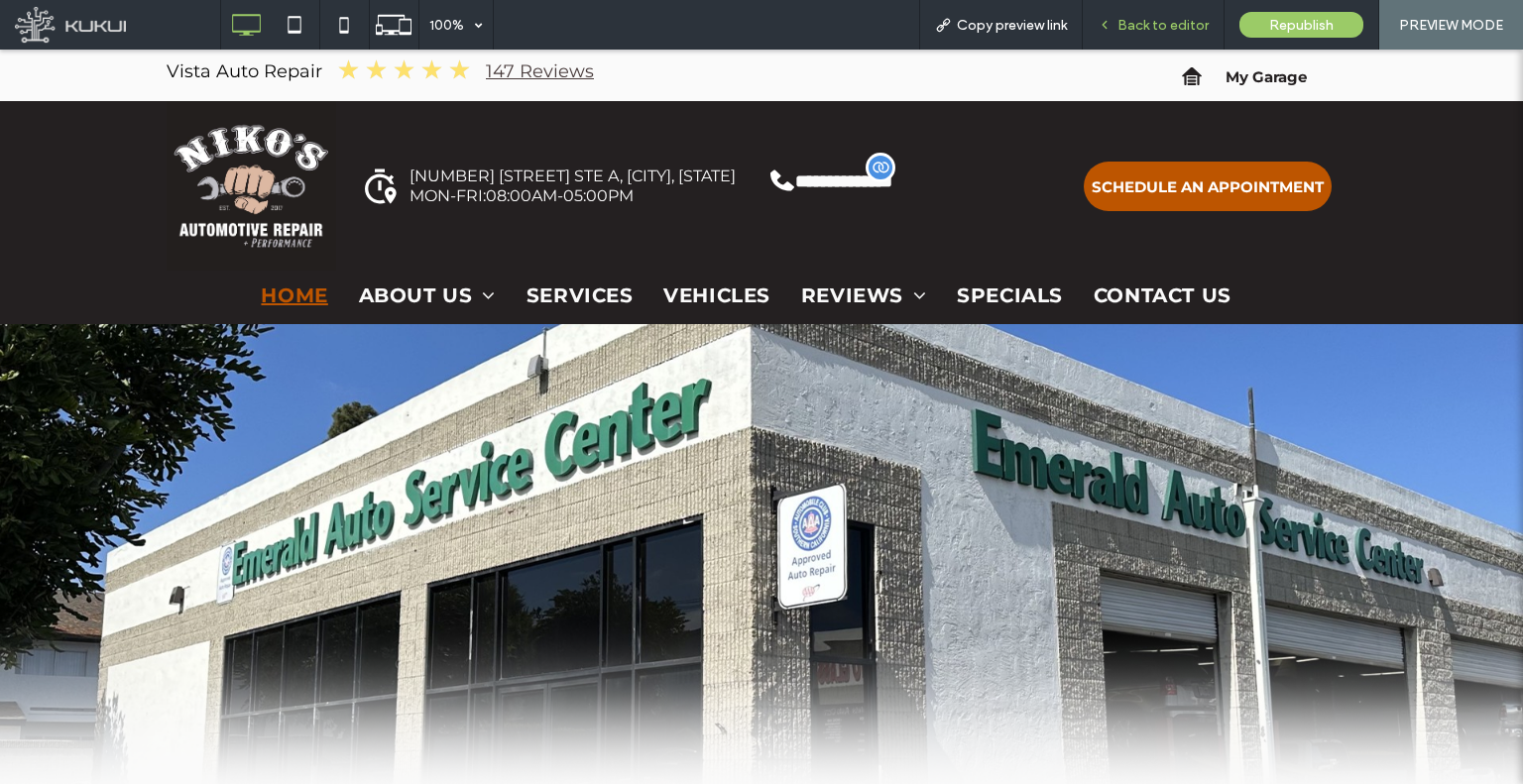 click 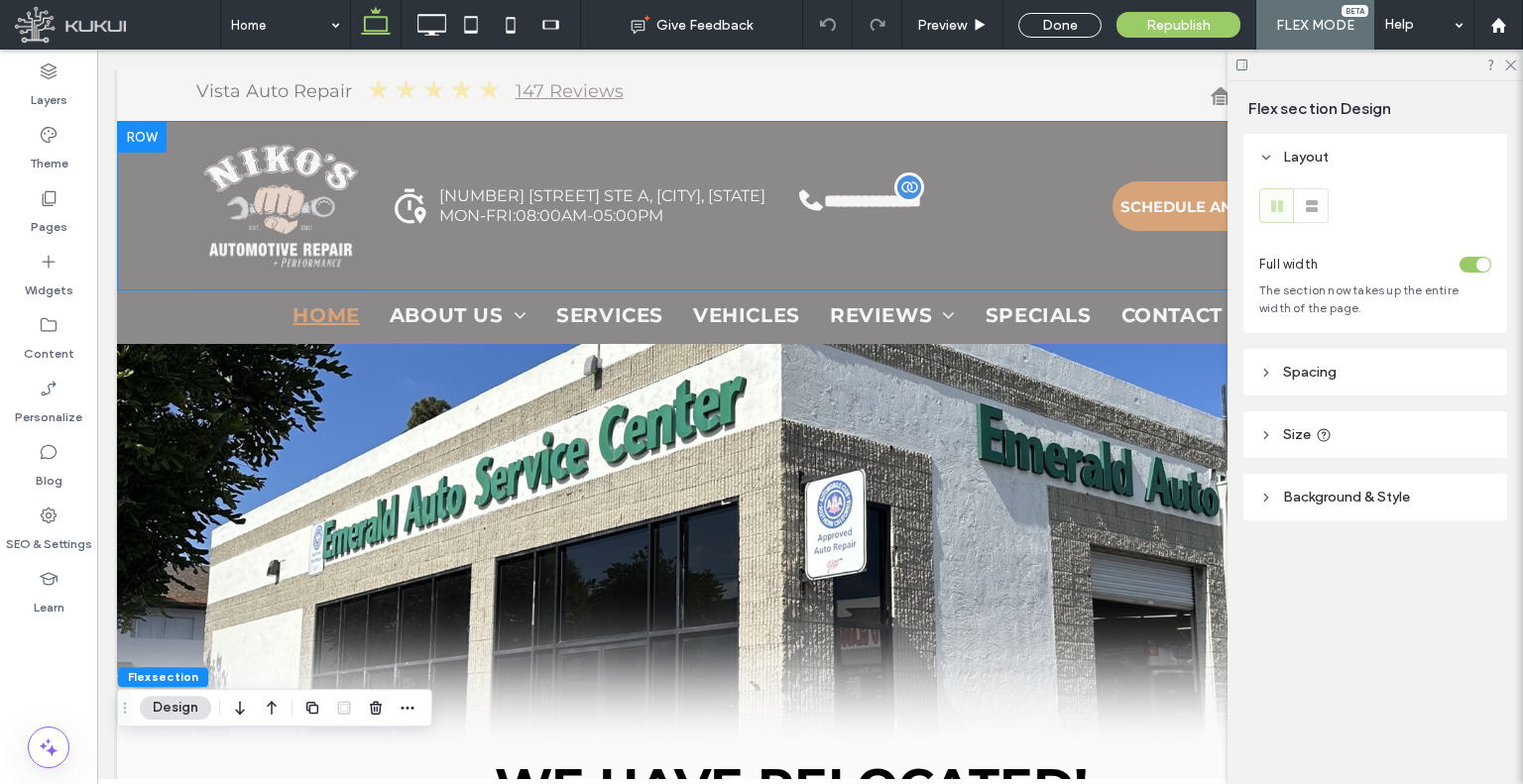 click at bounding box center [1375, 64] 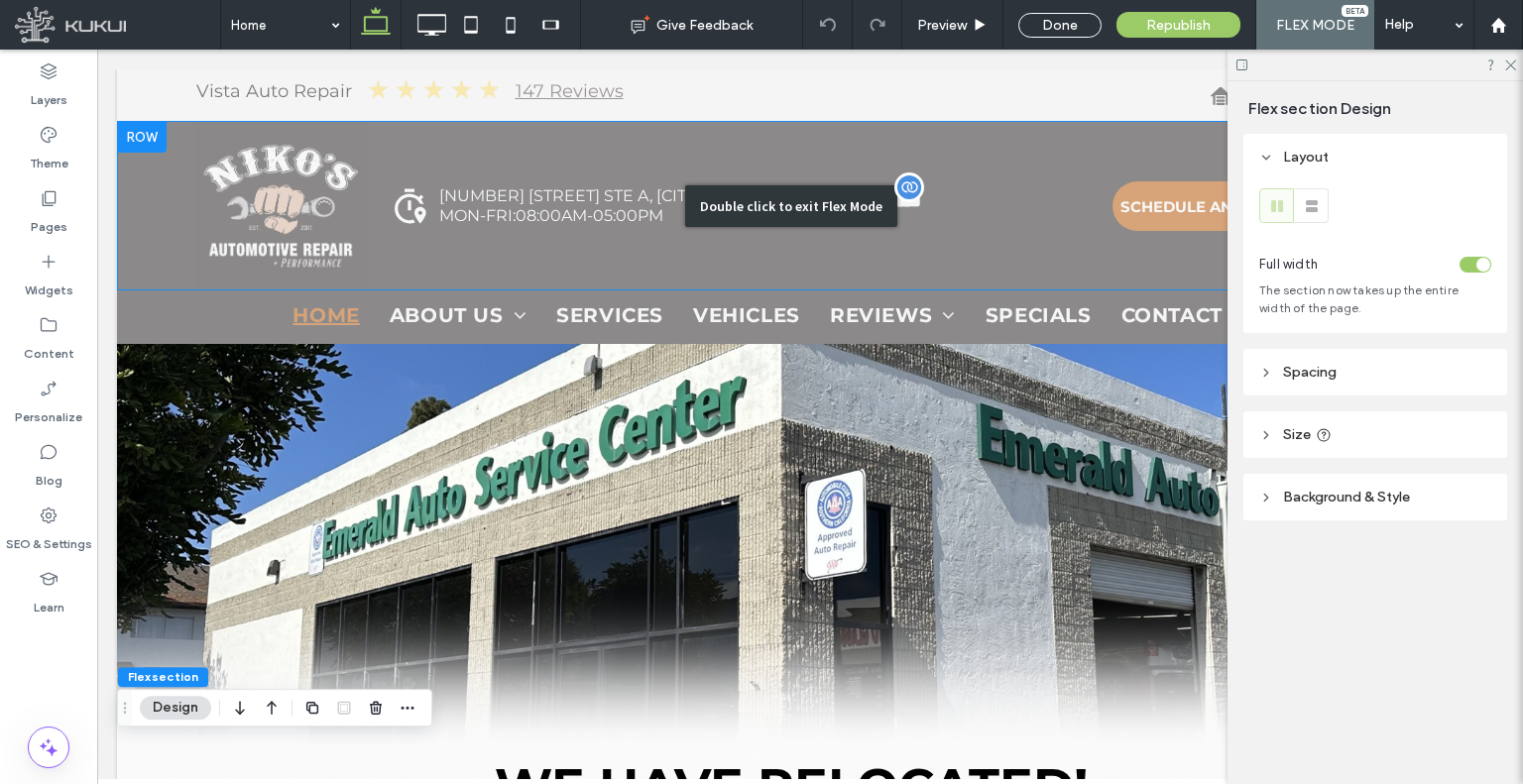 click on "Double click to exit Flex Mode" at bounding box center [791, 206] 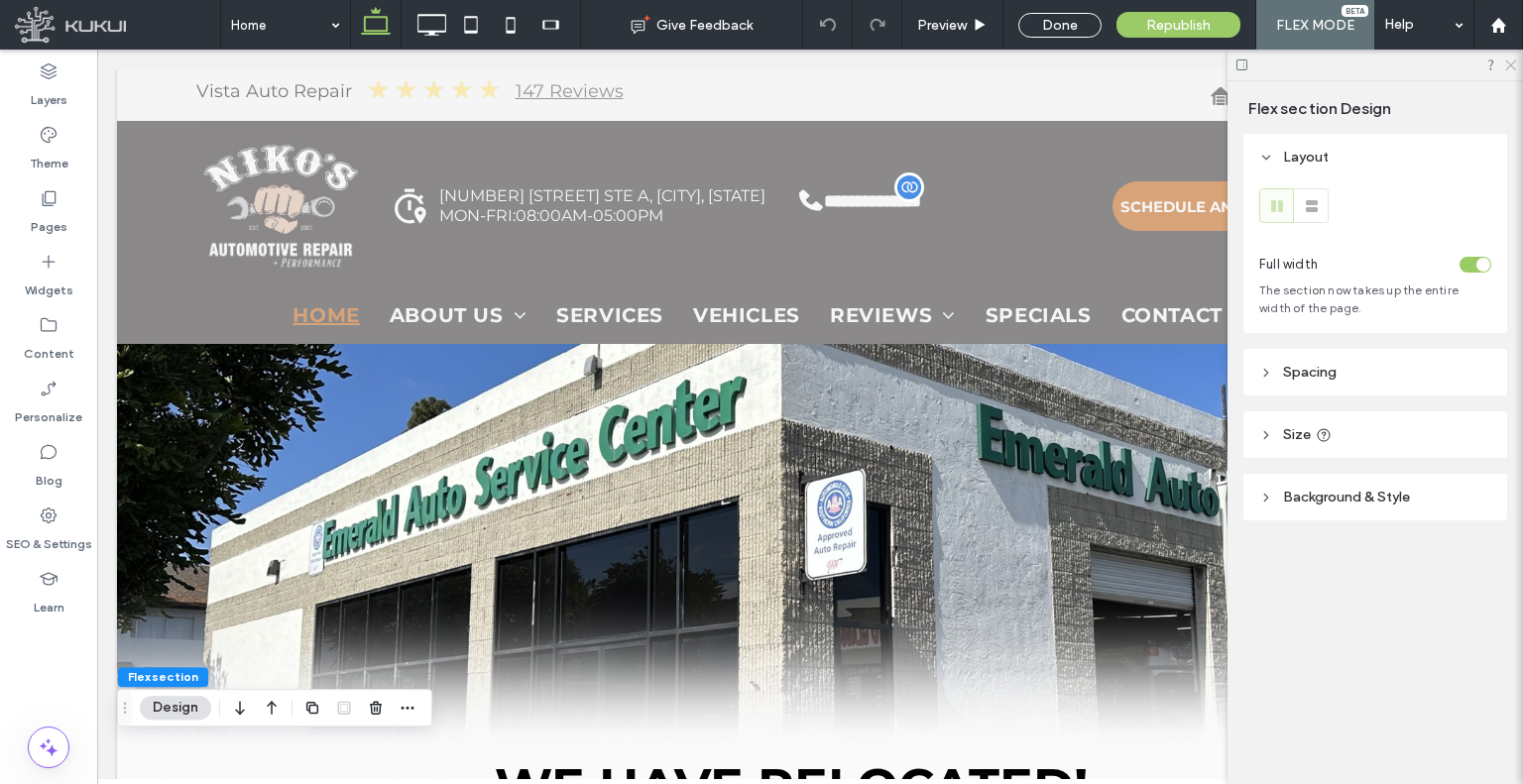 click 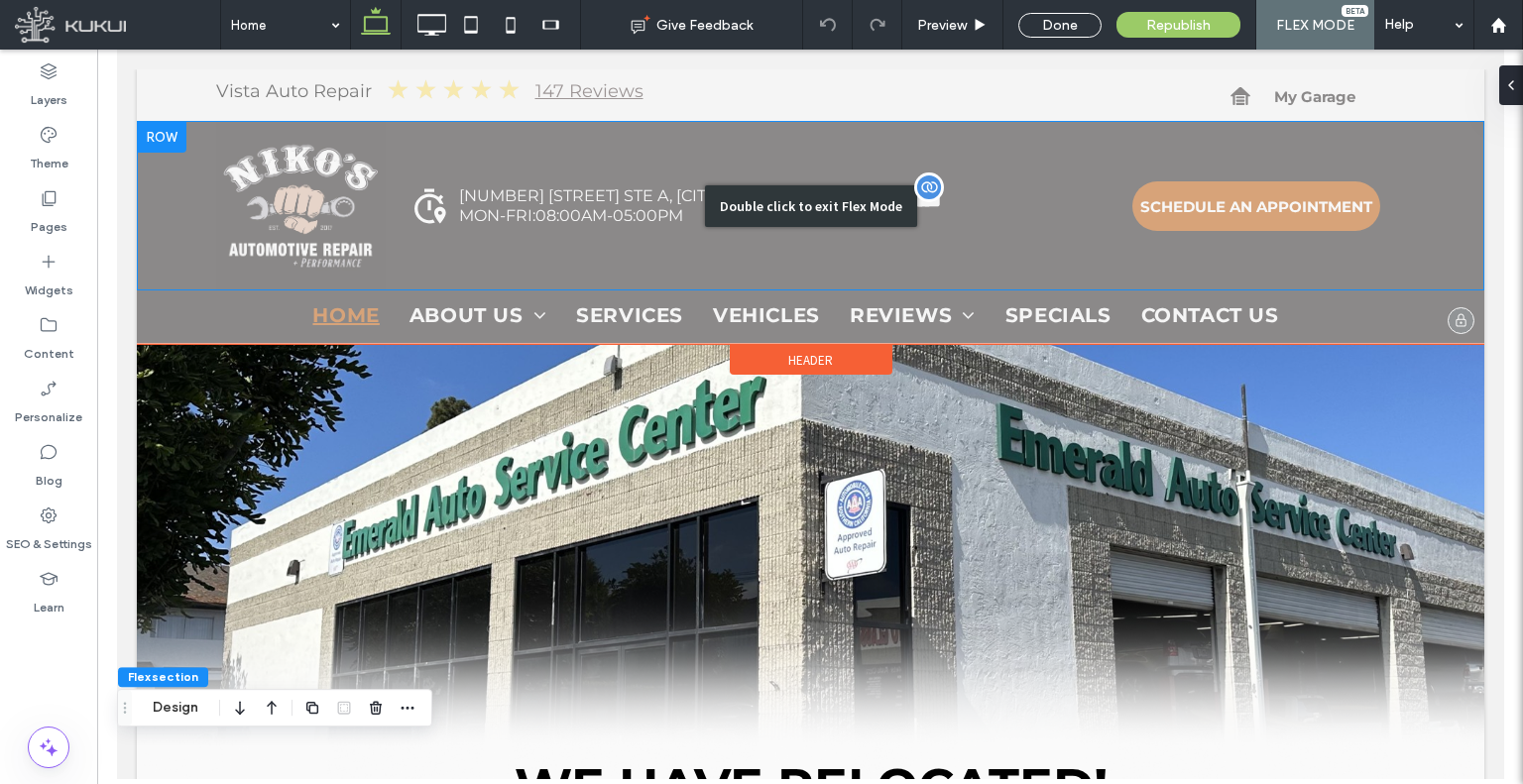 click on "Double click to exit Flex Mode" at bounding box center [809, 205] 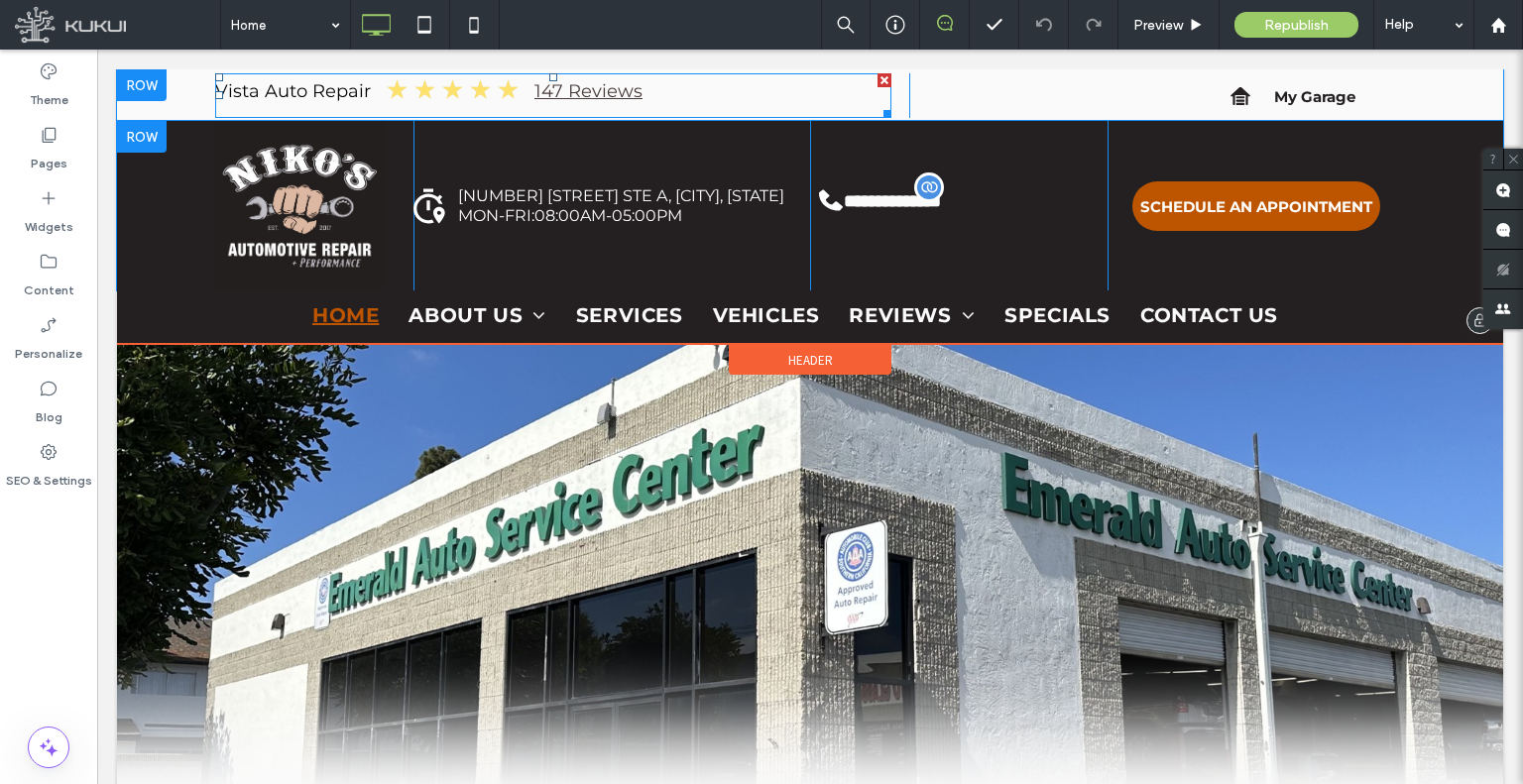 click at bounding box center (553, 95) 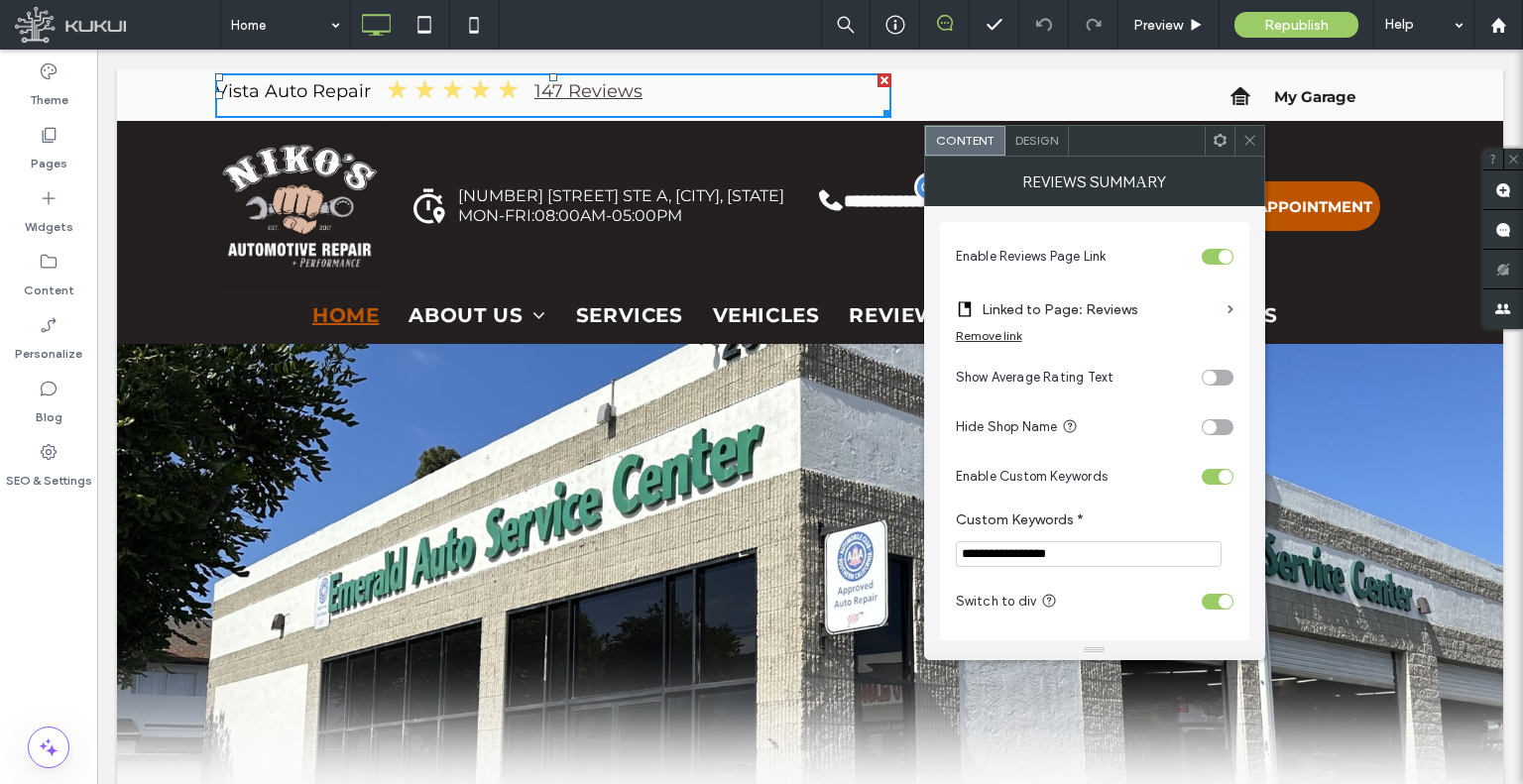 click 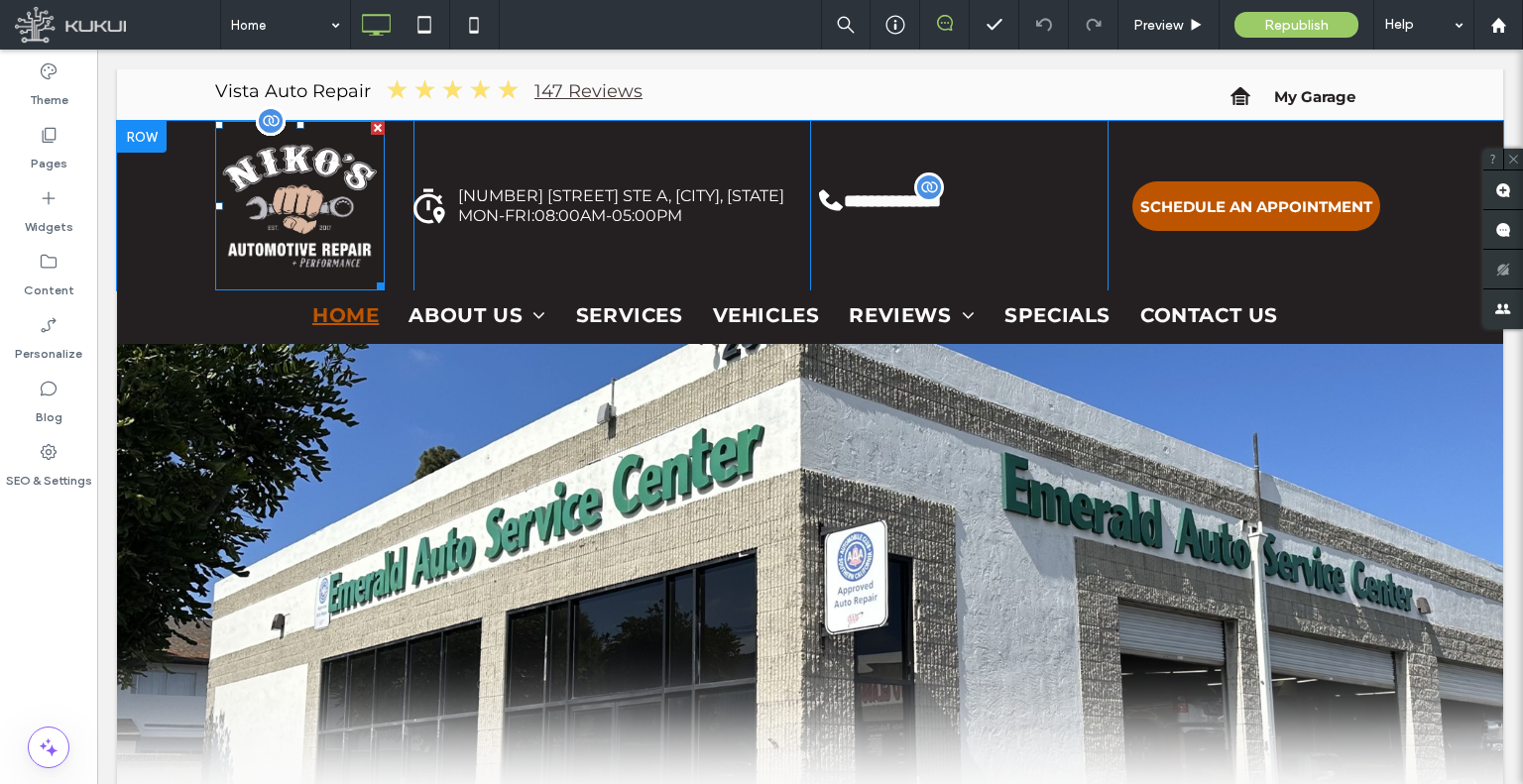 click at bounding box center [299, 205] 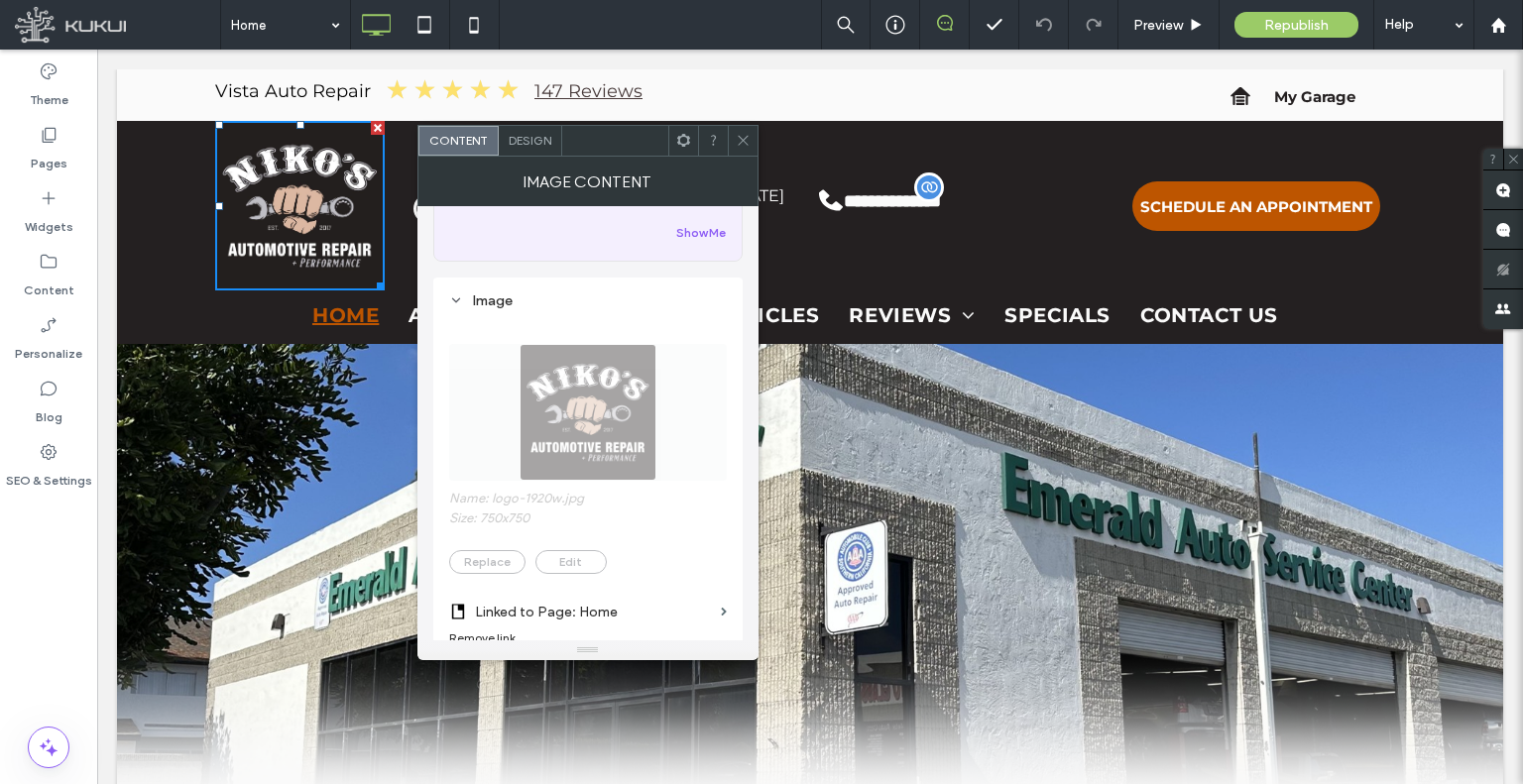 scroll, scrollTop: 297, scrollLeft: 0, axis: vertical 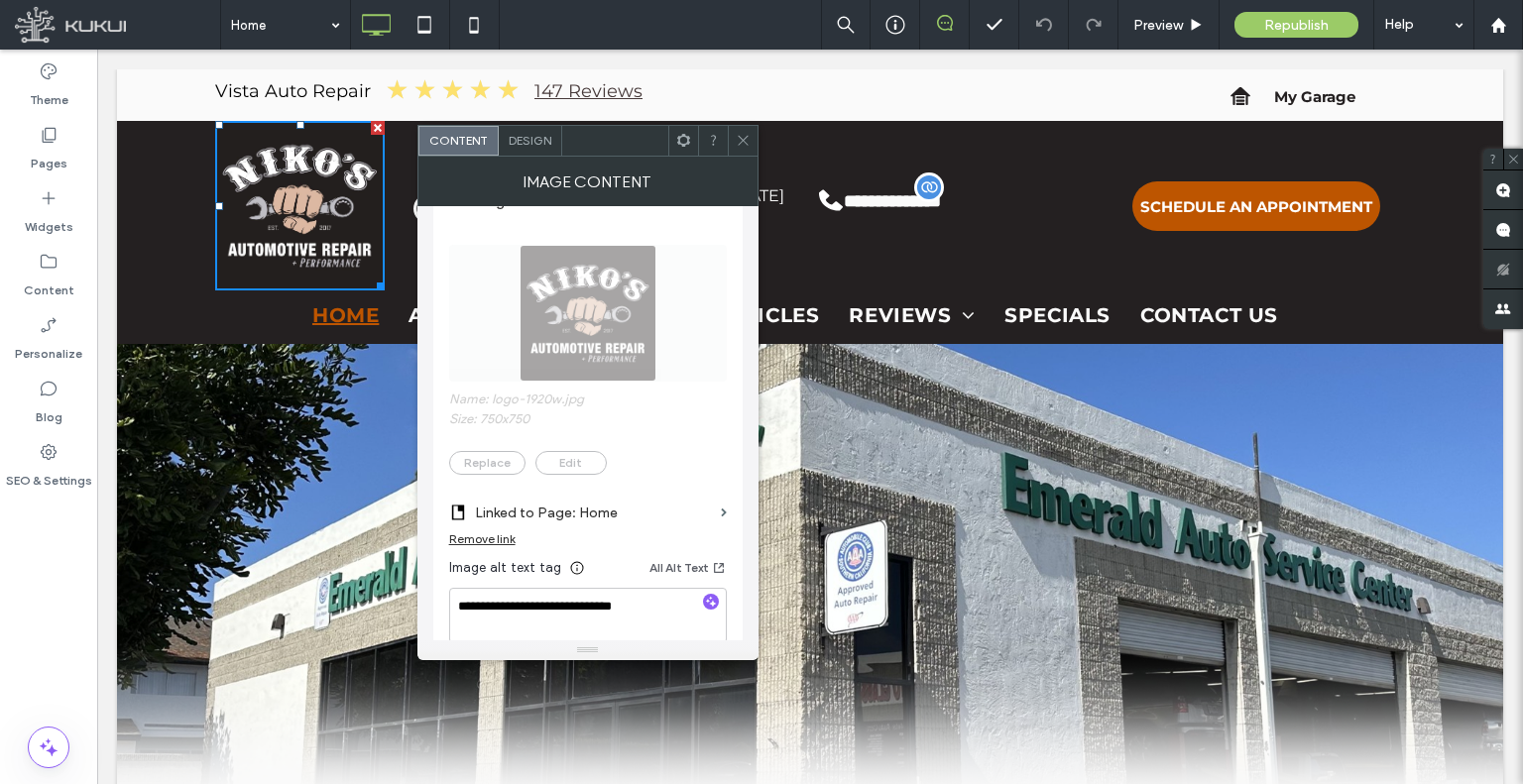 click at bounding box center (743, 141) 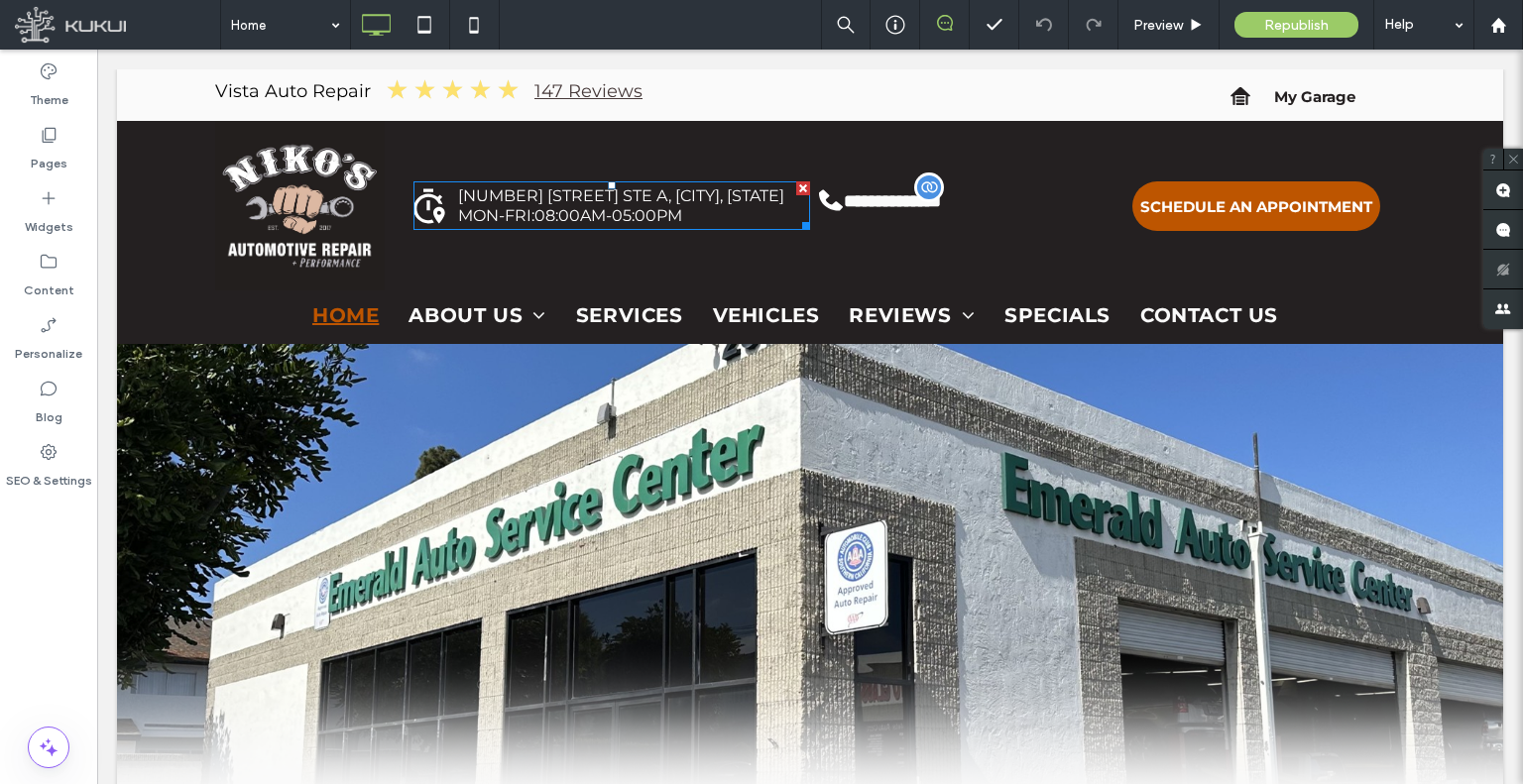 click on "257 N Emerald STE A, Vista, CA 92083" at bounding box center [621, 195] 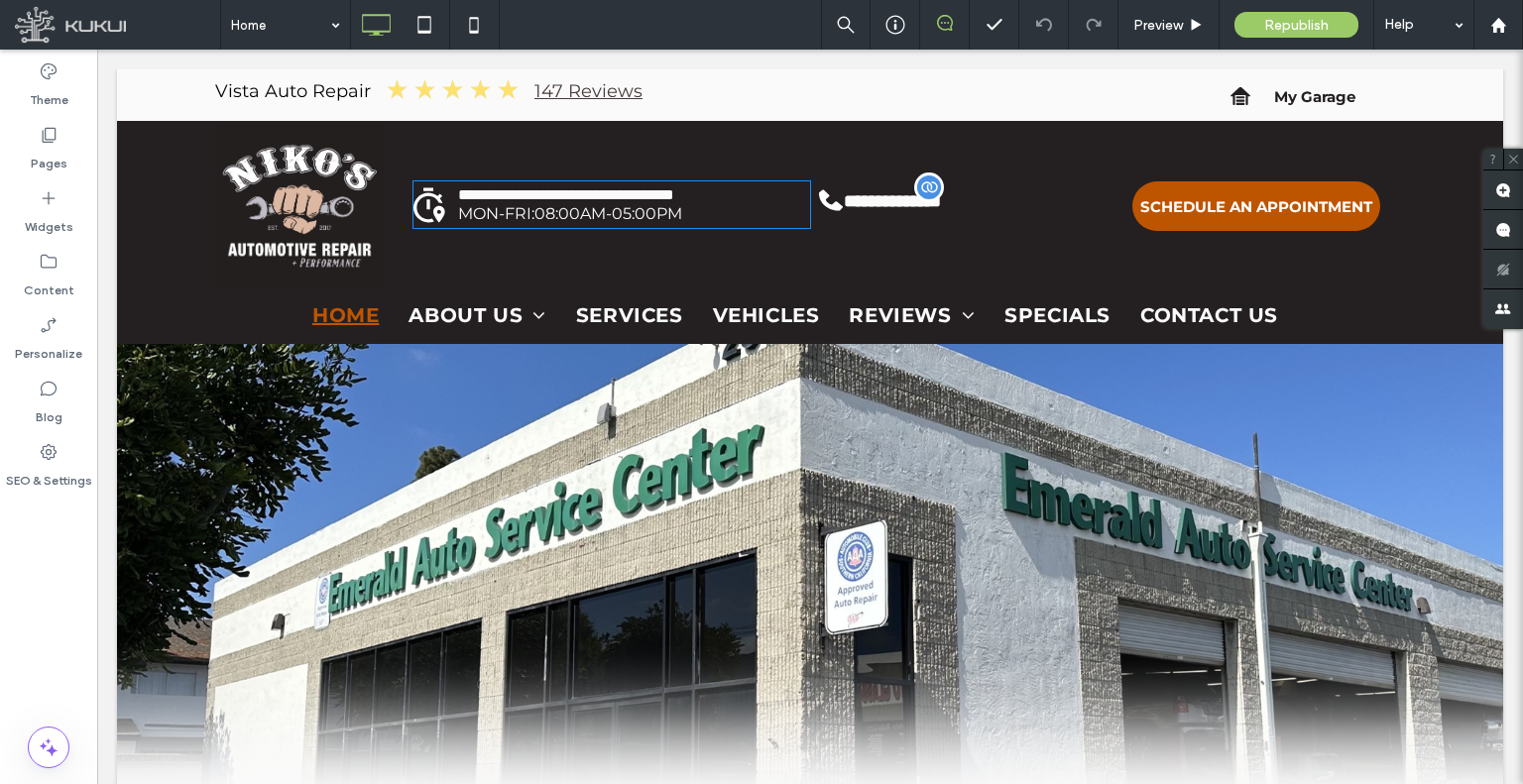 type on "**********" 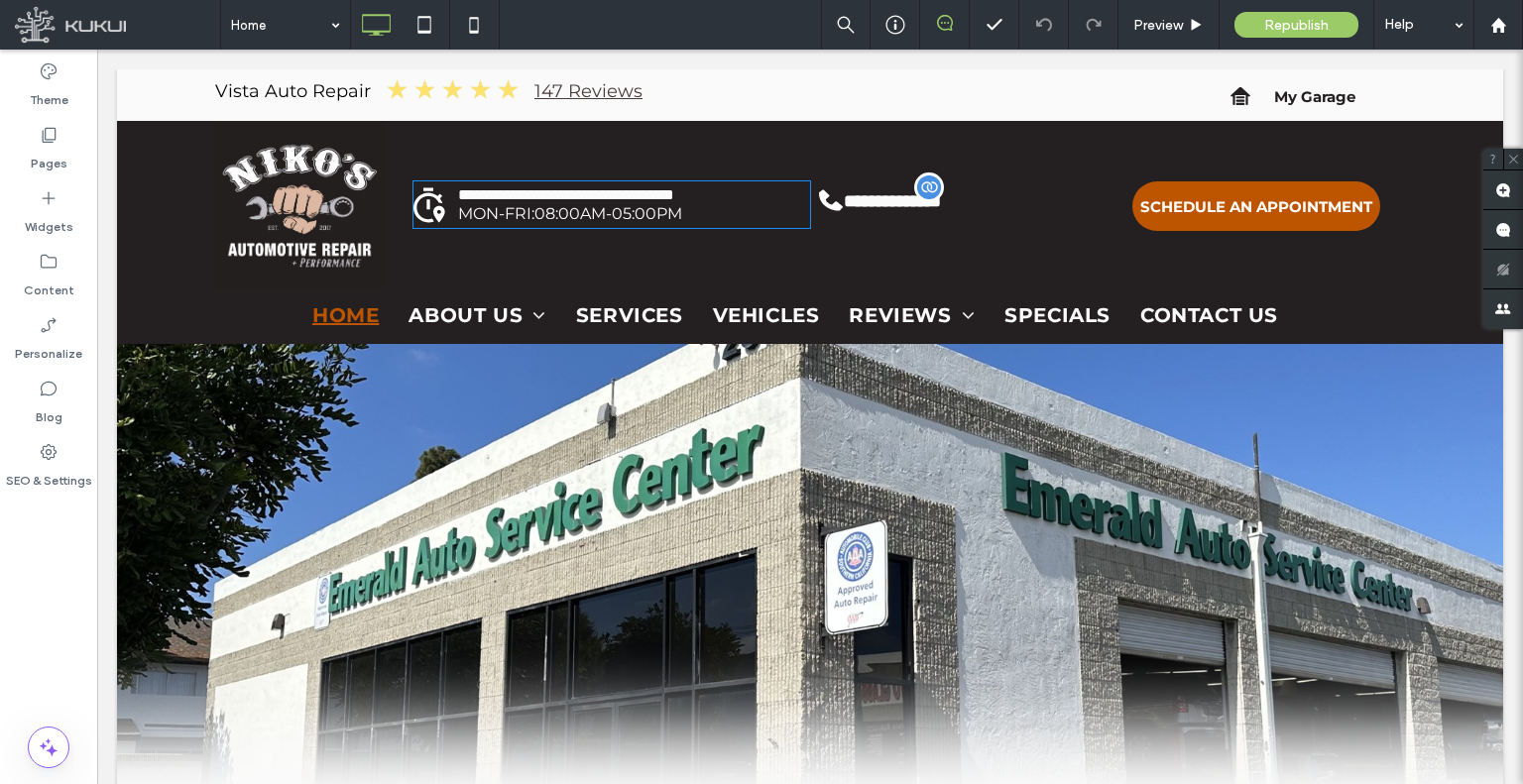 type on "**" 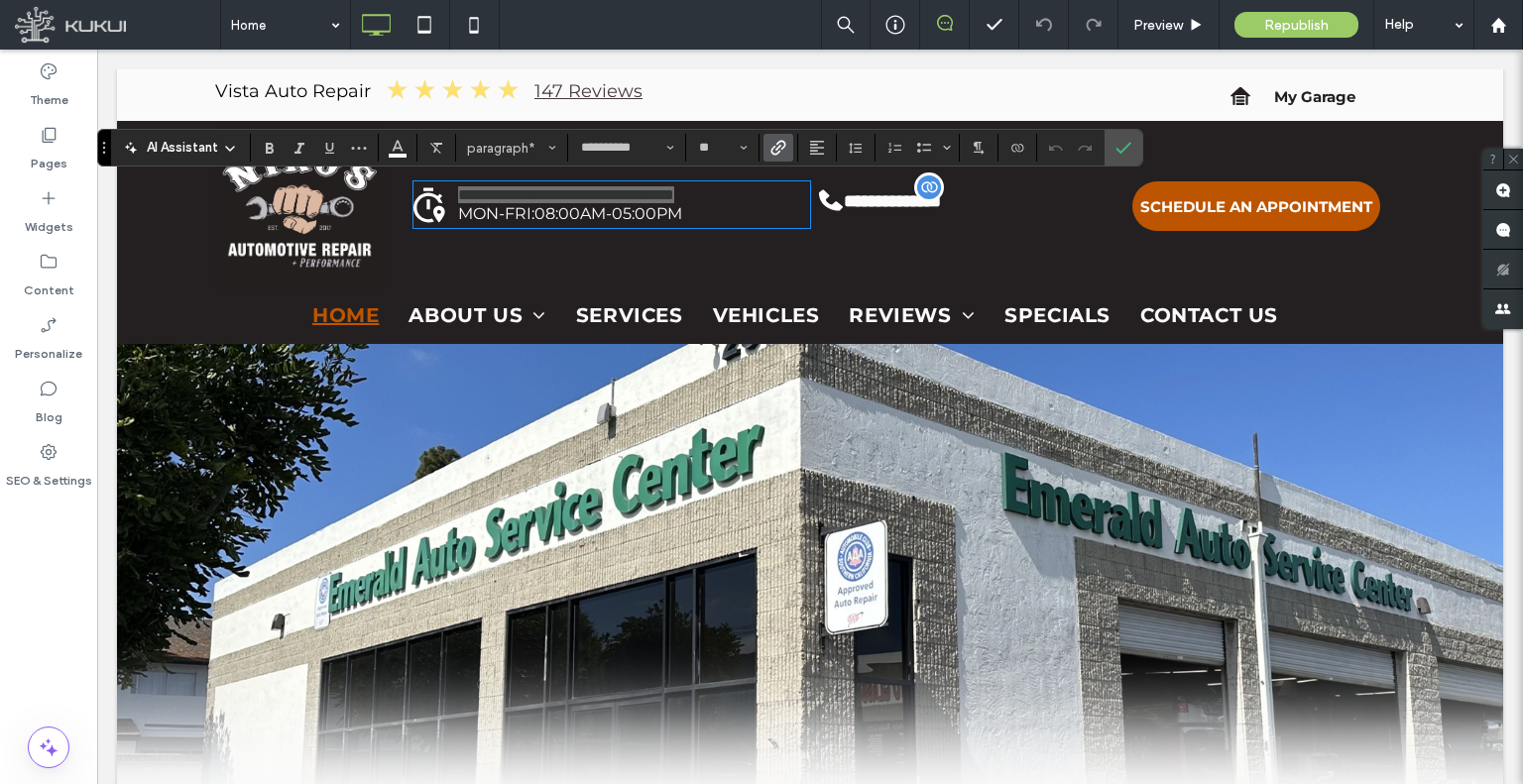 click at bounding box center [778, 148] 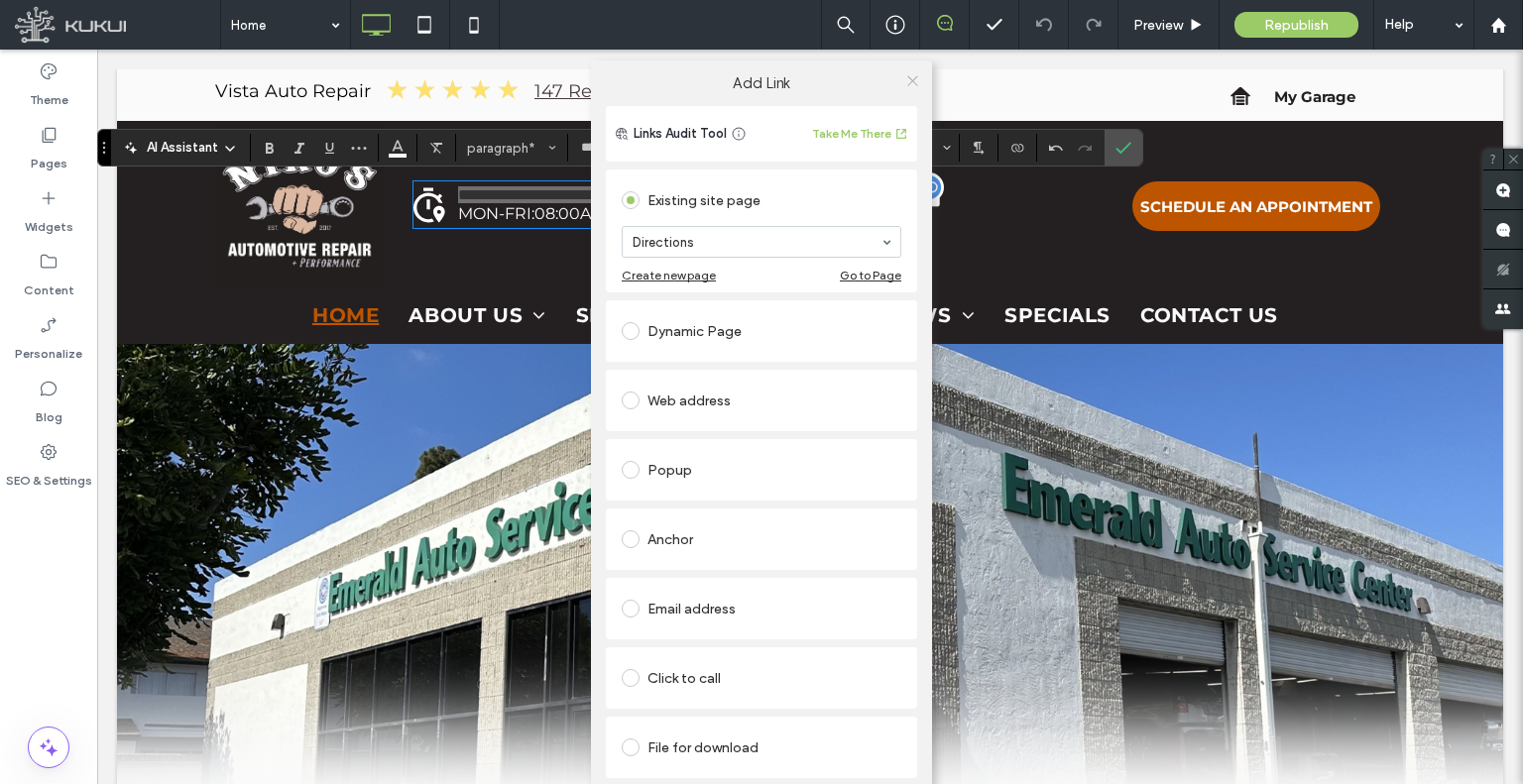 click 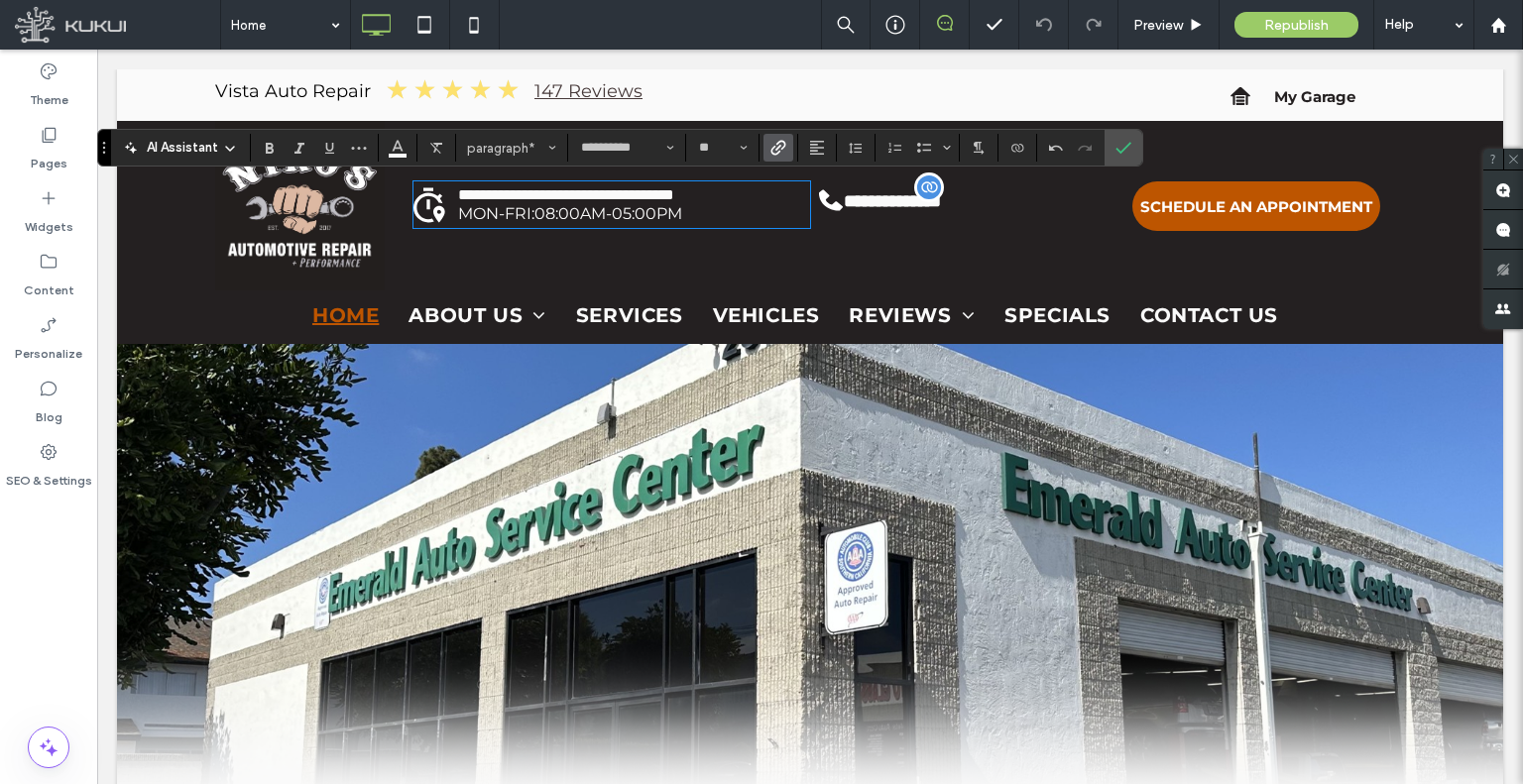 click on "08:00AM-05:00PM" at bounding box center [608, 213] 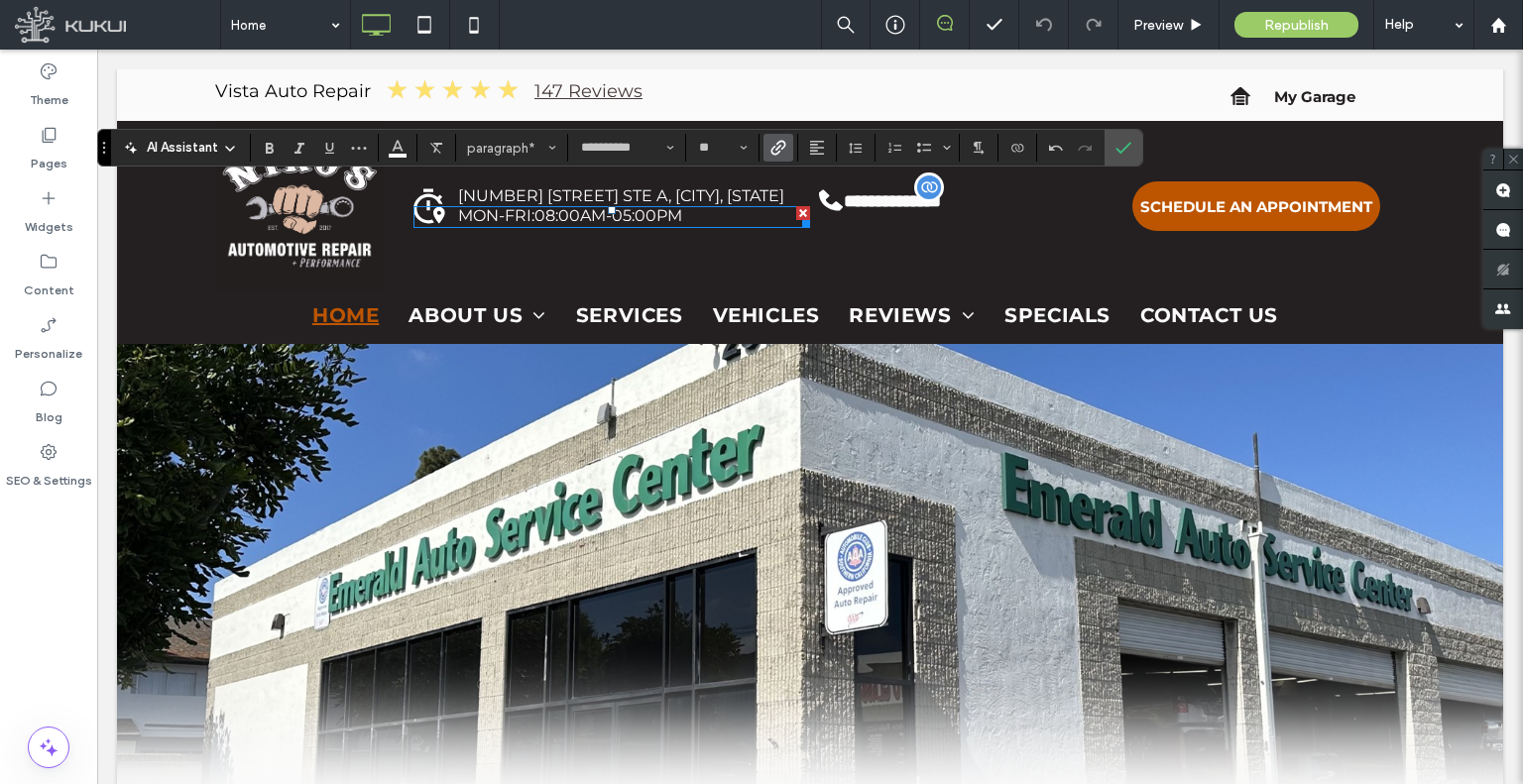 click at bounding box center (612, 217) 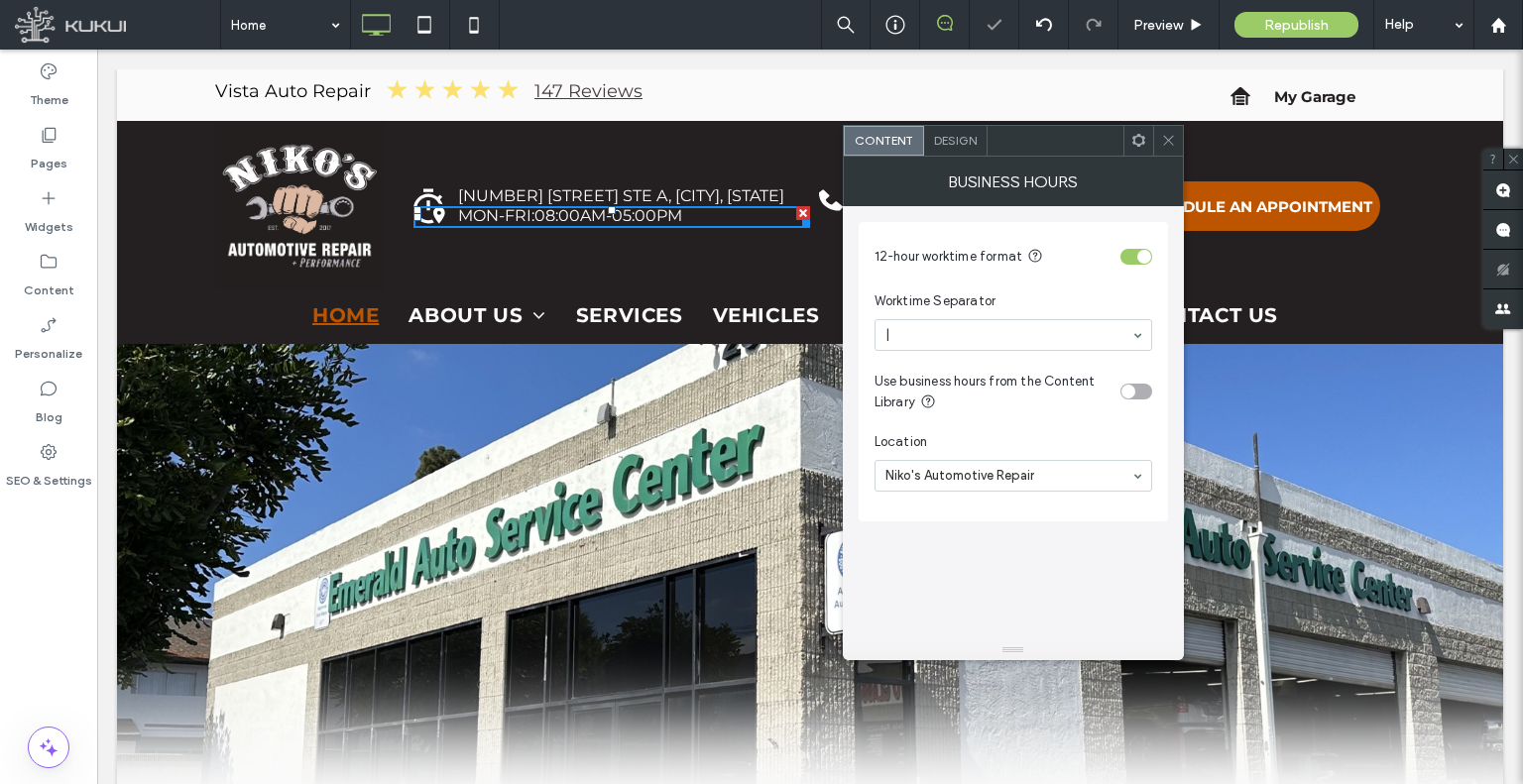 click at bounding box center (1168, 141) 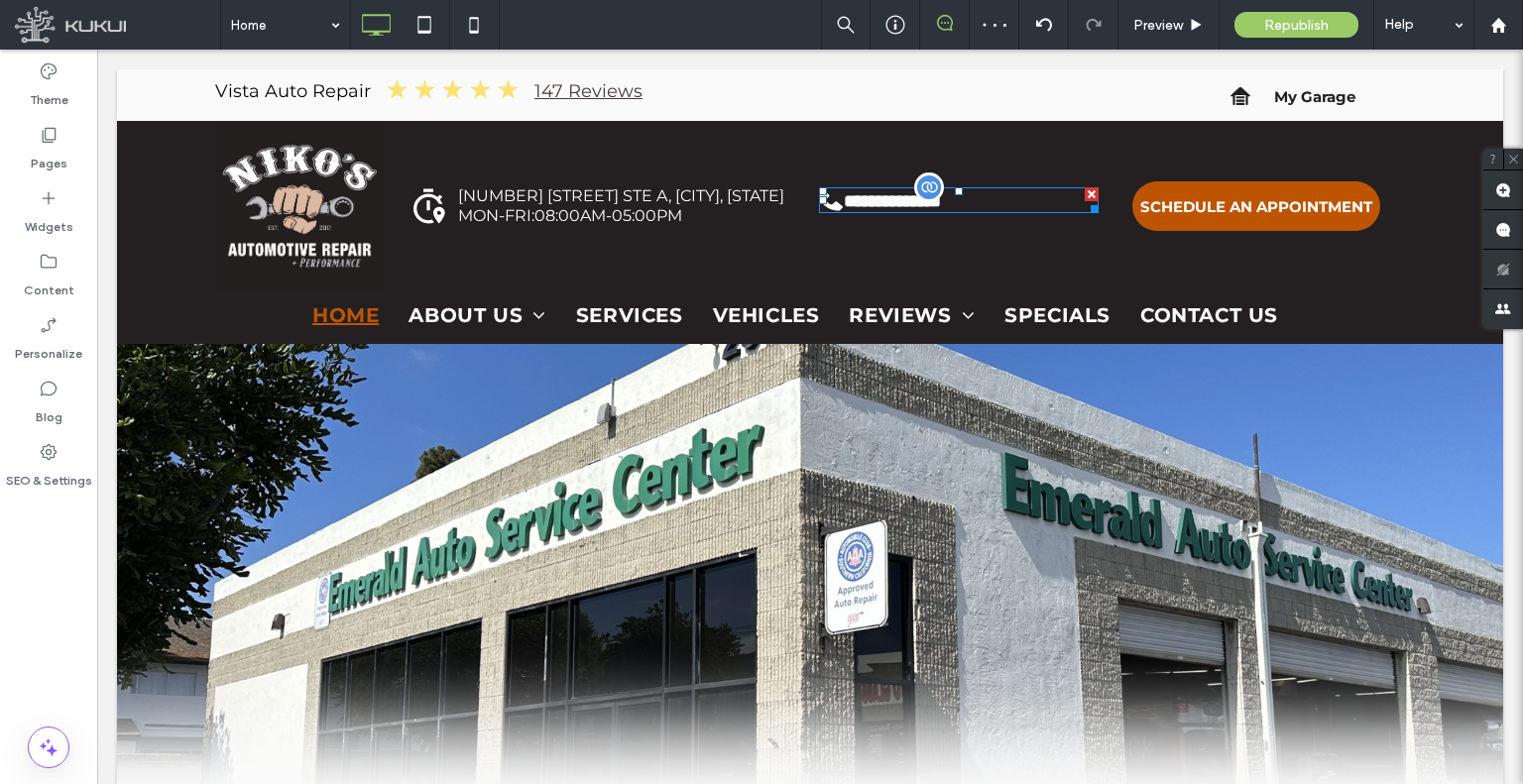 click on "**********" at bounding box center (892, 201) 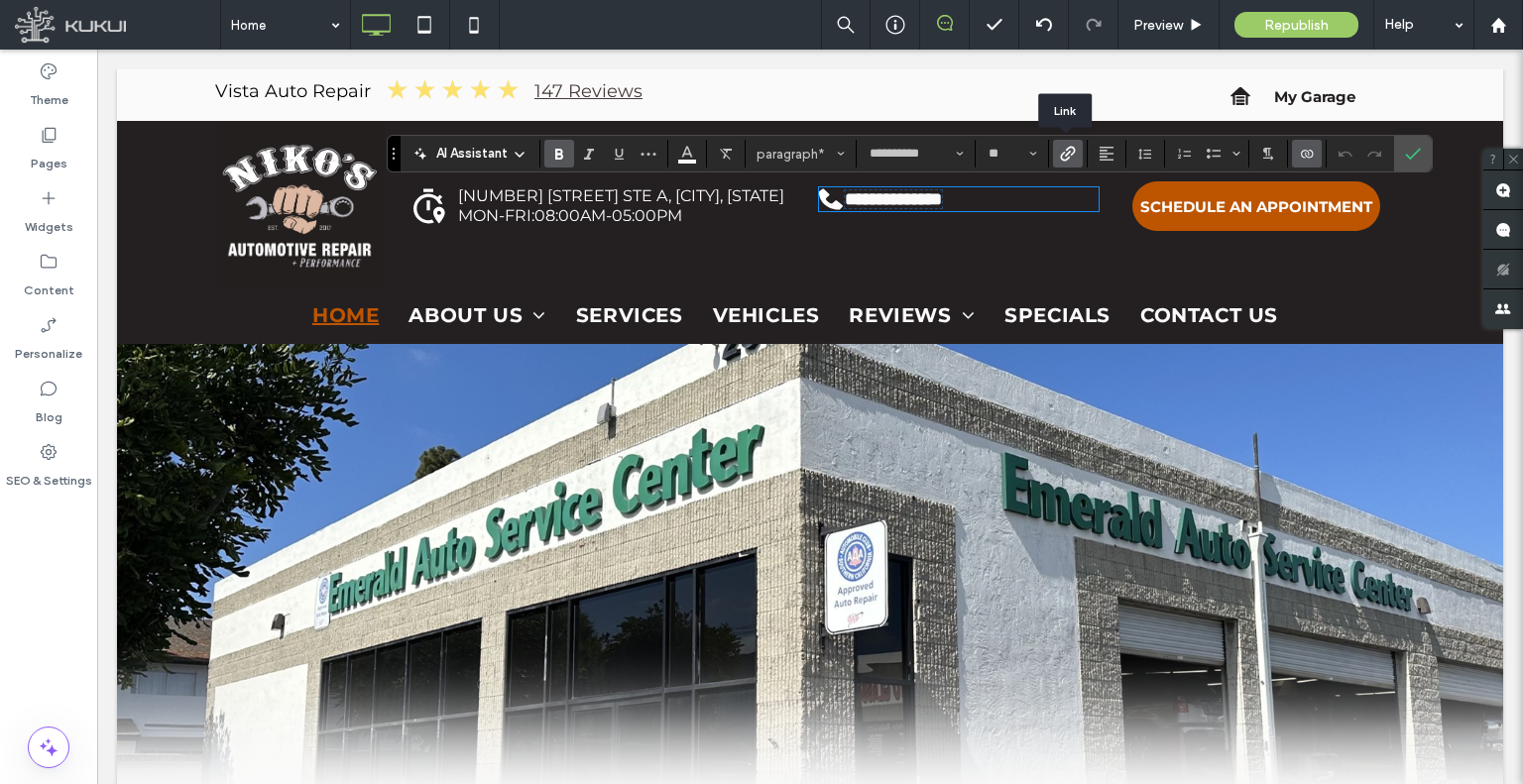 click at bounding box center (1068, 154) 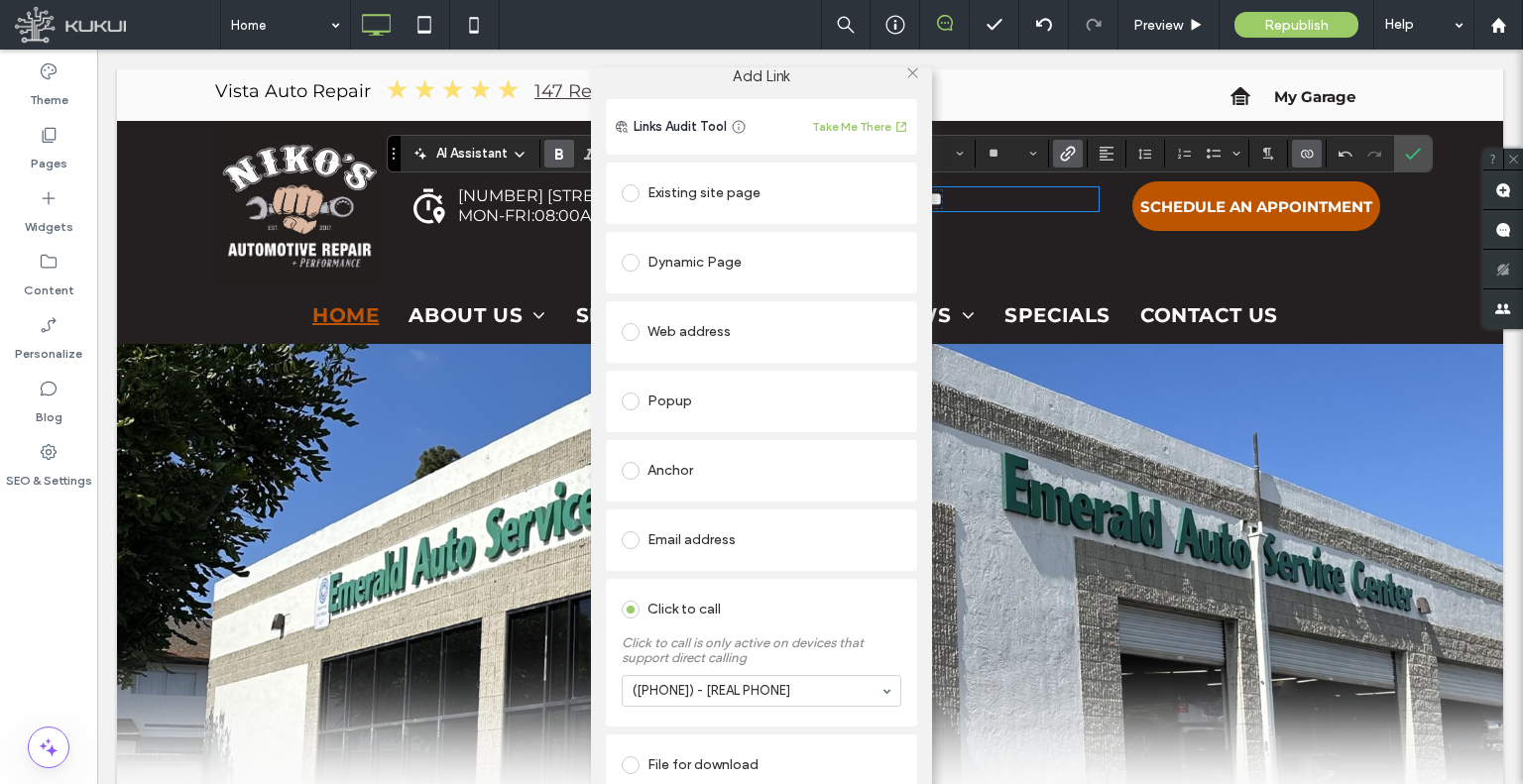 scroll, scrollTop: 31, scrollLeft: 0, axis: vertical 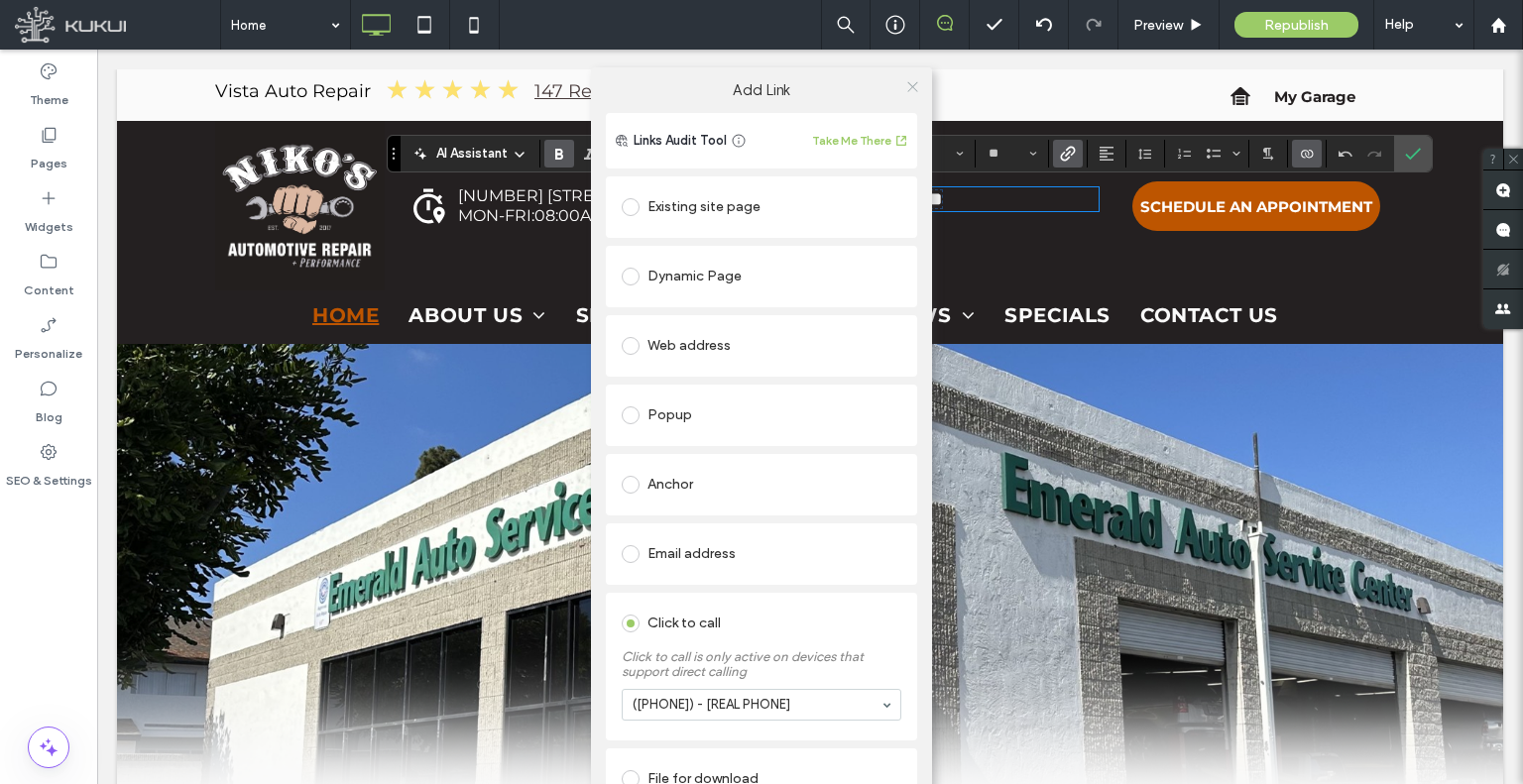 click 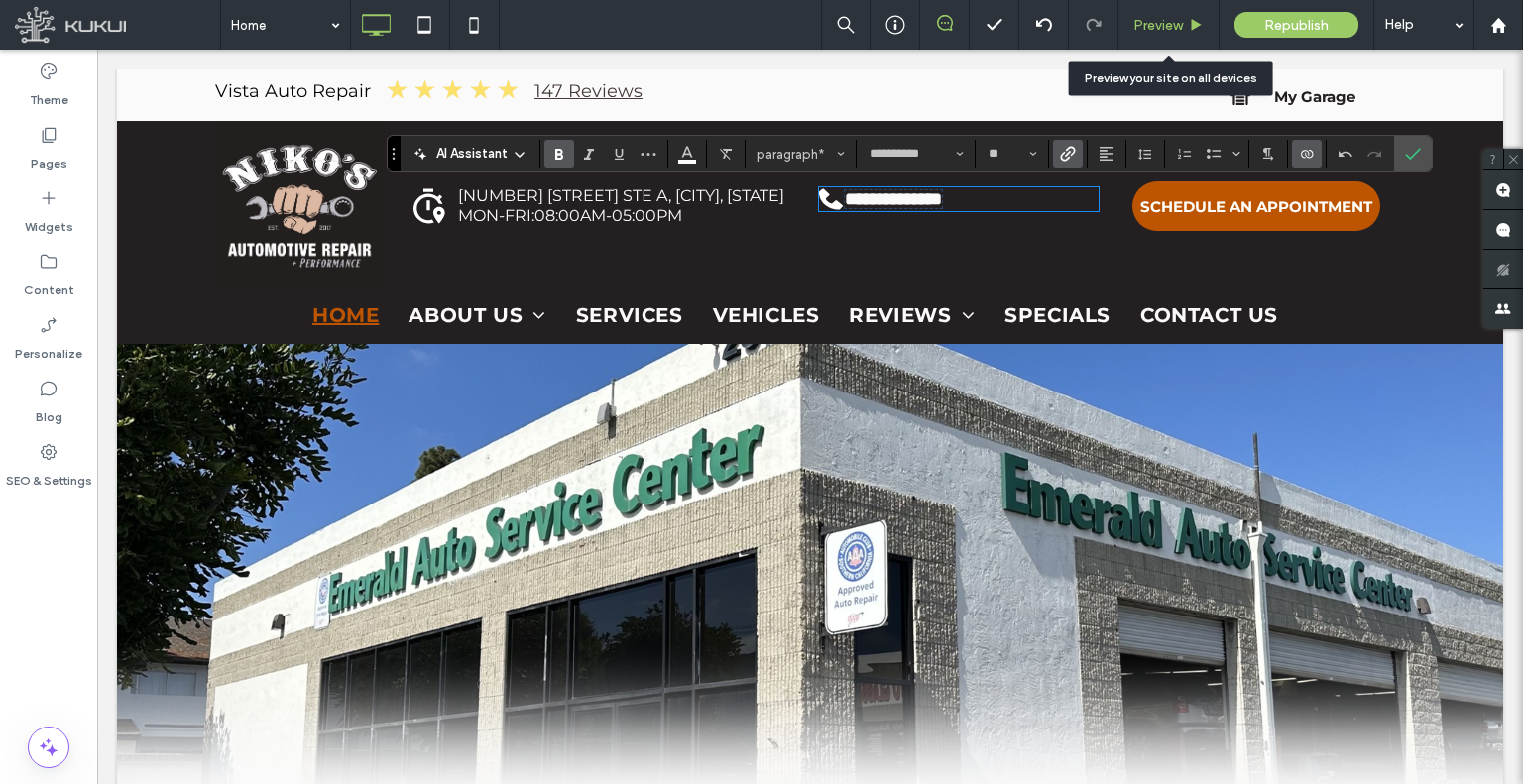 click on "Preview" at bounding box center [1158, 25] 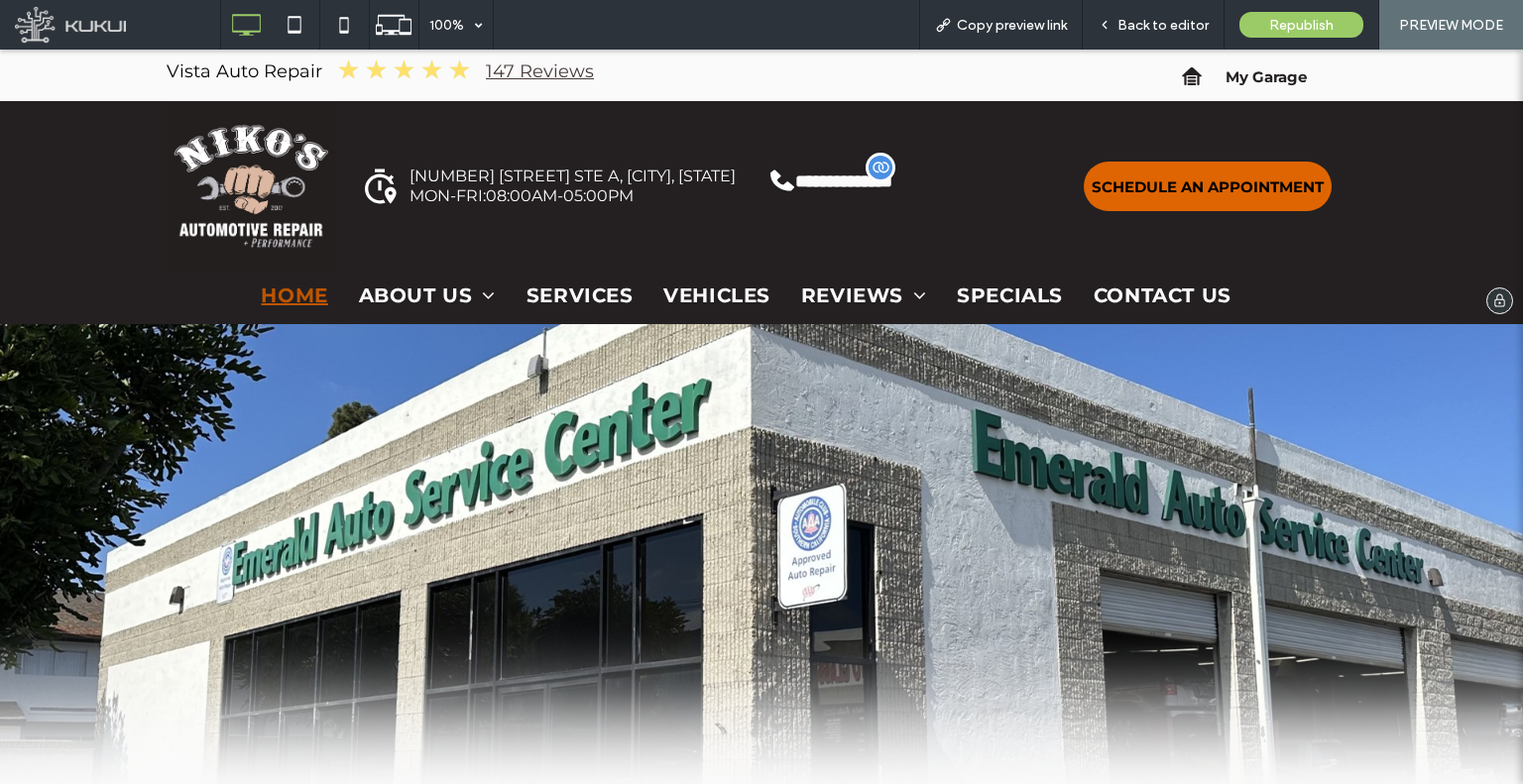 click on "SCHEDULE AN APPOINTMENT" at bounding box center (1208, 186) 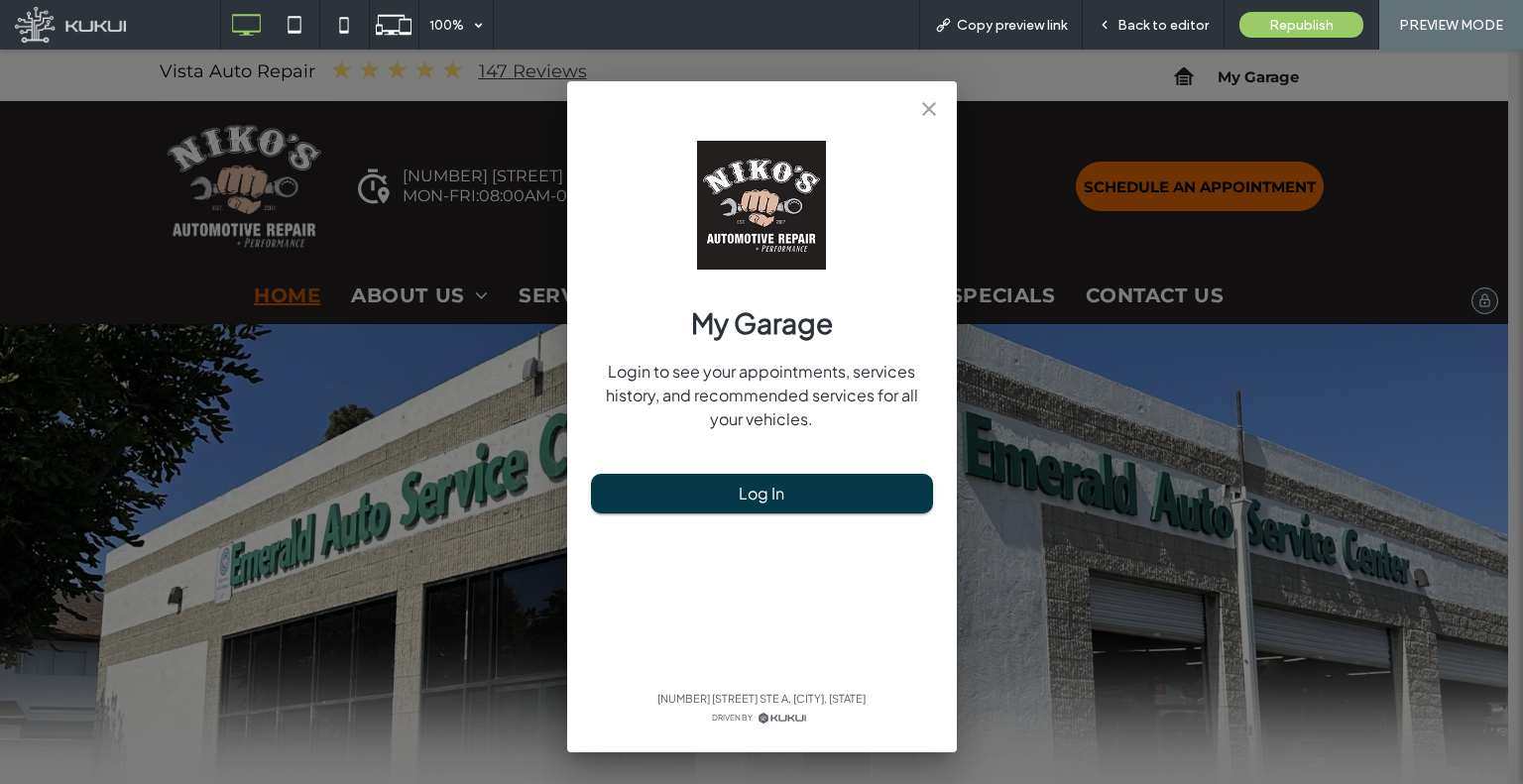 click on "My Garage Login to see your appointments, services history, and recommended services for all your vehicles. Log In 245 N Emerald Dr STE A, Vista, CA 92083 Driven By" at bounding box center [762, 416] 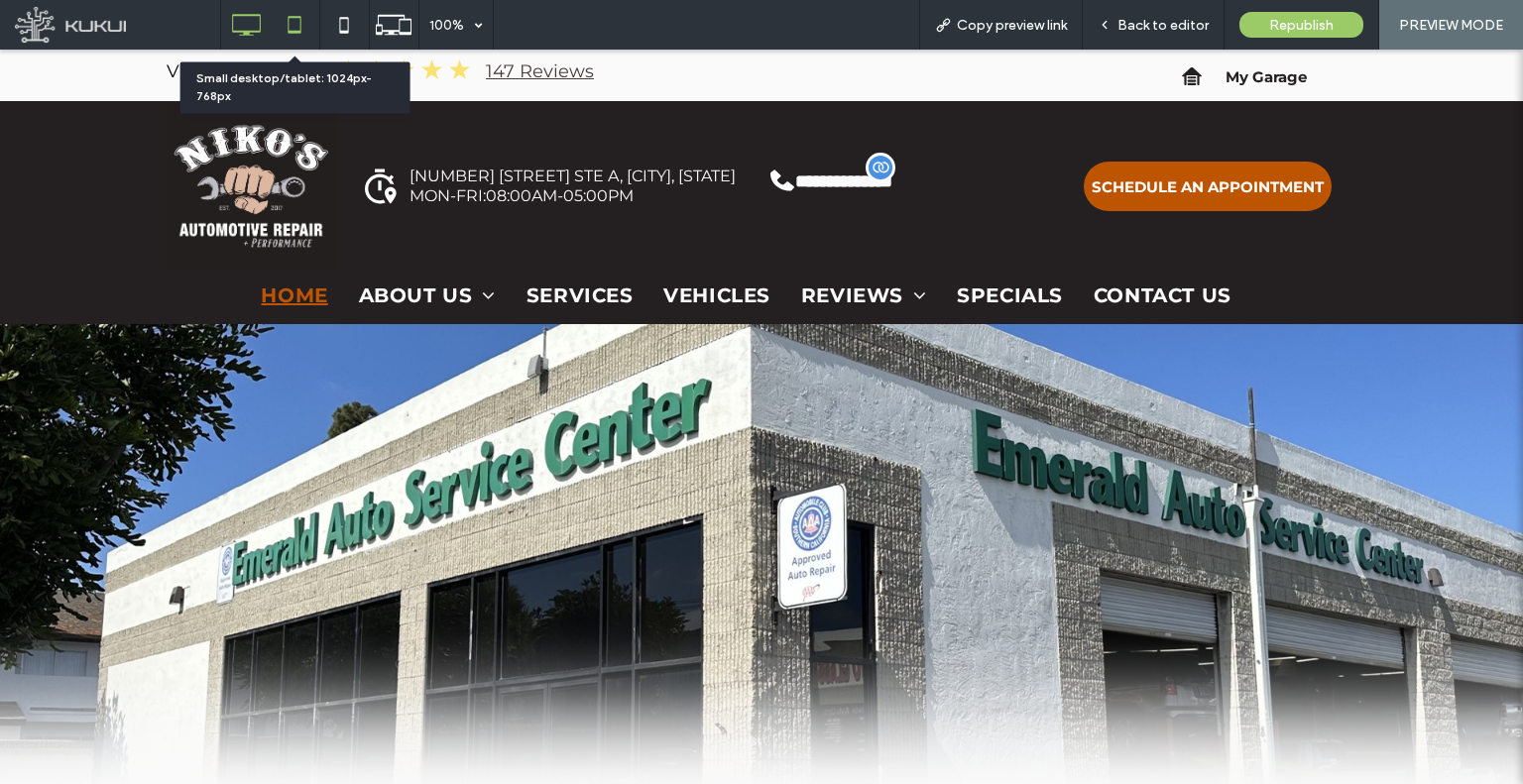click 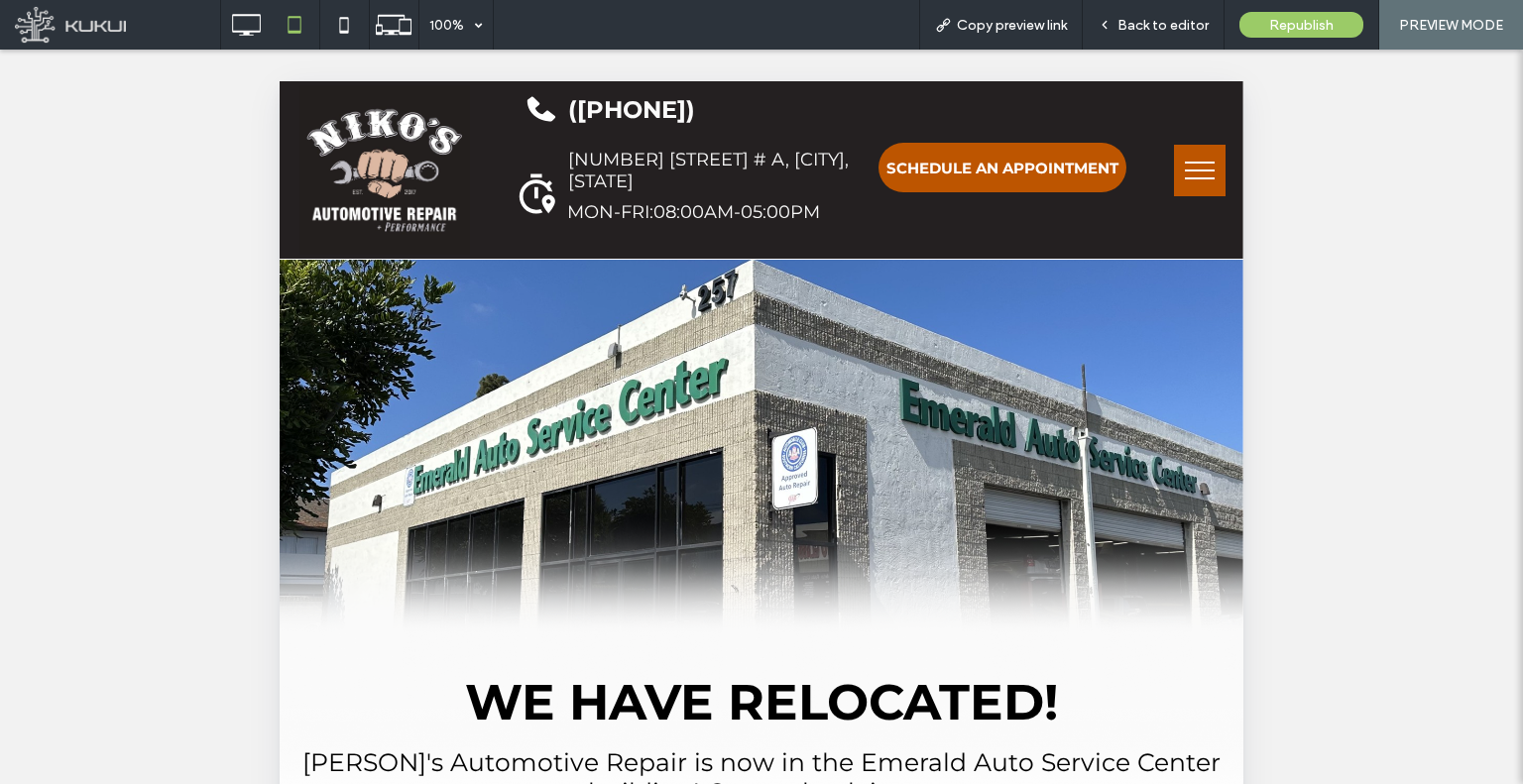 click at bounding box center (1200, 170) 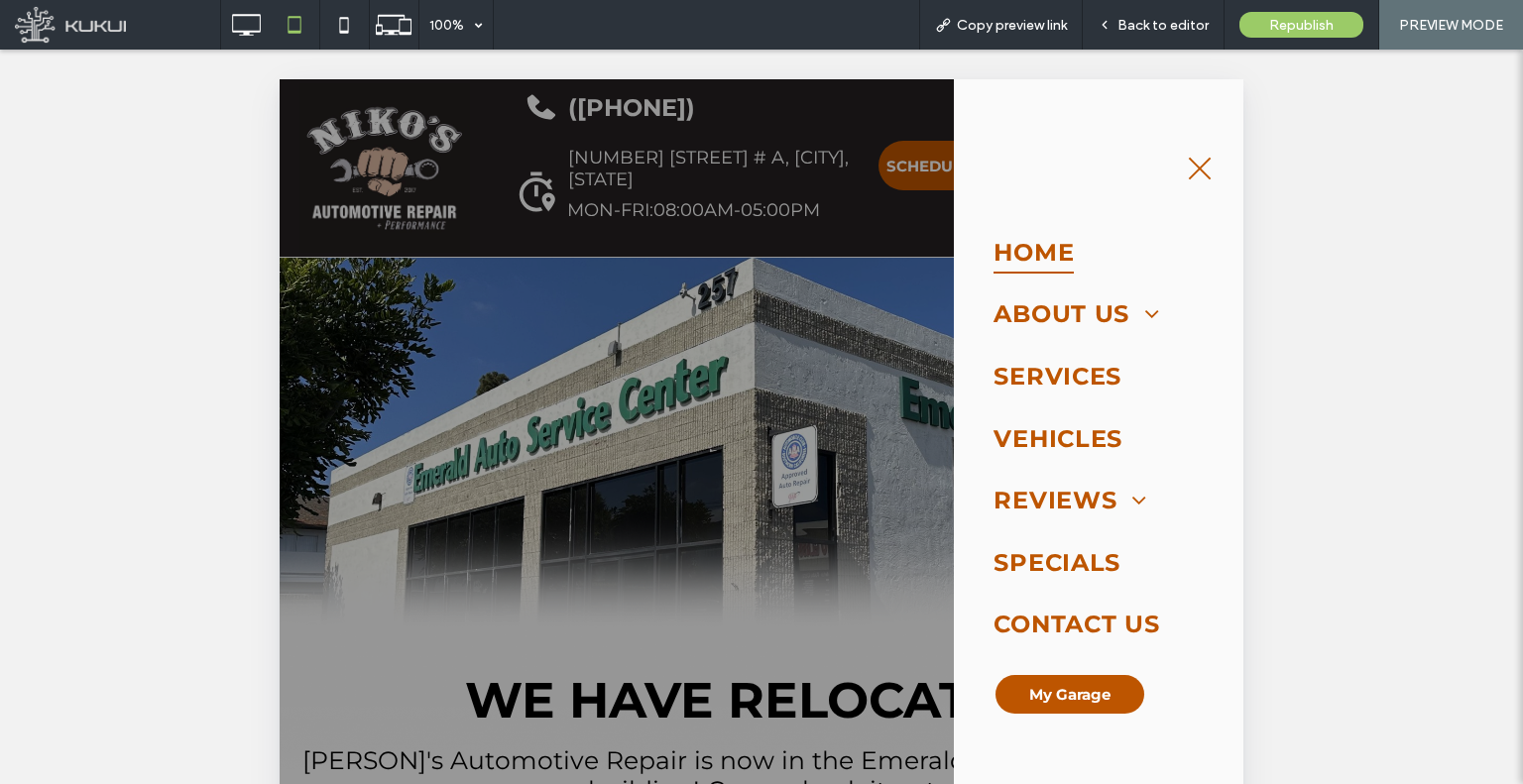 scroll, scrollTop: 0, scrollLeft: 0, axis: both 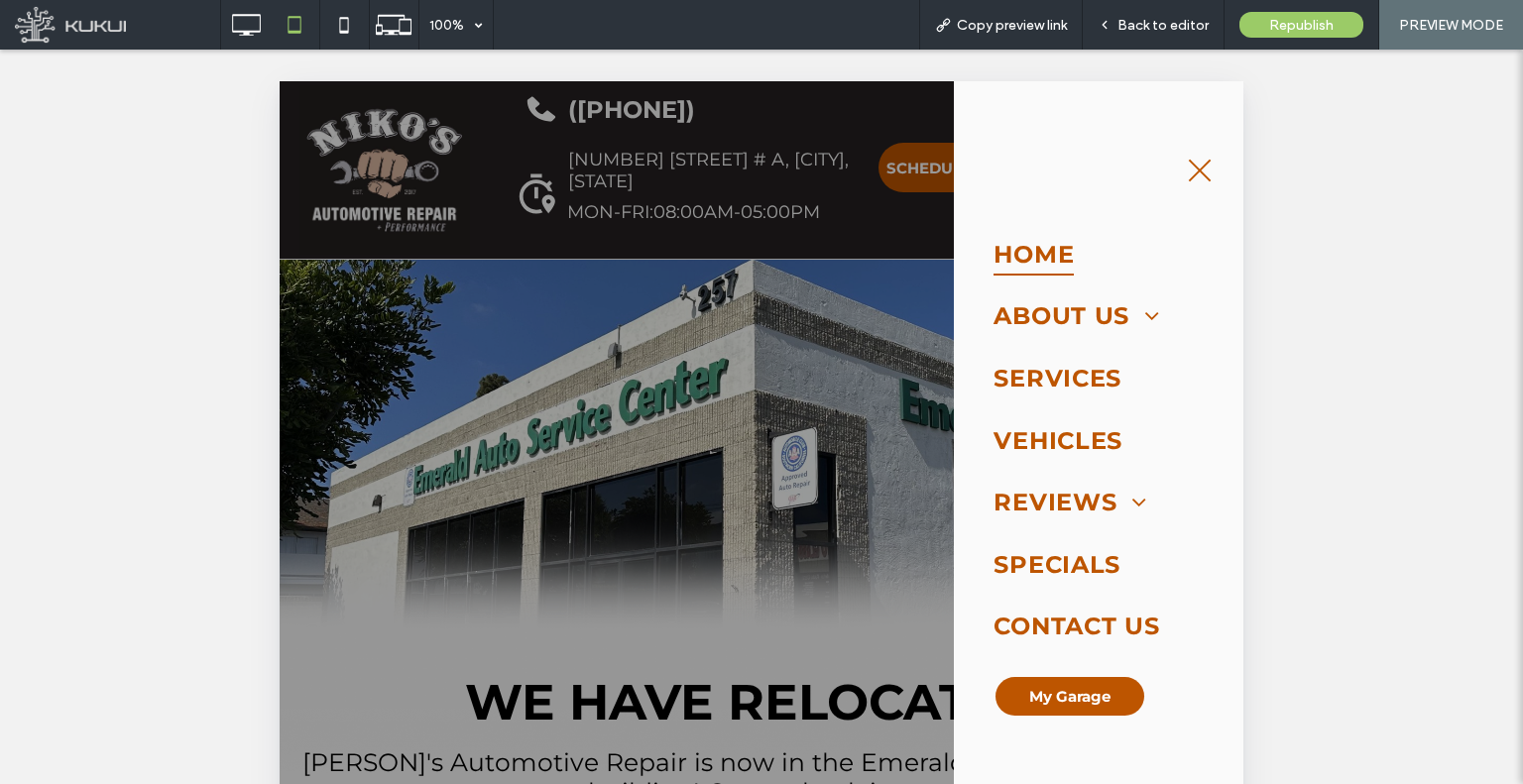 click at bounding box center (762, 716) 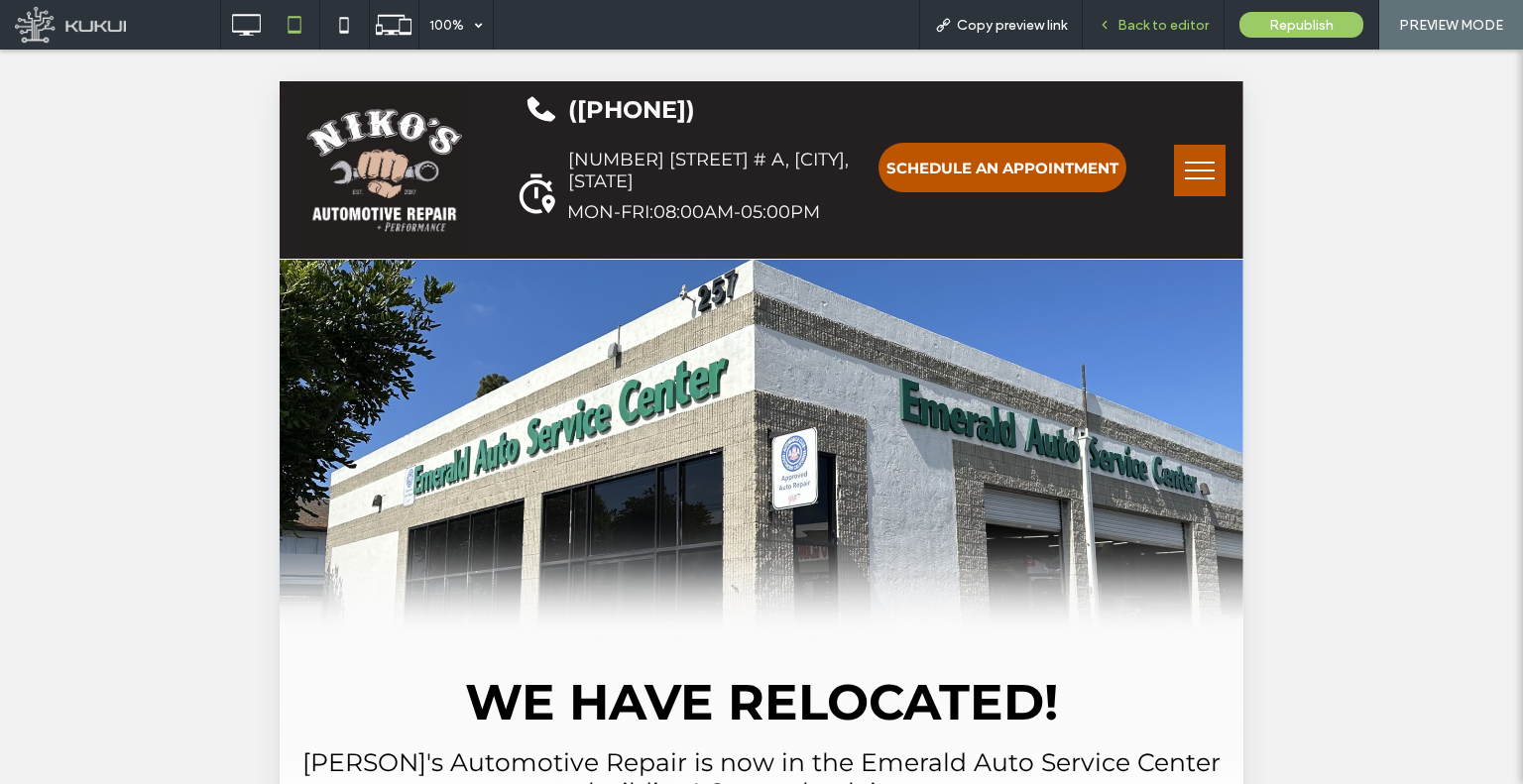 click on "Back to editor" at bounding box center [1163, 25] 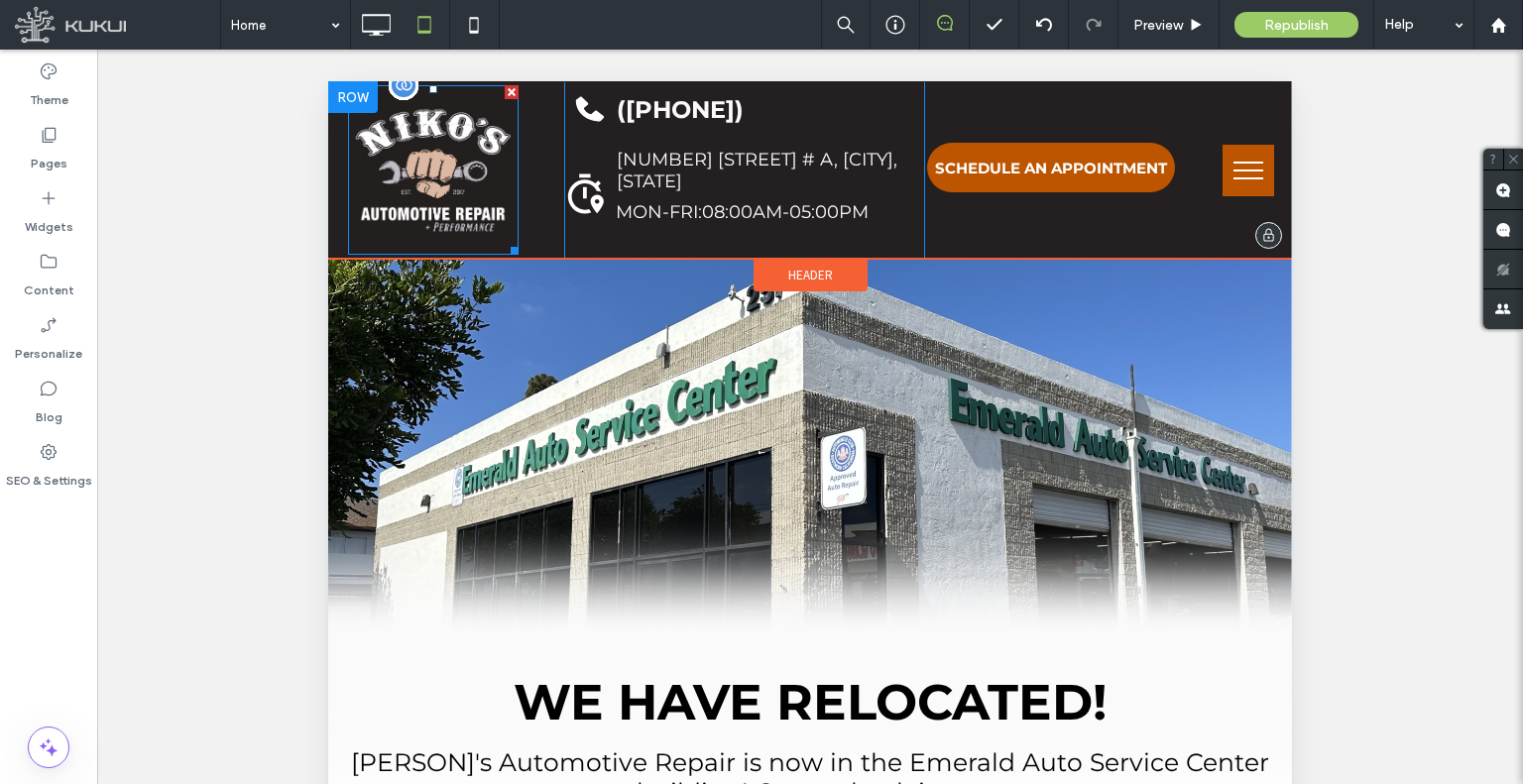 click at bounding box center [433, 170] 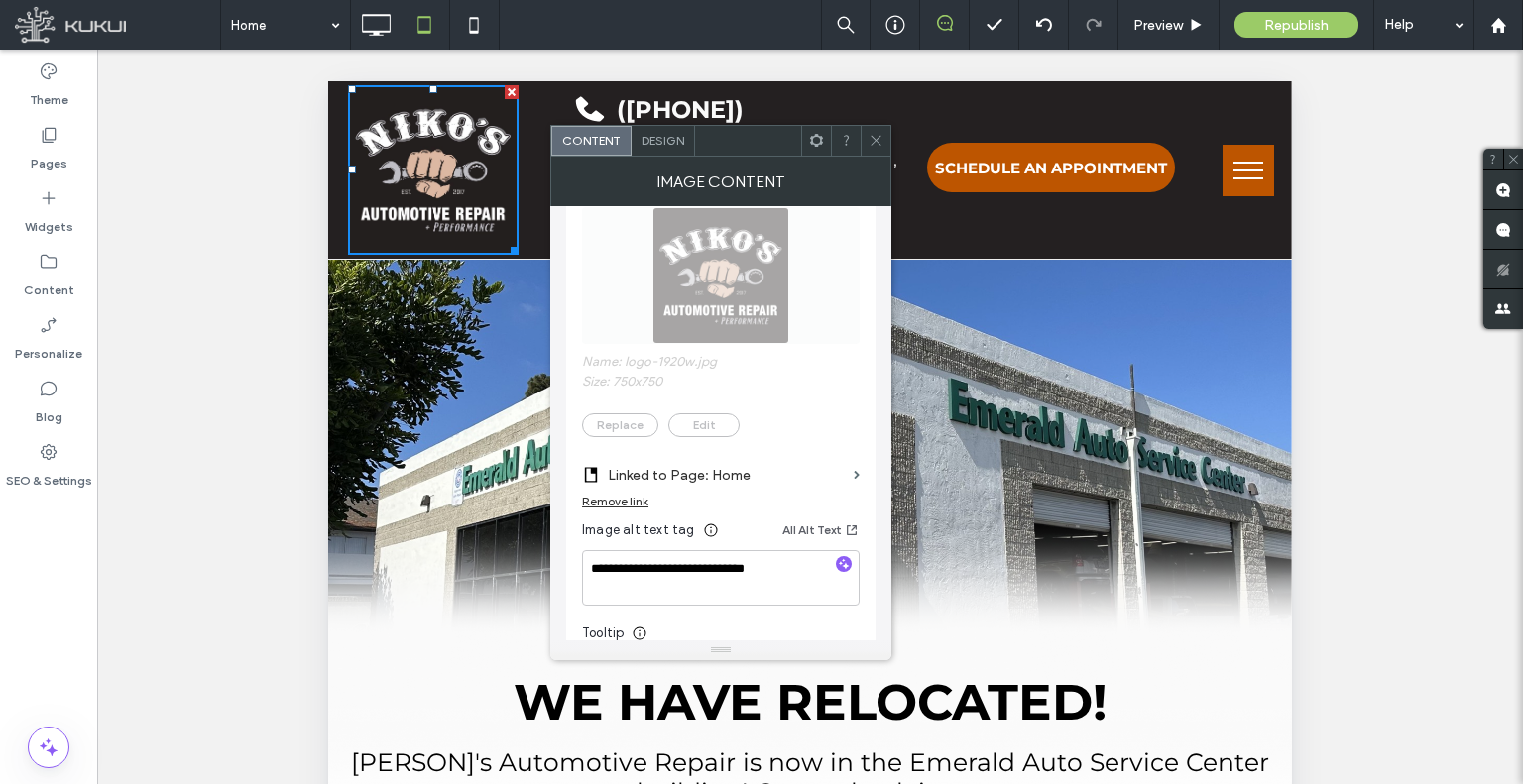 scroll, scrollTop: 396, scrollLeft: 0, axis: vertical 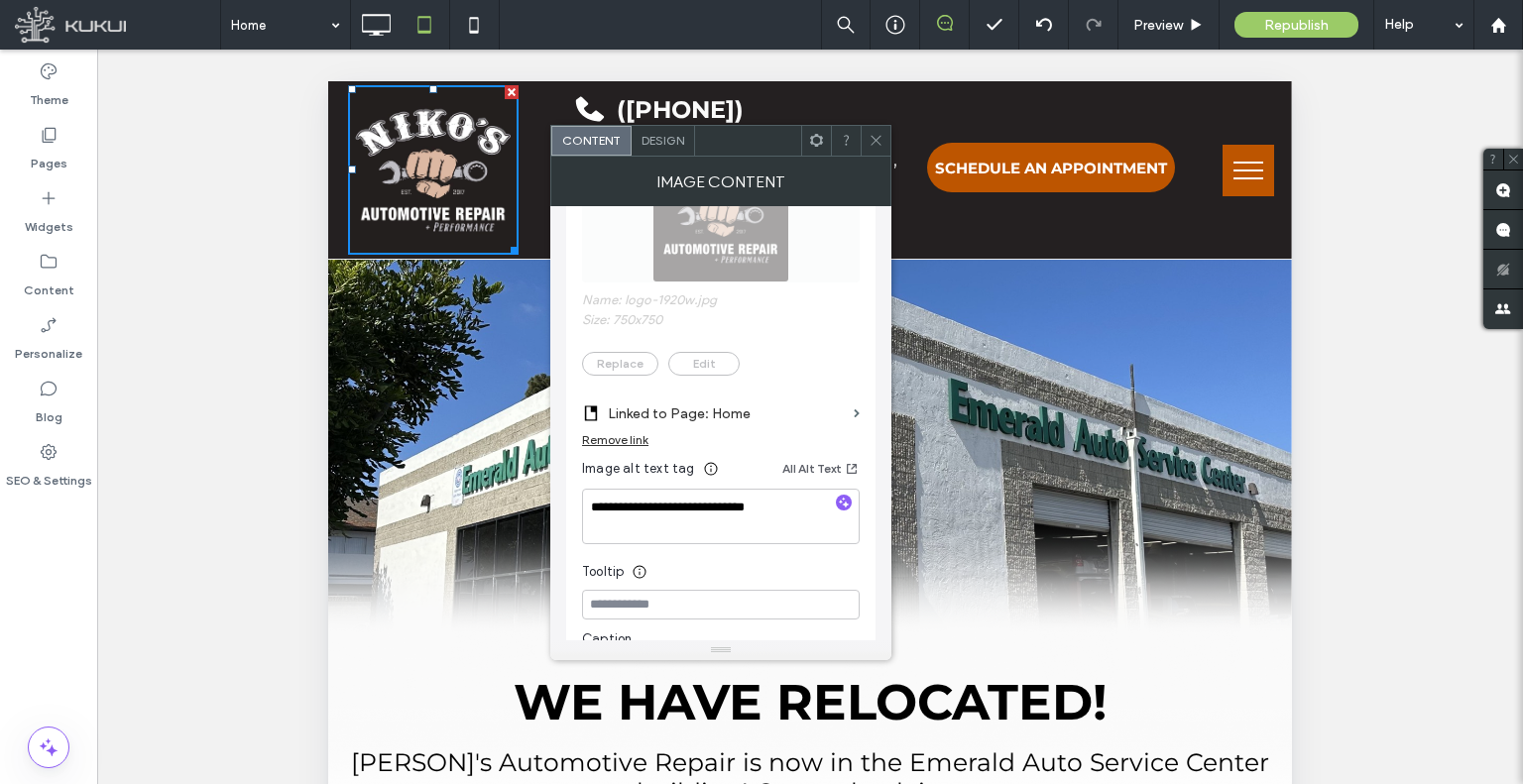 click 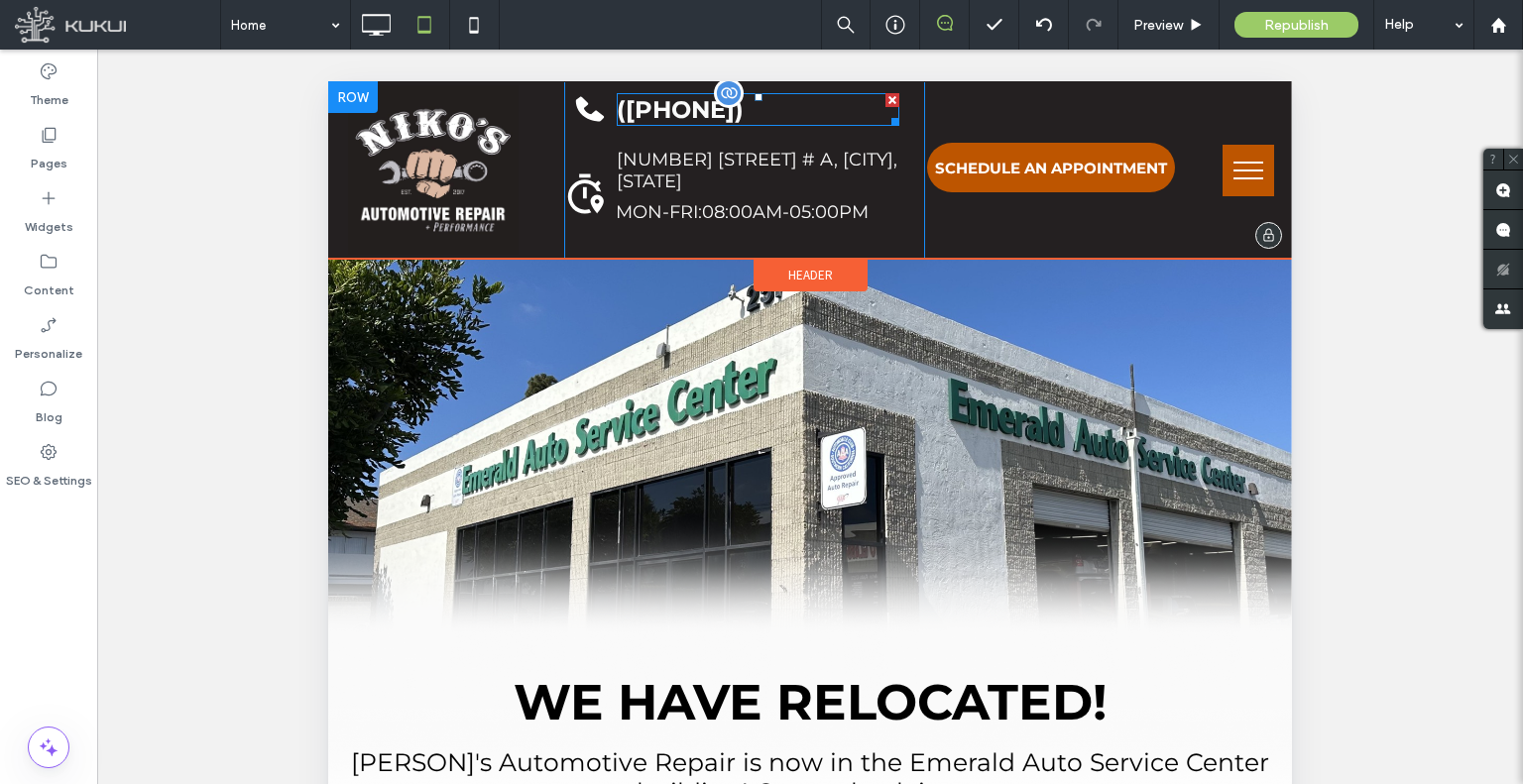 click on "(760) 758-3477" at bounding box center (680, 109) 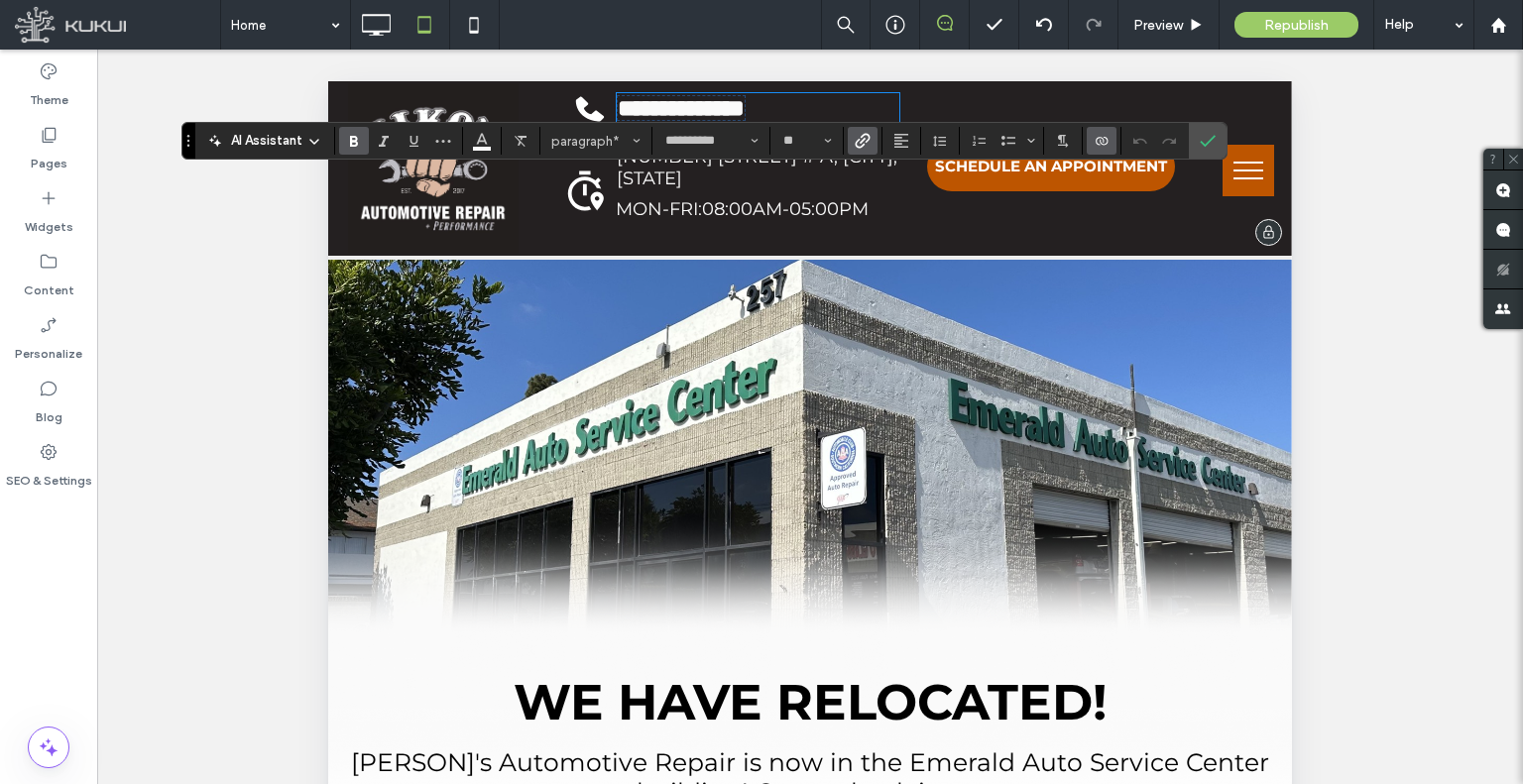 click at bounding box center [863, 141] 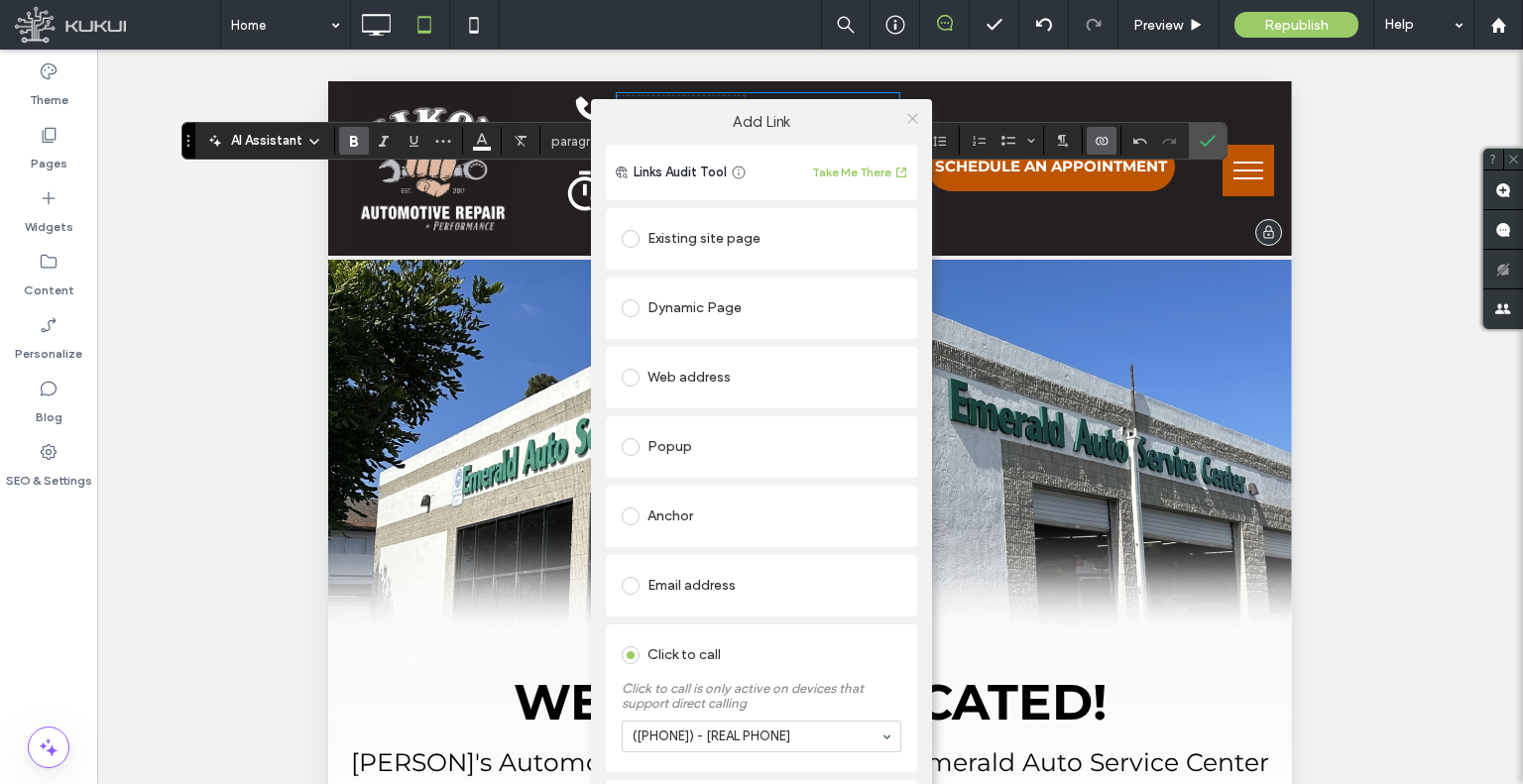 click 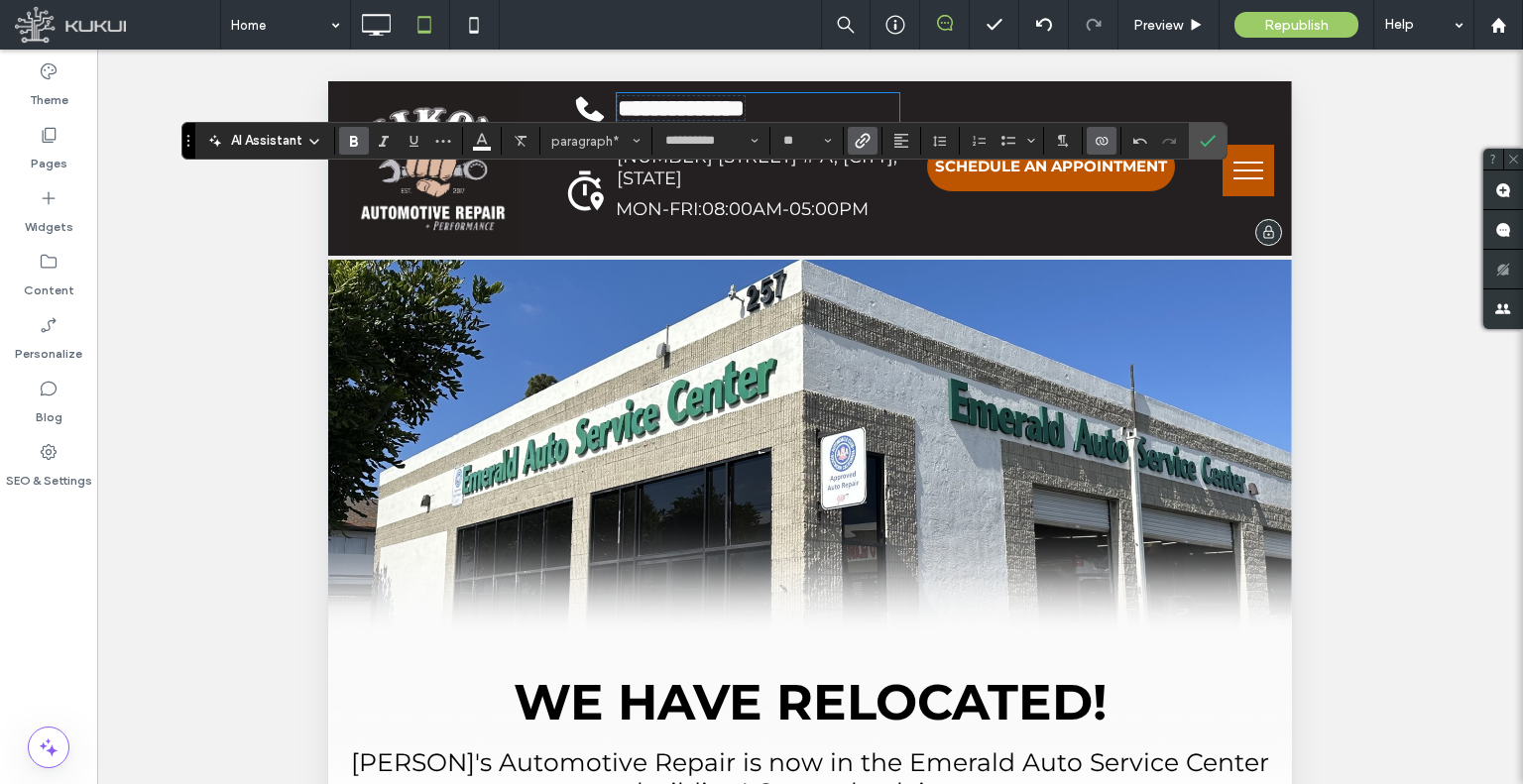 click on "245 Emerald Dr # A, Vista, CA 92083" at bounding box center (770, 168) 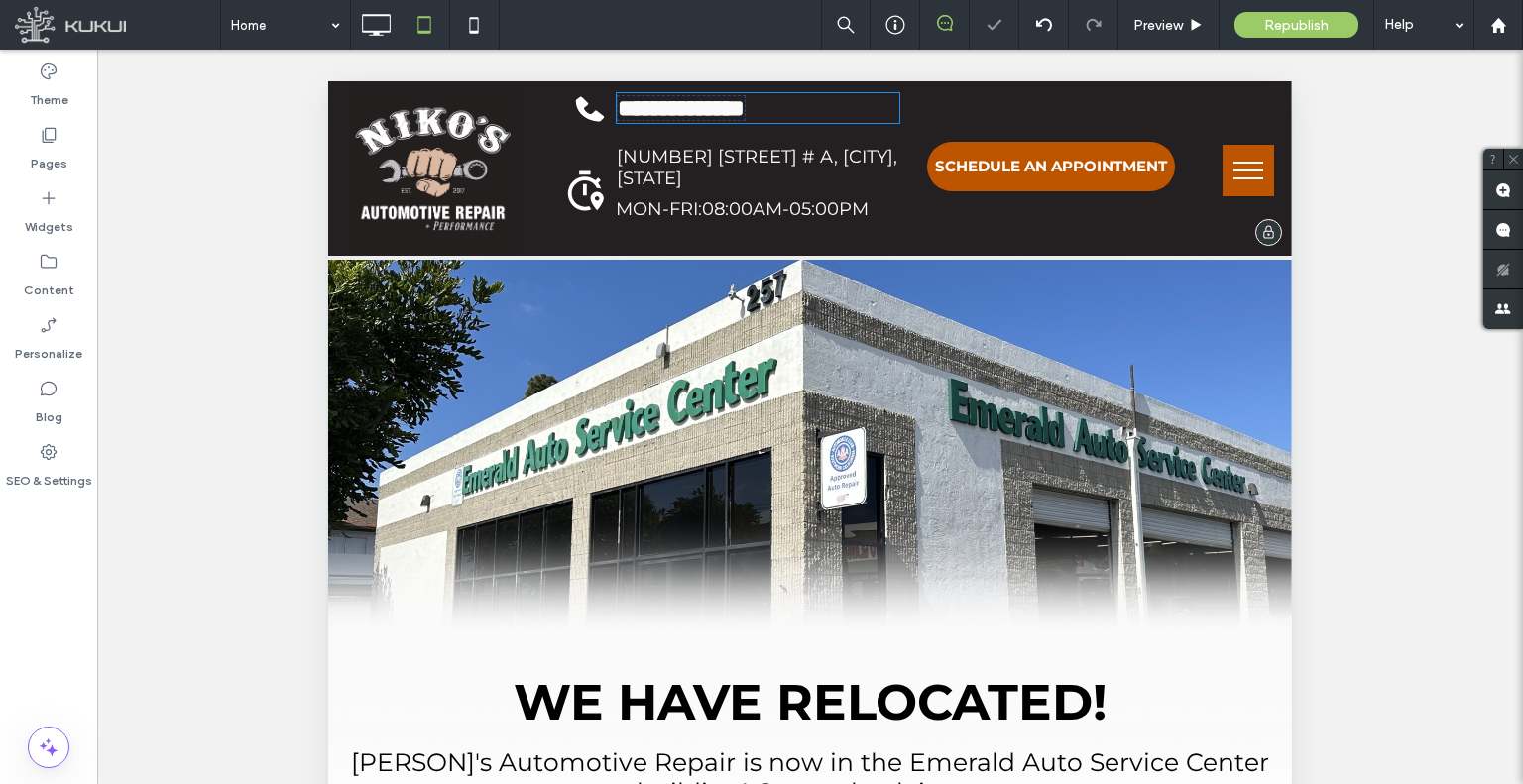 click on "245 Emerald Dr # A, Vista, CA 92083" at bounding box center [770, 168] 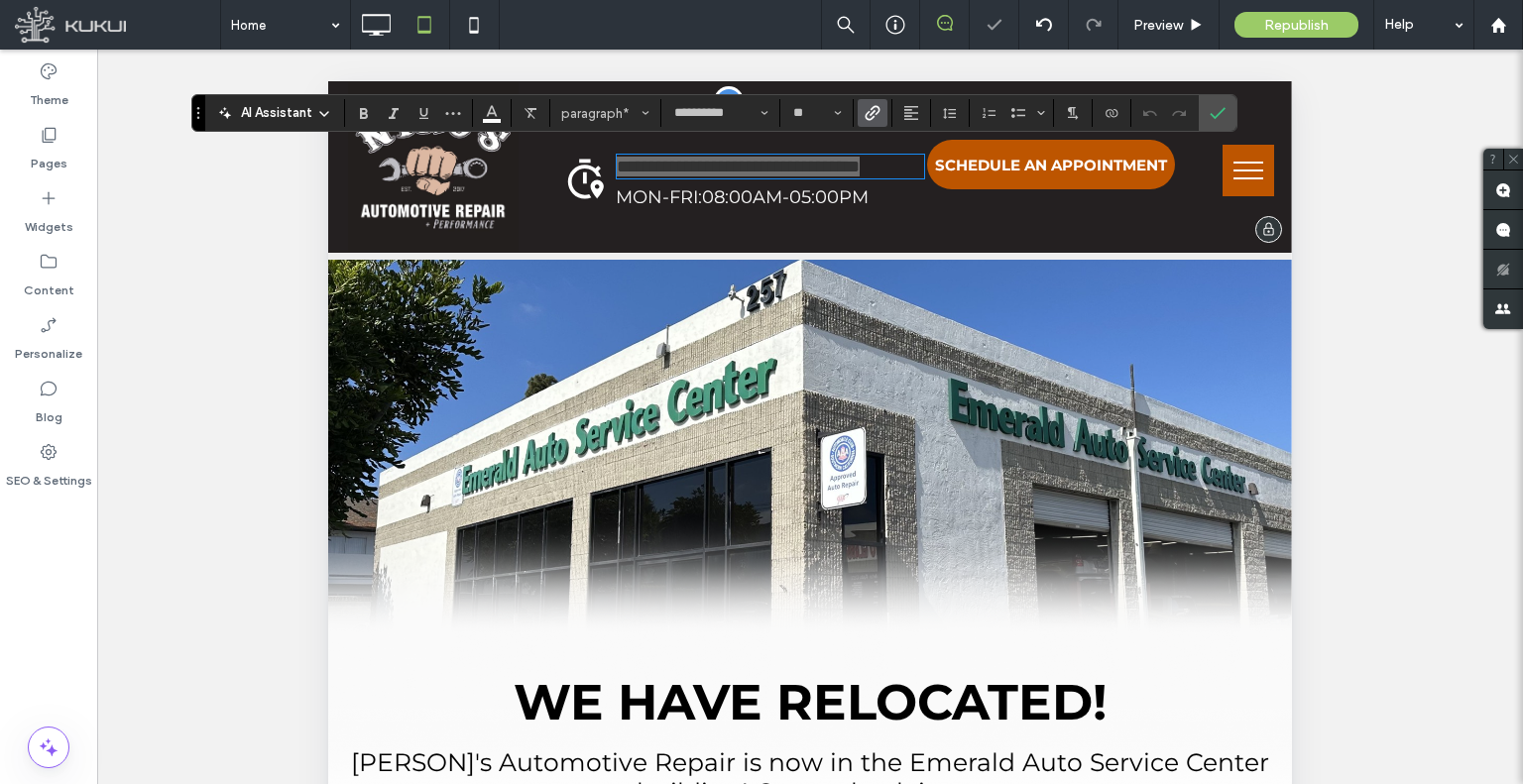 click on "**********" at bounding box center (714, 113) 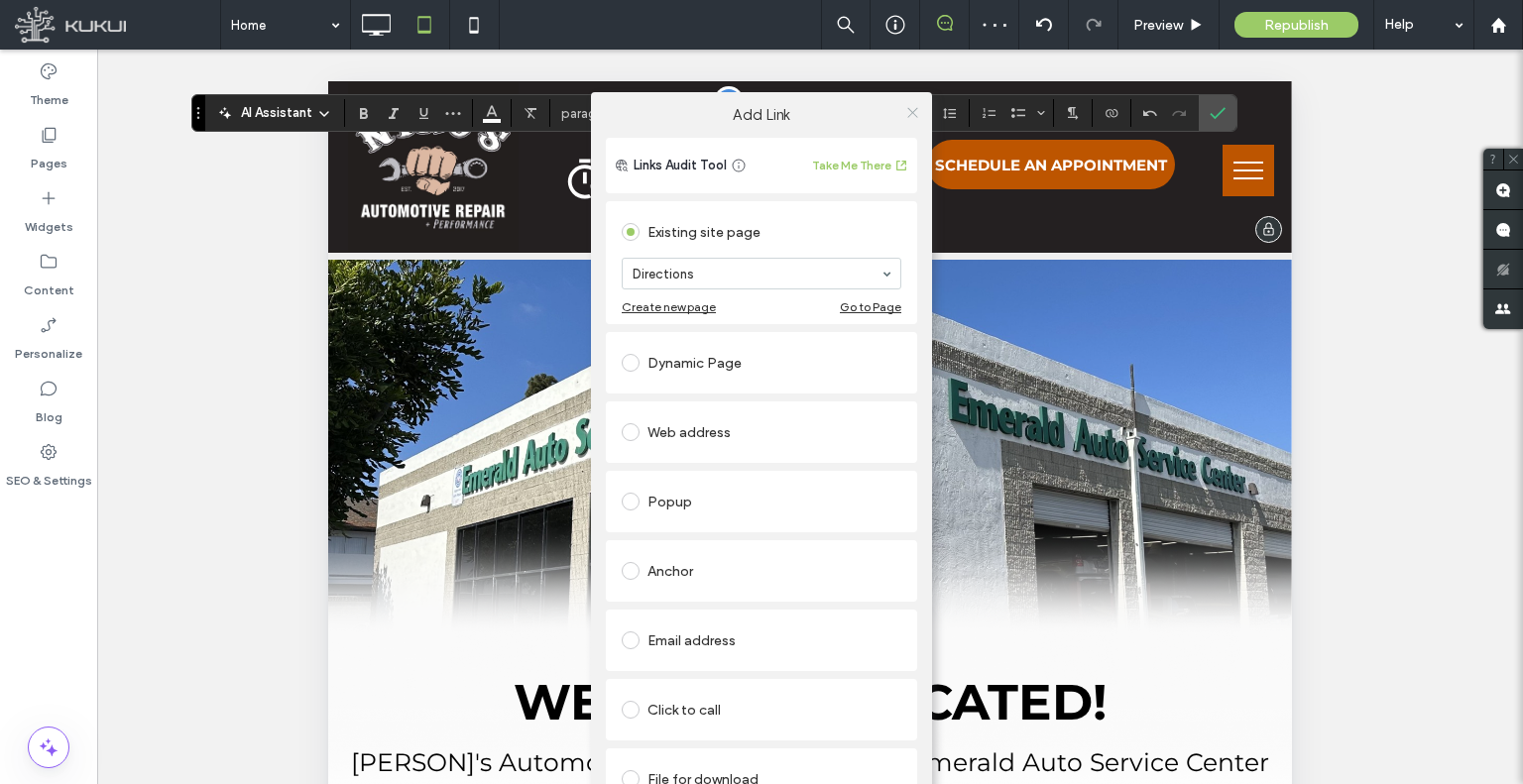 click 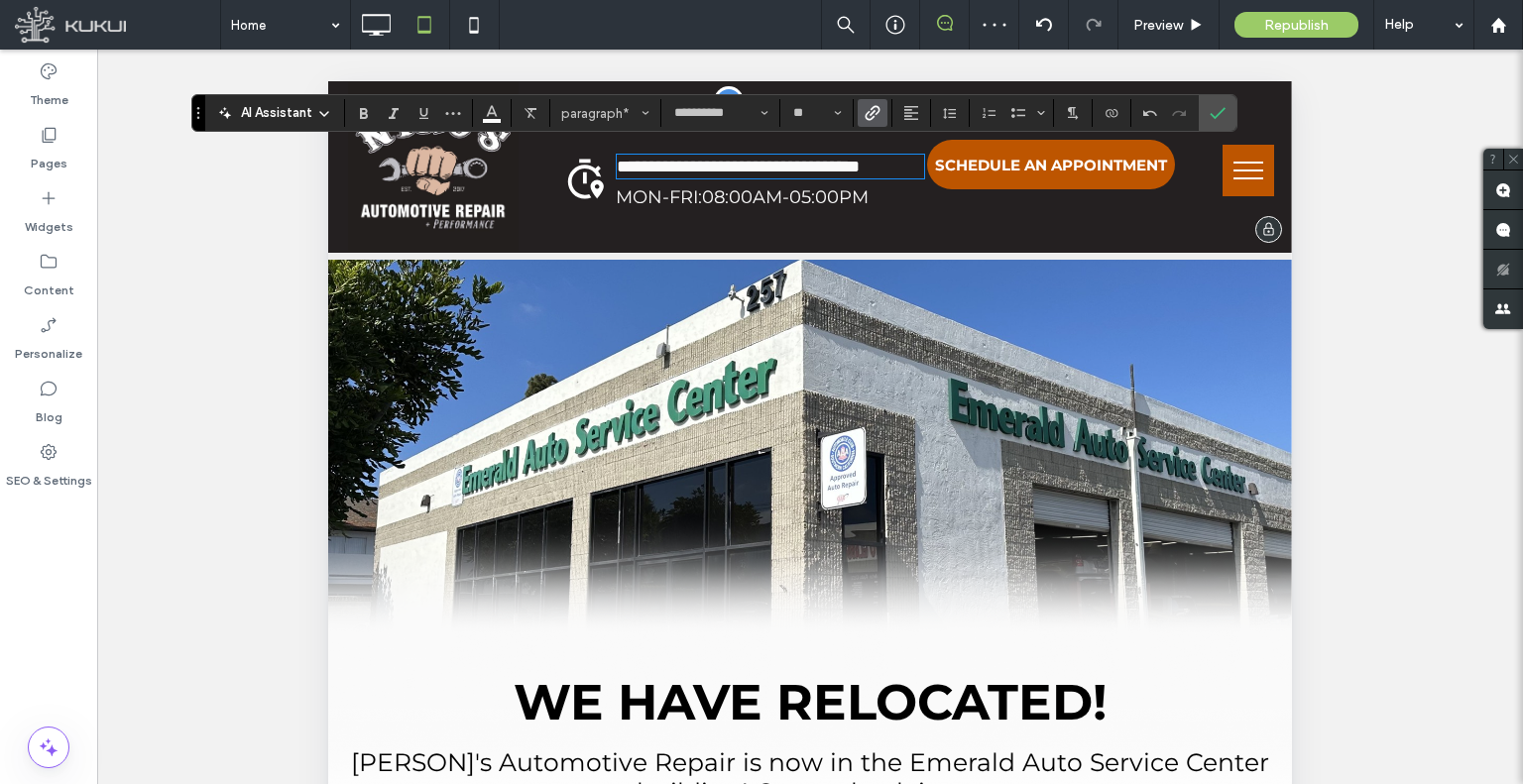 click on "08:00AM-05:00PM" at bounding box center [785, 197] 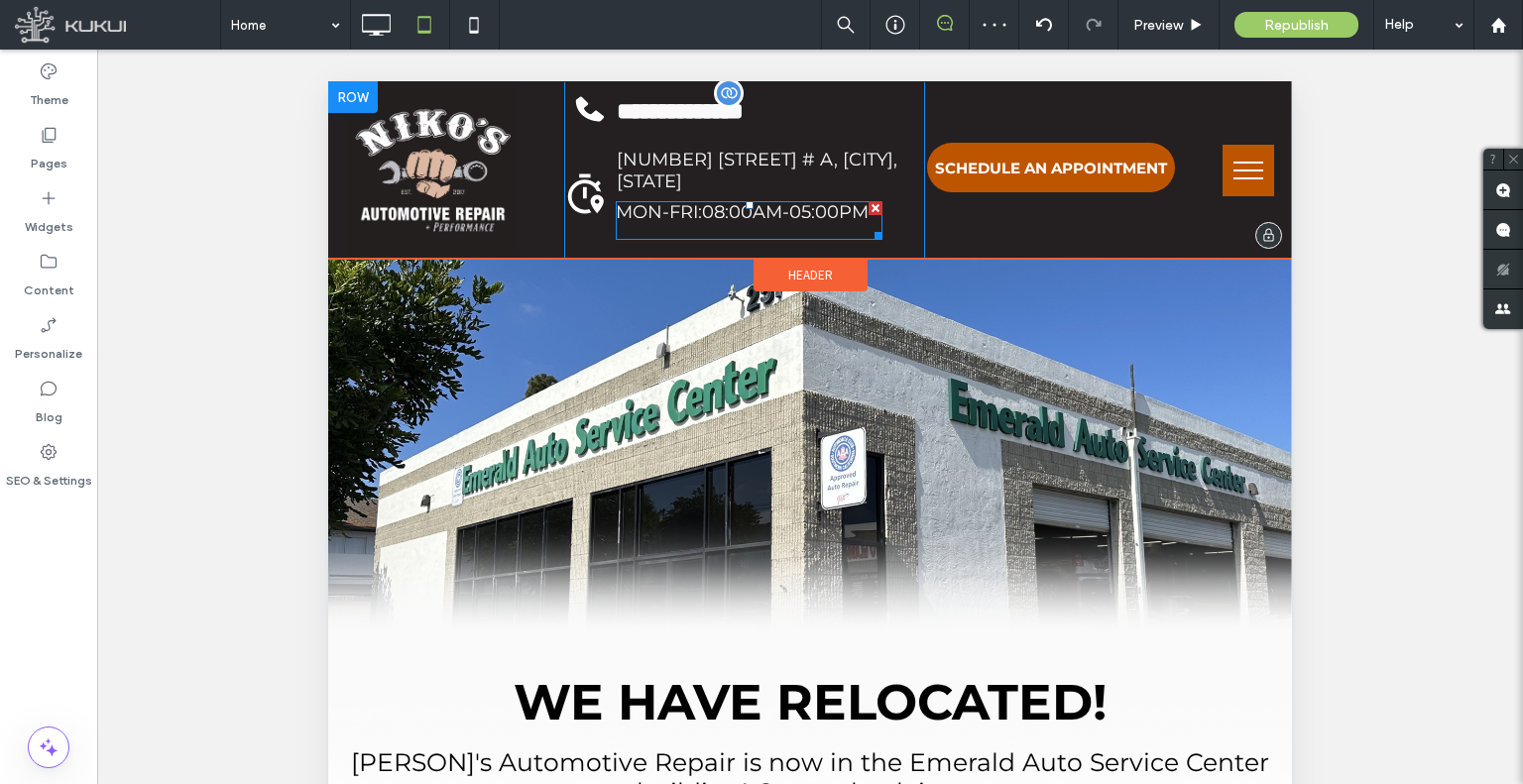 click at bounding box center (749, 220) 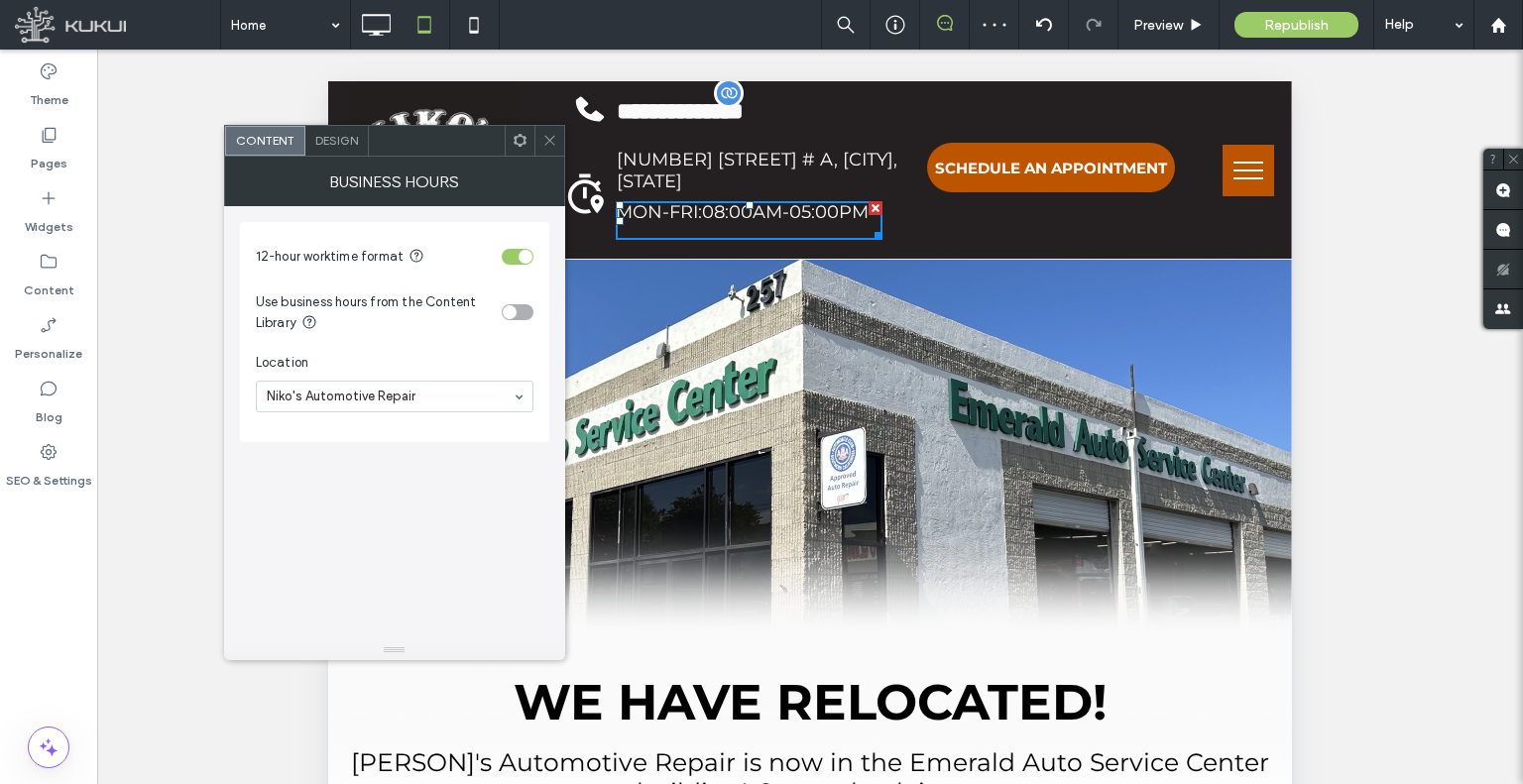 click 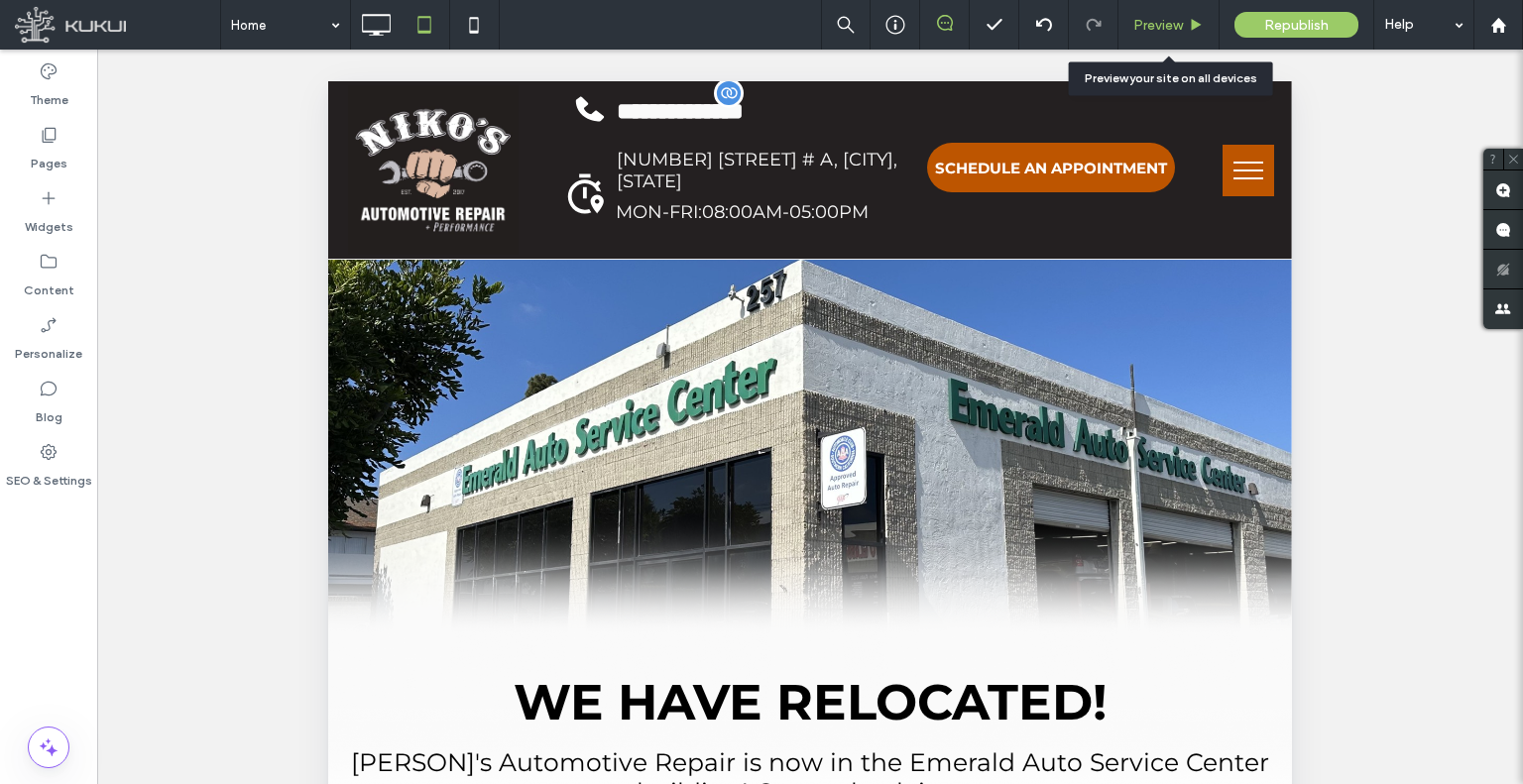 click on "Preview" at bounding box center [1169, 25] 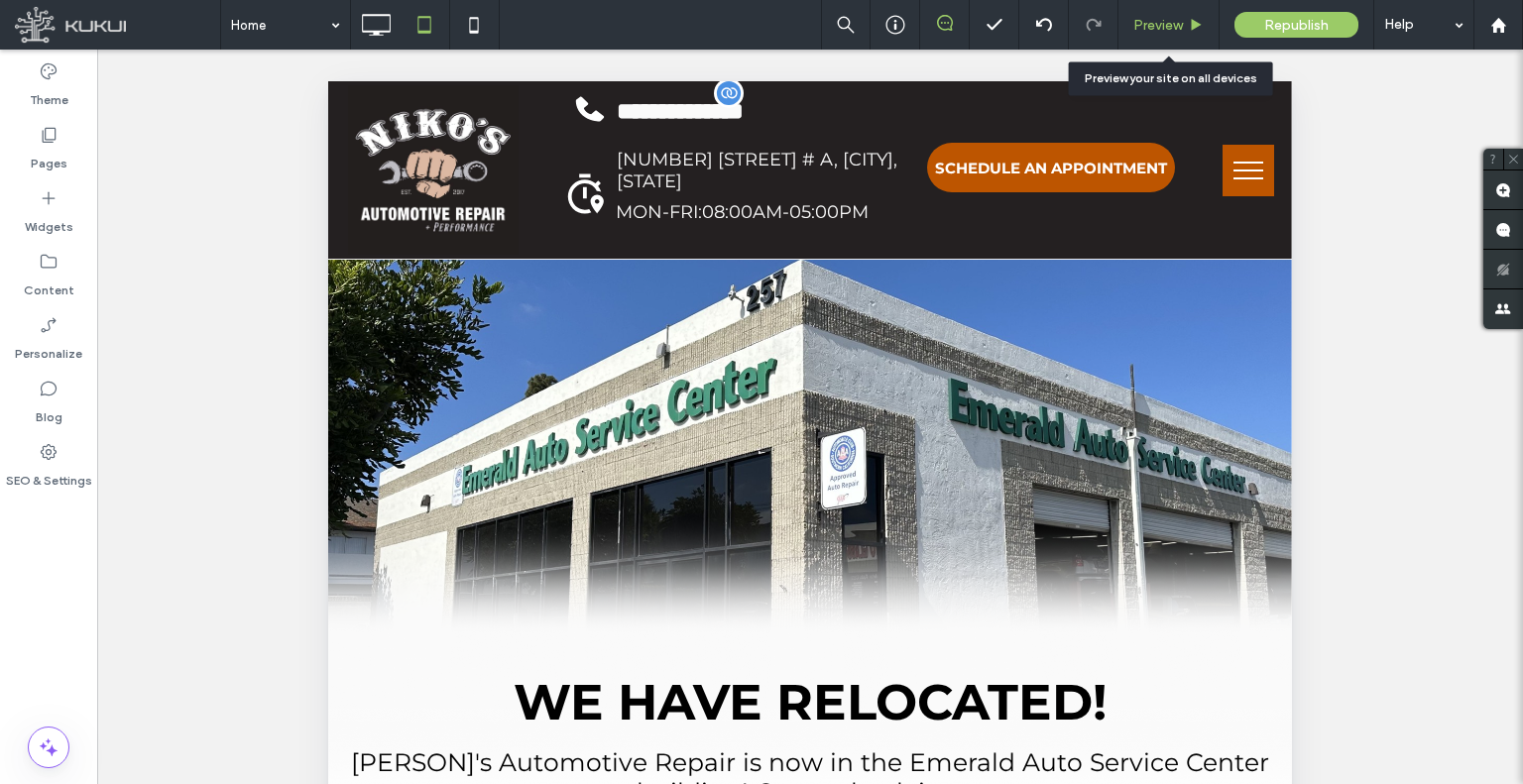 click on "Preview" at bounding box center (1158, 25) 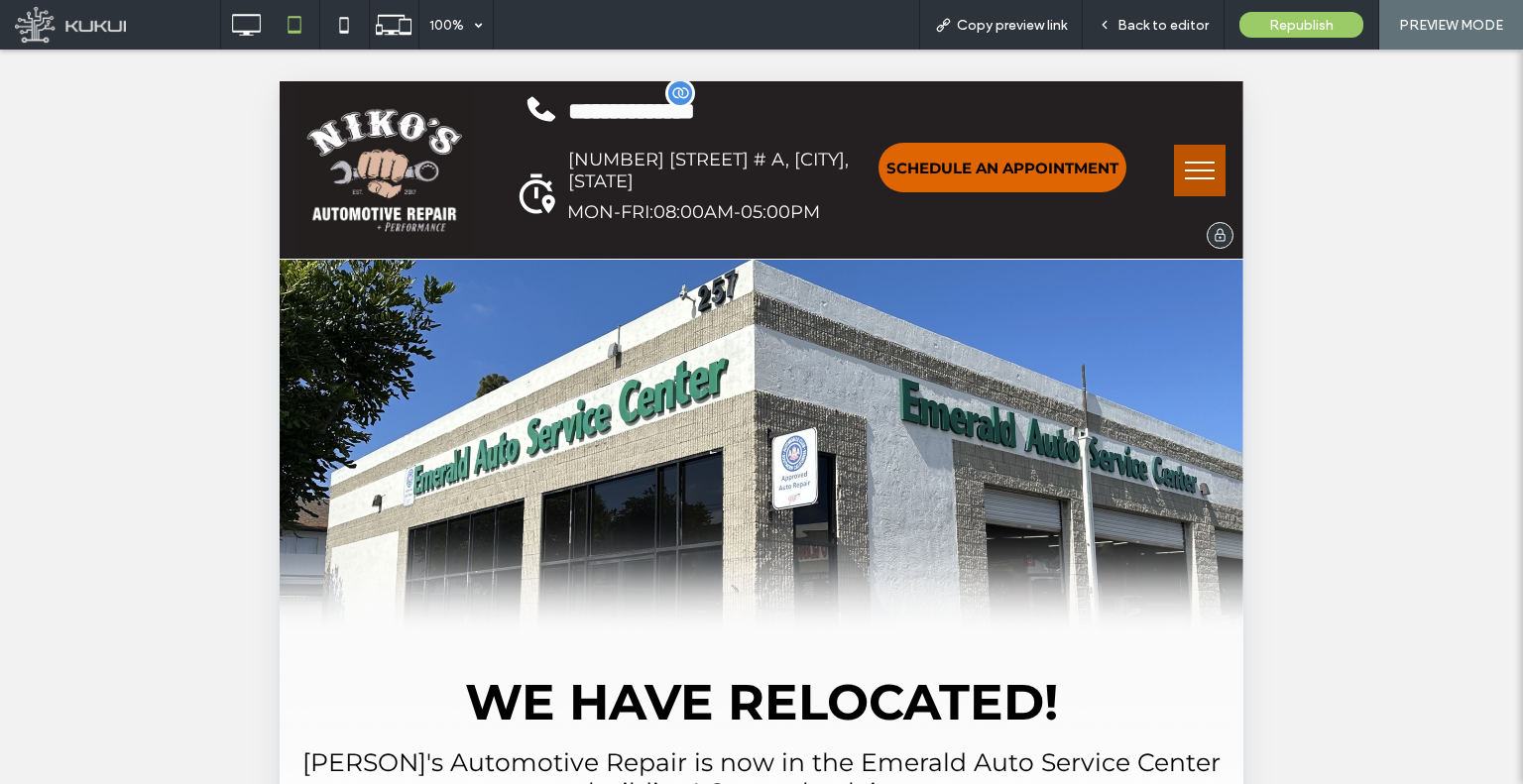 click on "SCHEDULE AN APPOINTMENT" at bounding box center [1002, 168] 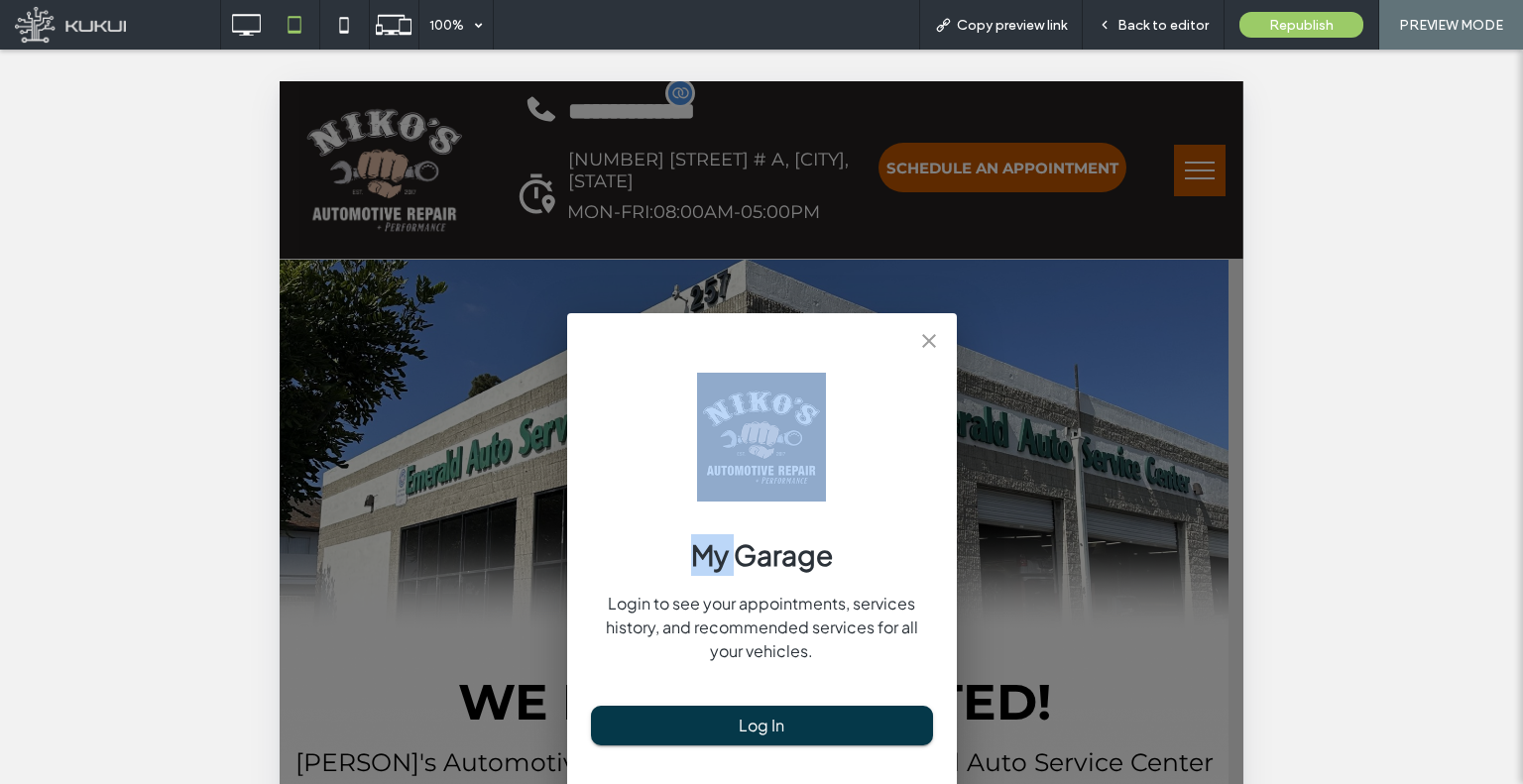 click on "My Garage Login to see your appointments, services history, and recommended services for all your vehicles. Log In 245 N Emerald Dr STE A, Vista, CA 92083 Driven By" at bounding box center (762, 716) 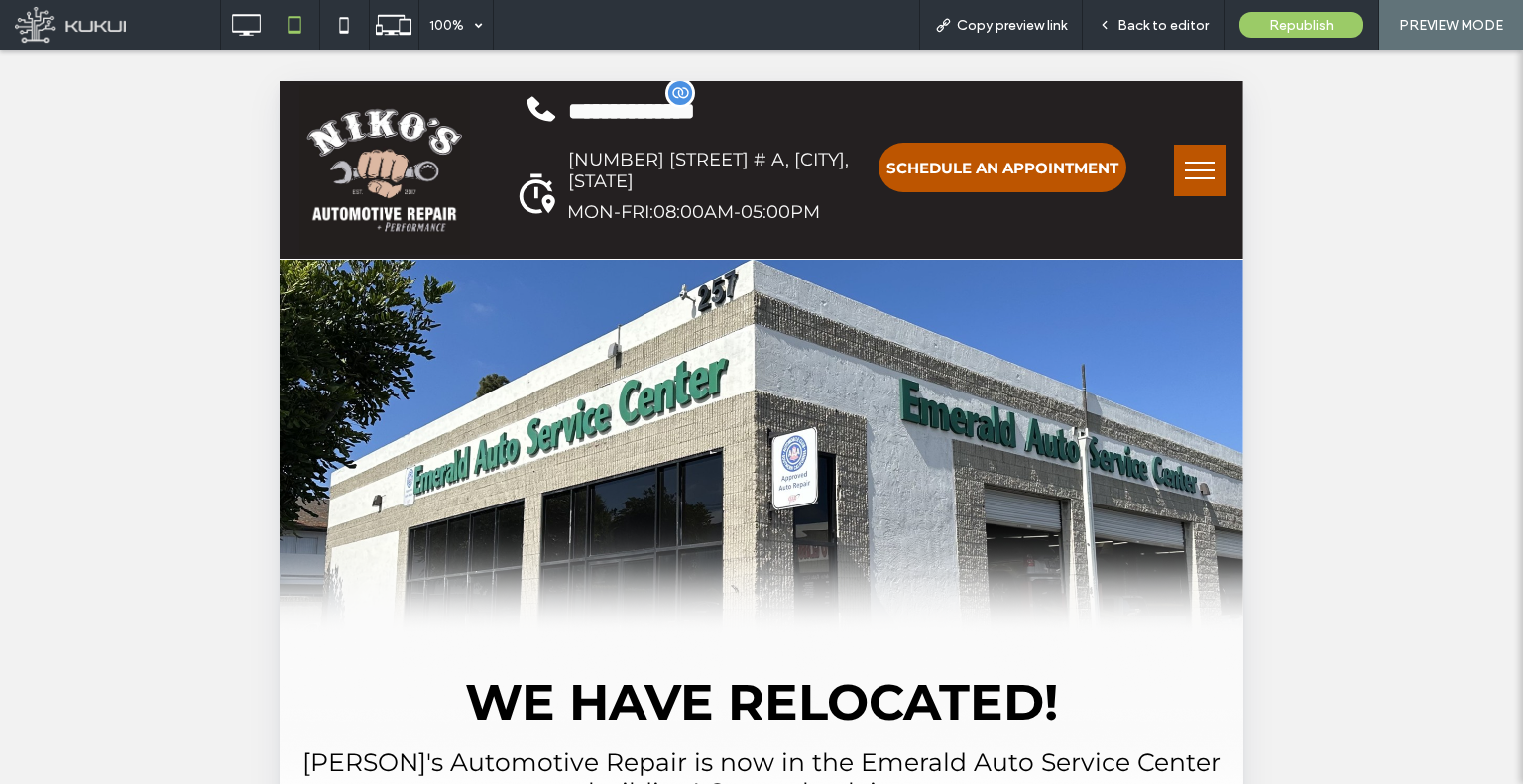 click at bounding box center [1200, 170] 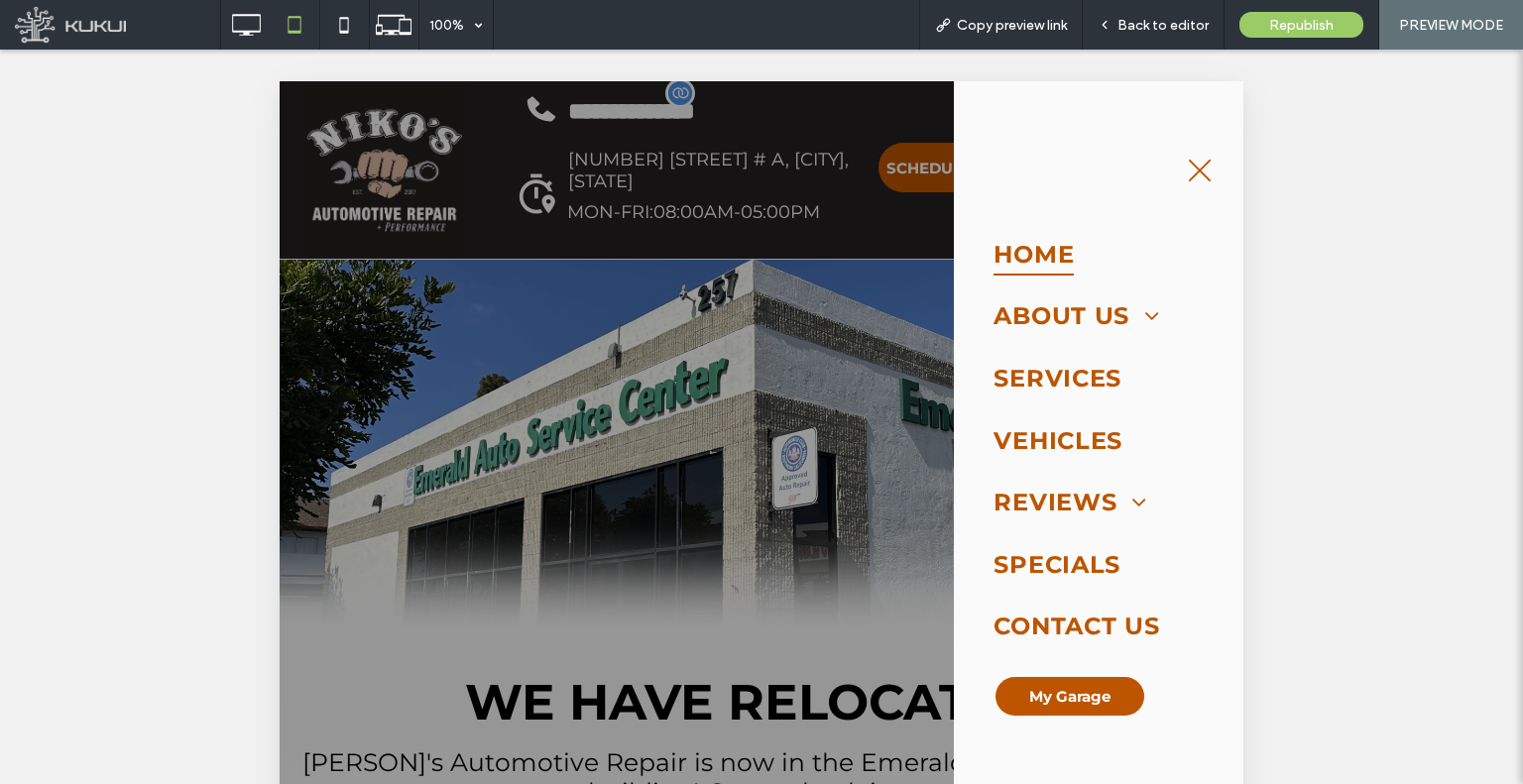 click at bounding box center [1200, 170] 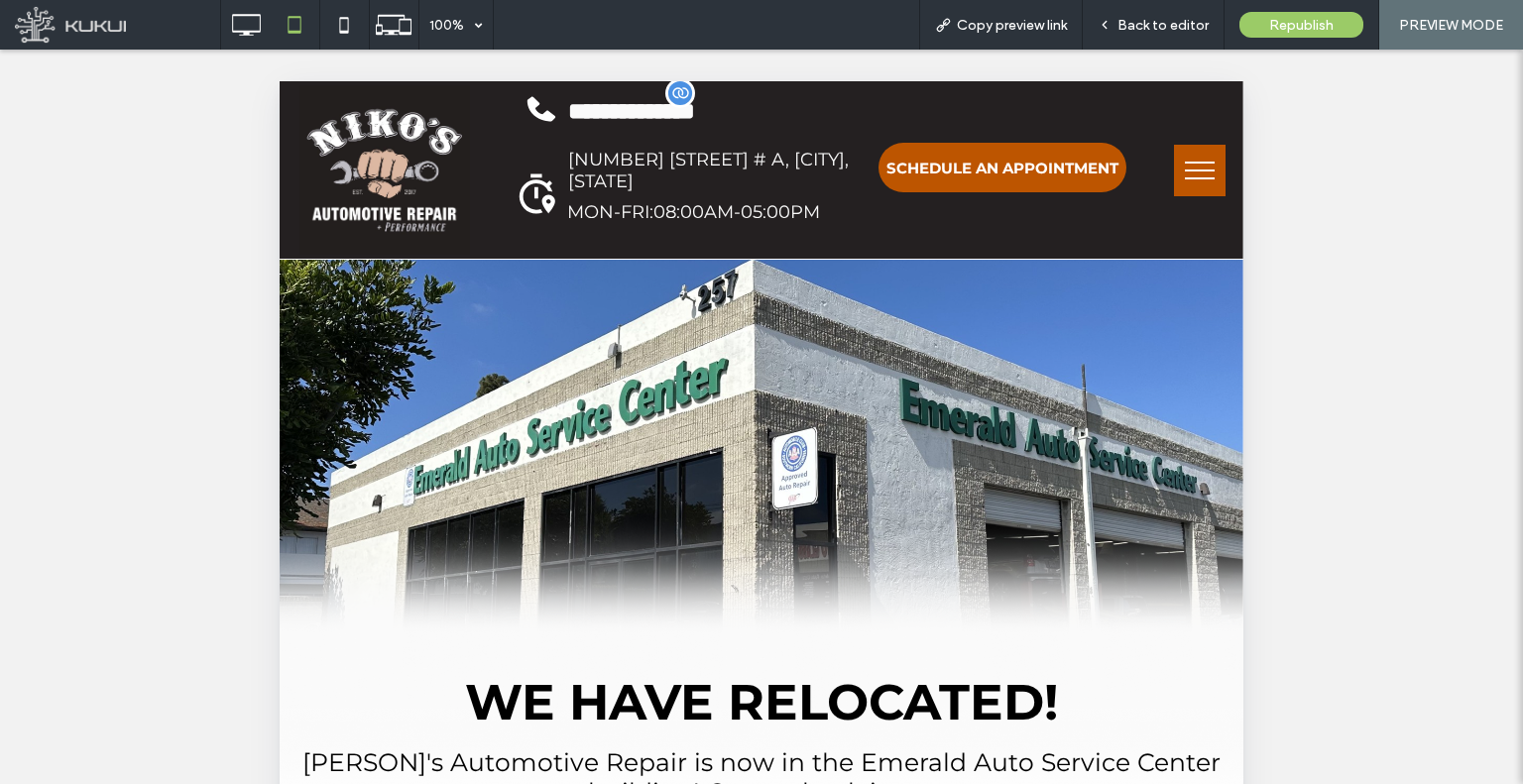 click at bounding box center (1200, 170) 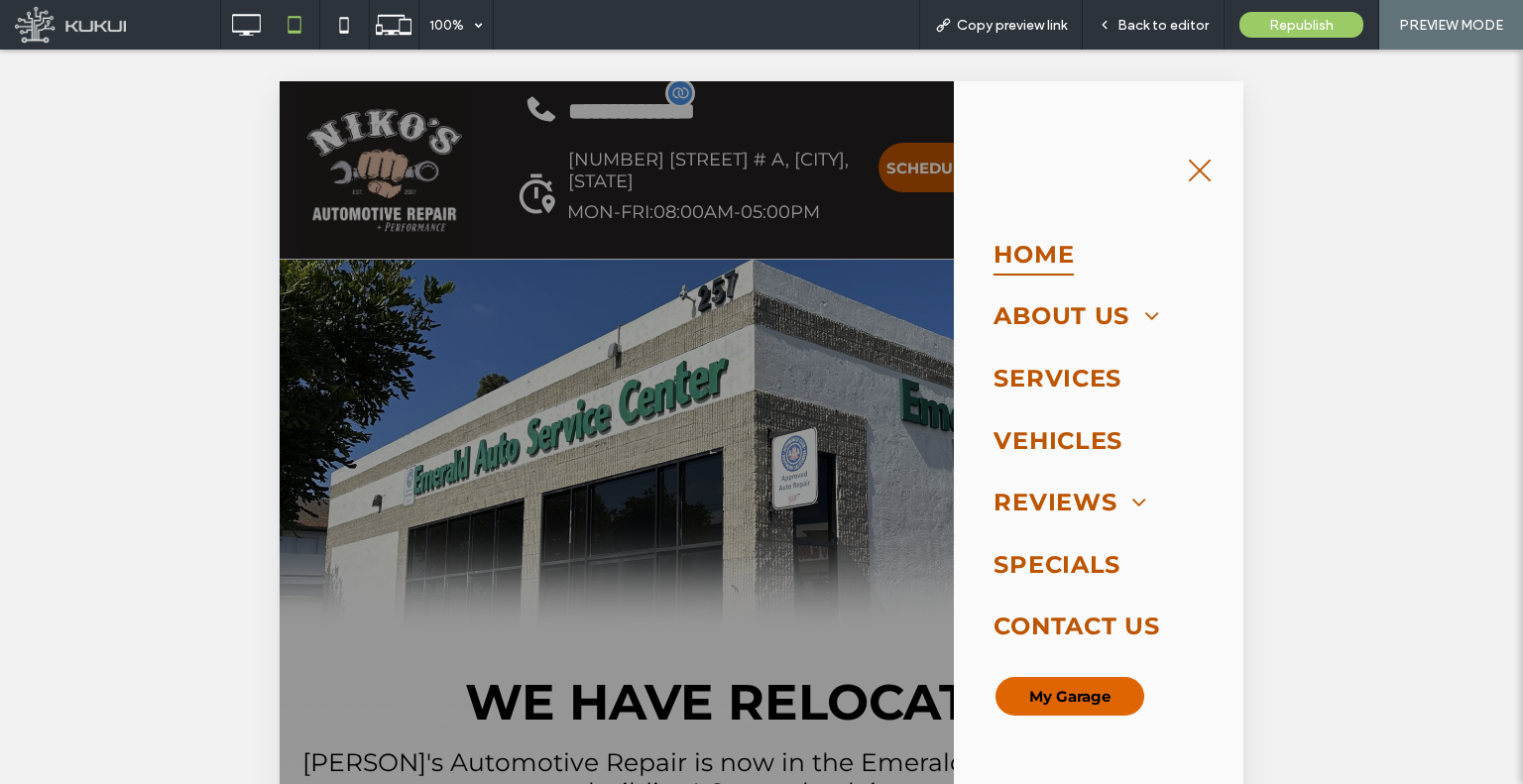 click on "My Garage" at bounding box center (1070, 696) 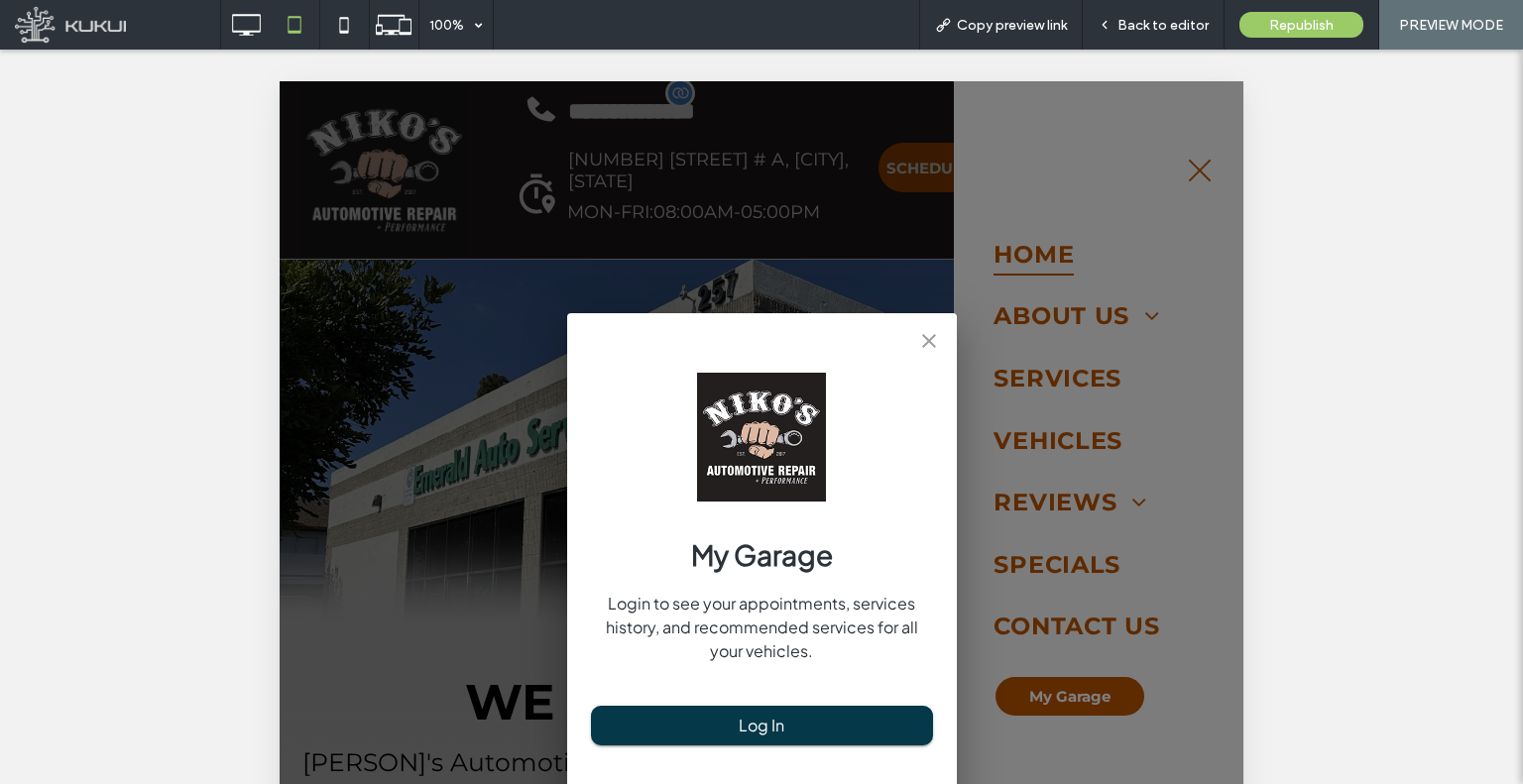 click on "My Garage Login to see your appointments, services history, and recommended services for all your vehicles. Log In 245 N Emerald Dr STE A, Vista, CA 92083 Driven By" at bounding box center [762, 716] 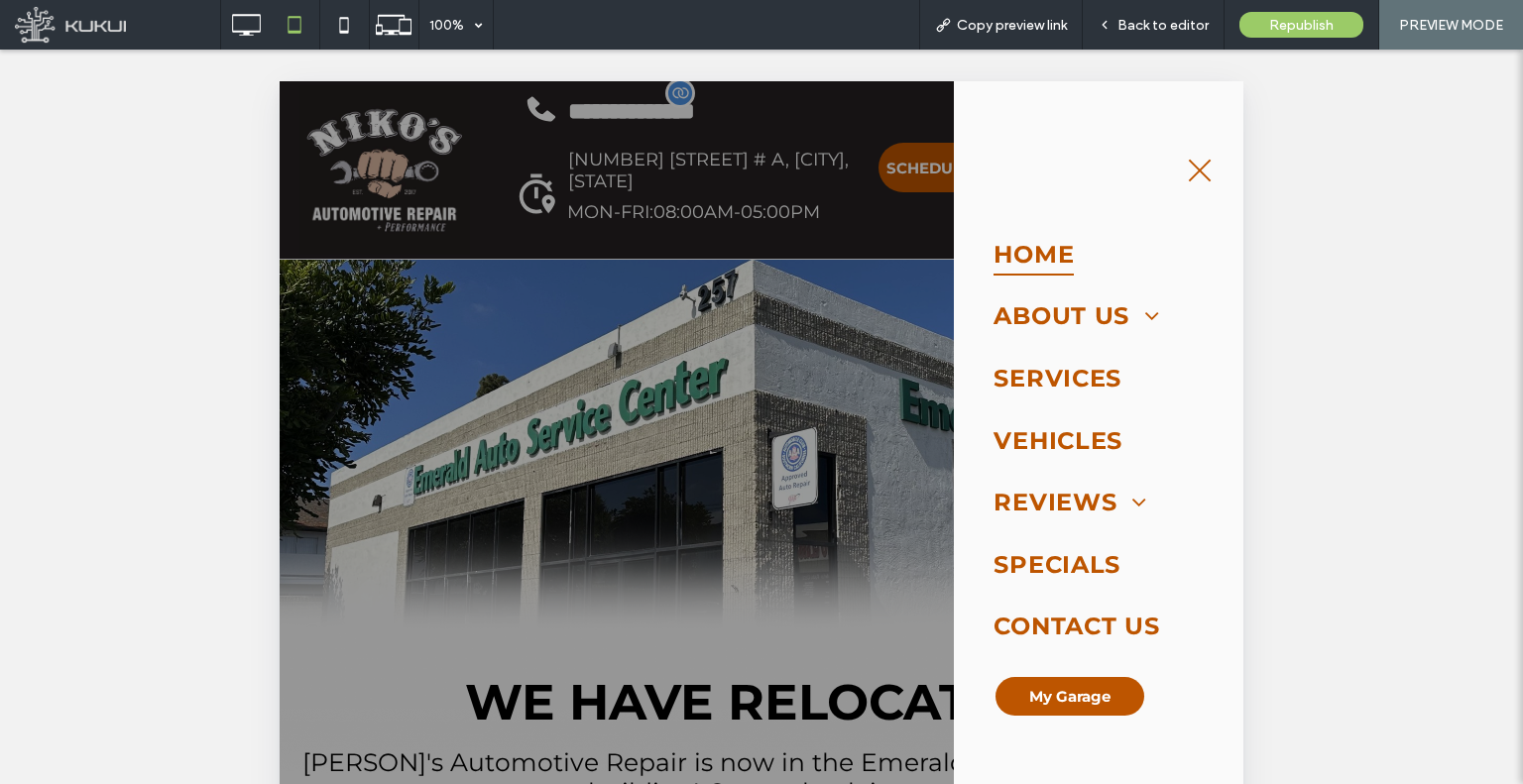 drag, startPoint x: 312, startPoint y: 221, endPoint x: 317, endPoint y: 211, distance: 11.18034 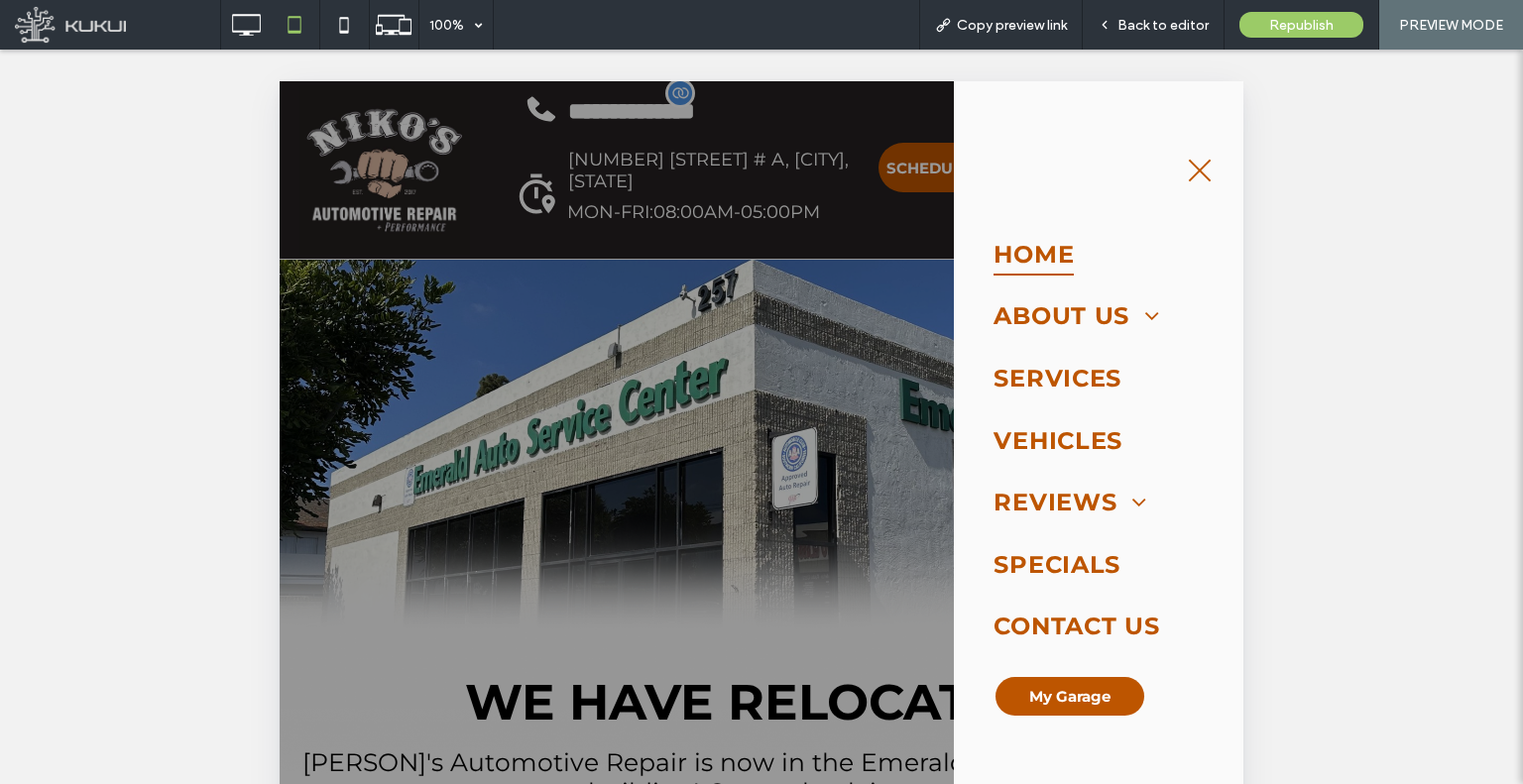 click at bounding box center (762, 716) 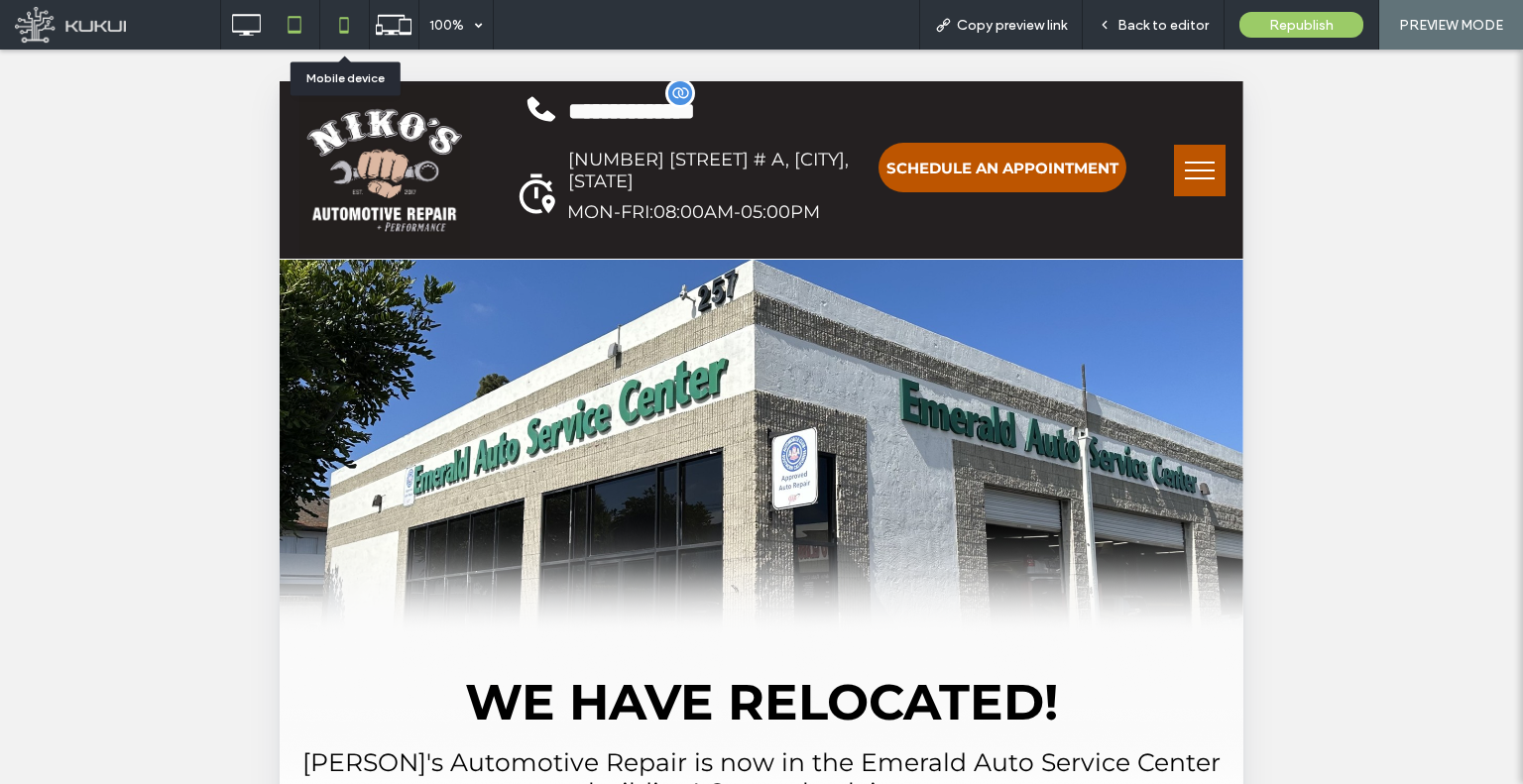 click 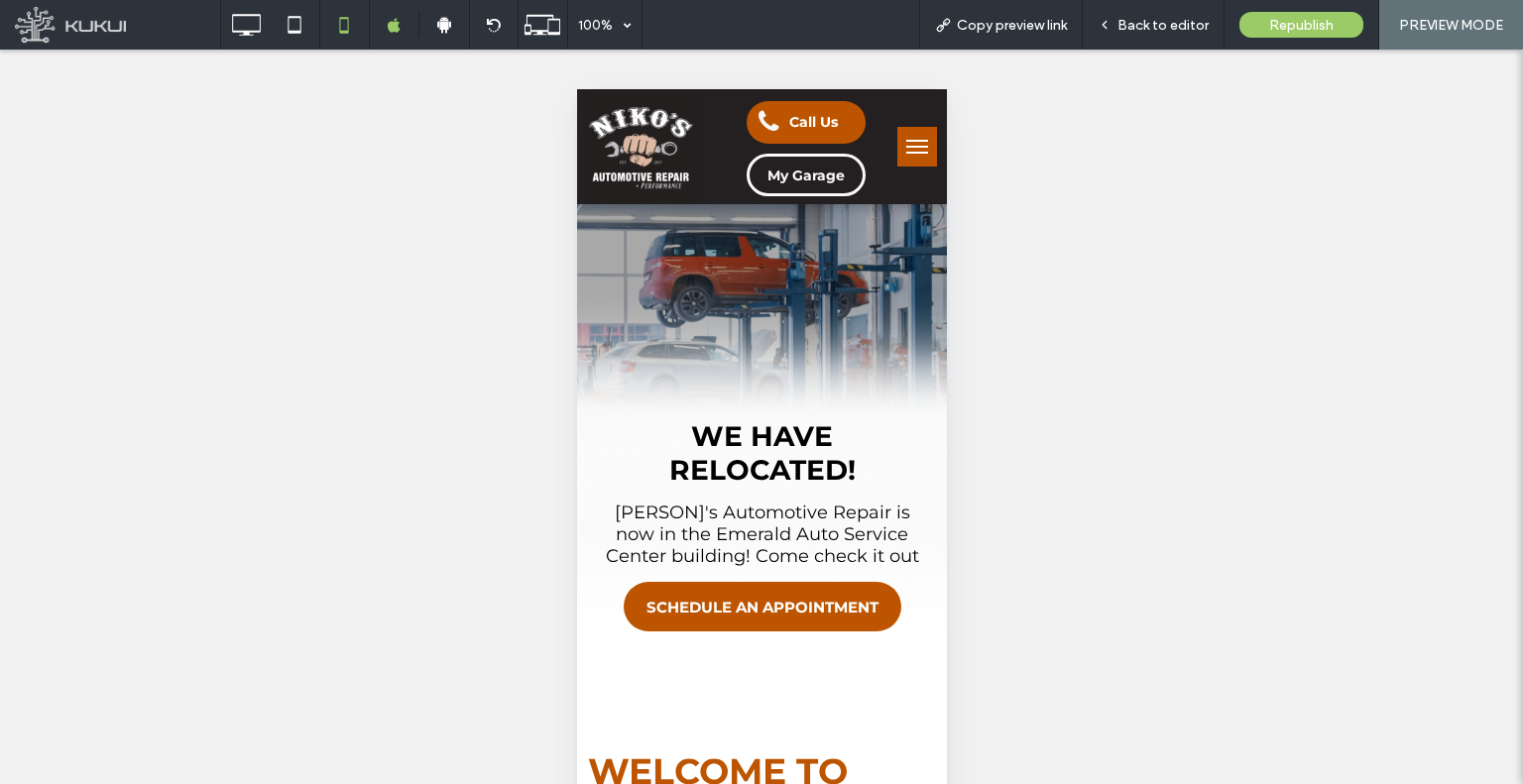 scroll, scrollTop: 0, scrollLeft: 0, axis: both 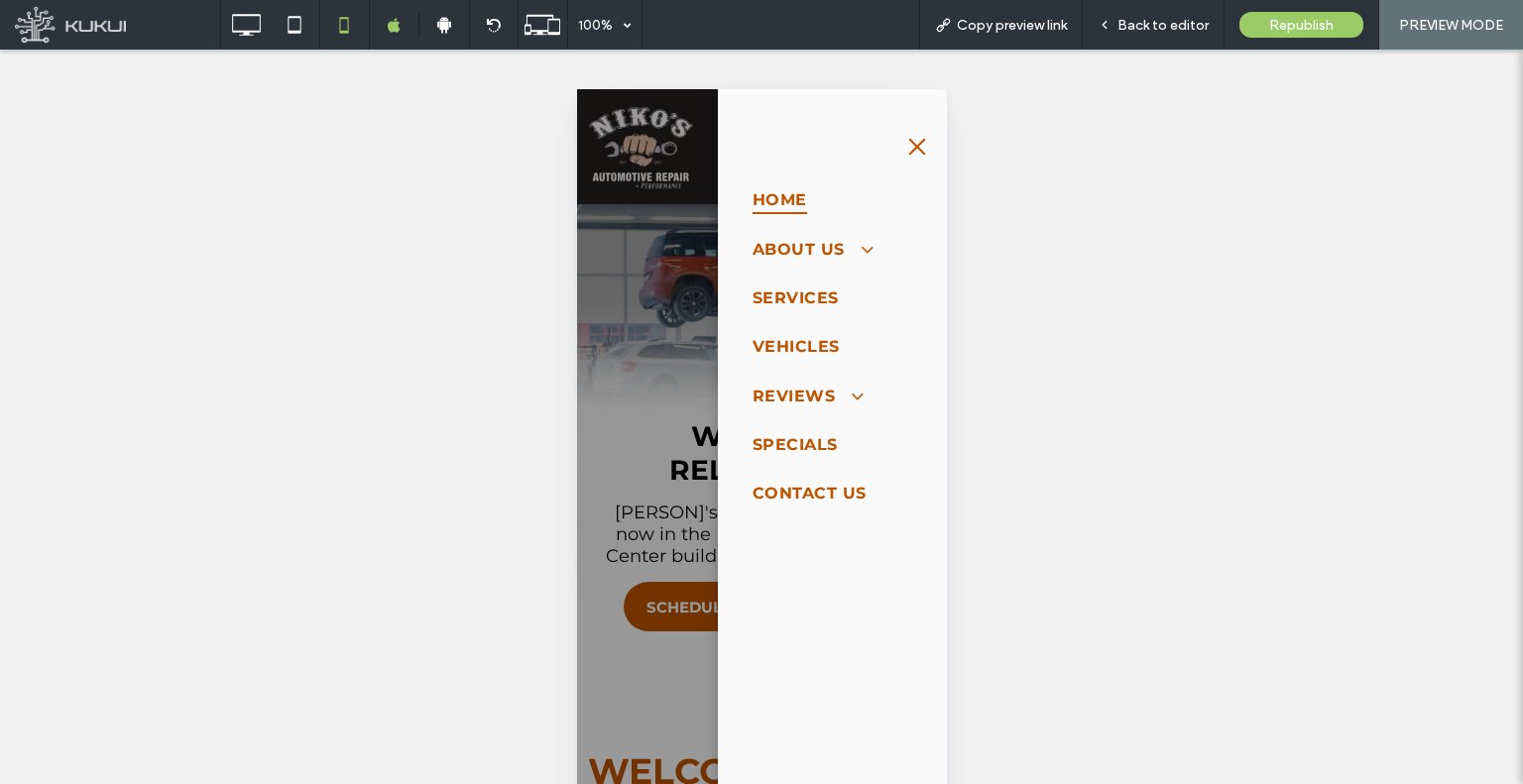 click at bounding box center (916, 147) 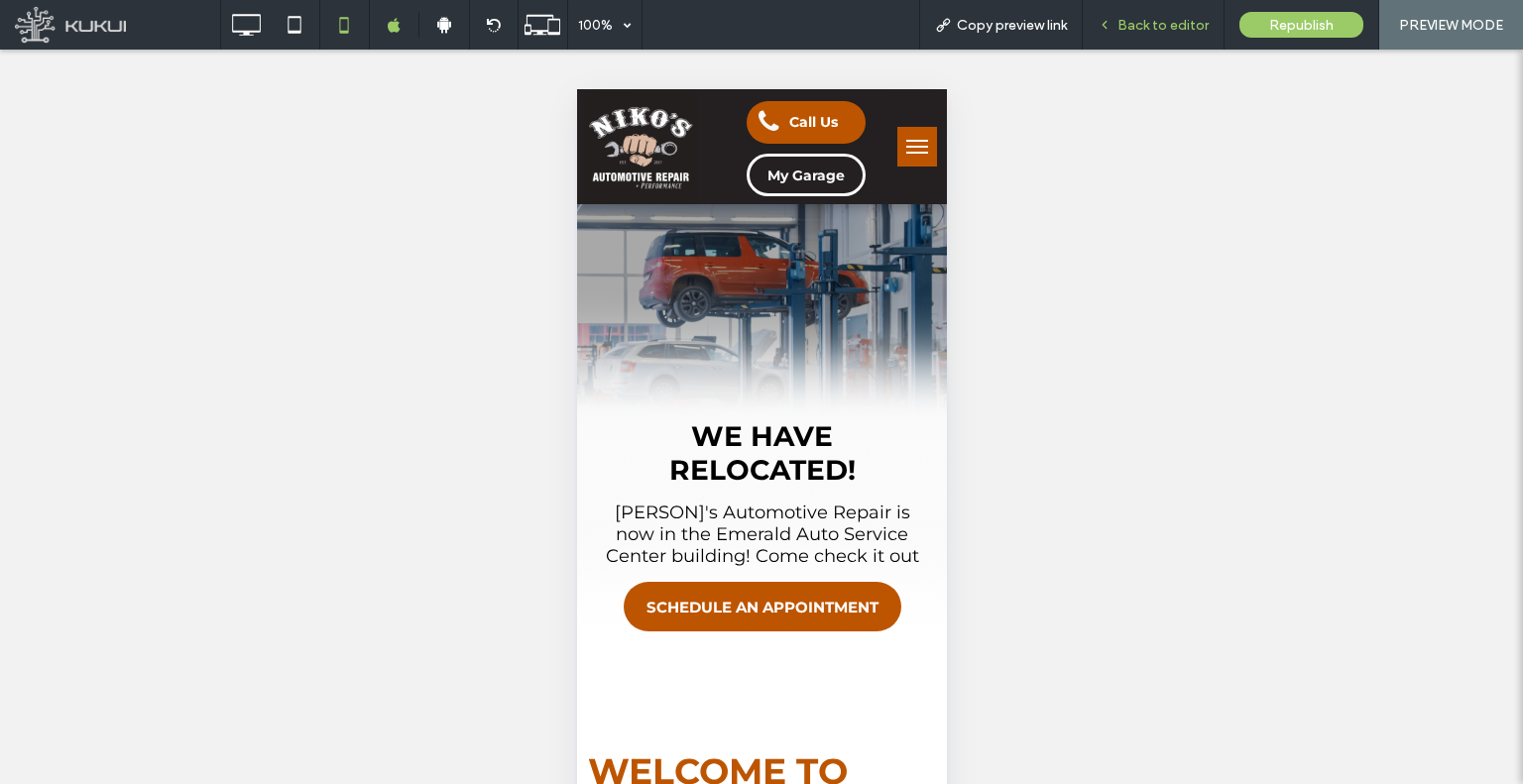 click on "Back to editor" at bounding box center (1153, 25) 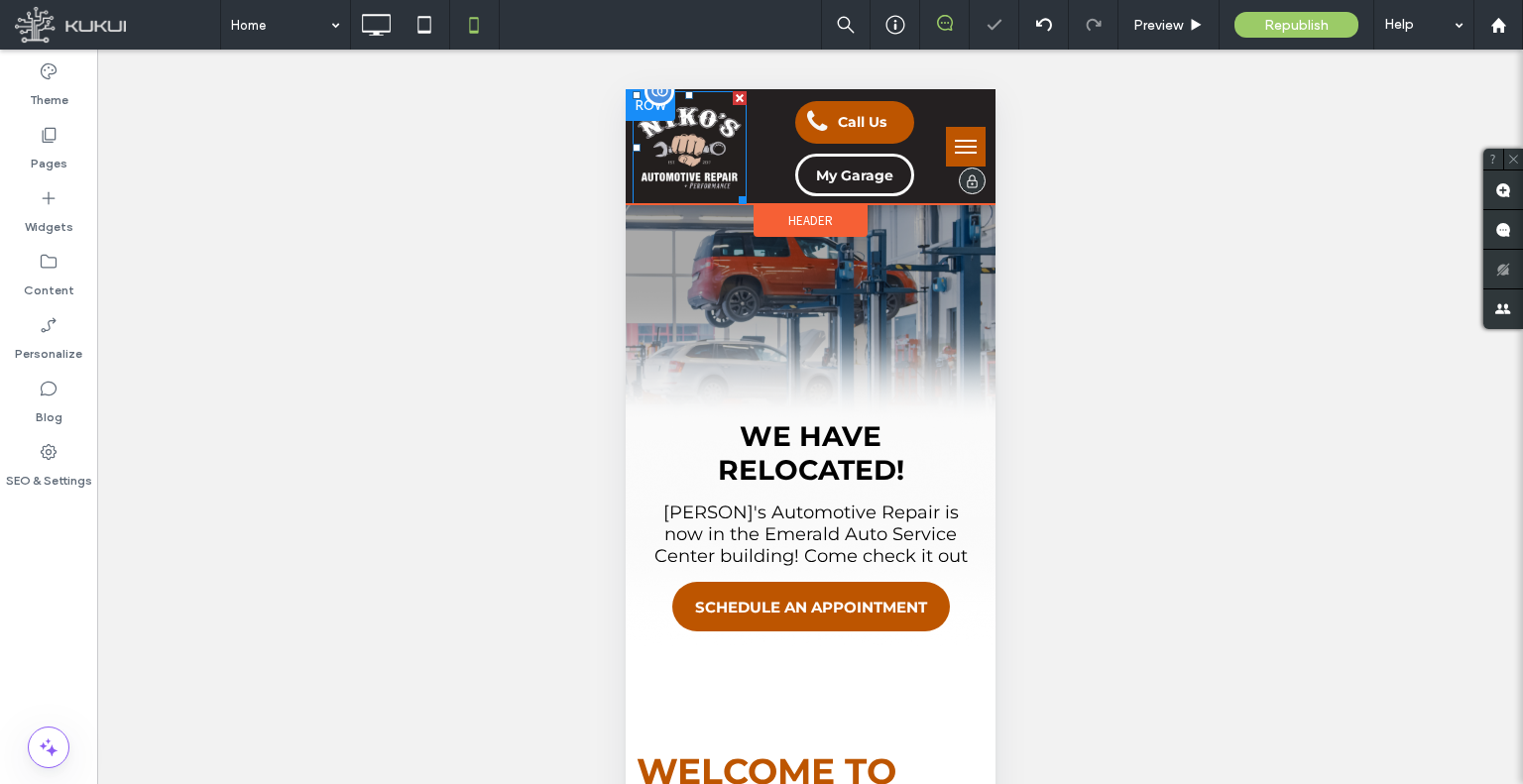 click at bounding box center [688, 148] 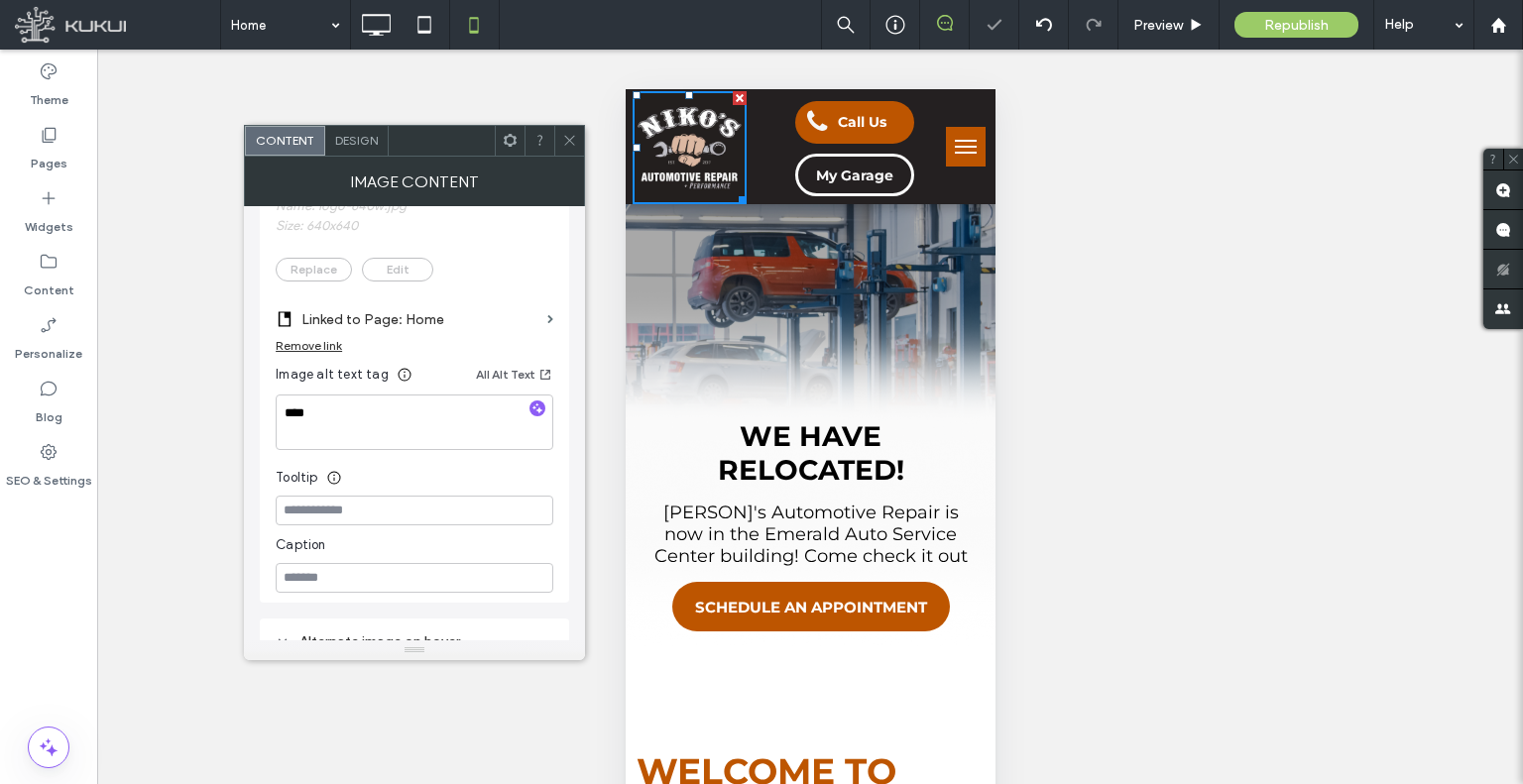 scroll, scrollTop: 496, scrollLeft: 0, axis: vertical 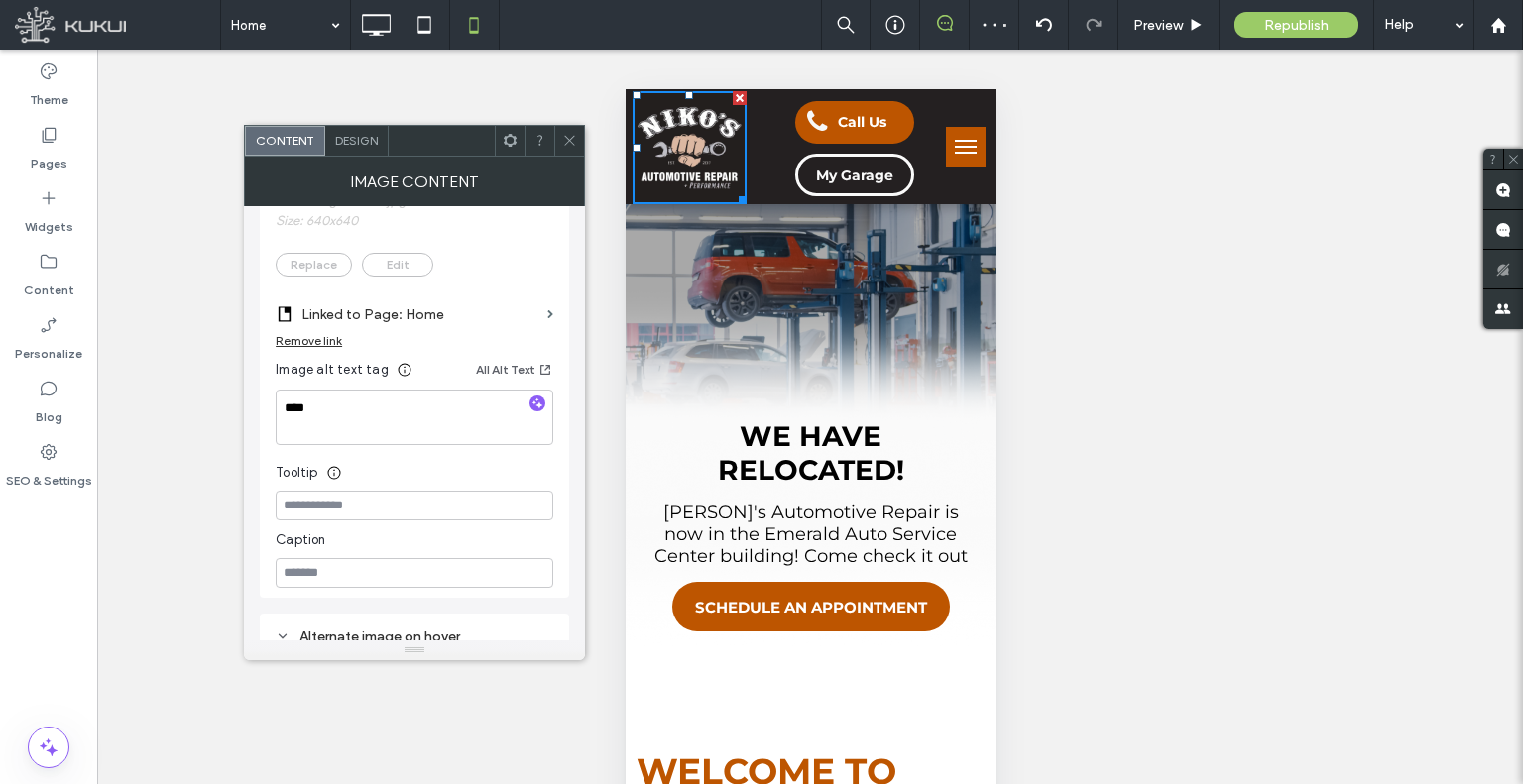 click 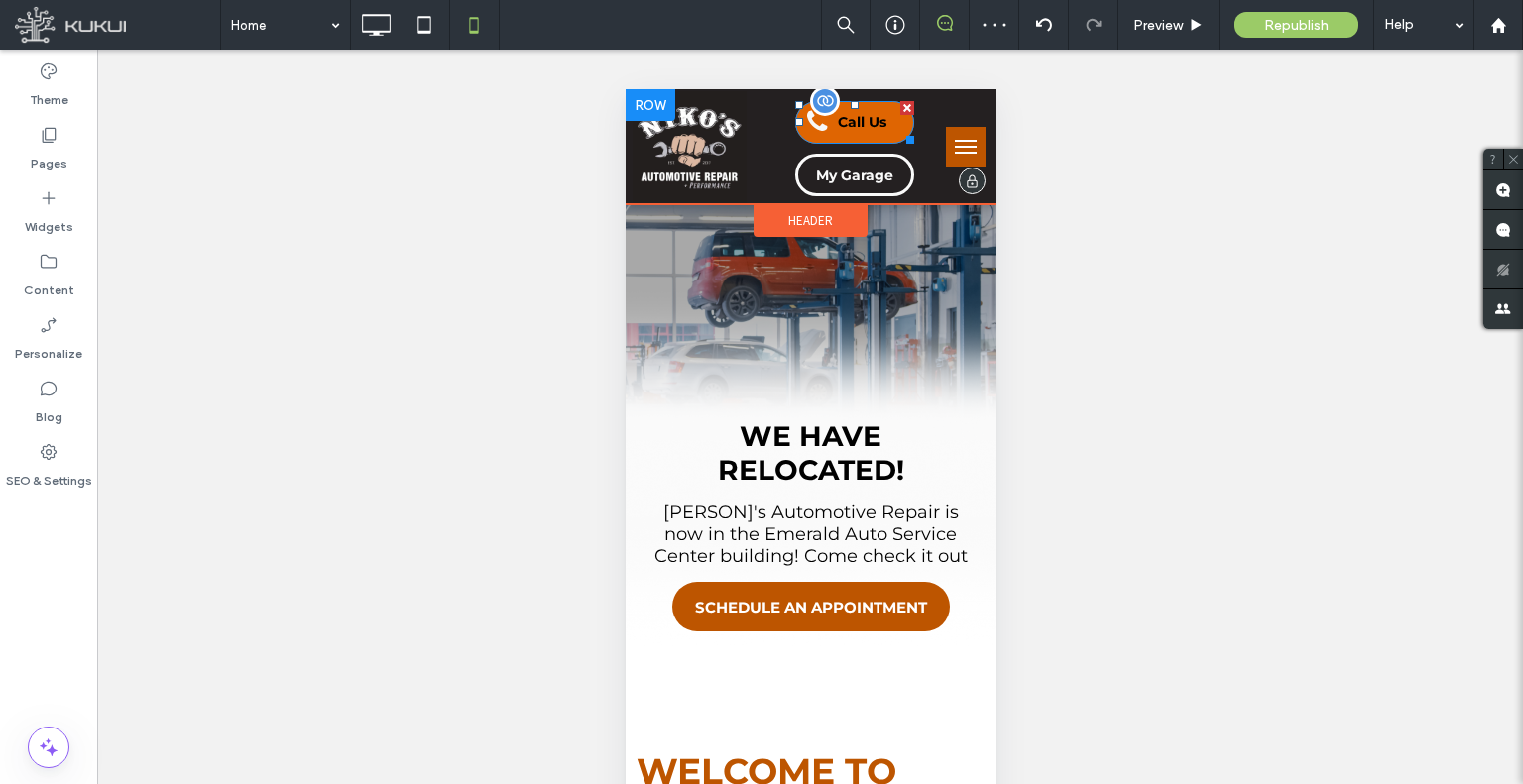 click at bounding box center (819, 122) 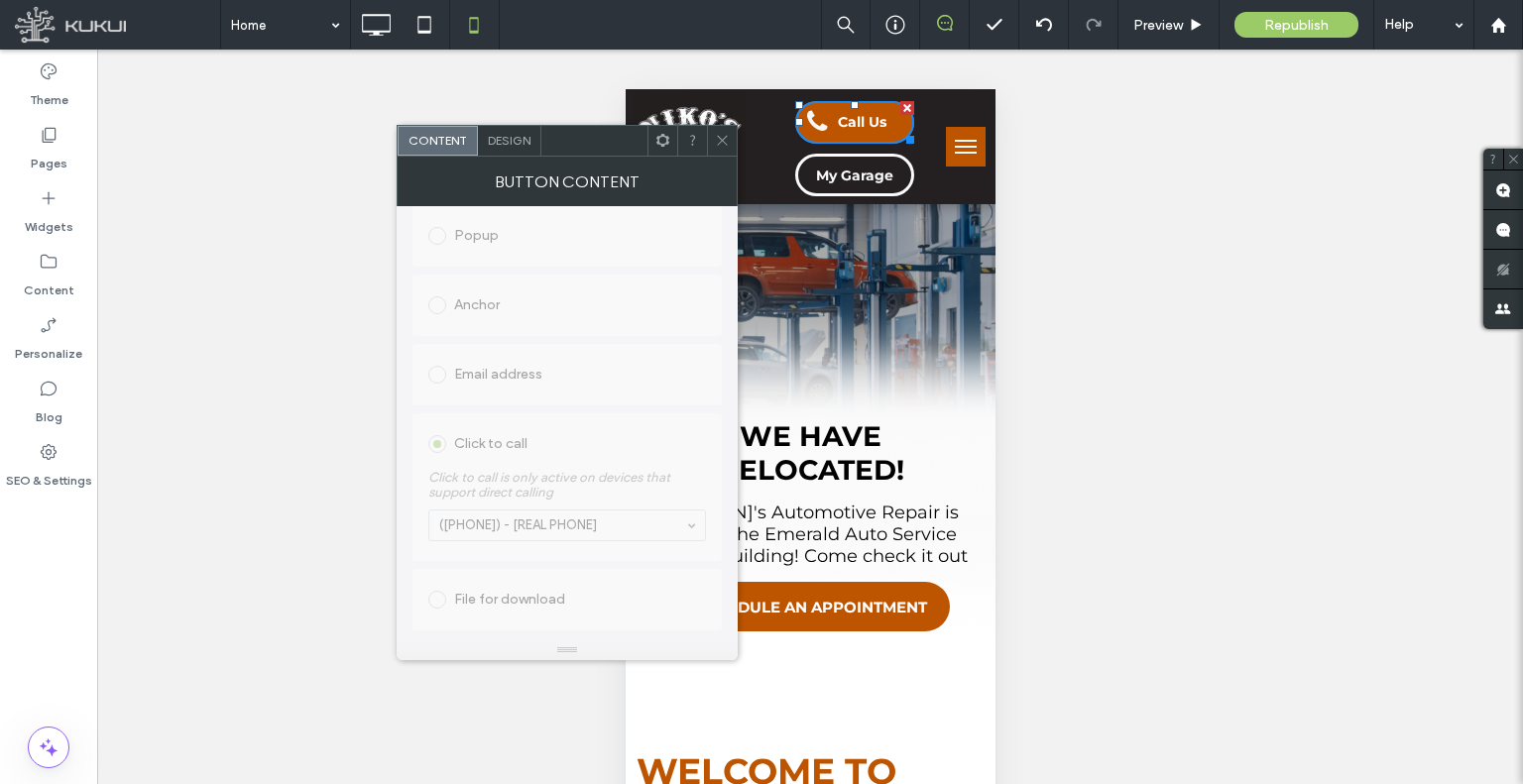 scroll, scrollTop: 511, scrollLeft: 0, axis: vertical 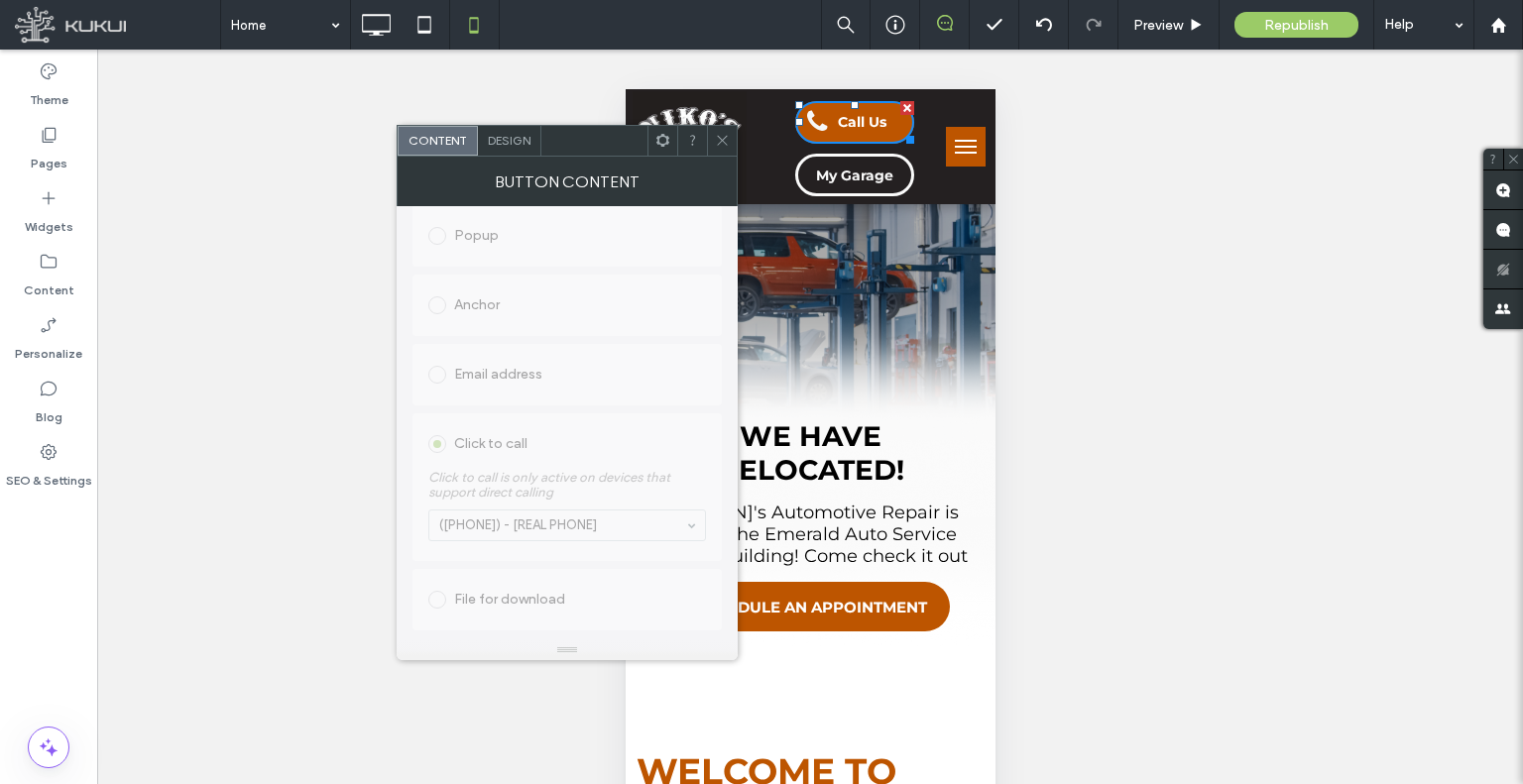click 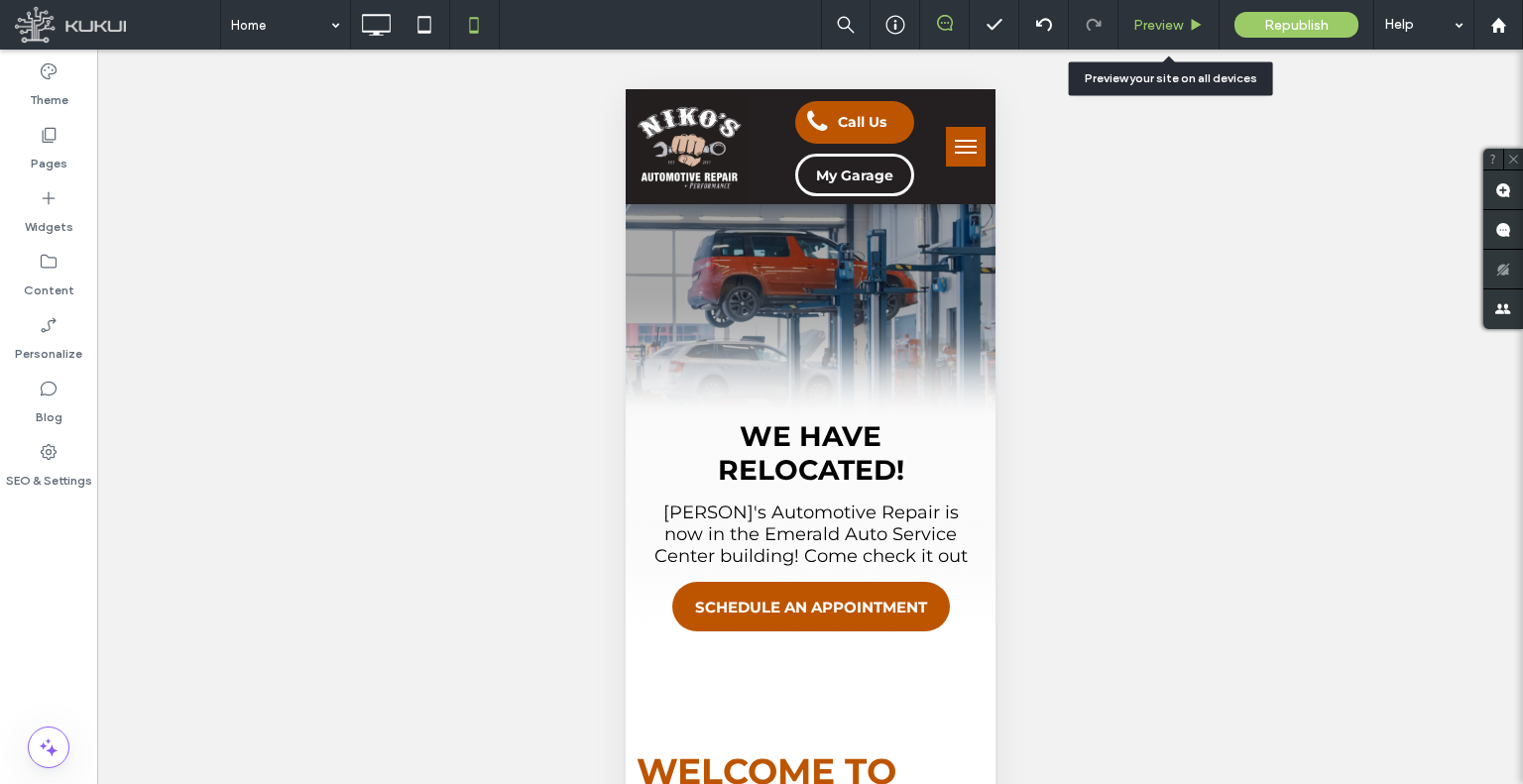 click on "Preview" at bounding box center (1169, 25) 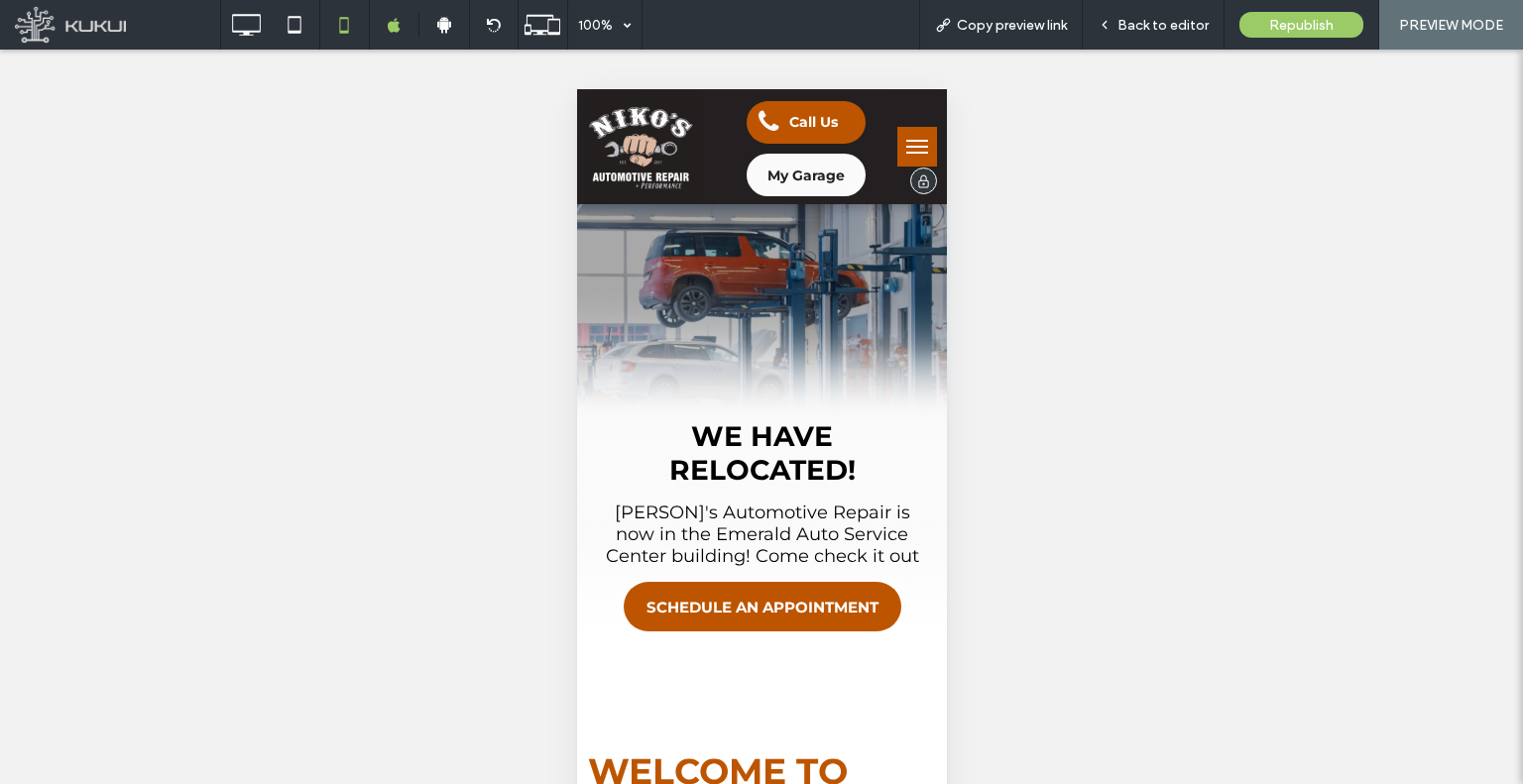 click on "My Garage" at bounding box center (805, 175) 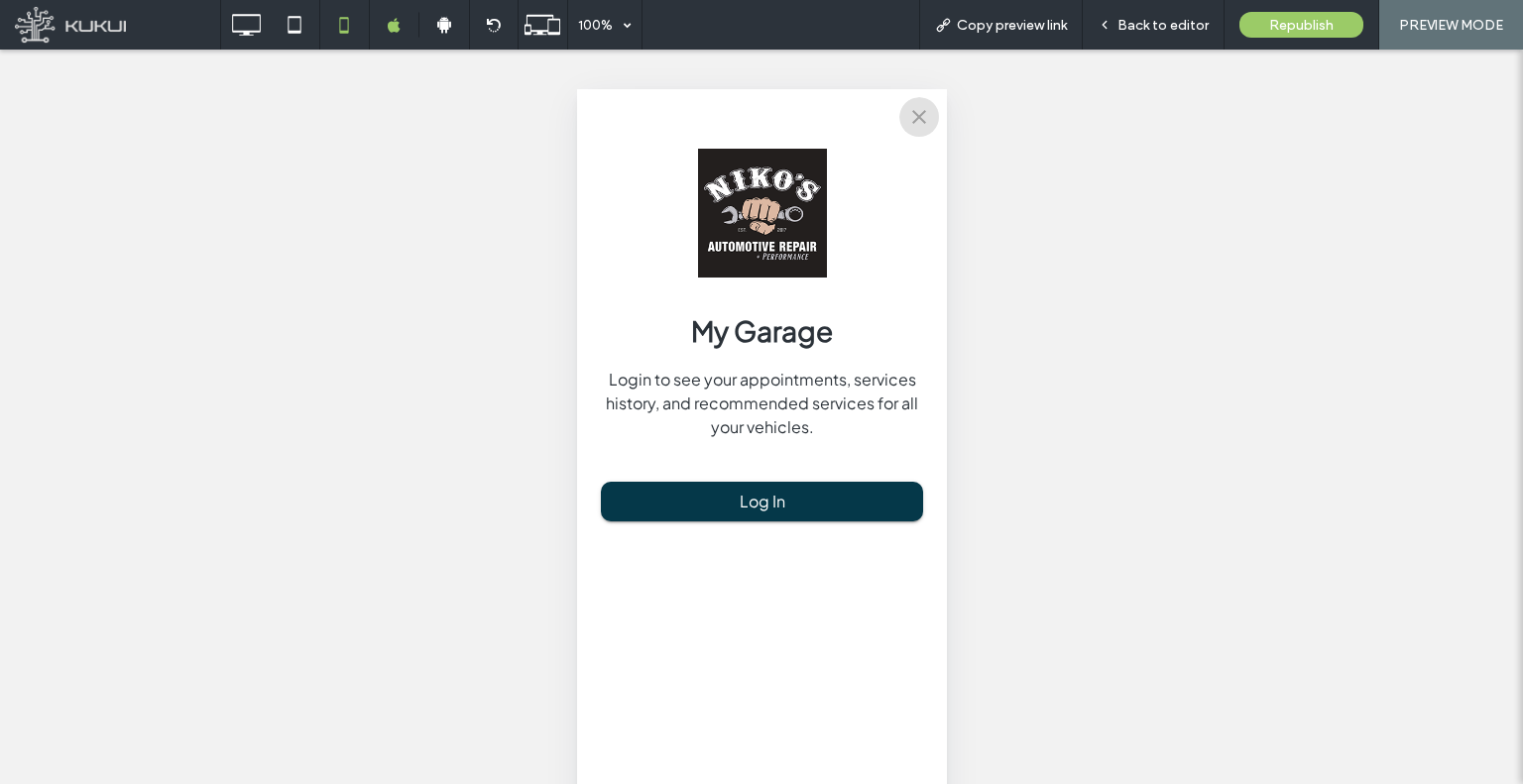 click 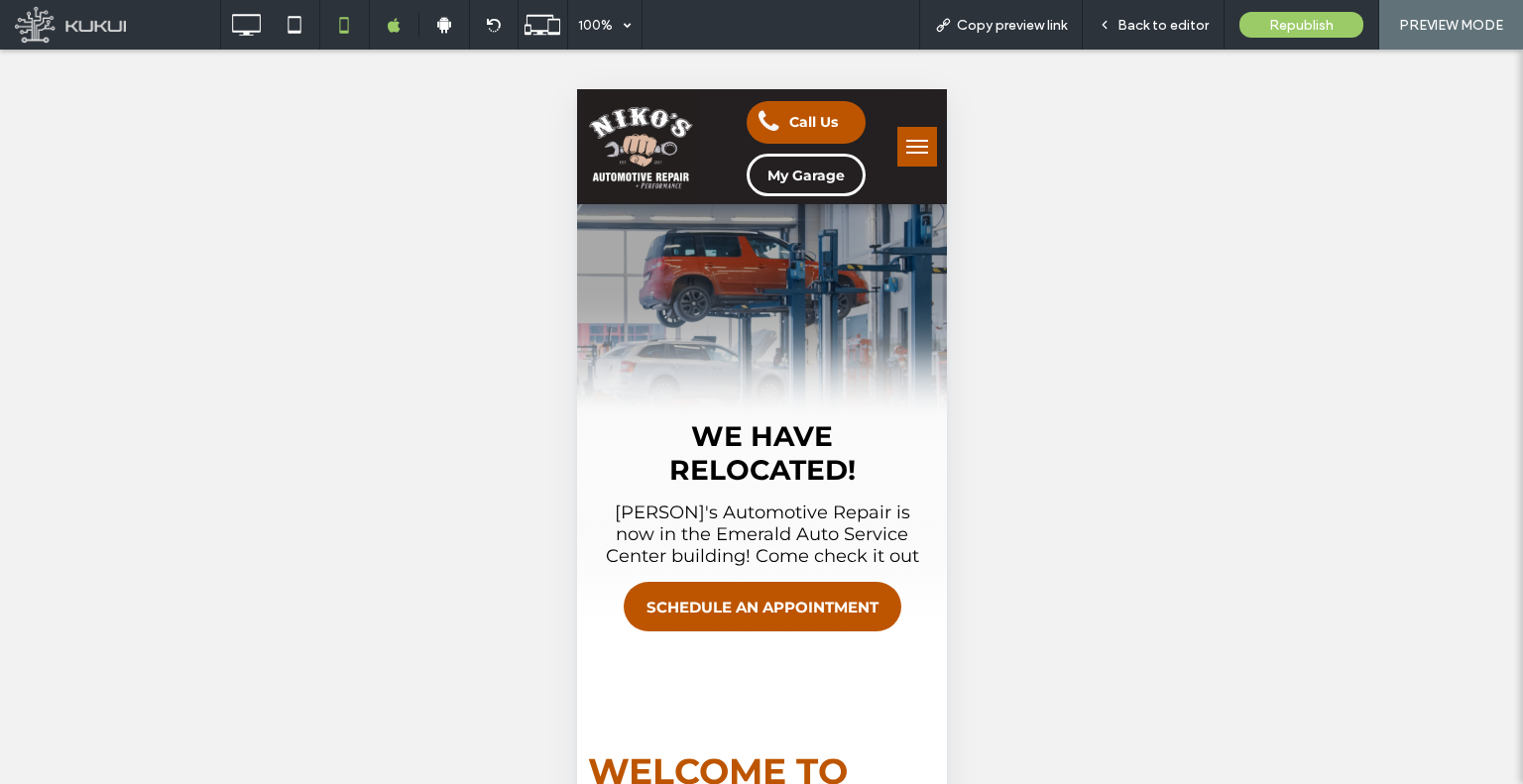 click at bounding box center [916, 147] 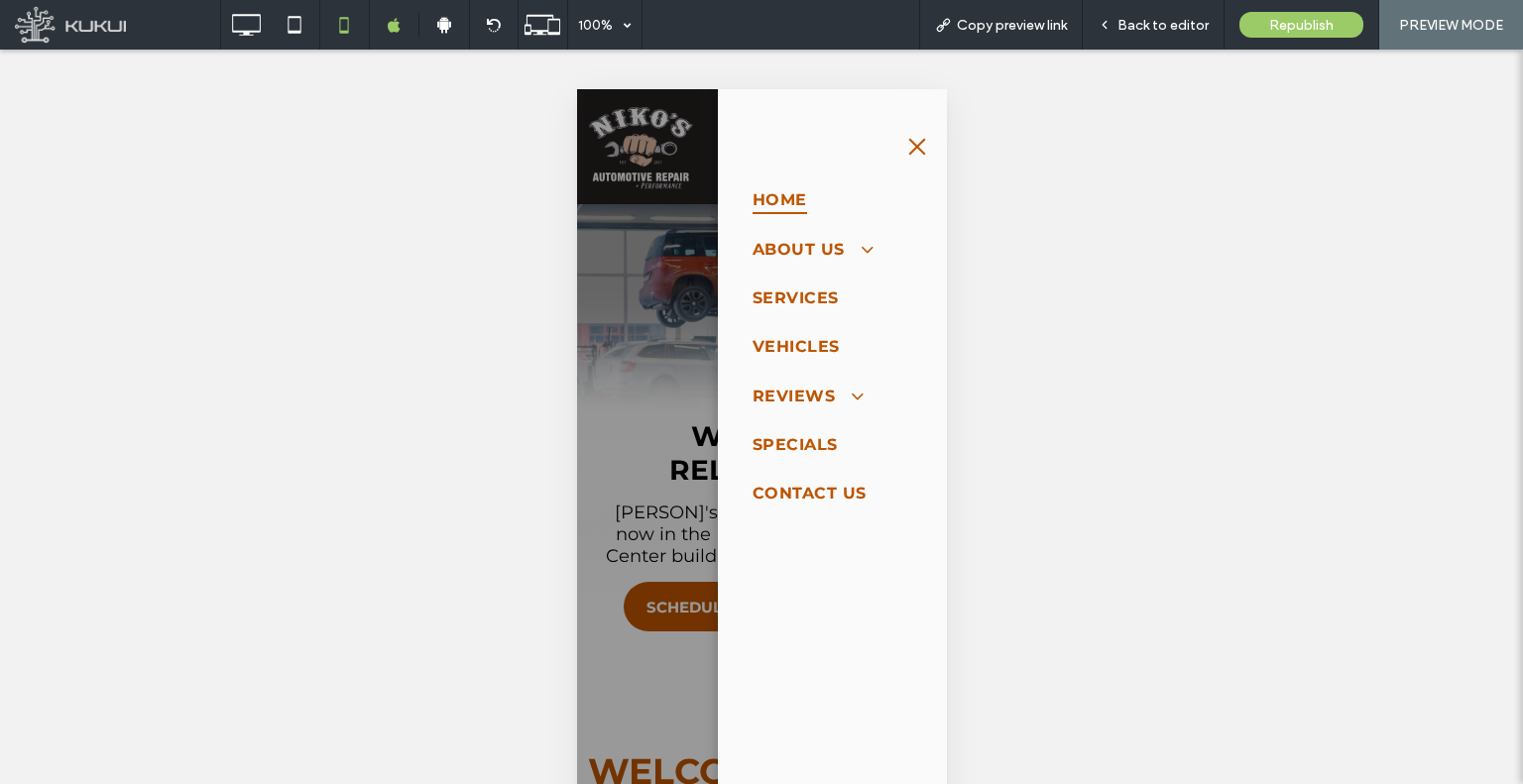 click at bounding box center (916, 147) 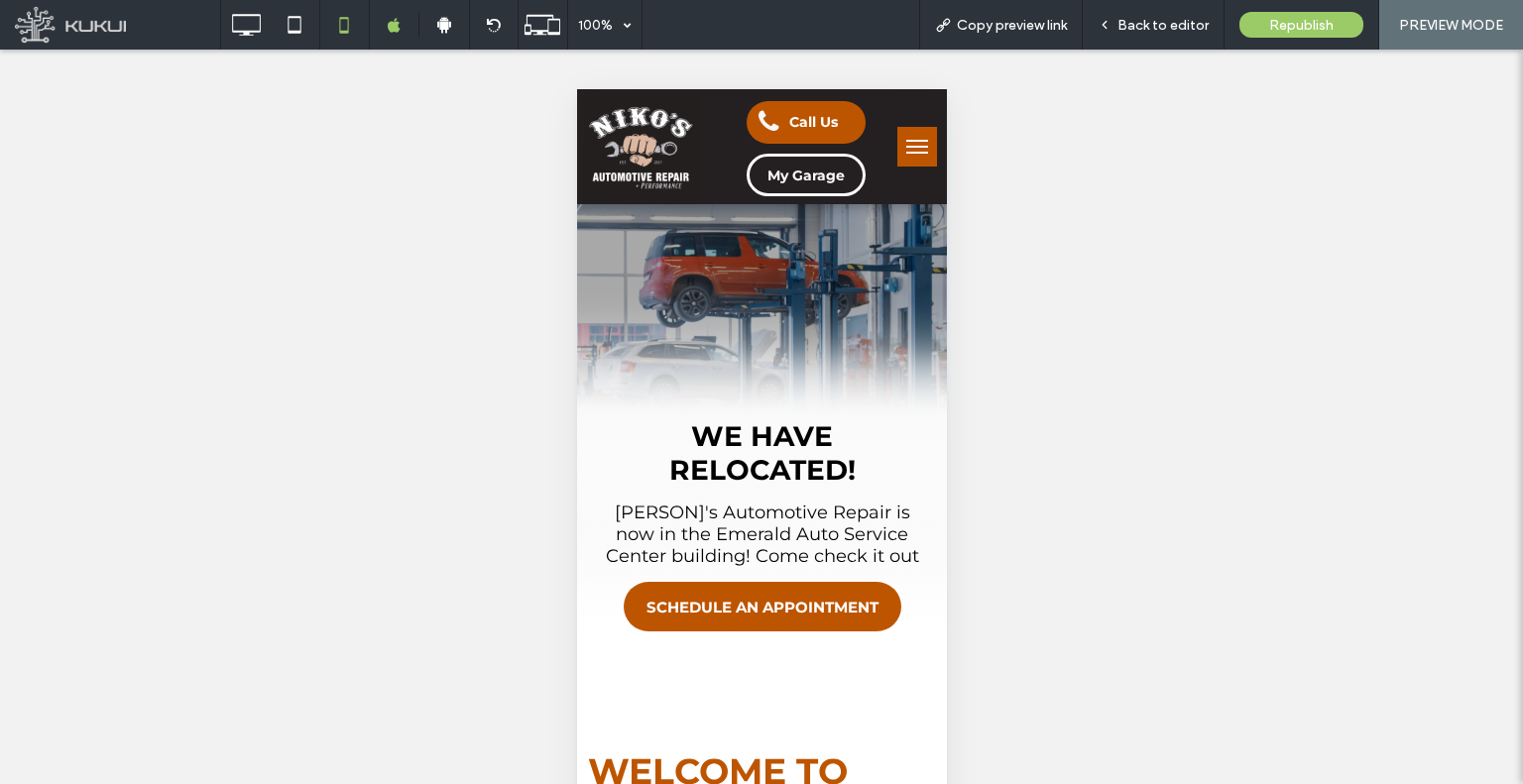 type 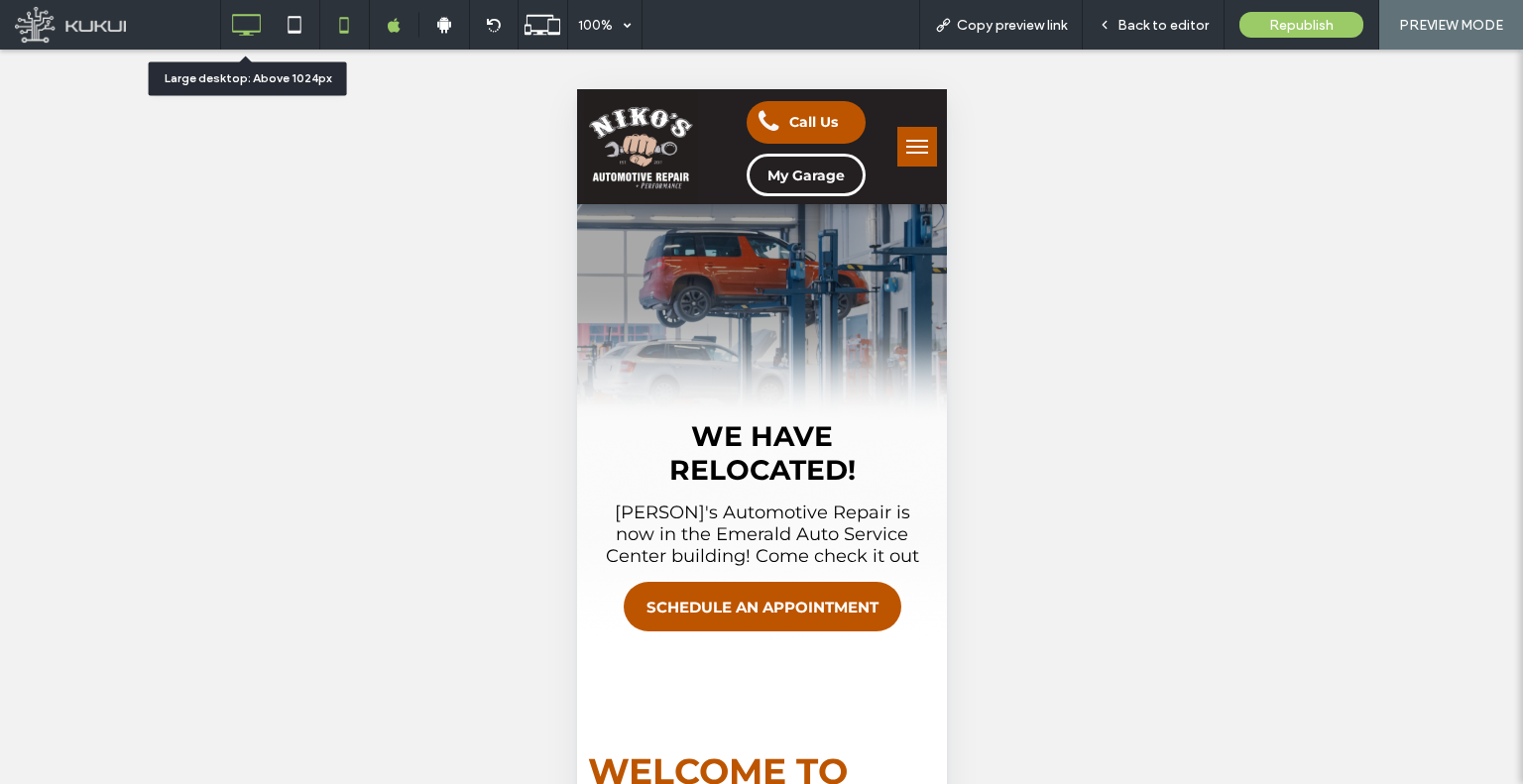 click 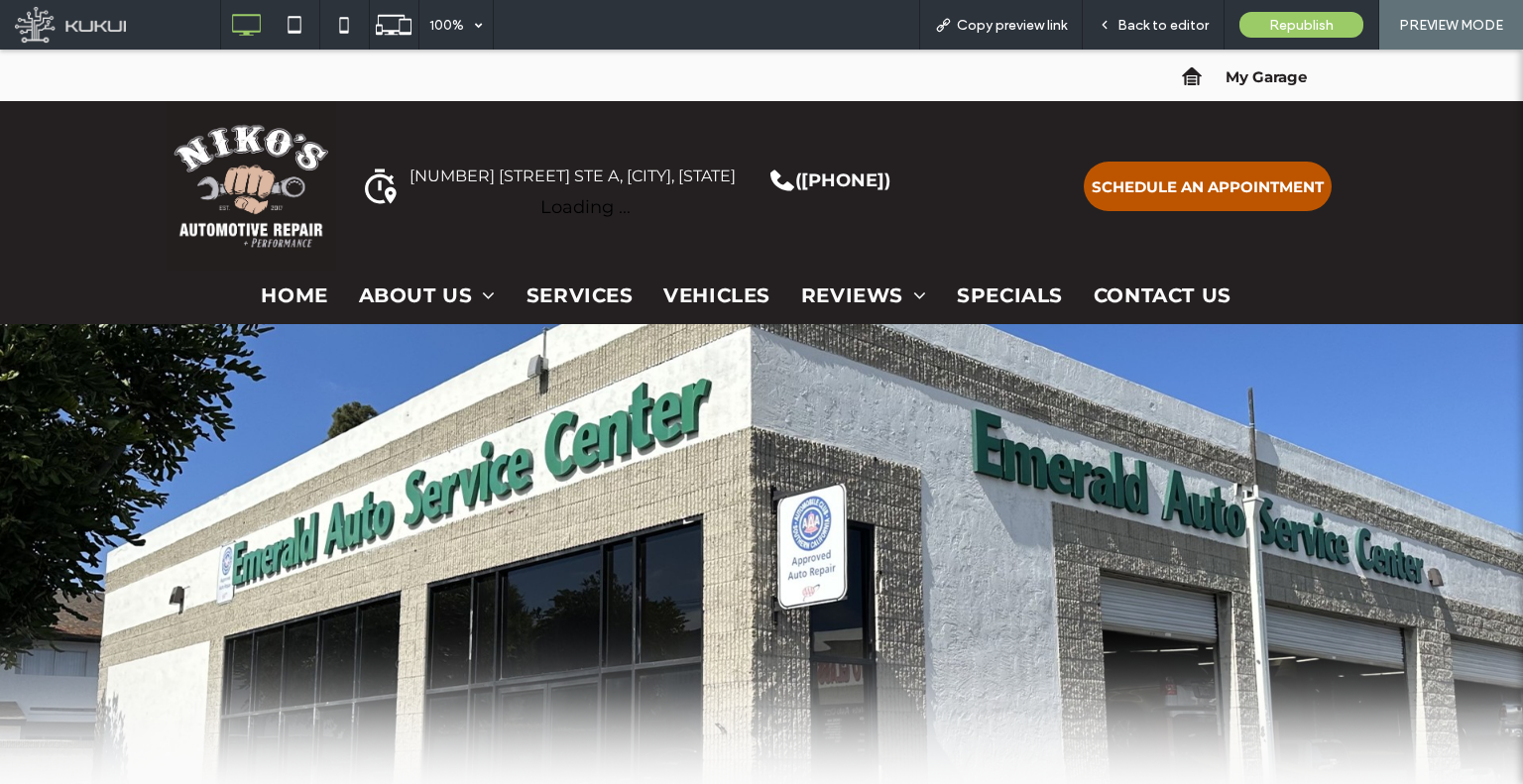 scroll, scrollTop: 0, scrollLeft: 0, axis: both 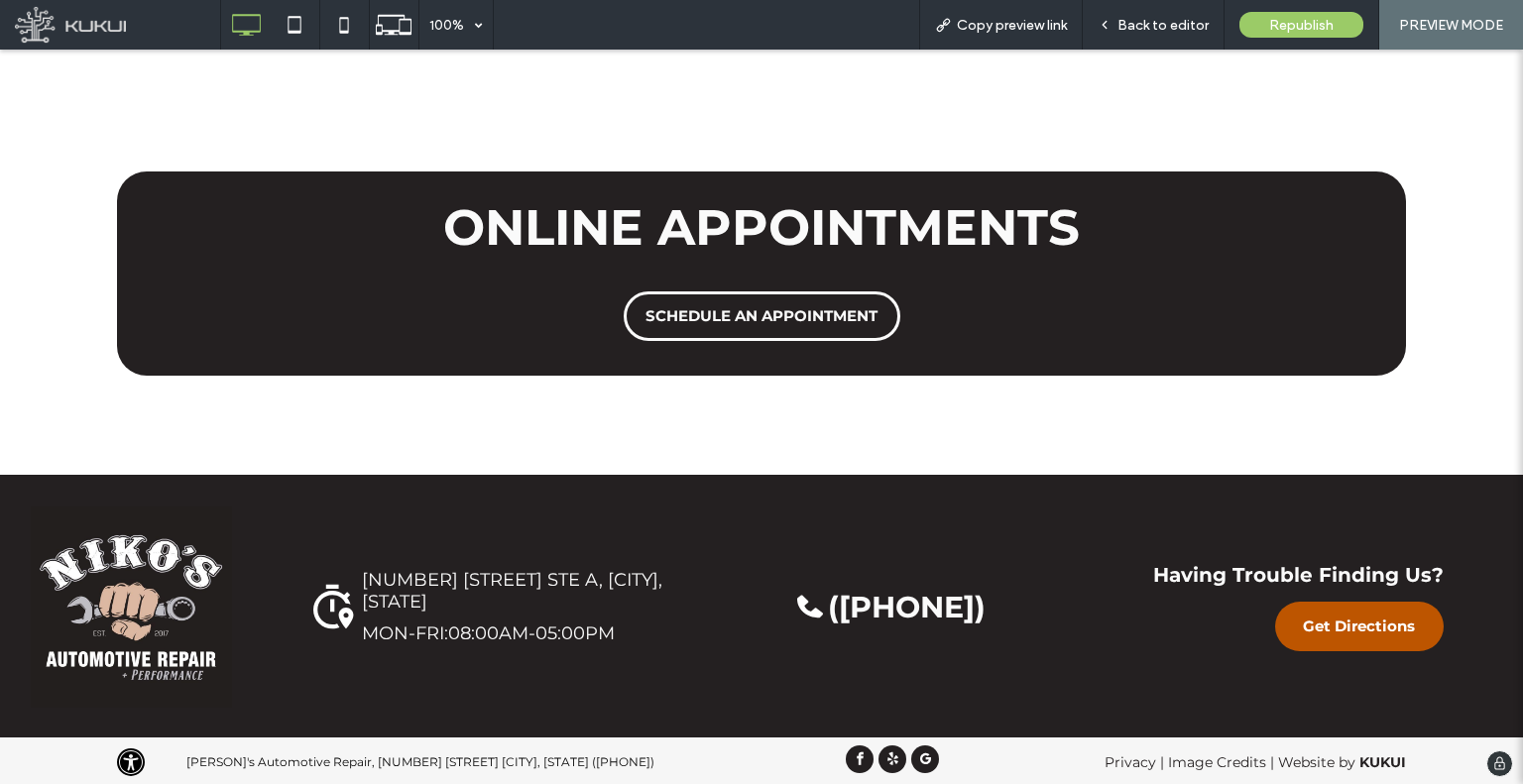 drag, startPoint x: 986, startPoint y: 143, endPoint x: 932, endPoint y: 670, distance: 529.7594 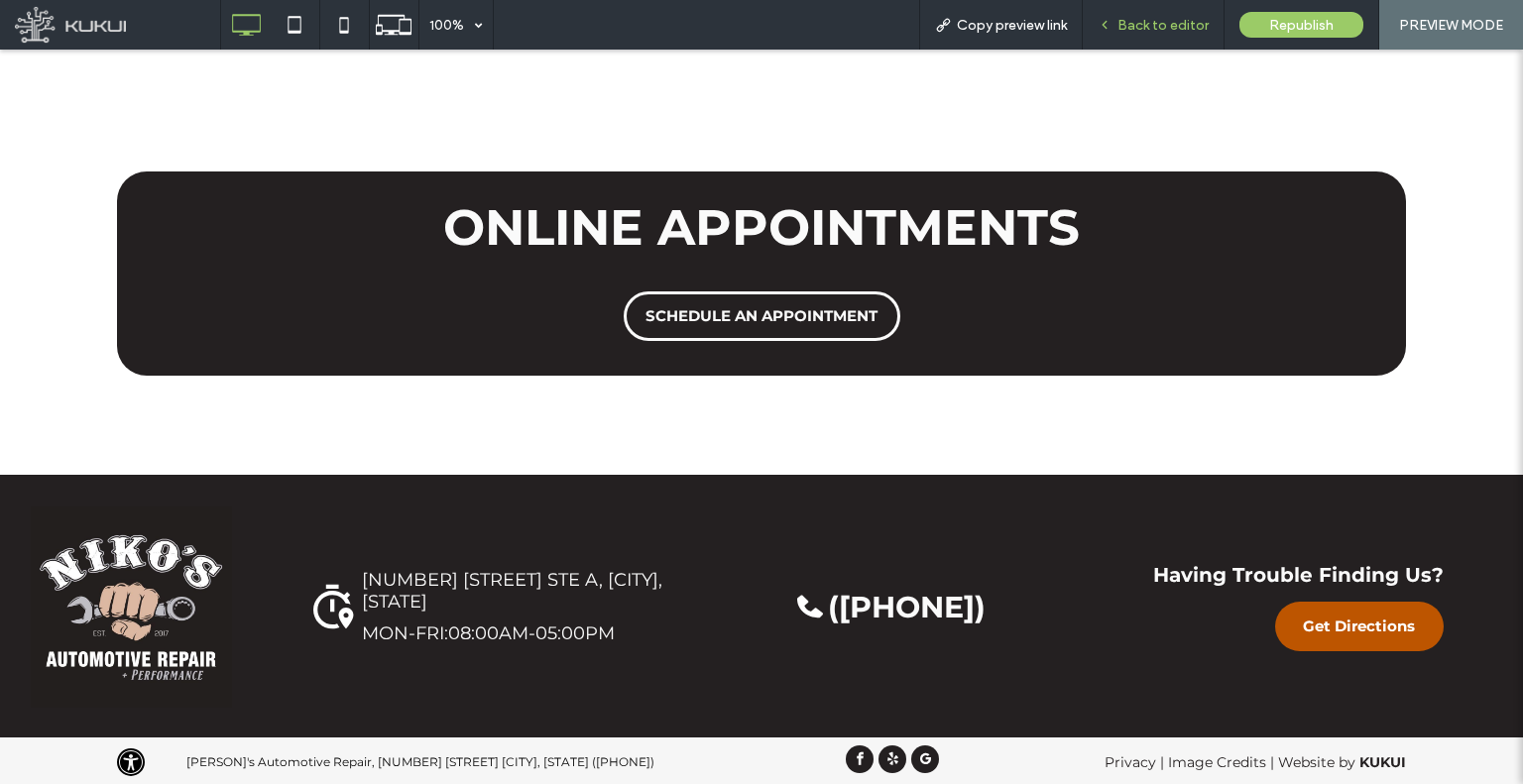 click on "Back to editor" at bounding box center [1163, 25] 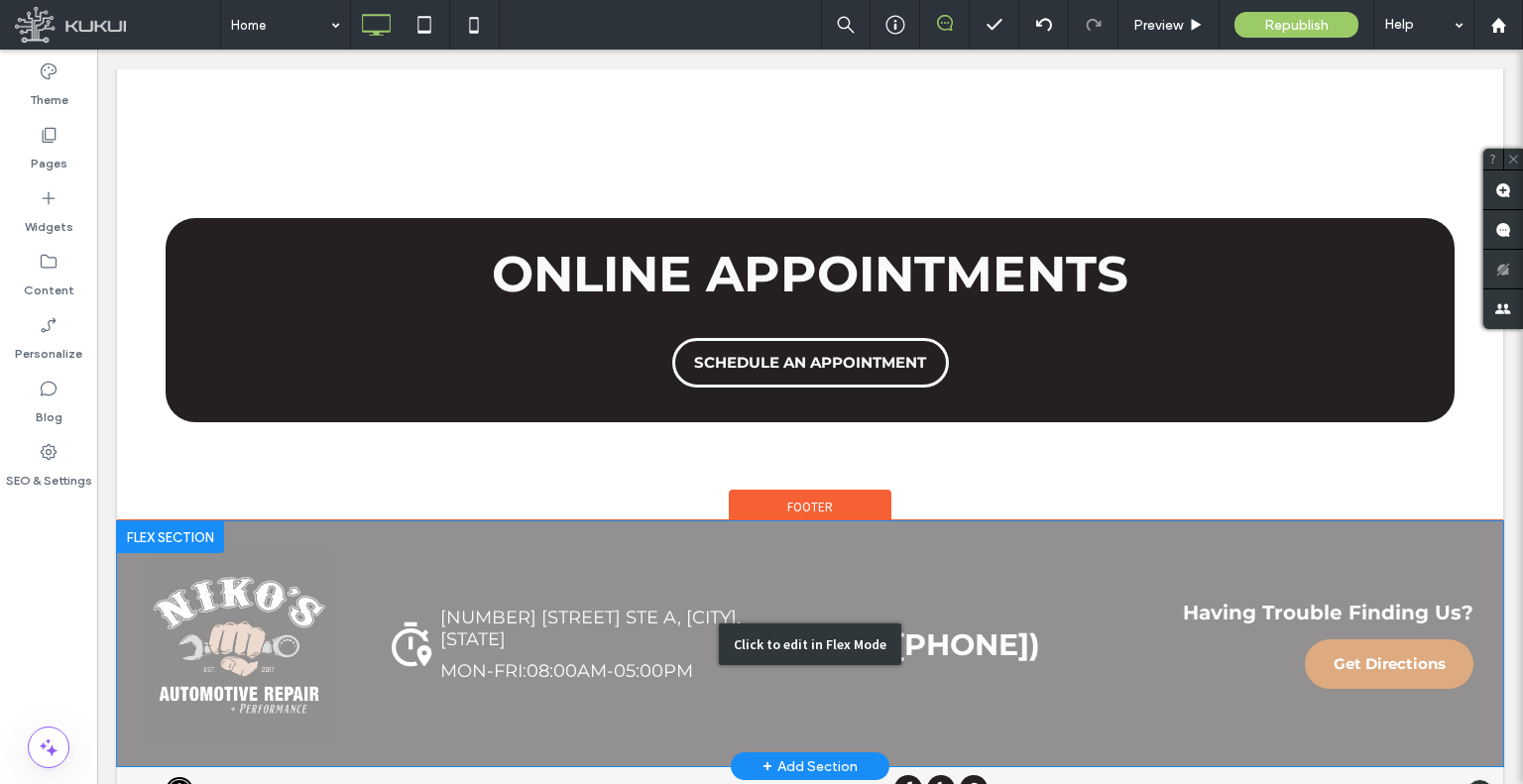scroll, scrollTop: 5098, scrollLeft: 0, axis: vertical 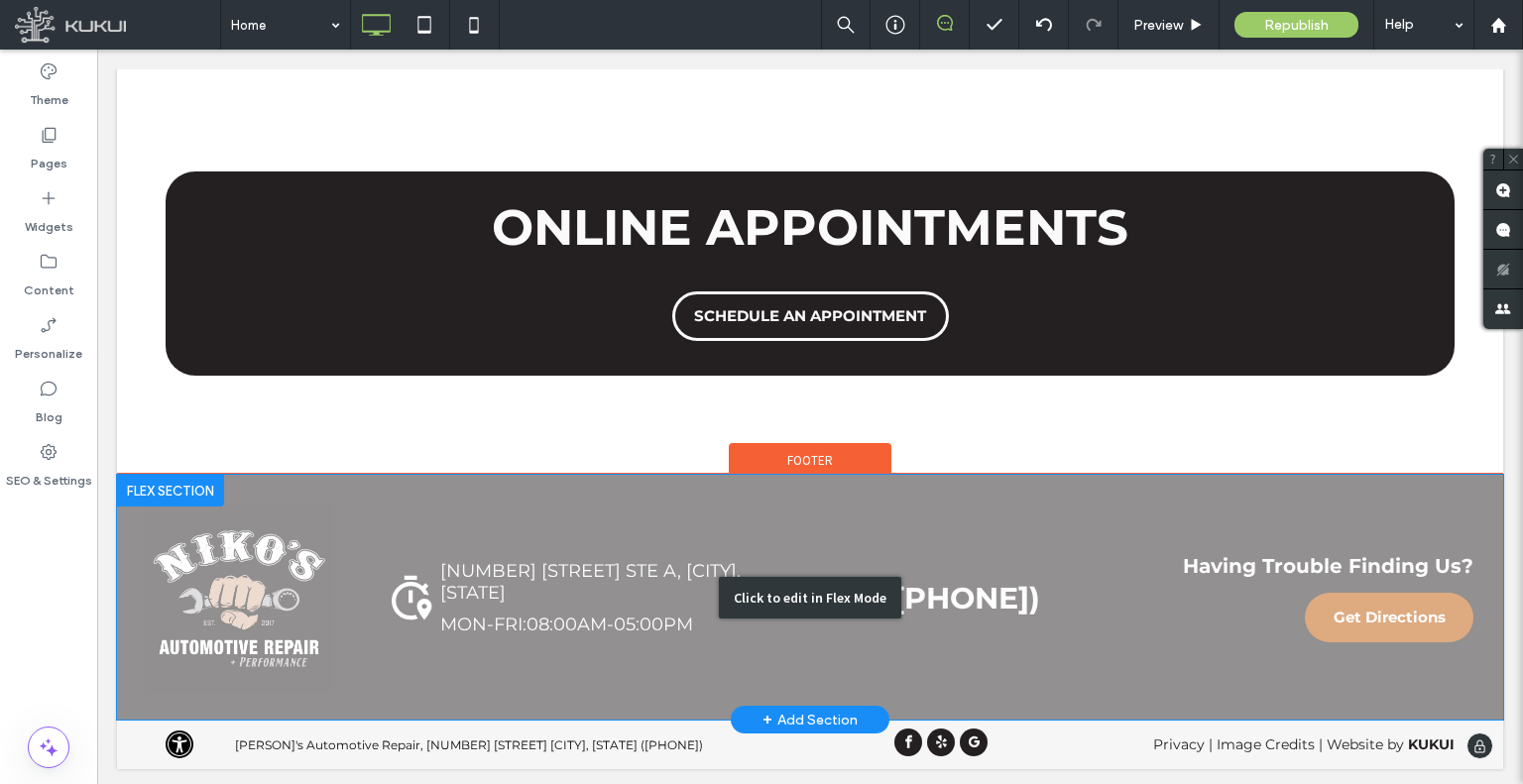 click on "Click to edit in Flex Mode" at bounding box center [810, 597] 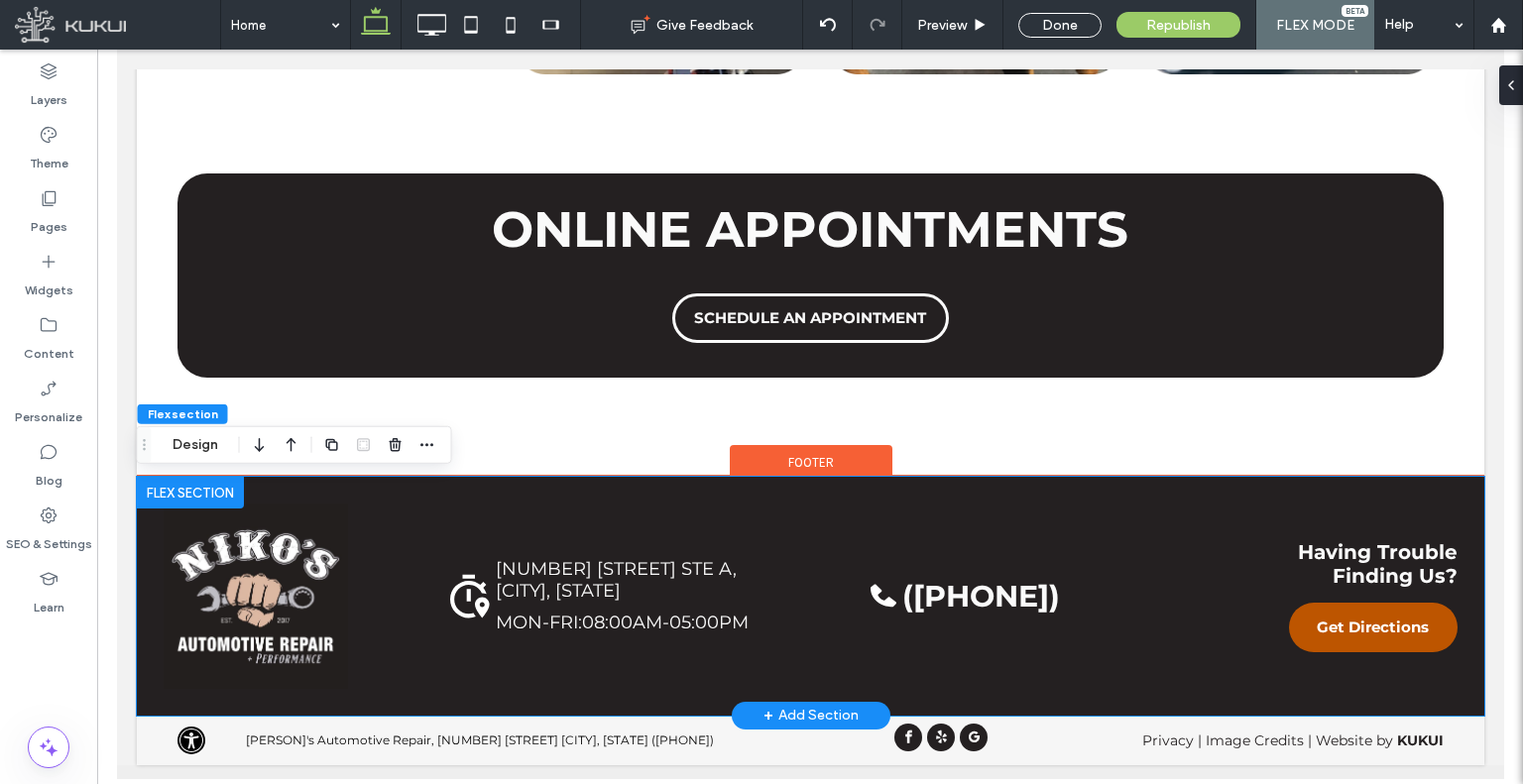 scroll, scrollTop: 4958, scrollLeft: 0, axis: vertical 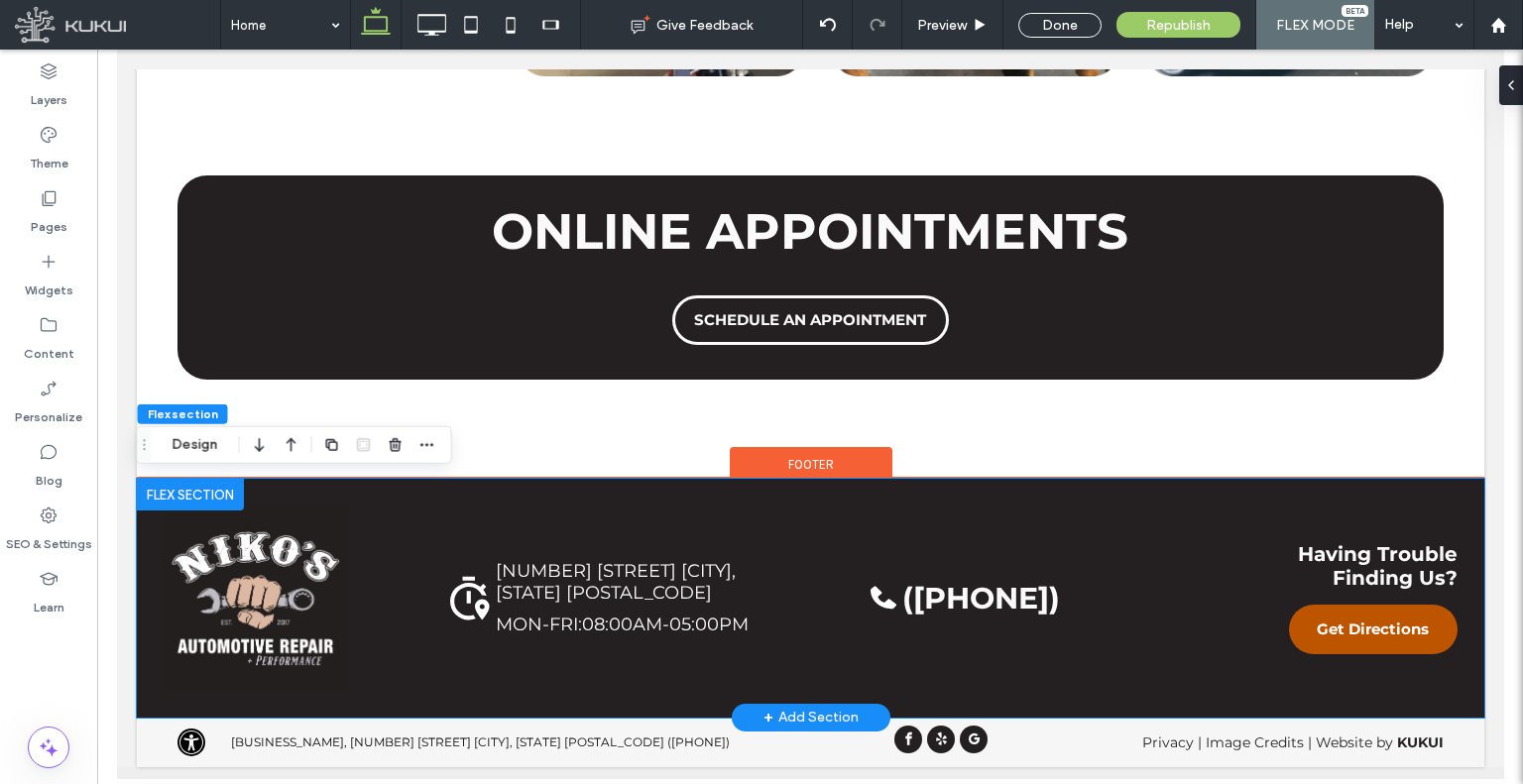 click at bounding box center (255, 598) 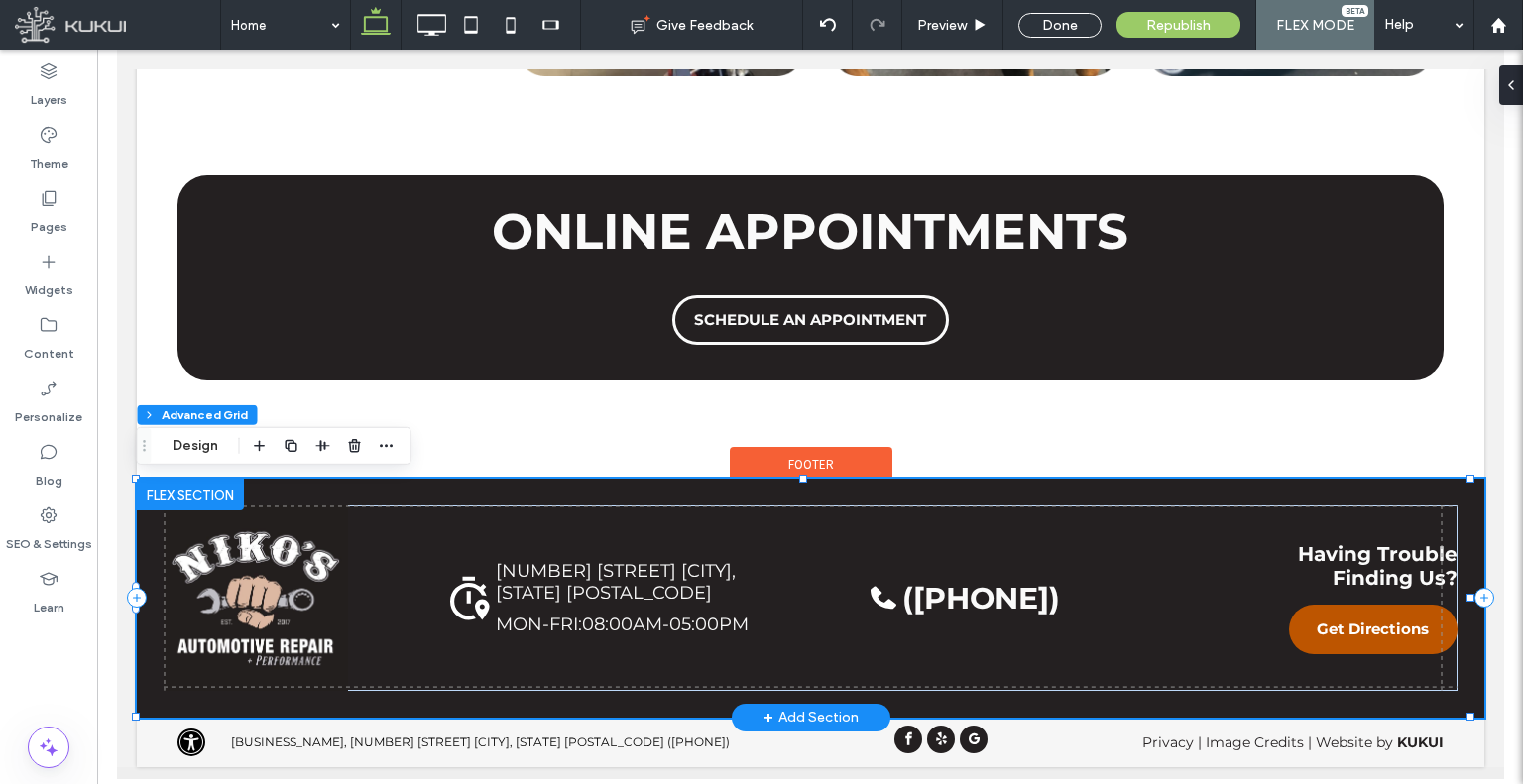 click at bounding box center [255, 598] 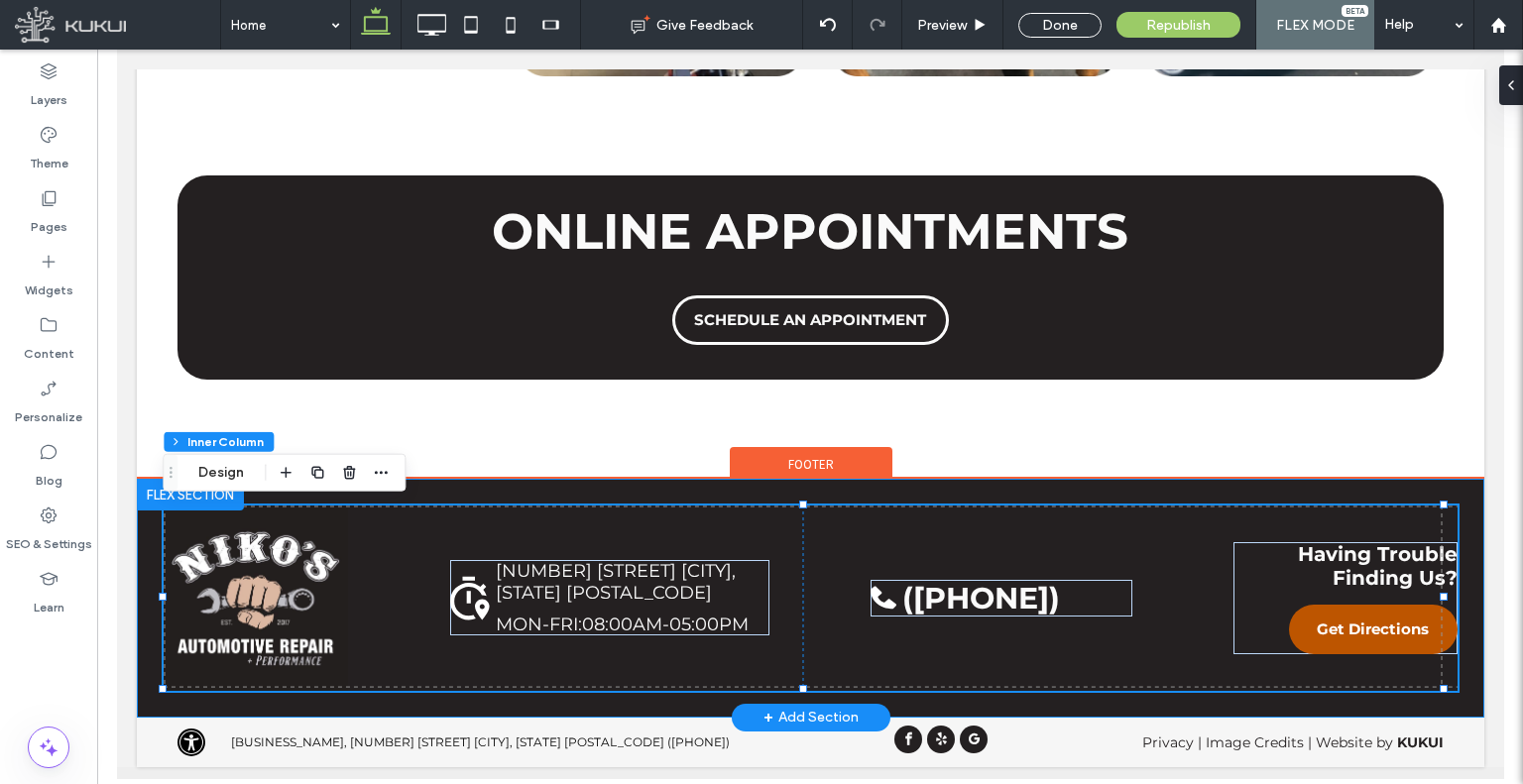 click at bounding box center [255, 598] 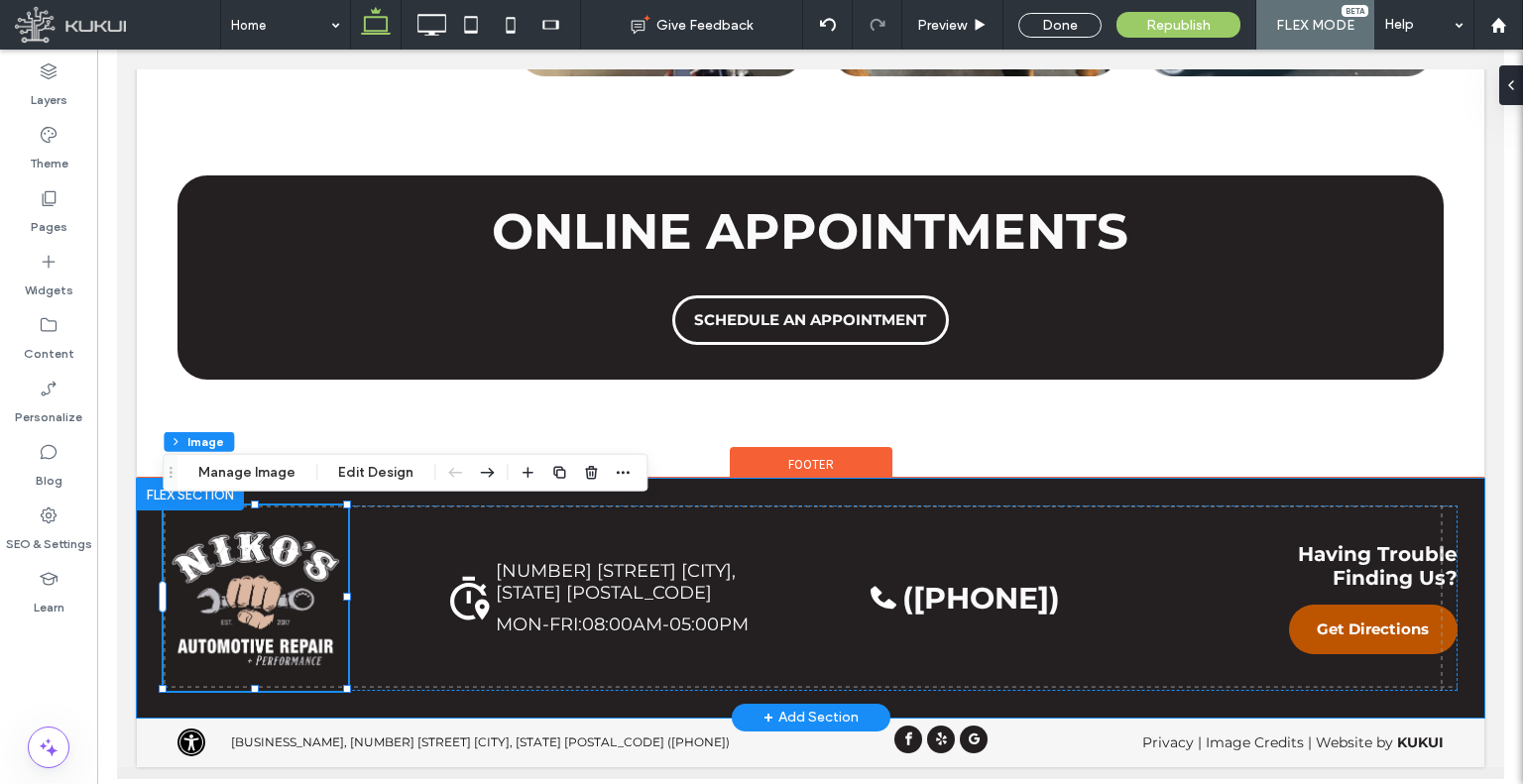 click at bounding box center (255, 598) 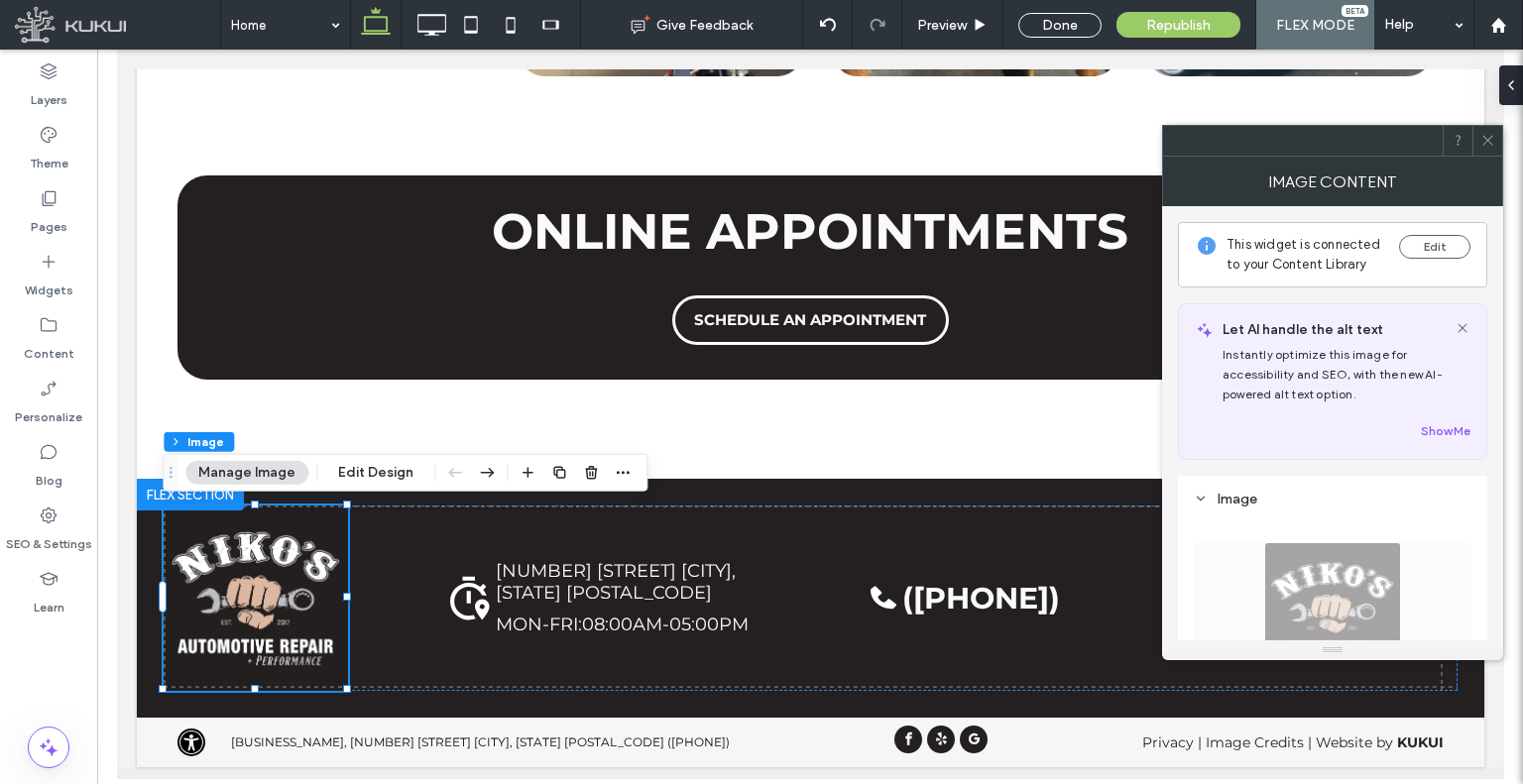 scroll, scrollTop: 297, scrollLeft: 0, axis: vertical 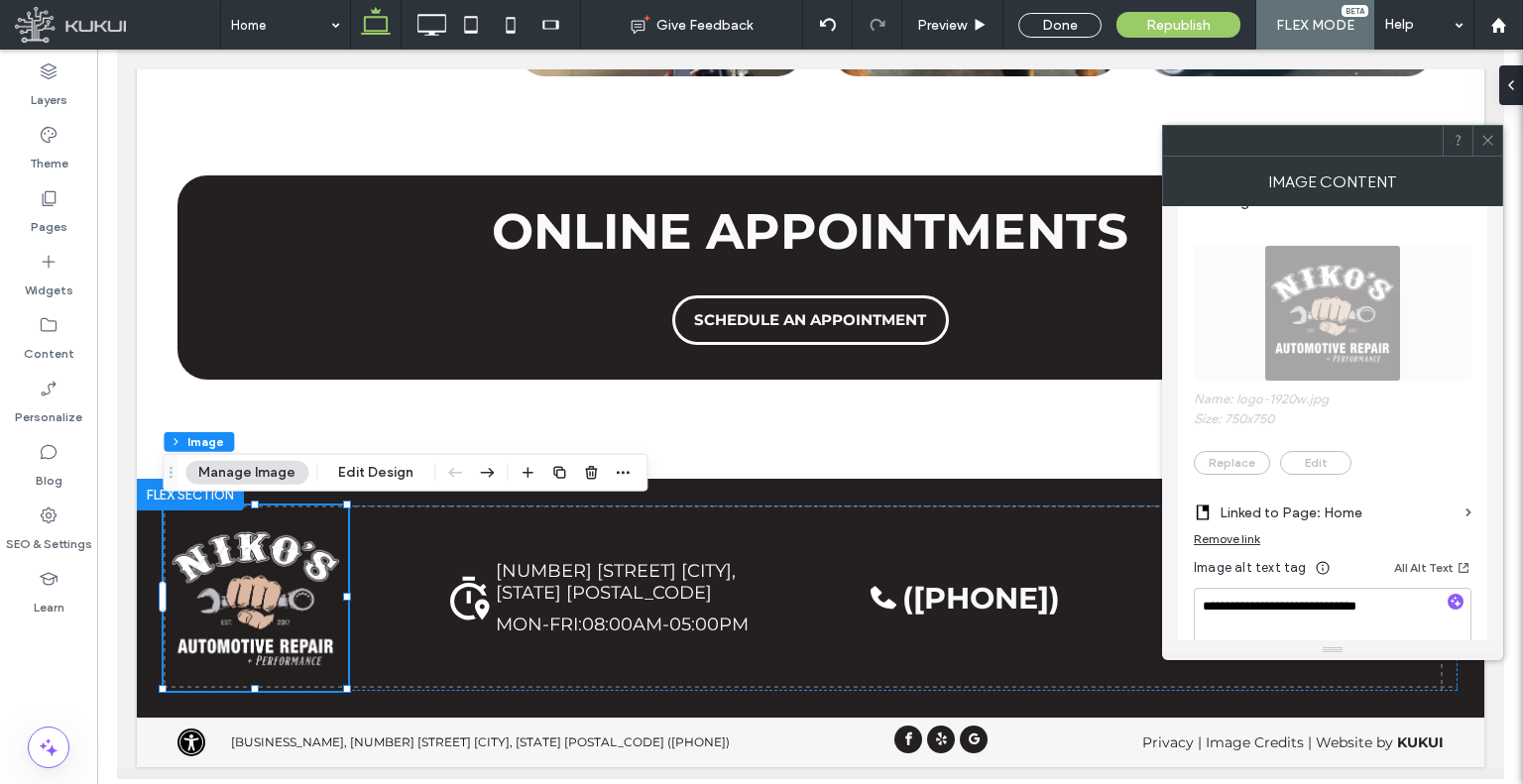 click at bounding box center (1487, 141) 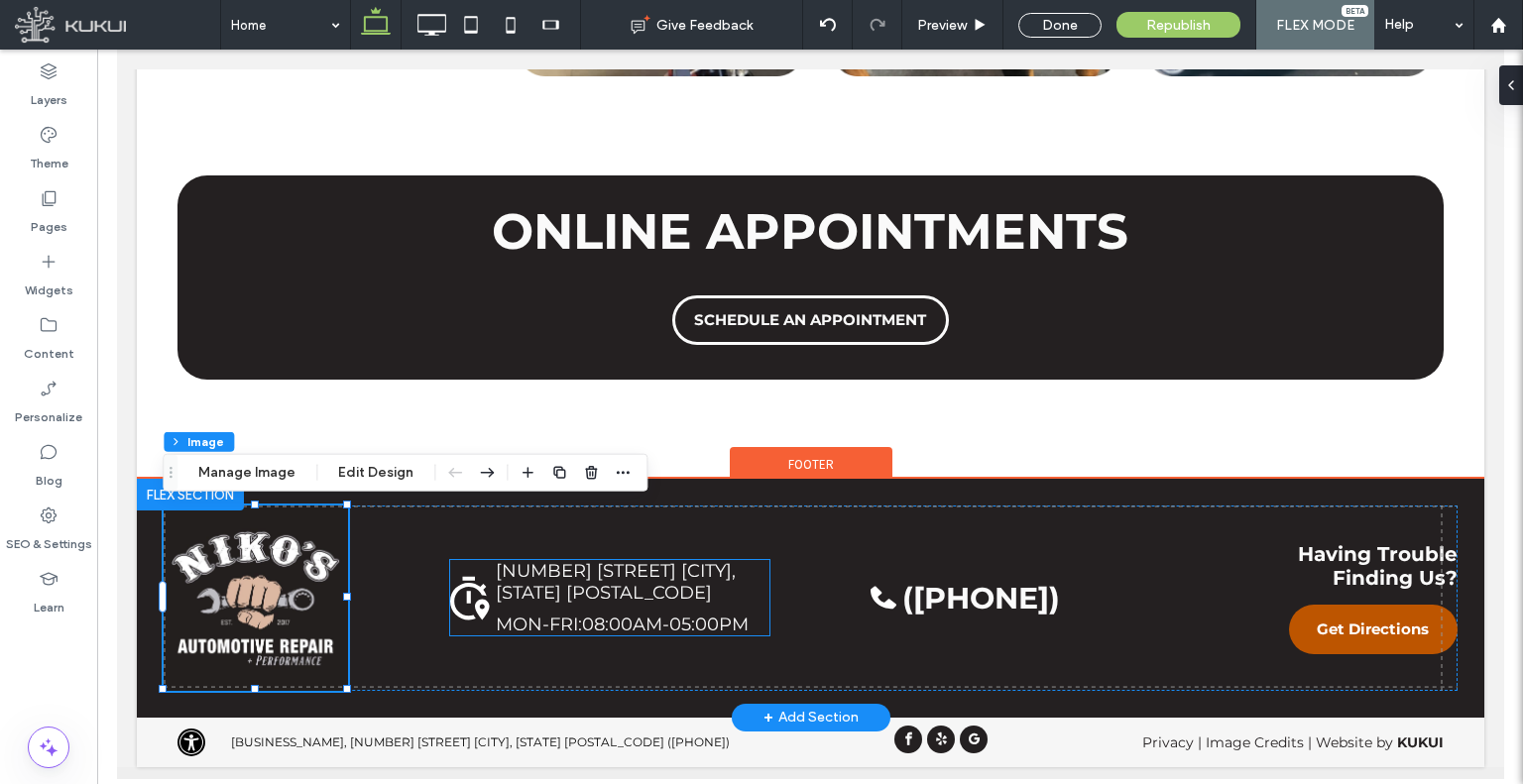 click on "[NUMBER] [STREET] [CITY], [STATE] [POSTAL_CODE]" at bounding box center [631, 582] 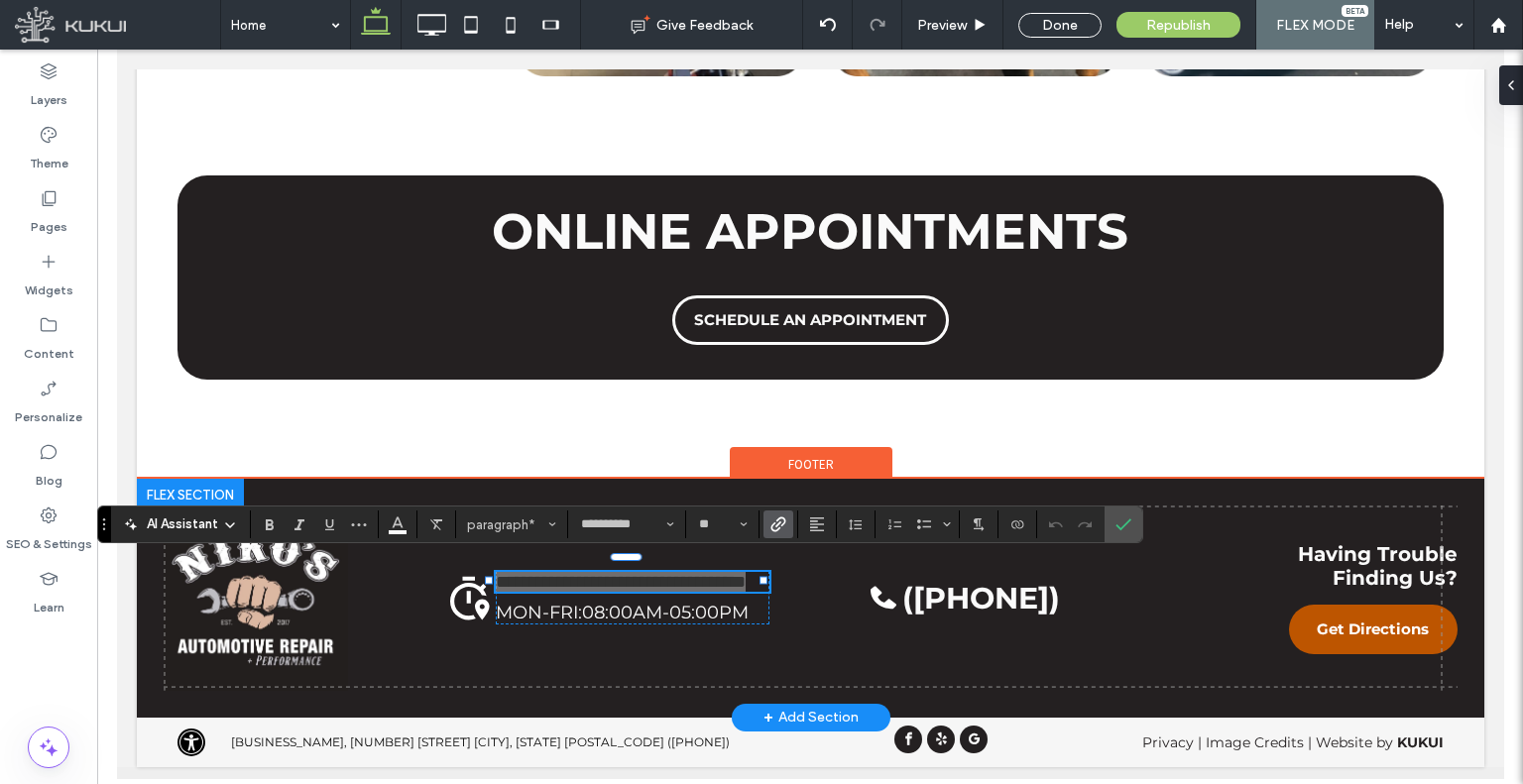 click at bounding box center [778, 524] 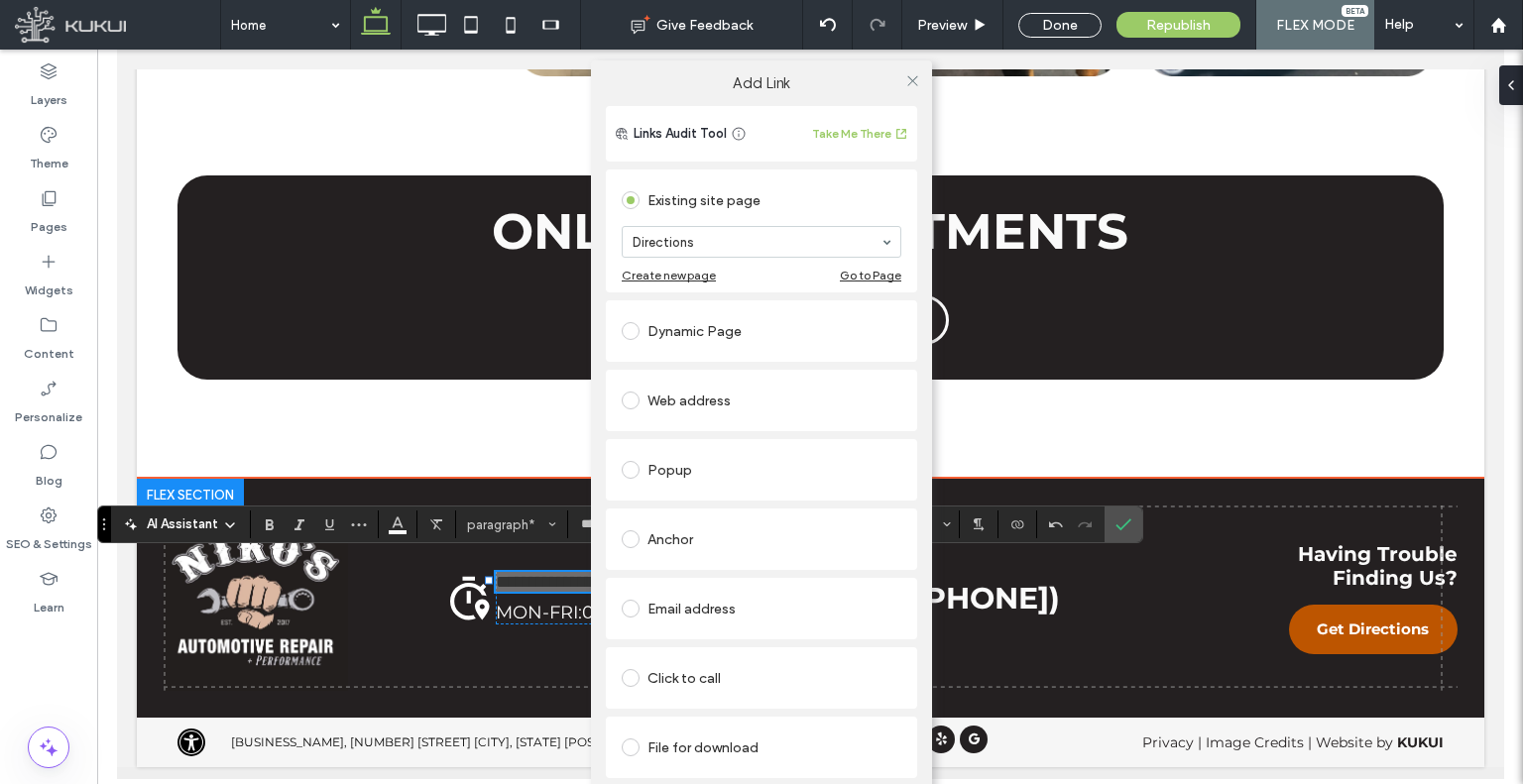 click on "Add Link" at bounding box center (762, 83) 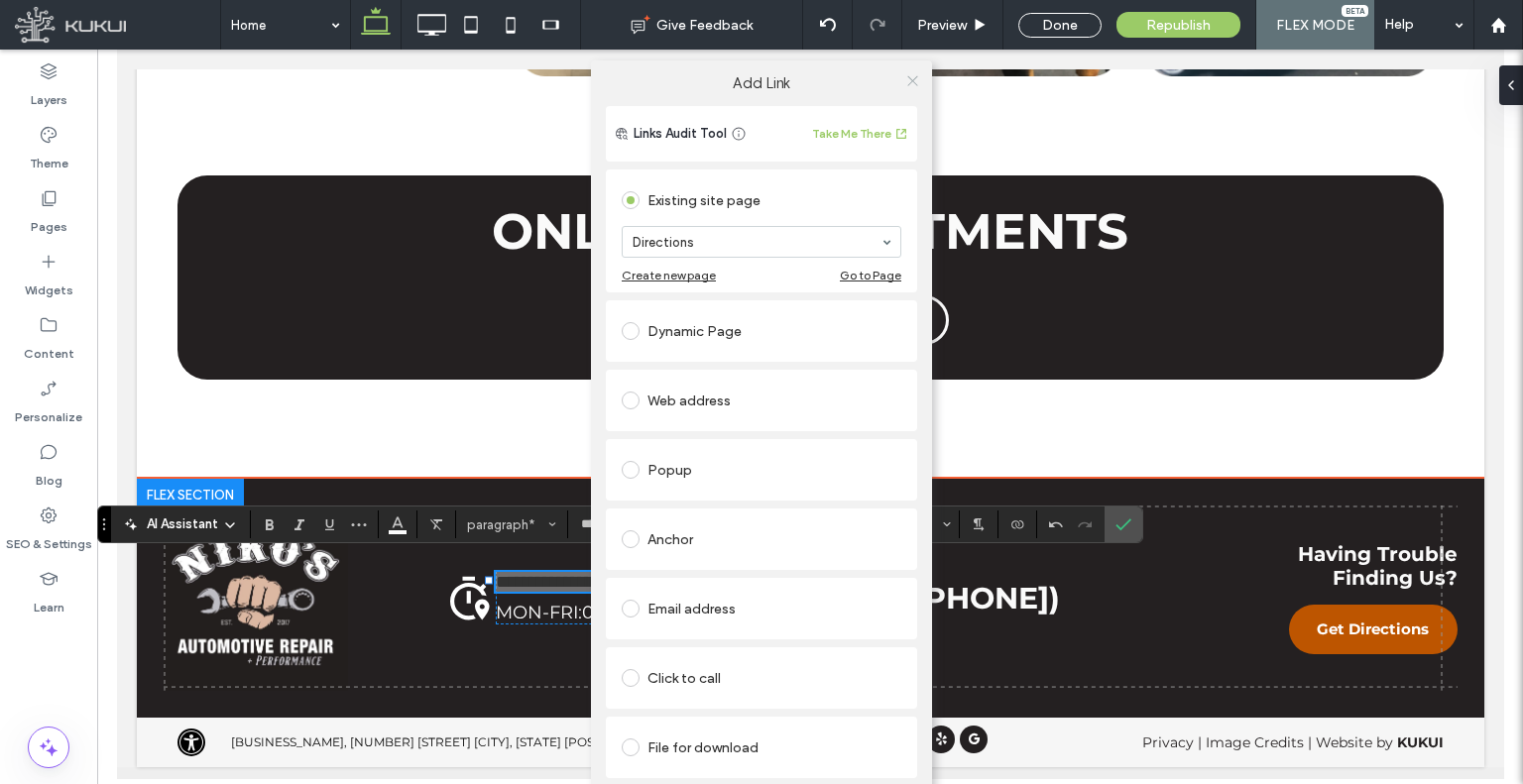 click 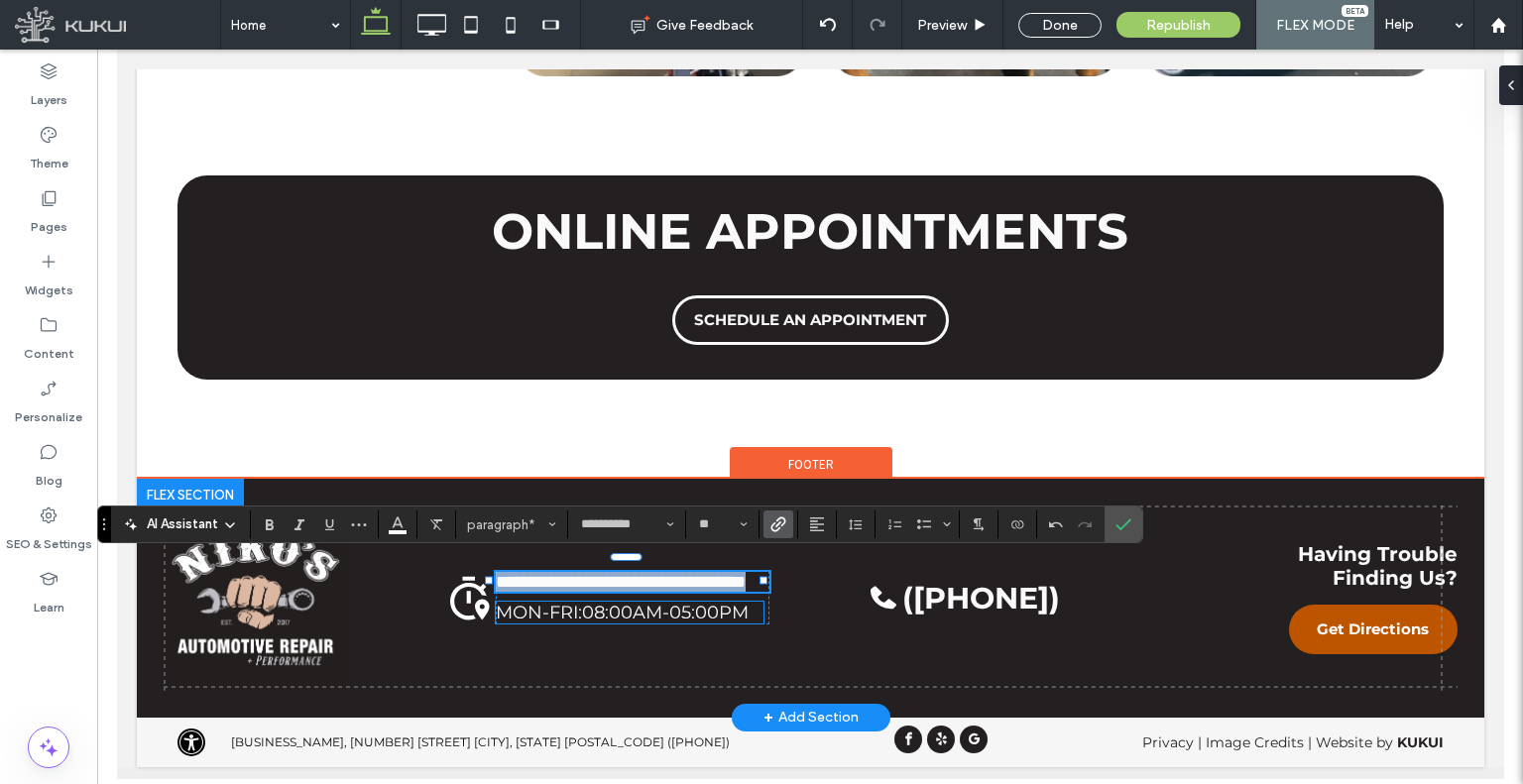 click on "08:00AM-05:00PM" at bounding box center [664, 613] 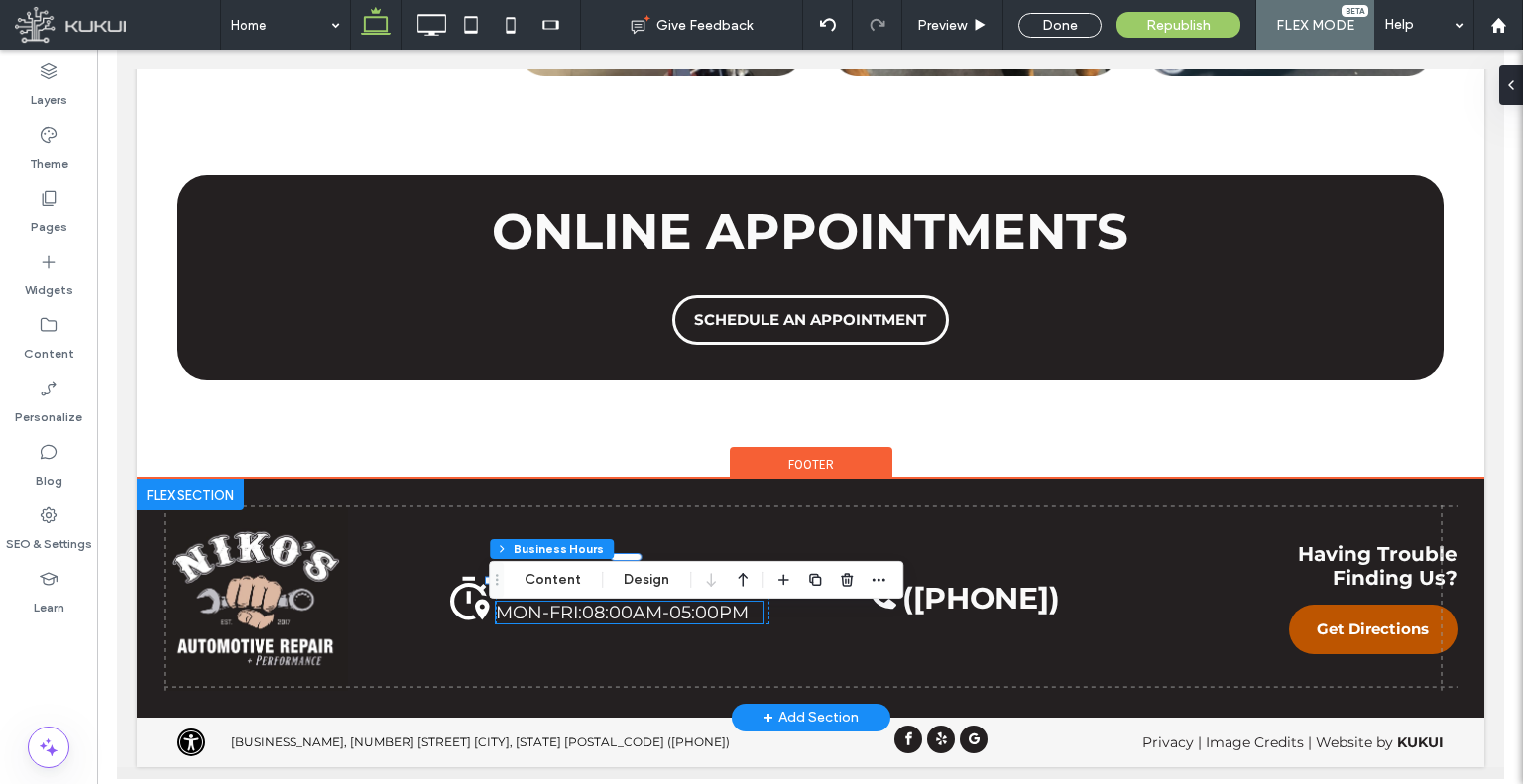click on "08:00AM-05:00PM" at bounding box center (664, 613) 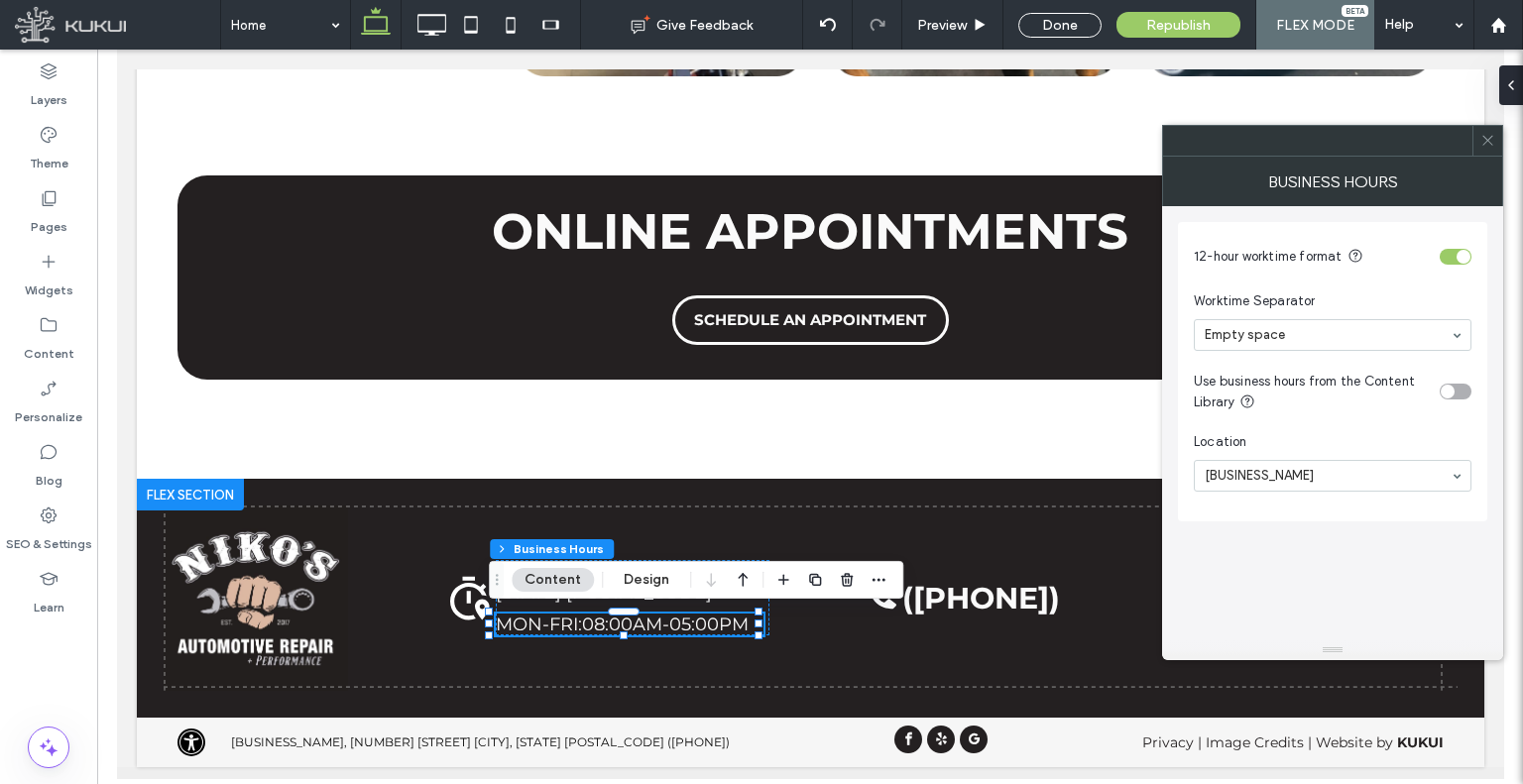click on "Business Hours" at bounding box center [1333, 181] 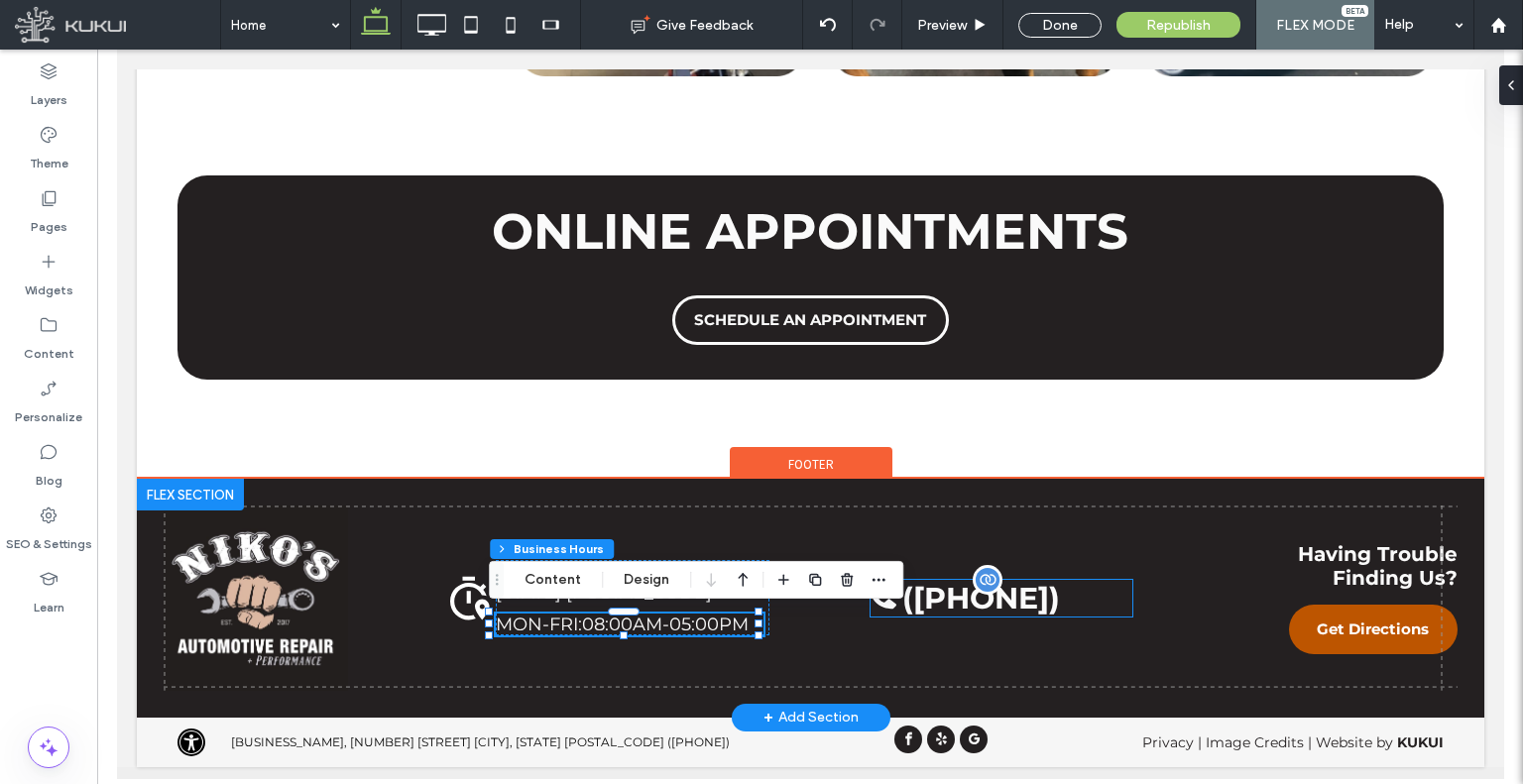 click on "(760) 758-3477" at bounding box center [980, 598] 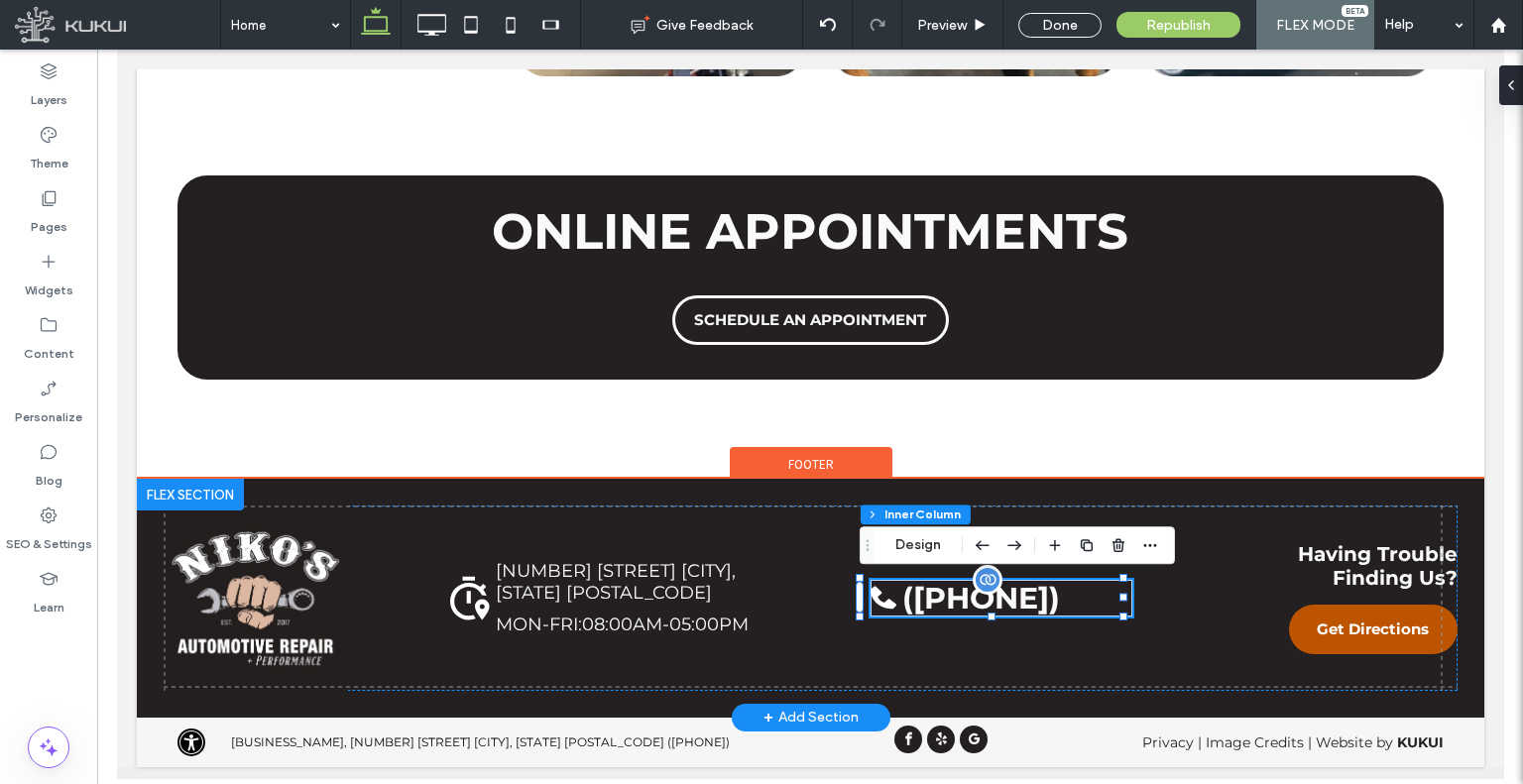 click on "(760) 758-3477" at bounding box center (980, 598) 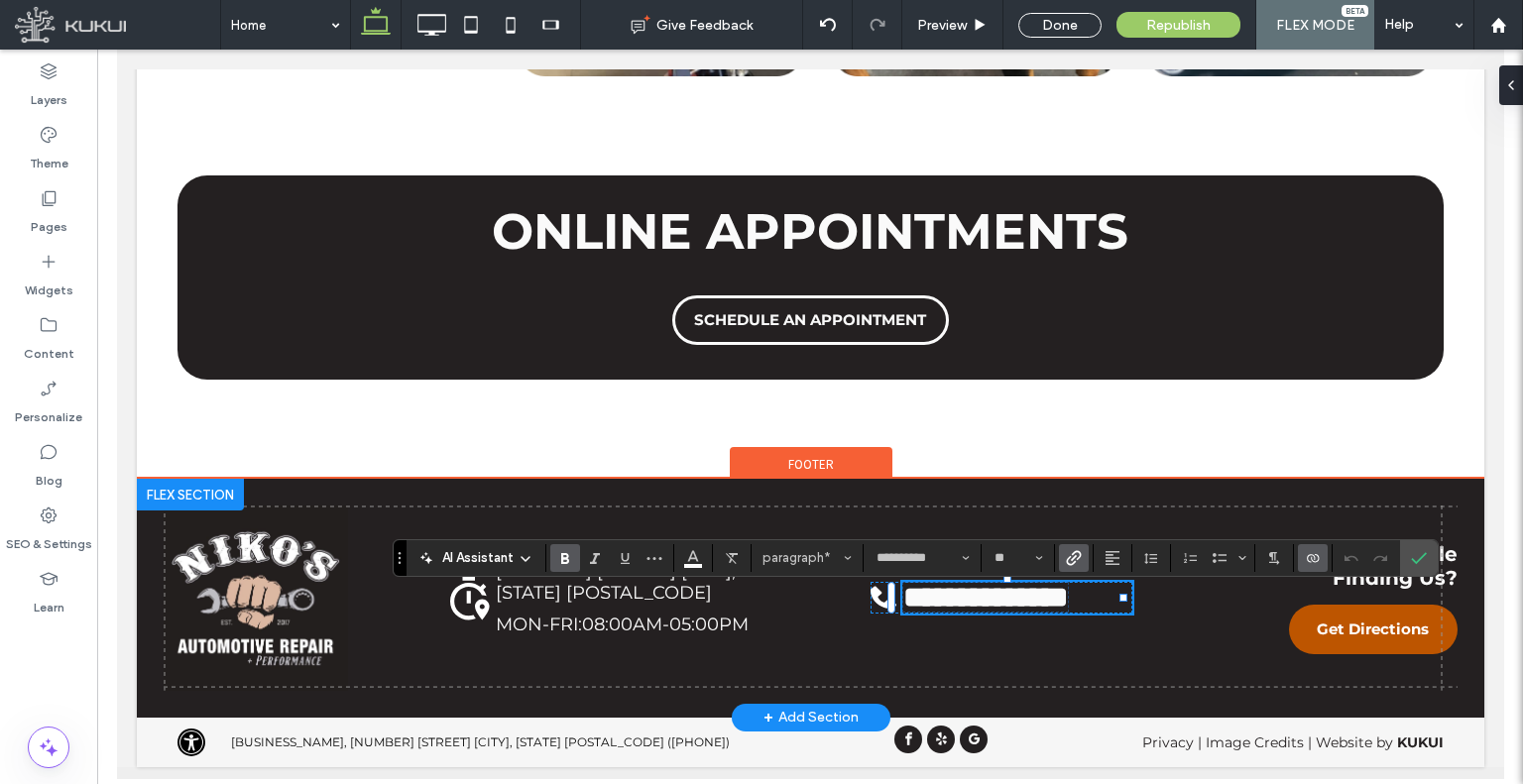 click 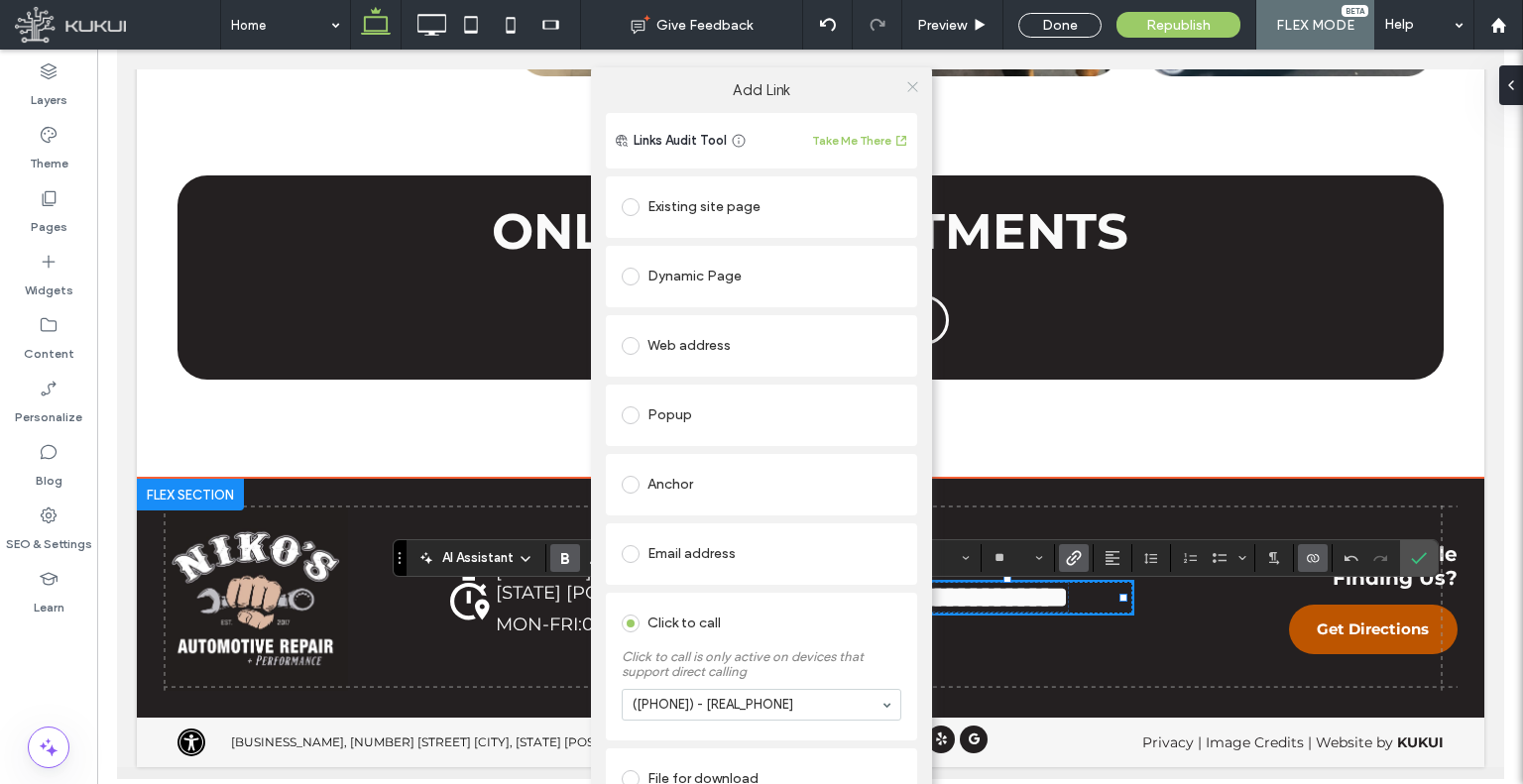 click 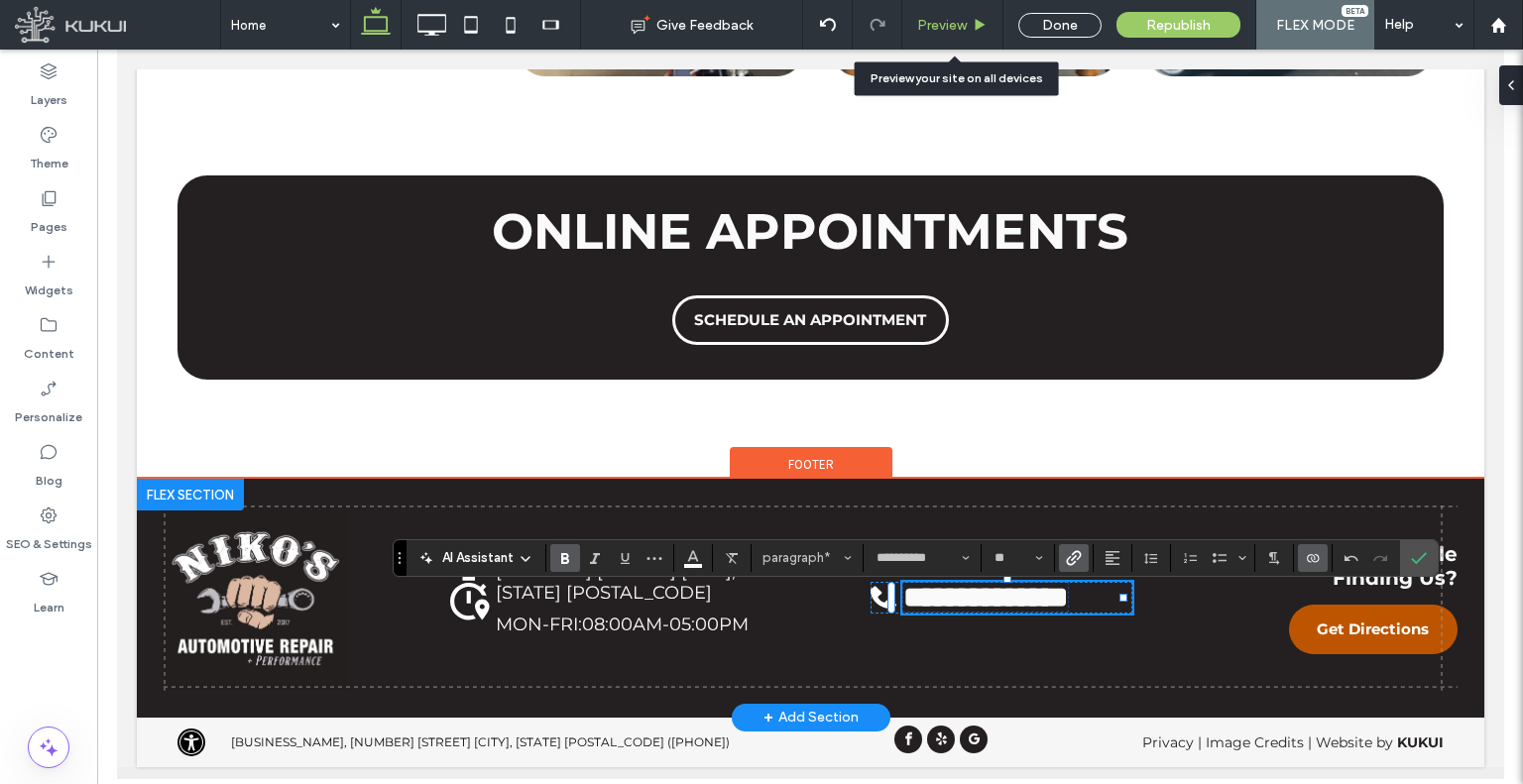 click on "Preview" at bounding box center (942, 25) 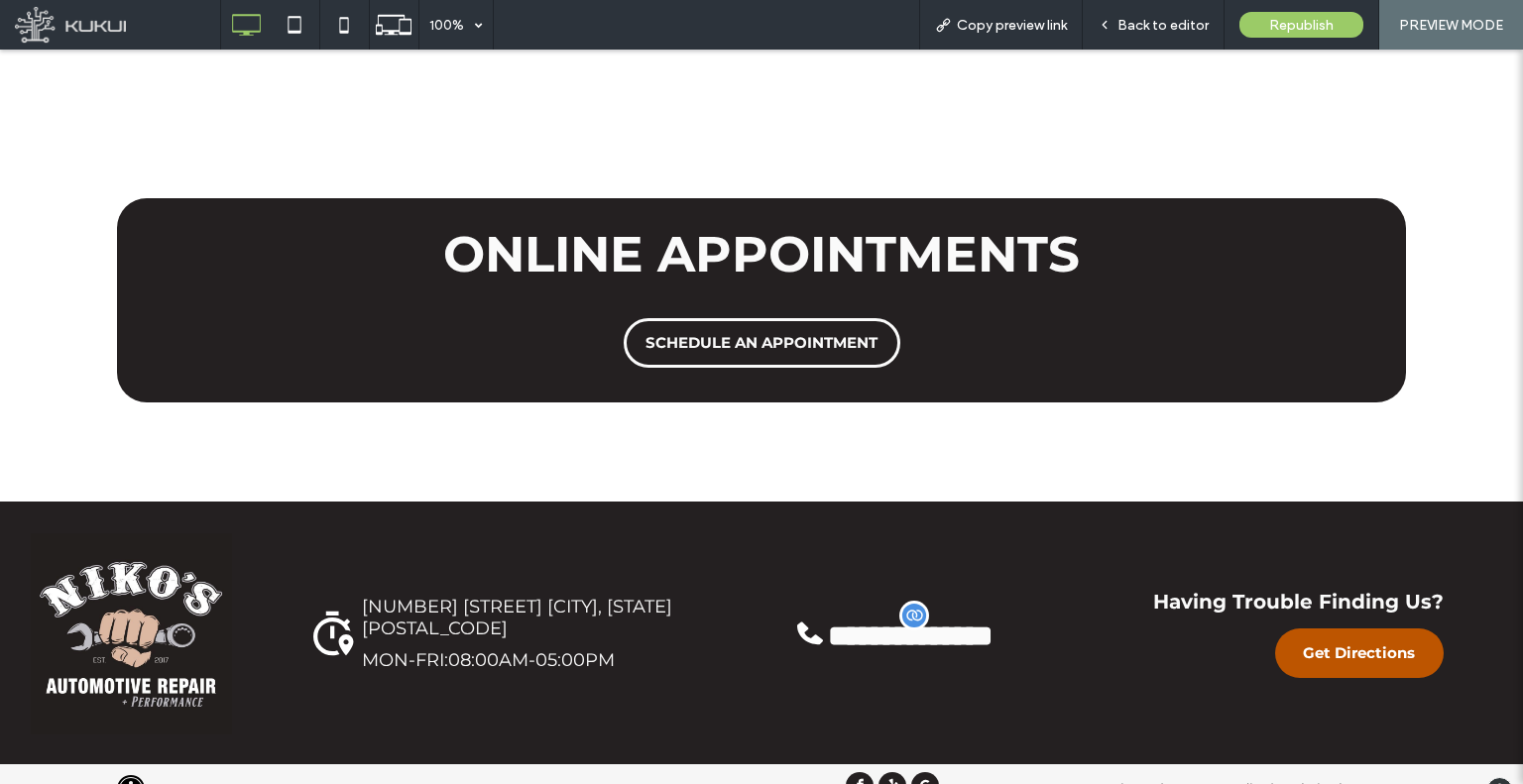 scroll, scrollTop: 5052, scrollLeft: 0, axis: vertical 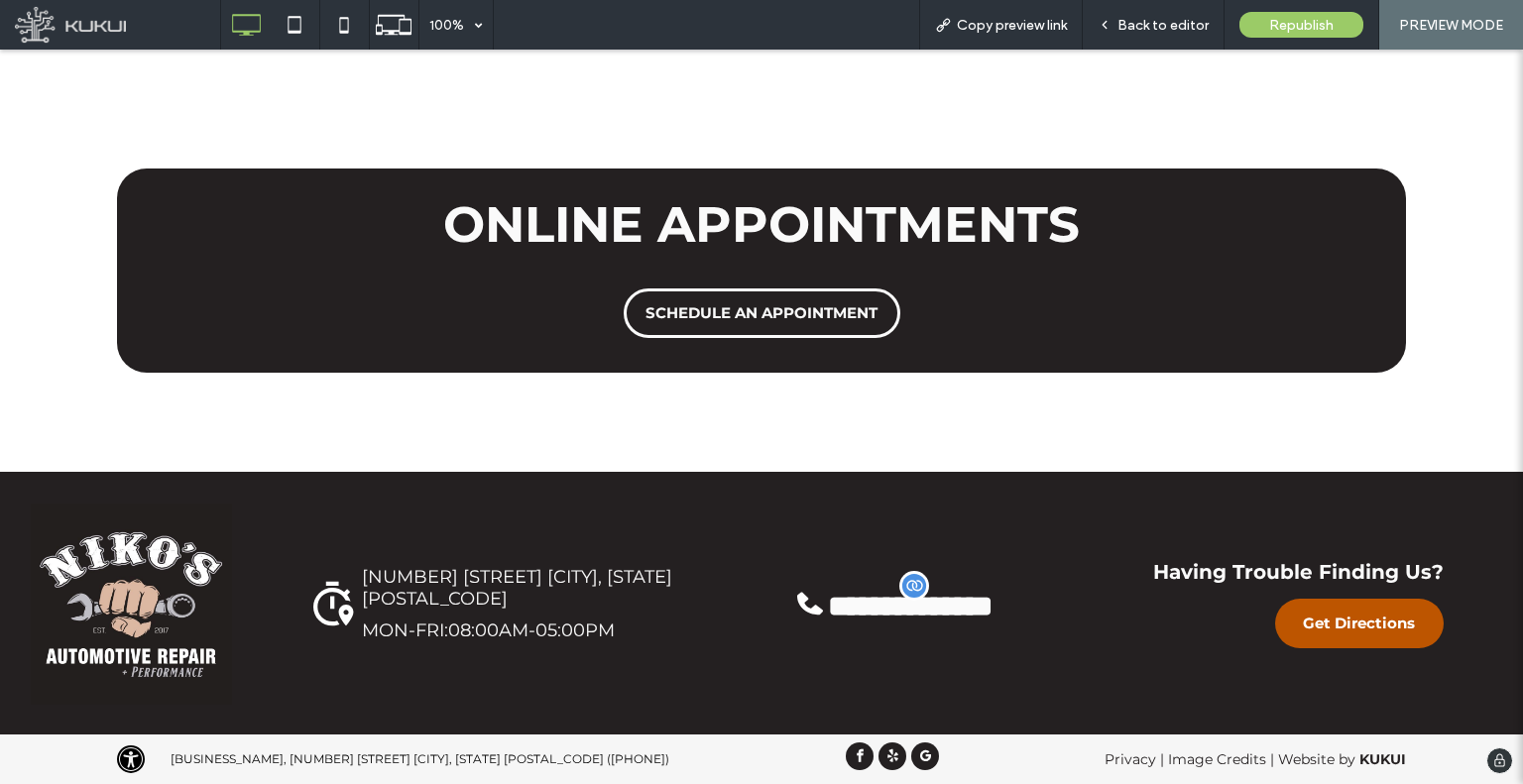 click on "Image Credits" at bounding box center (1217, 759) 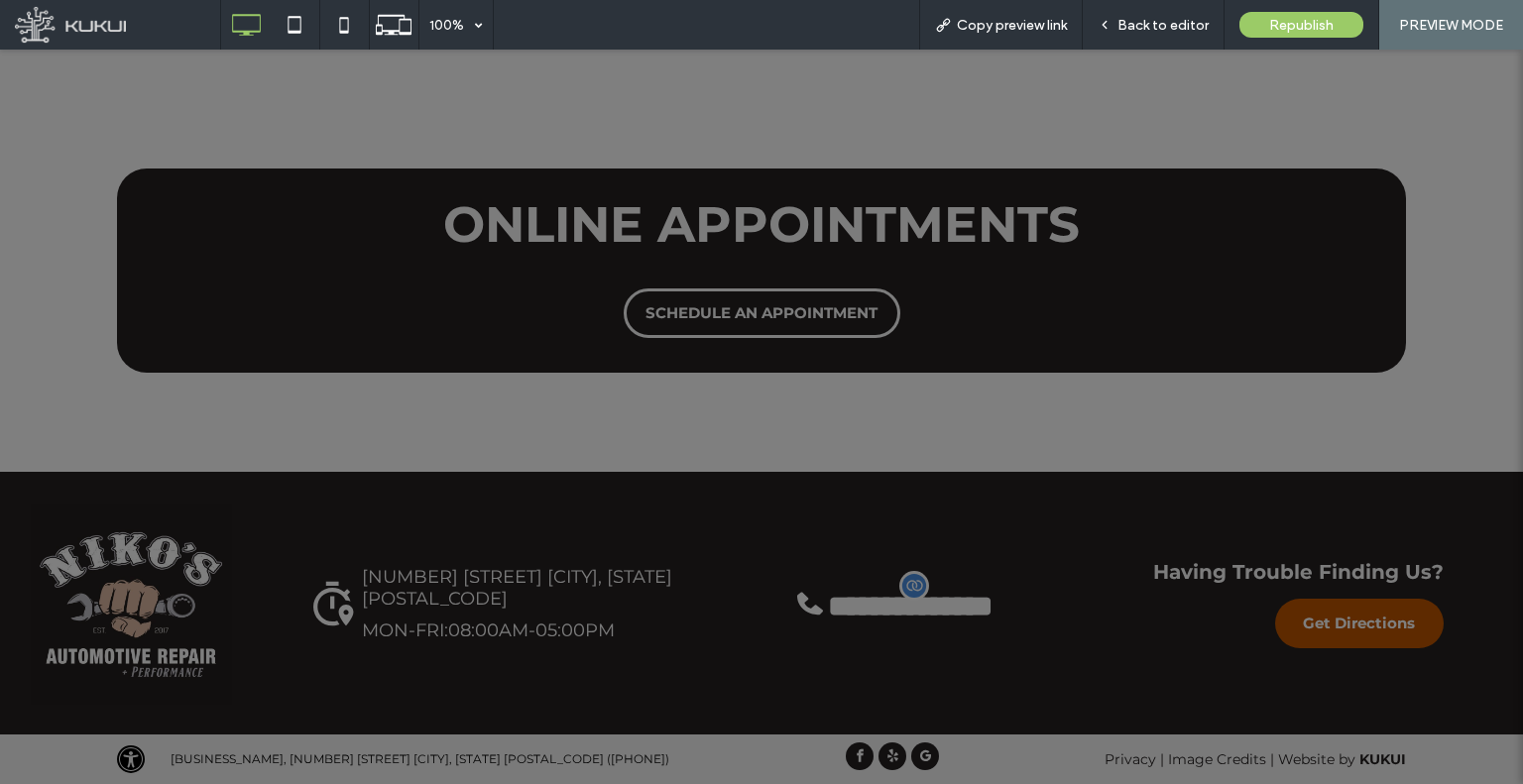 click at bounding box center [762, 416] 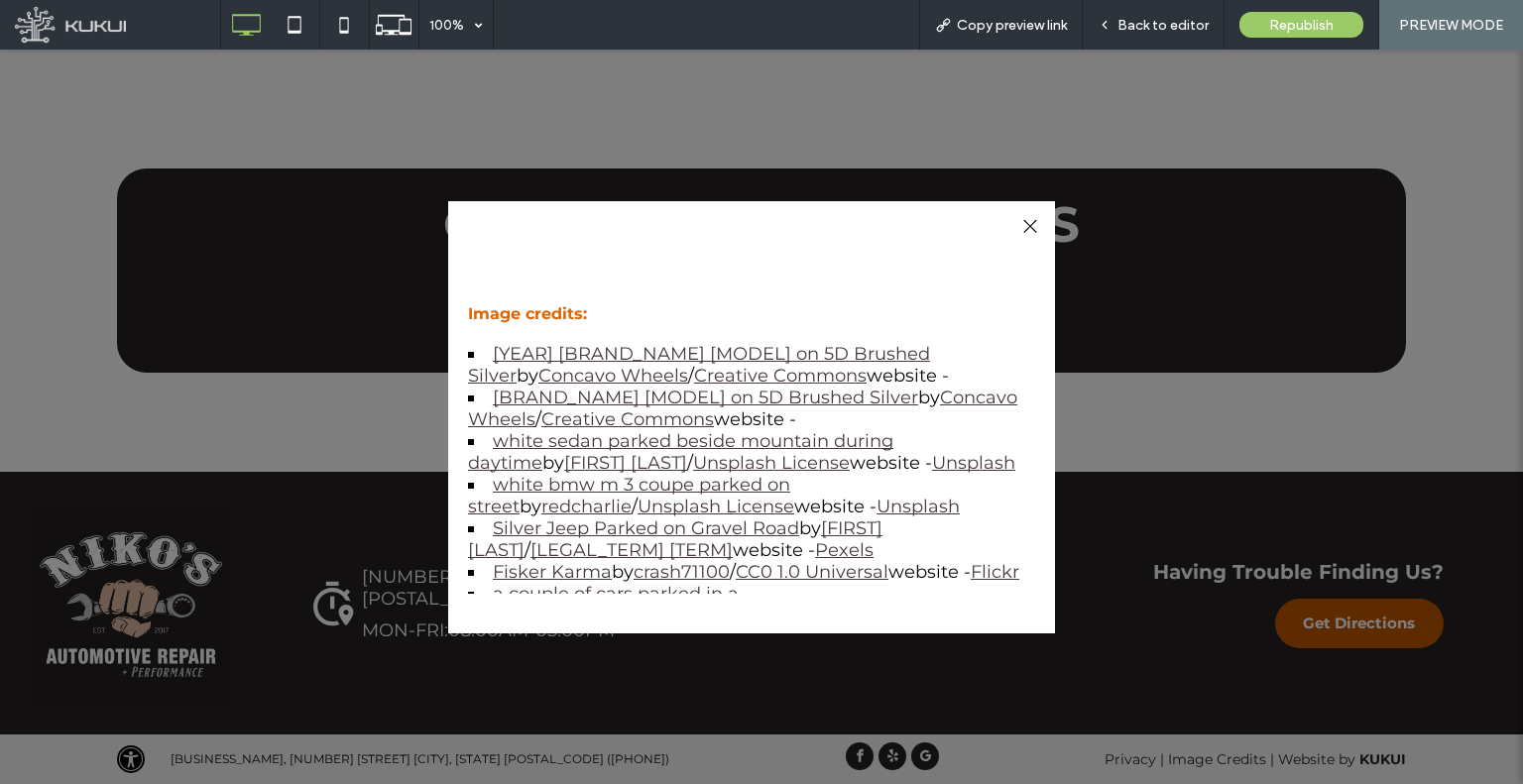 click at bounding box center [1029, 226] 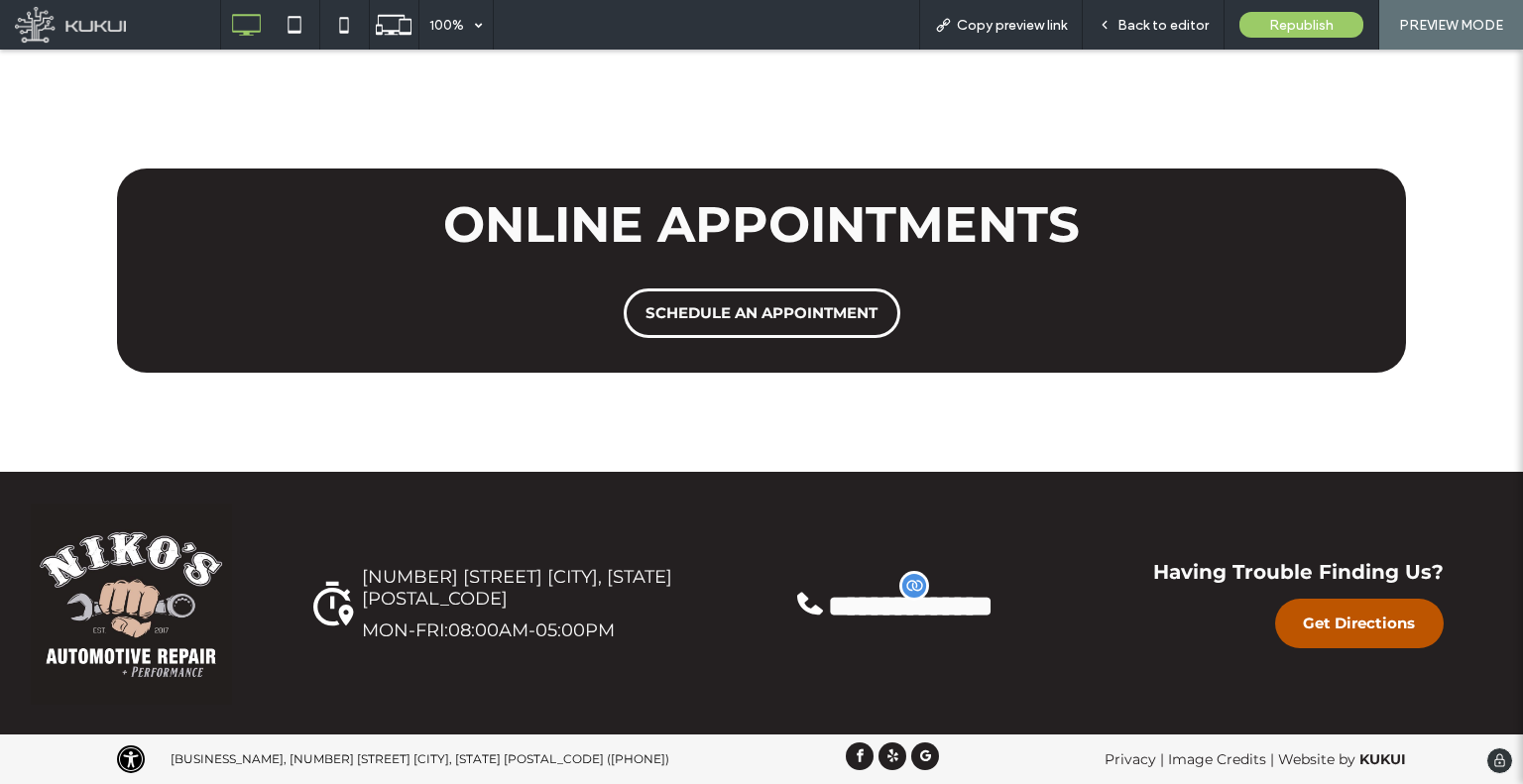 click on "Privacy |" at bounding box center [1134, 759] 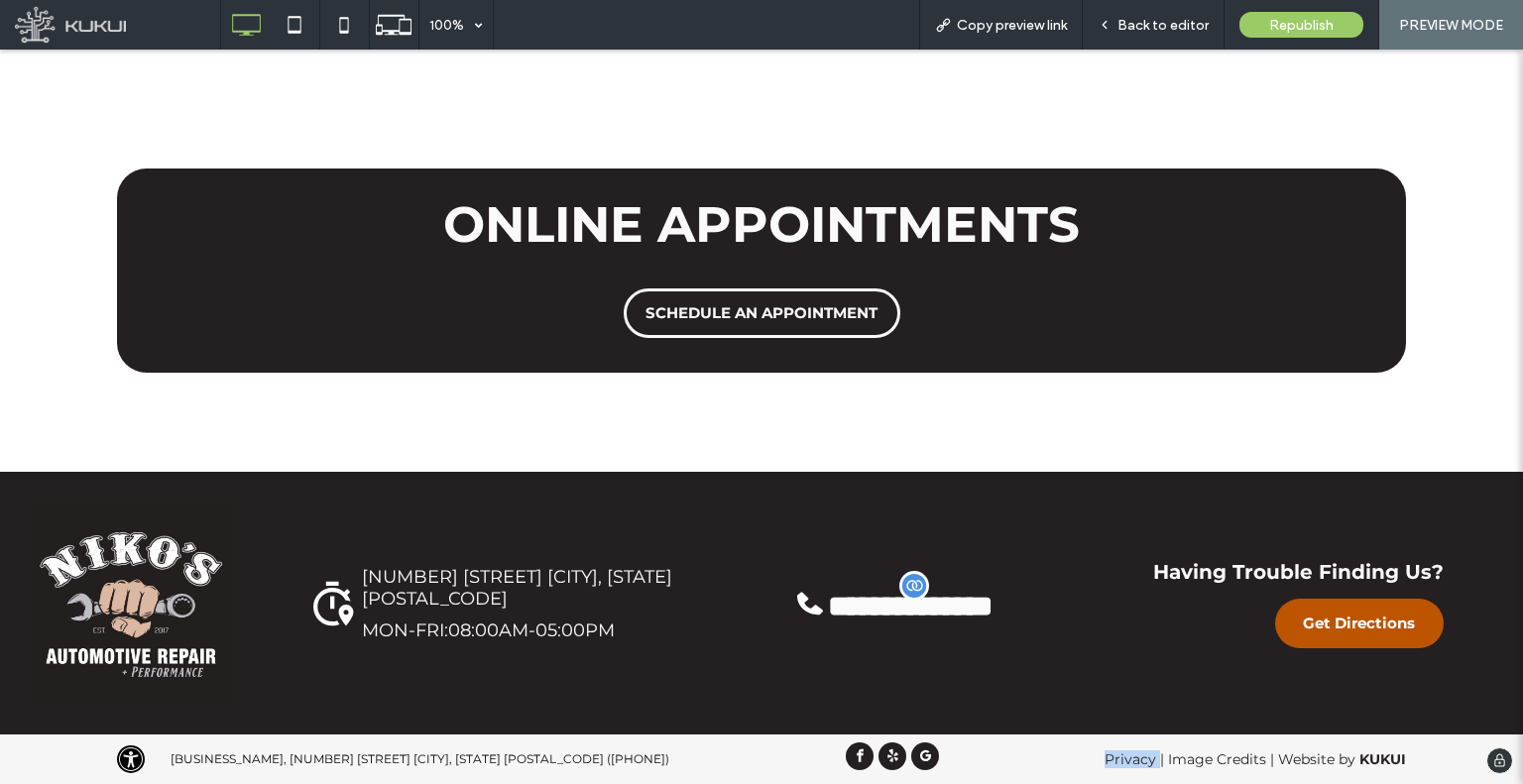 click on "Privacy |" at bounding box center (1134, 759) 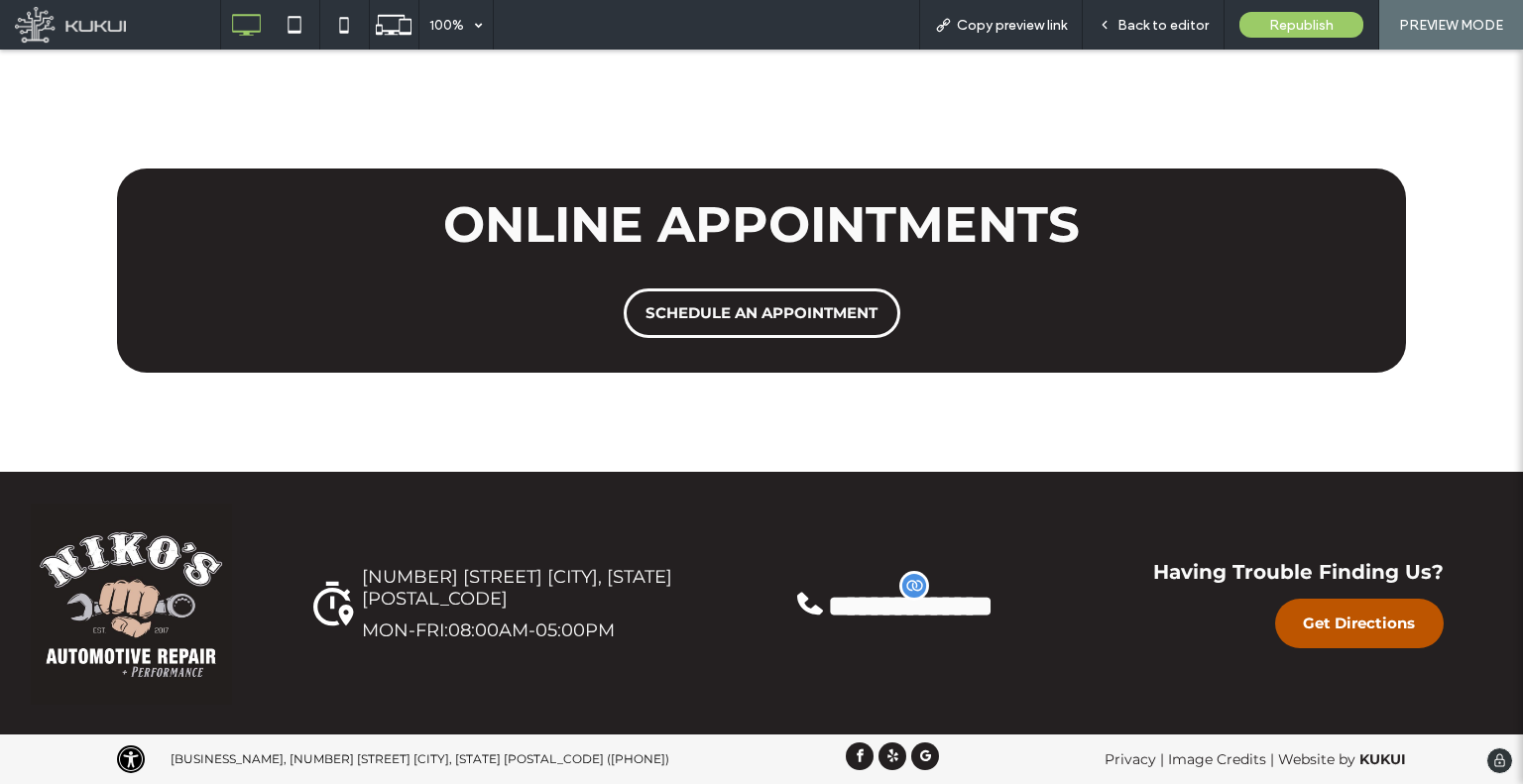 click on "**********" at bounding box center [737, 604] 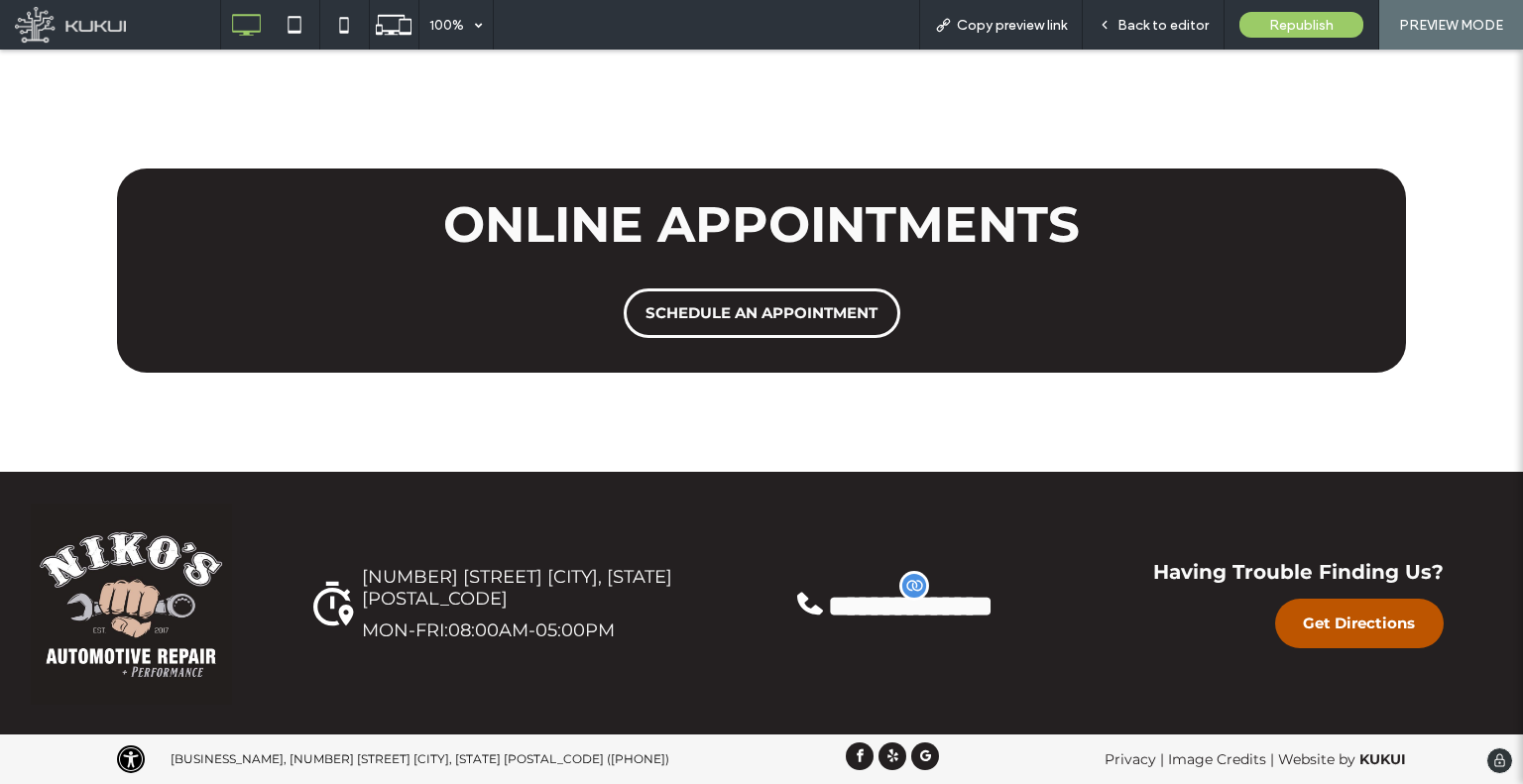 click on "Image Credits" at bounding box center (1217, 759) 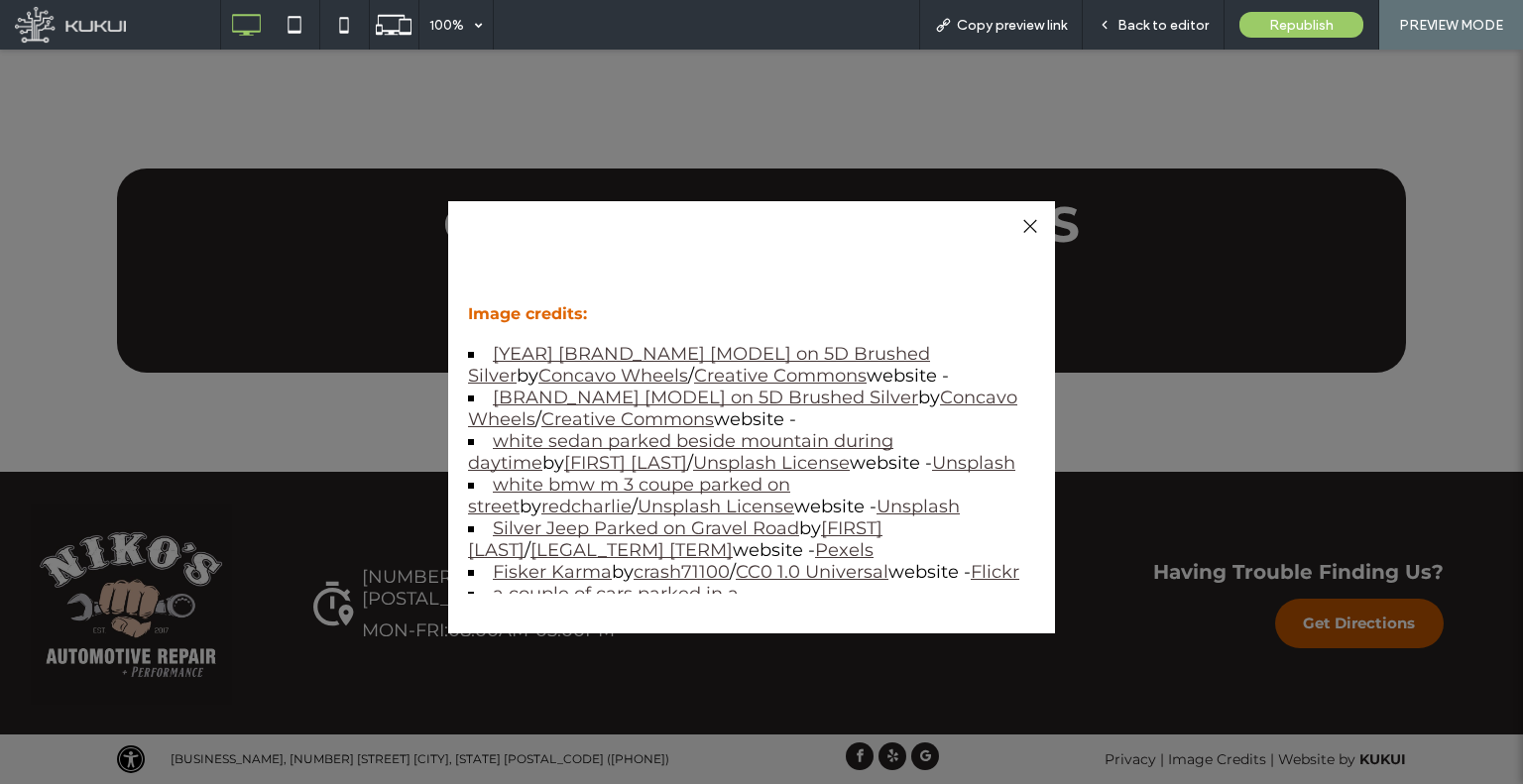 click at bounding box center (1029, 226) 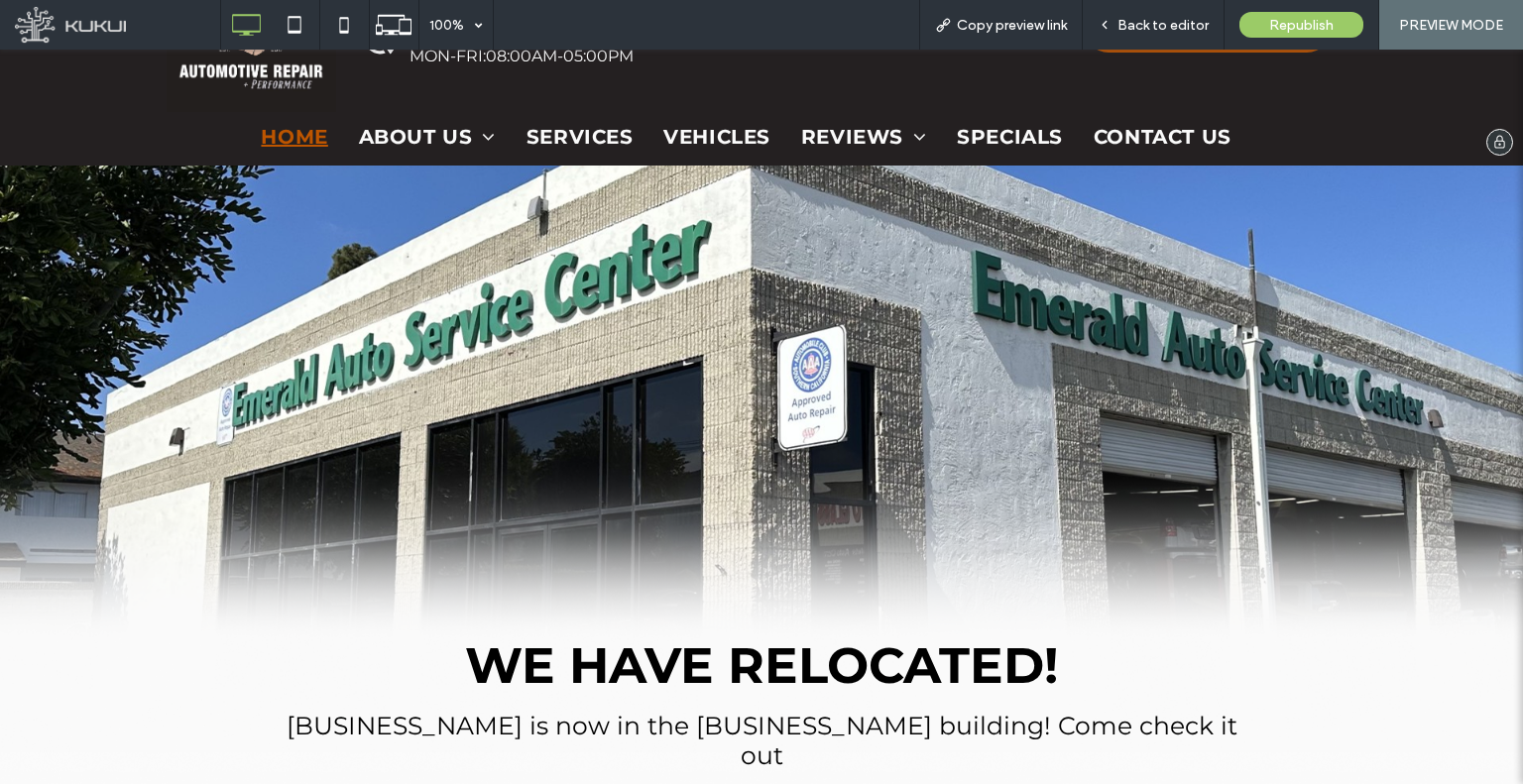 scroll, scrollTop: 0, scrollLeft: 0, axis: both 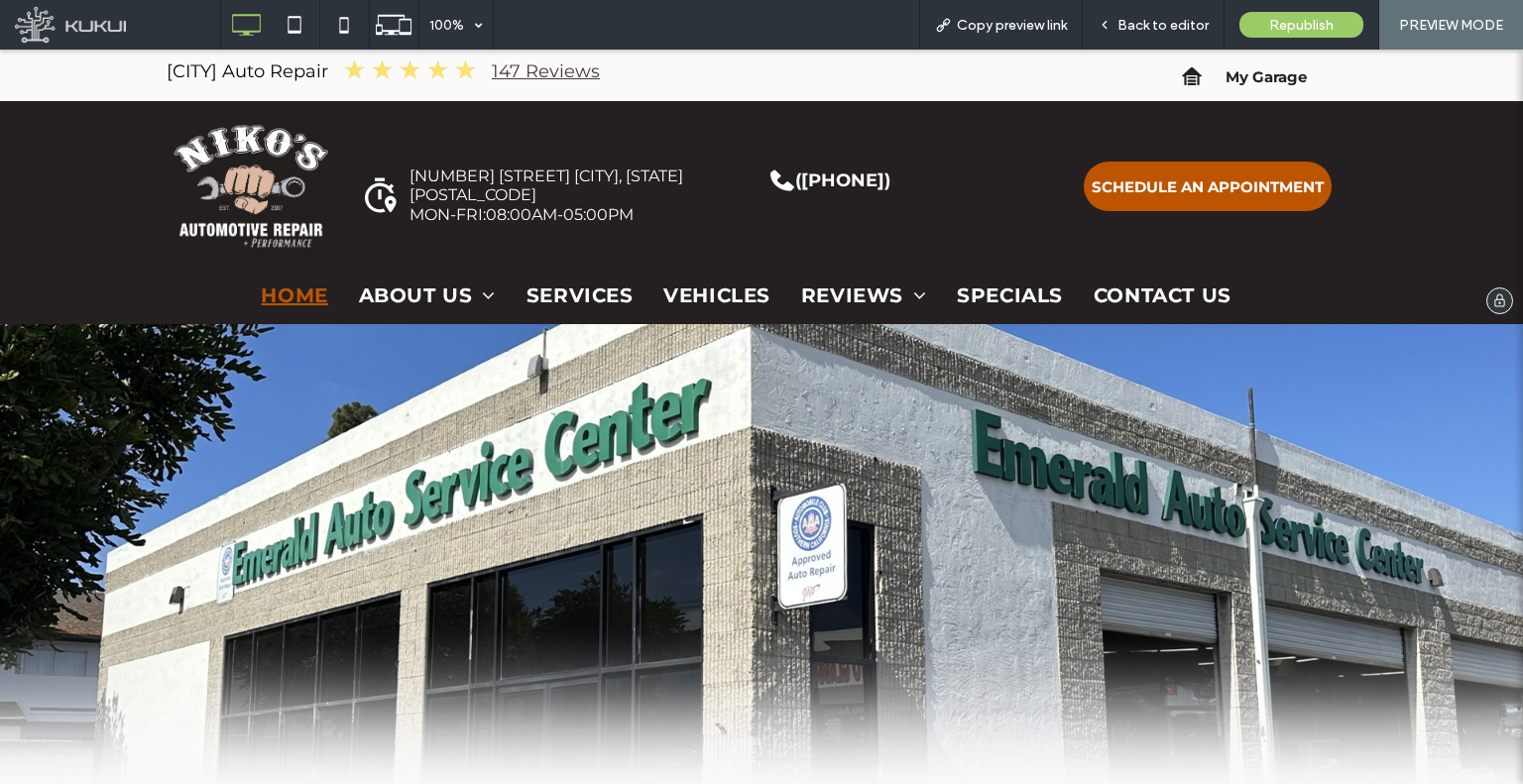 drag, startPoint x: 1013, startPoint y: 370, endPoint x: 1020, endPoint y: 55, distance: 315.07777 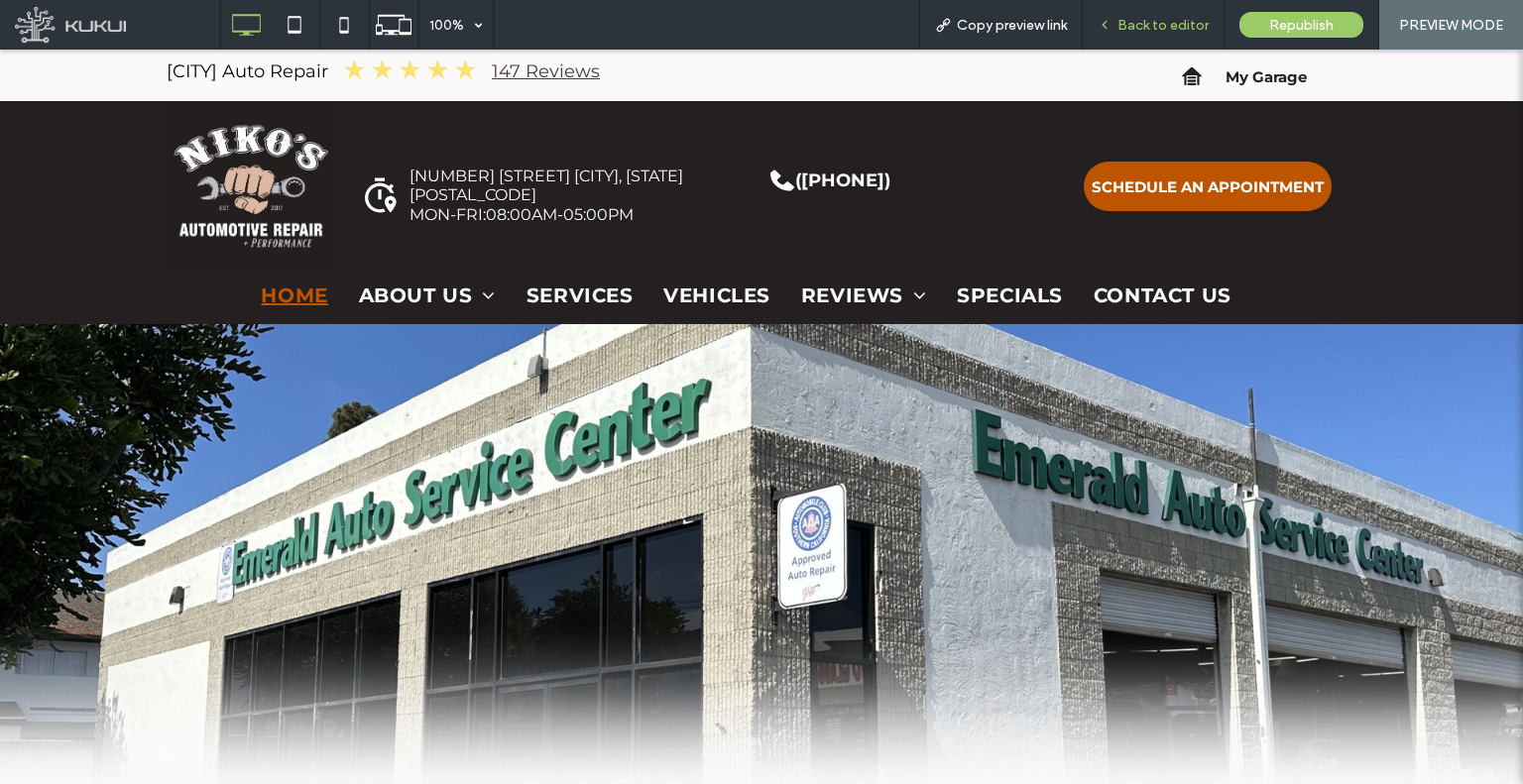 click on "Back to editor" at bounding box center (1163, 25) 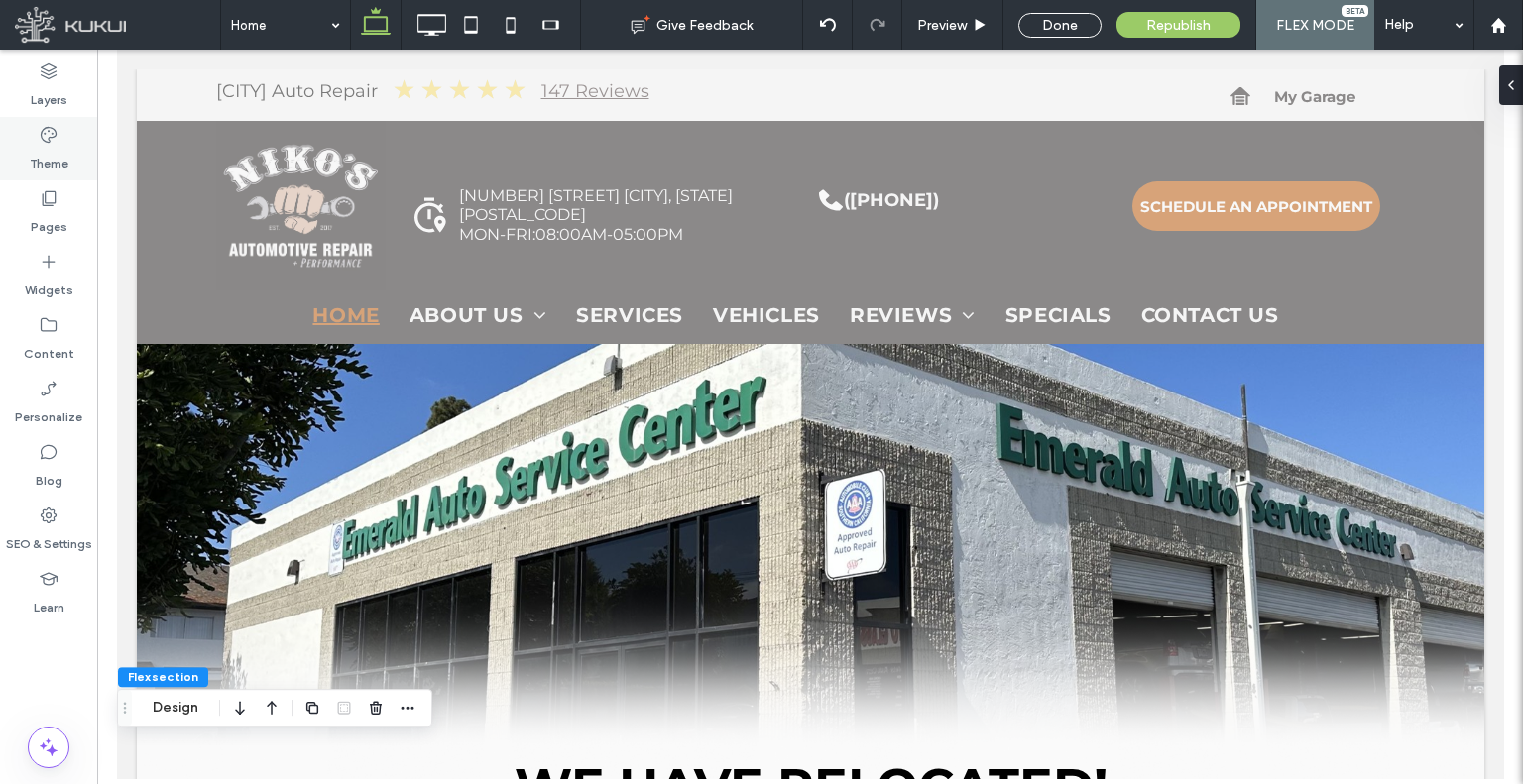 click on "Theme" at bounding box center (49, 149) 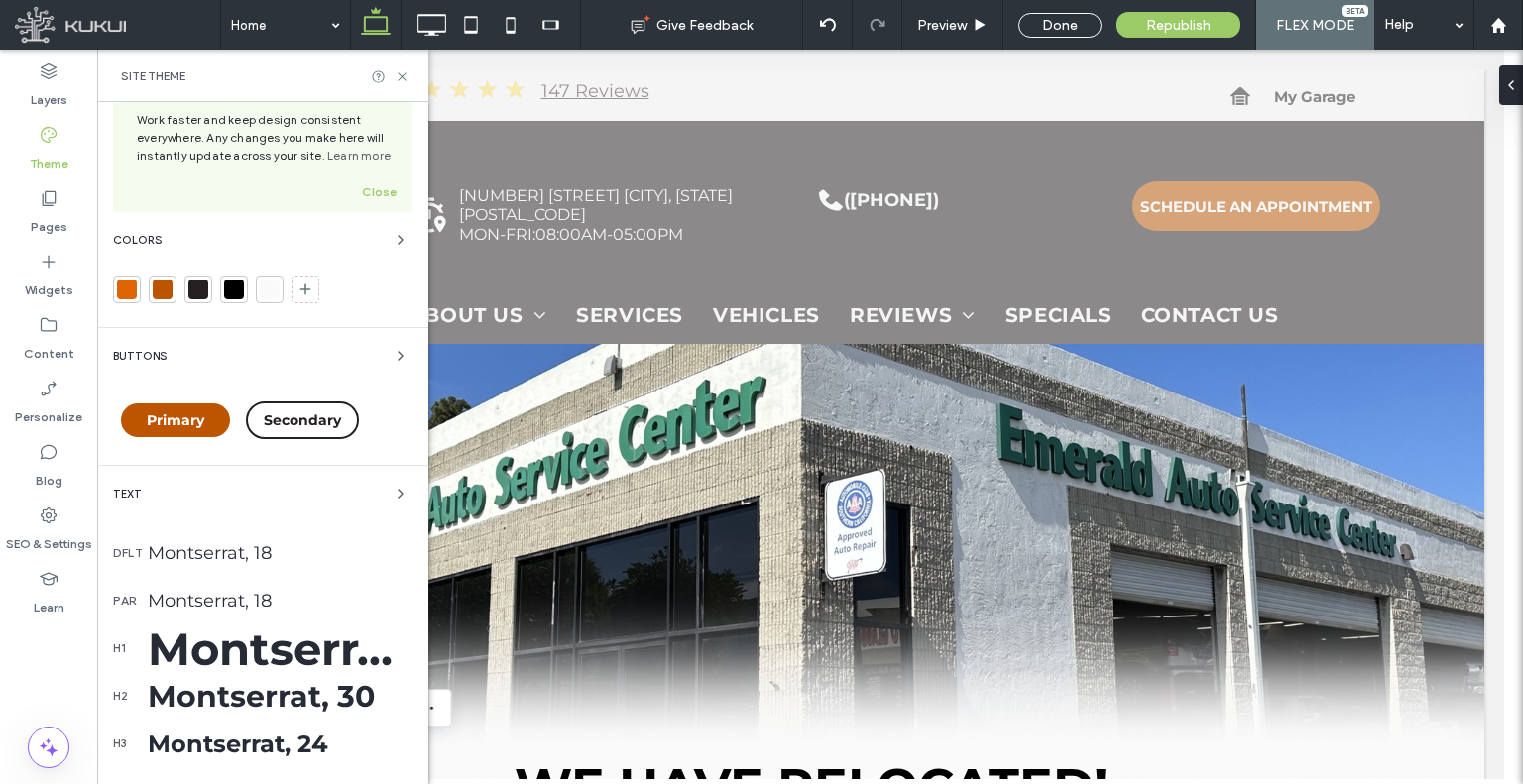 scroll, scrollTop: 99, scrollLeft: 0, axis: vertical 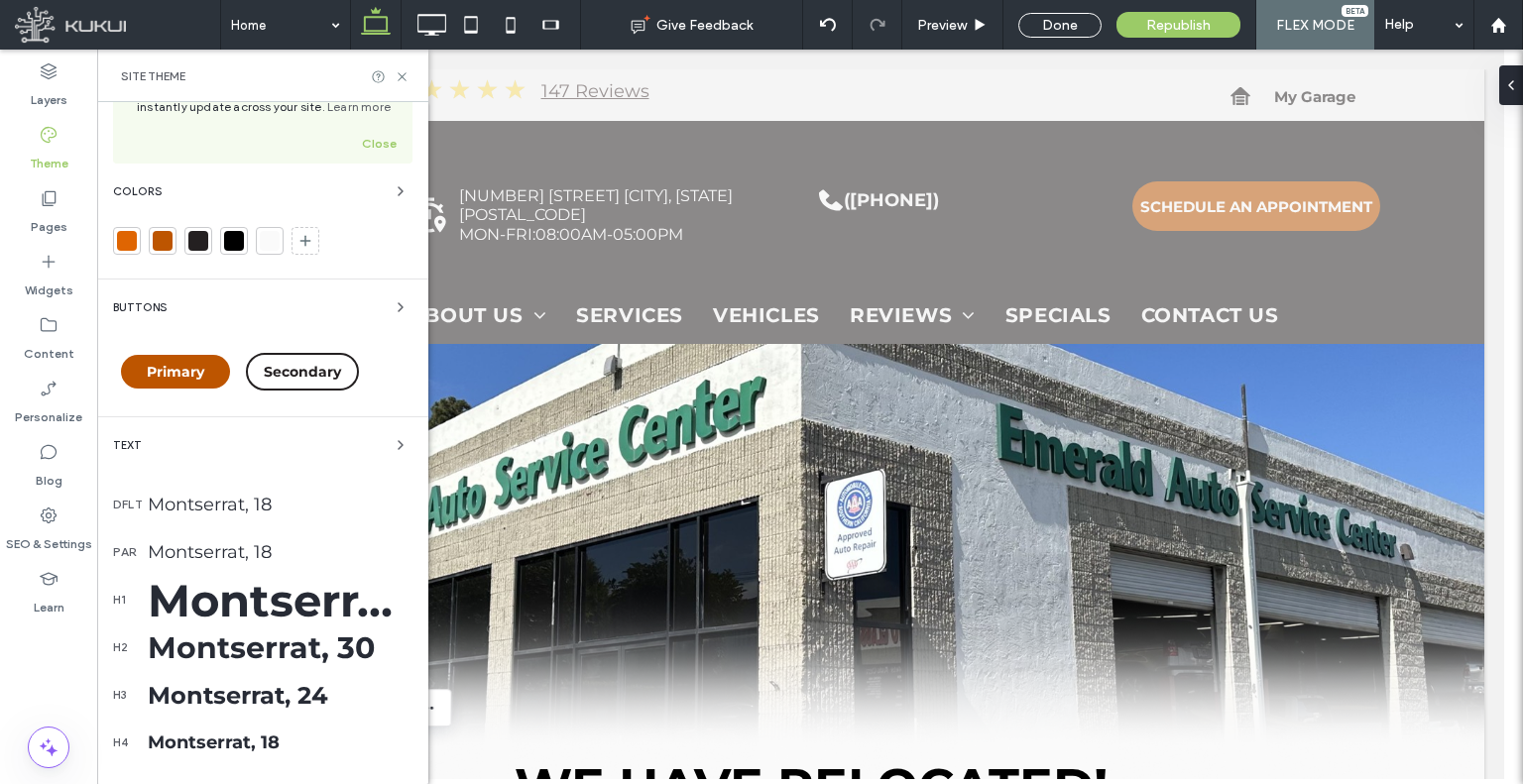 click on "Montserrat, 45" at bounding box center [280, 600] 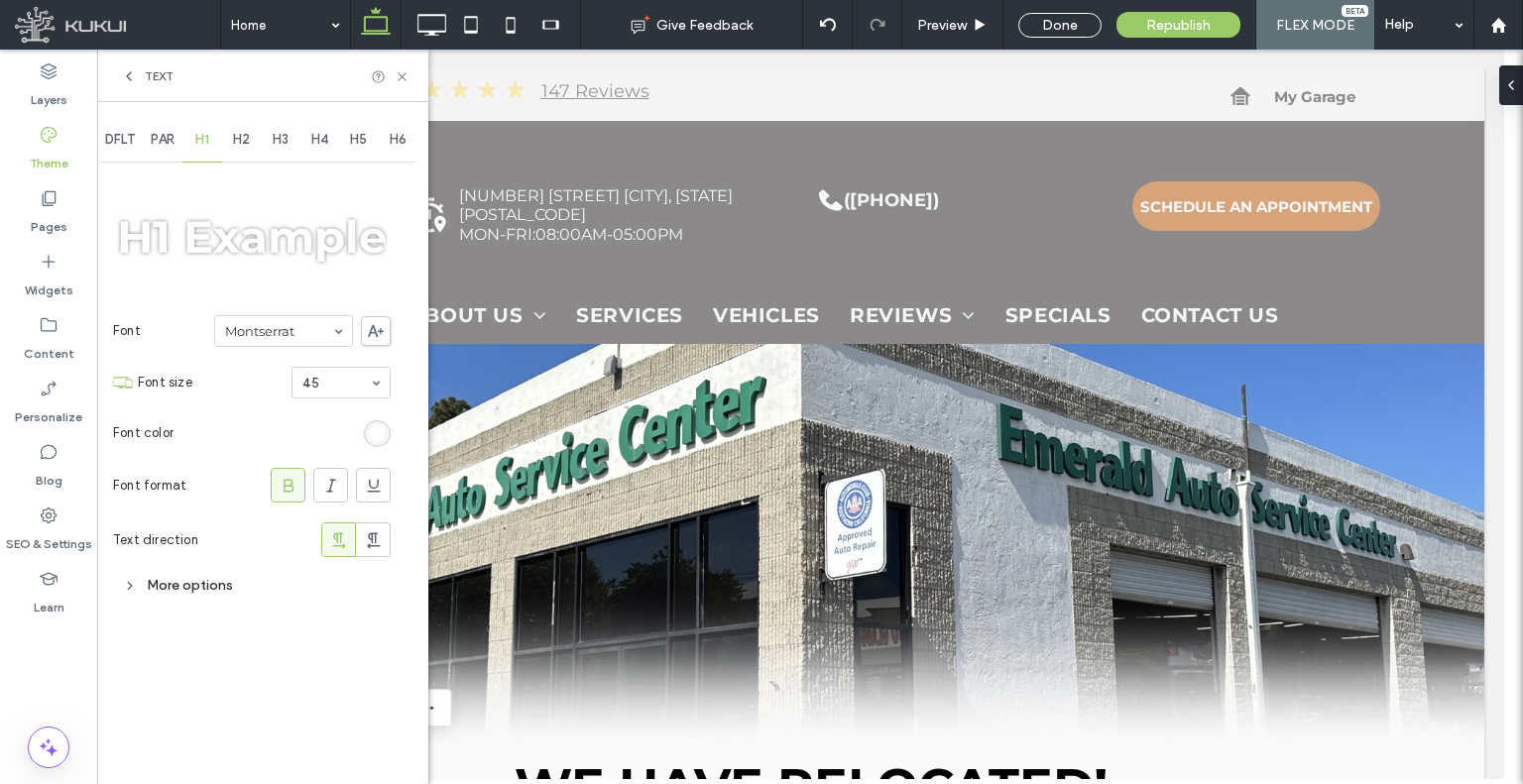 scroll, scrollTop: 0, scrollLeft: 0, axis: both 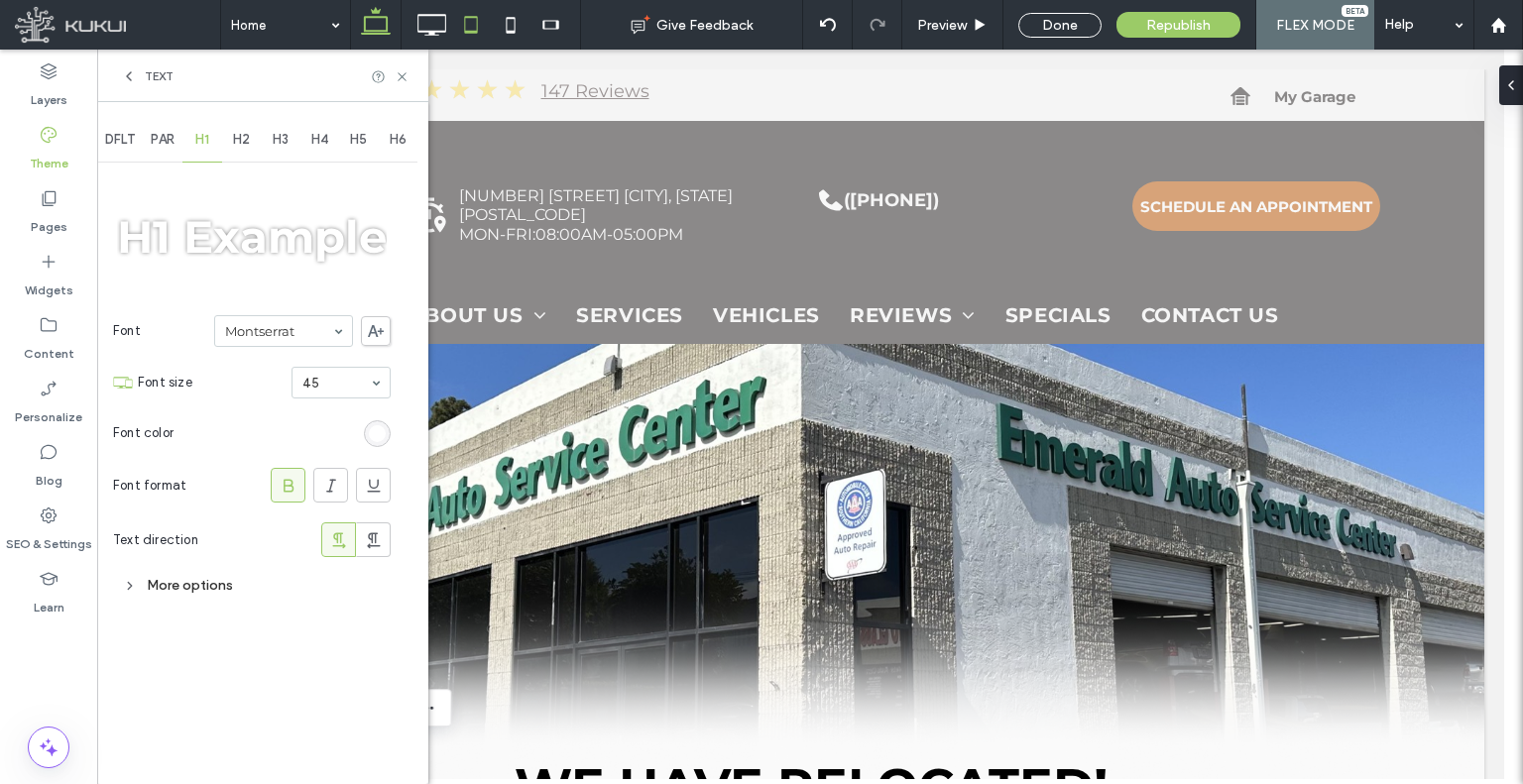 click 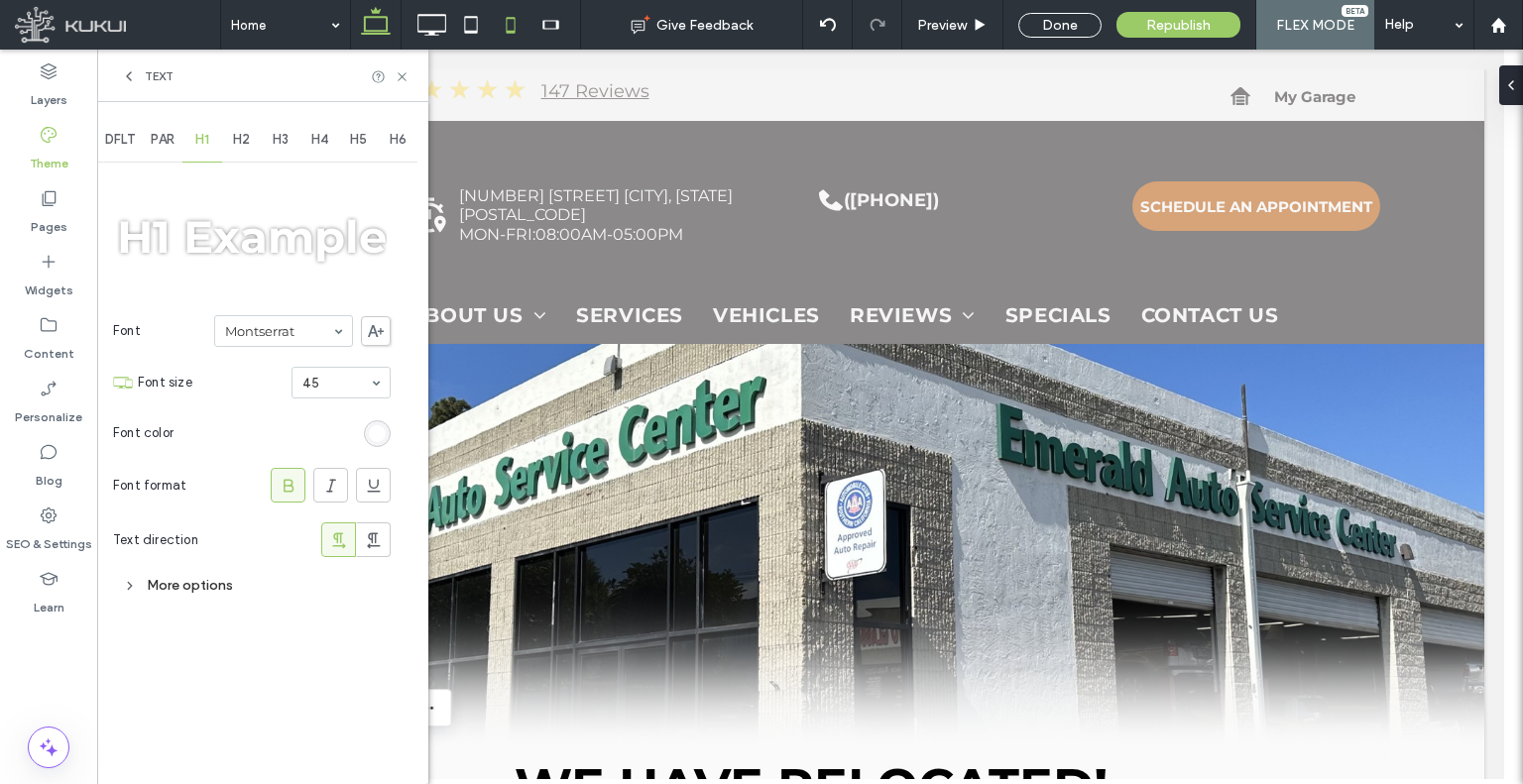 click 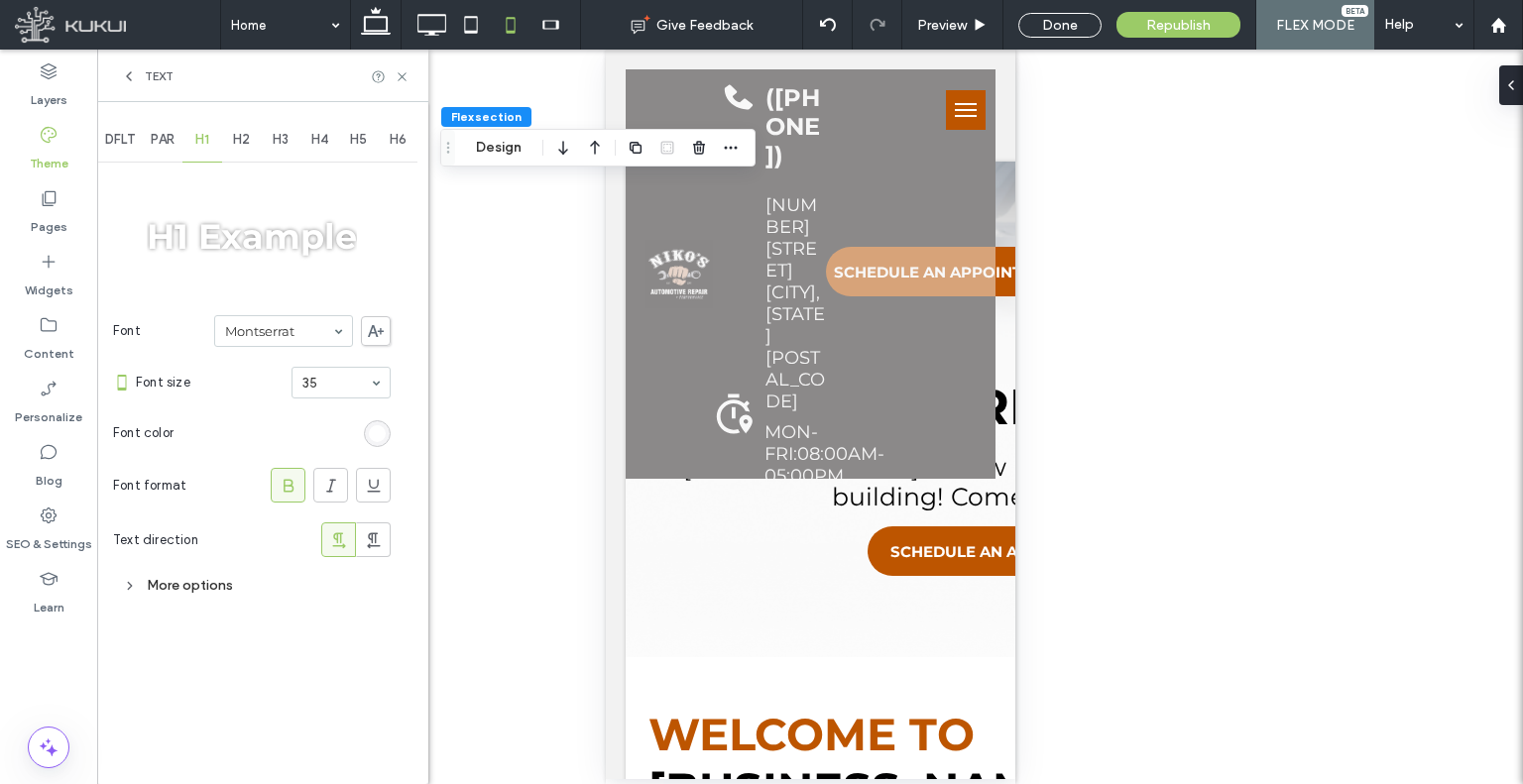 scroll, scrollTop: 0, scrollLeft: 0, axis: both 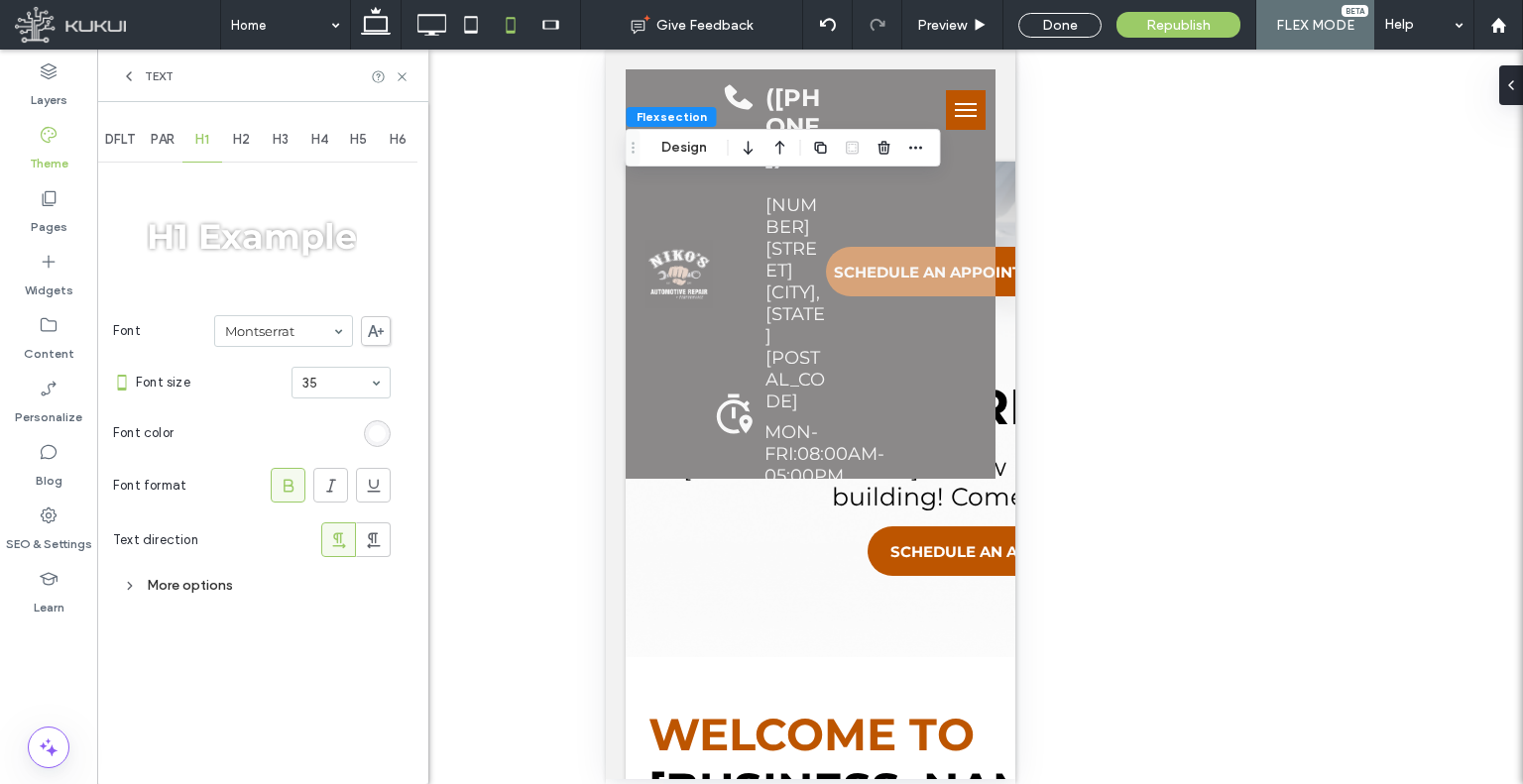 click 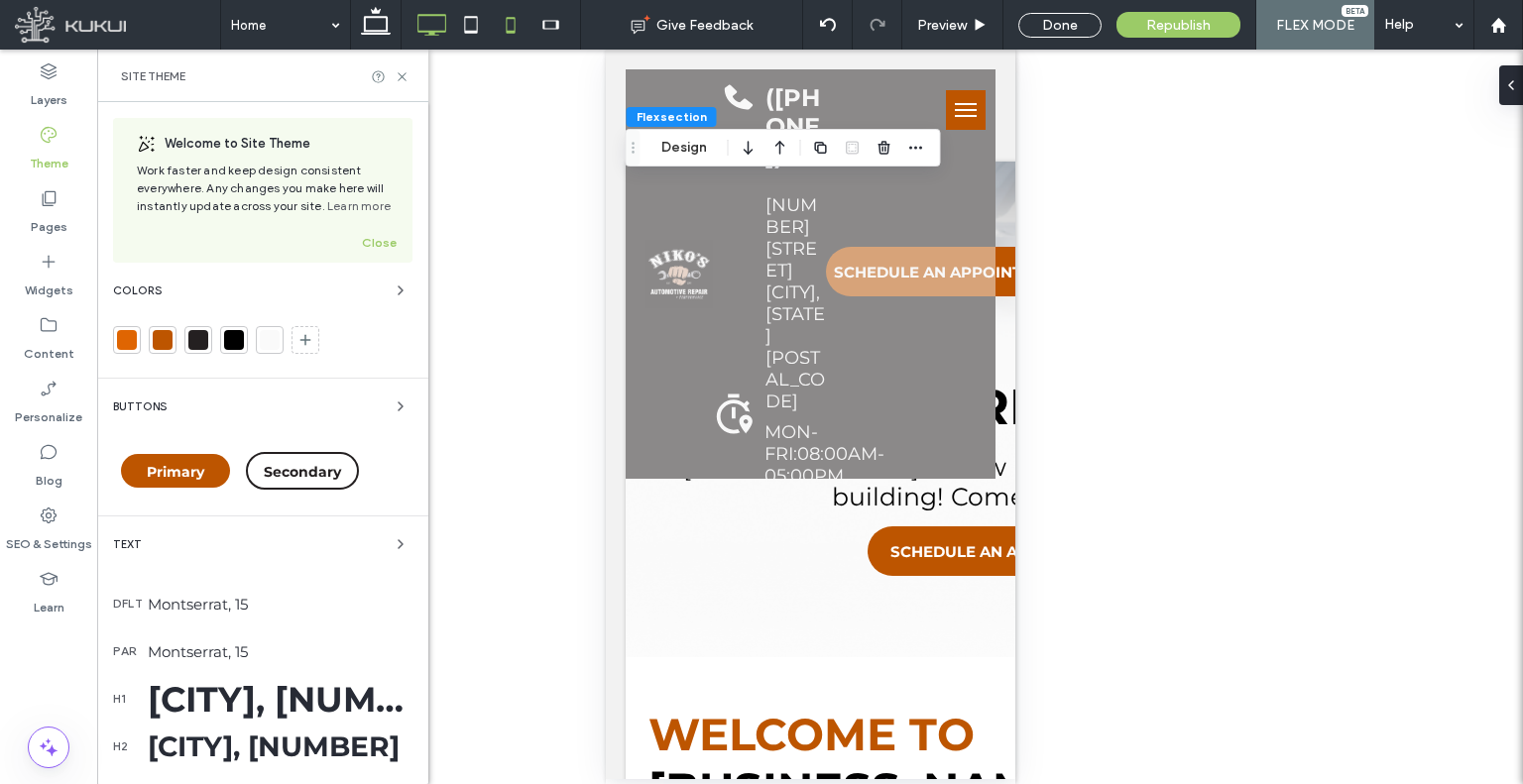 click 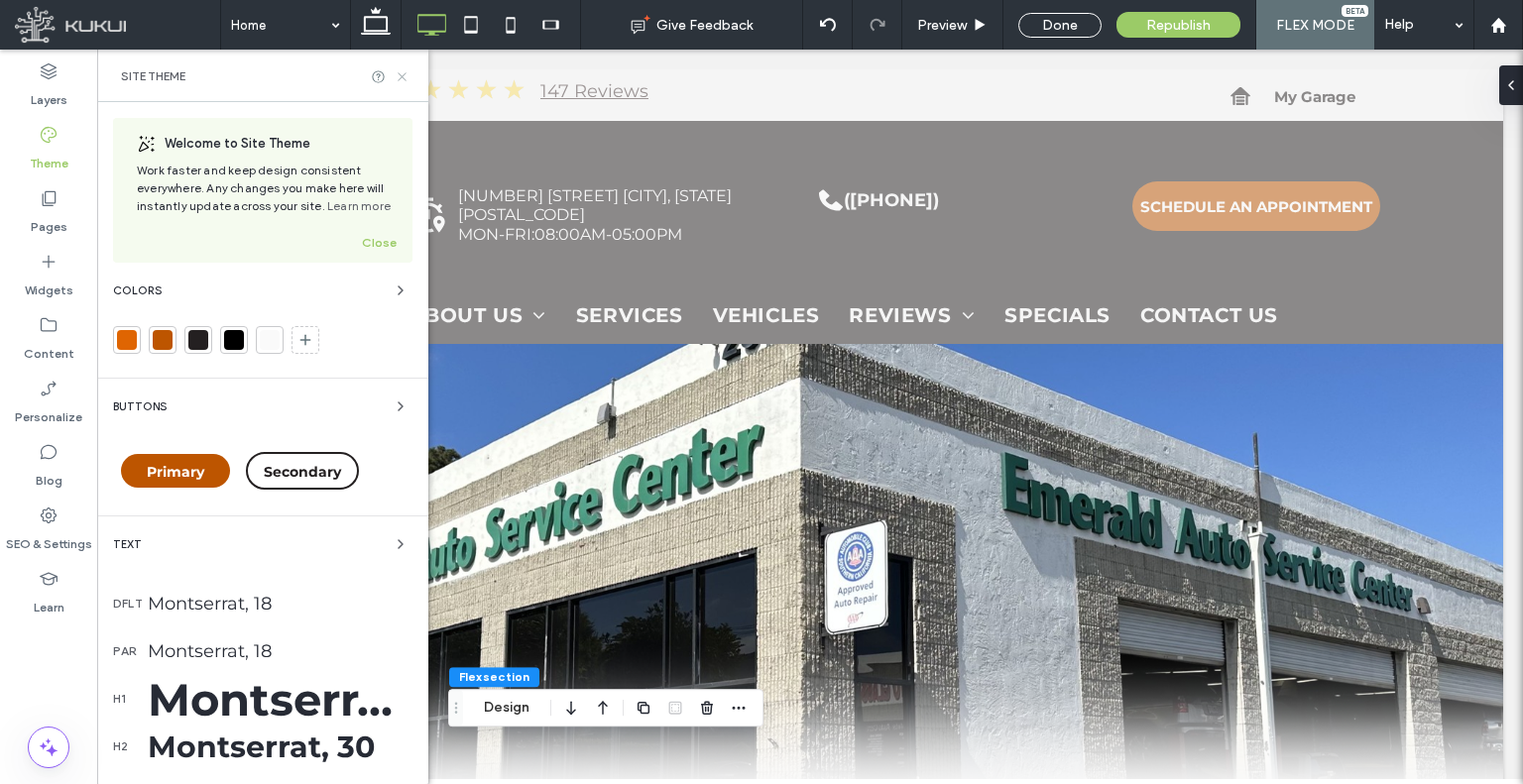click 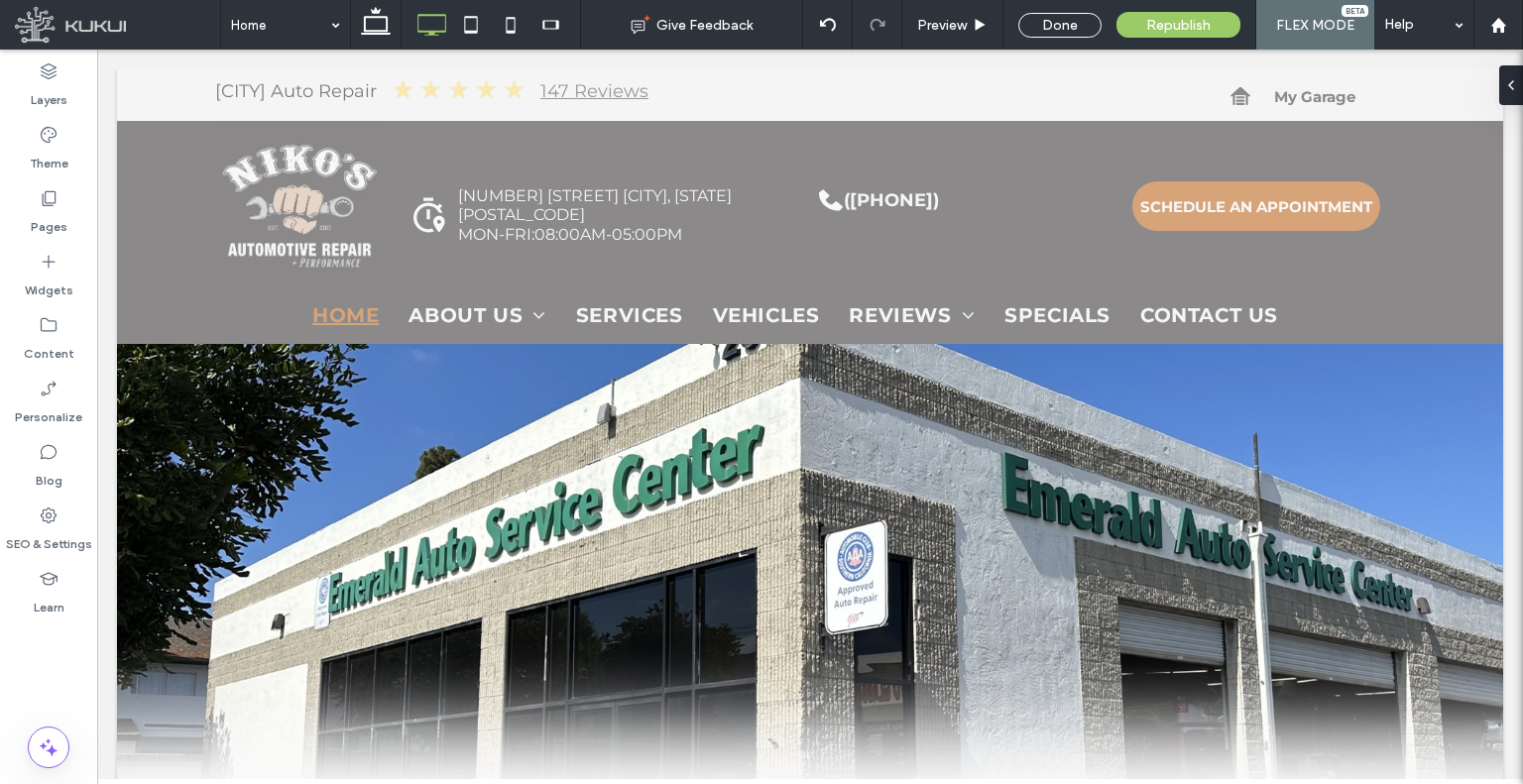 type on "**********" 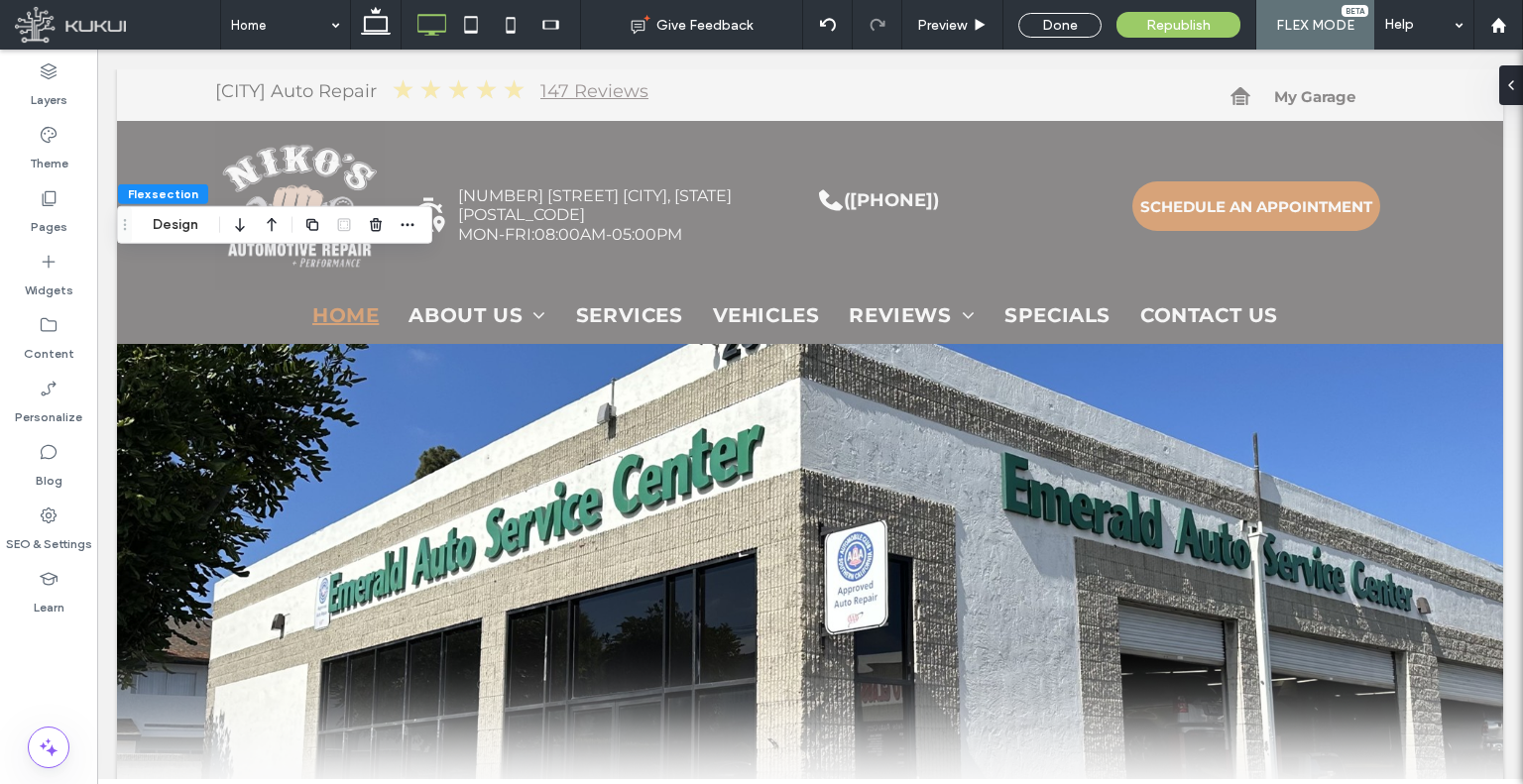 type on "**********" 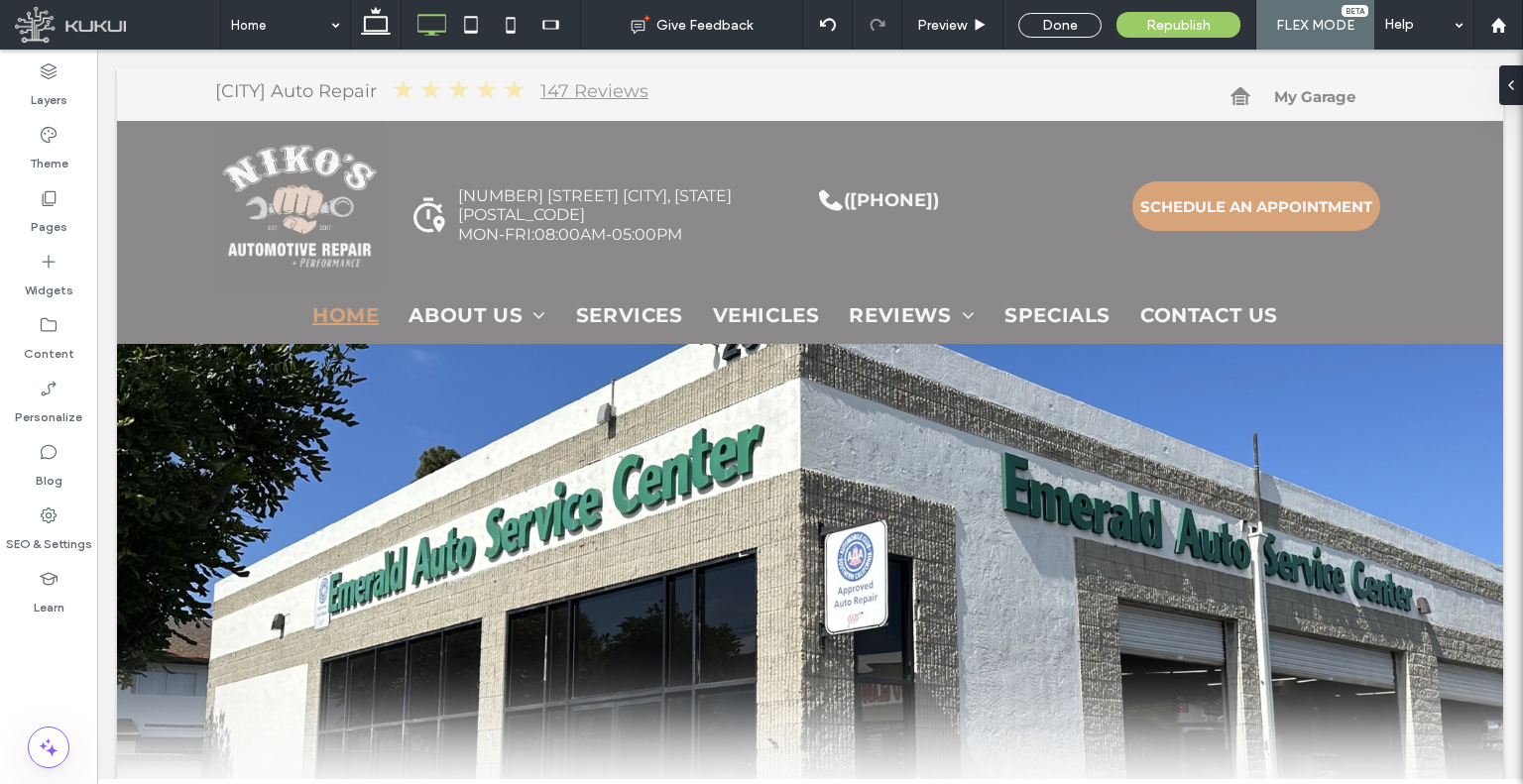 type on "**********" 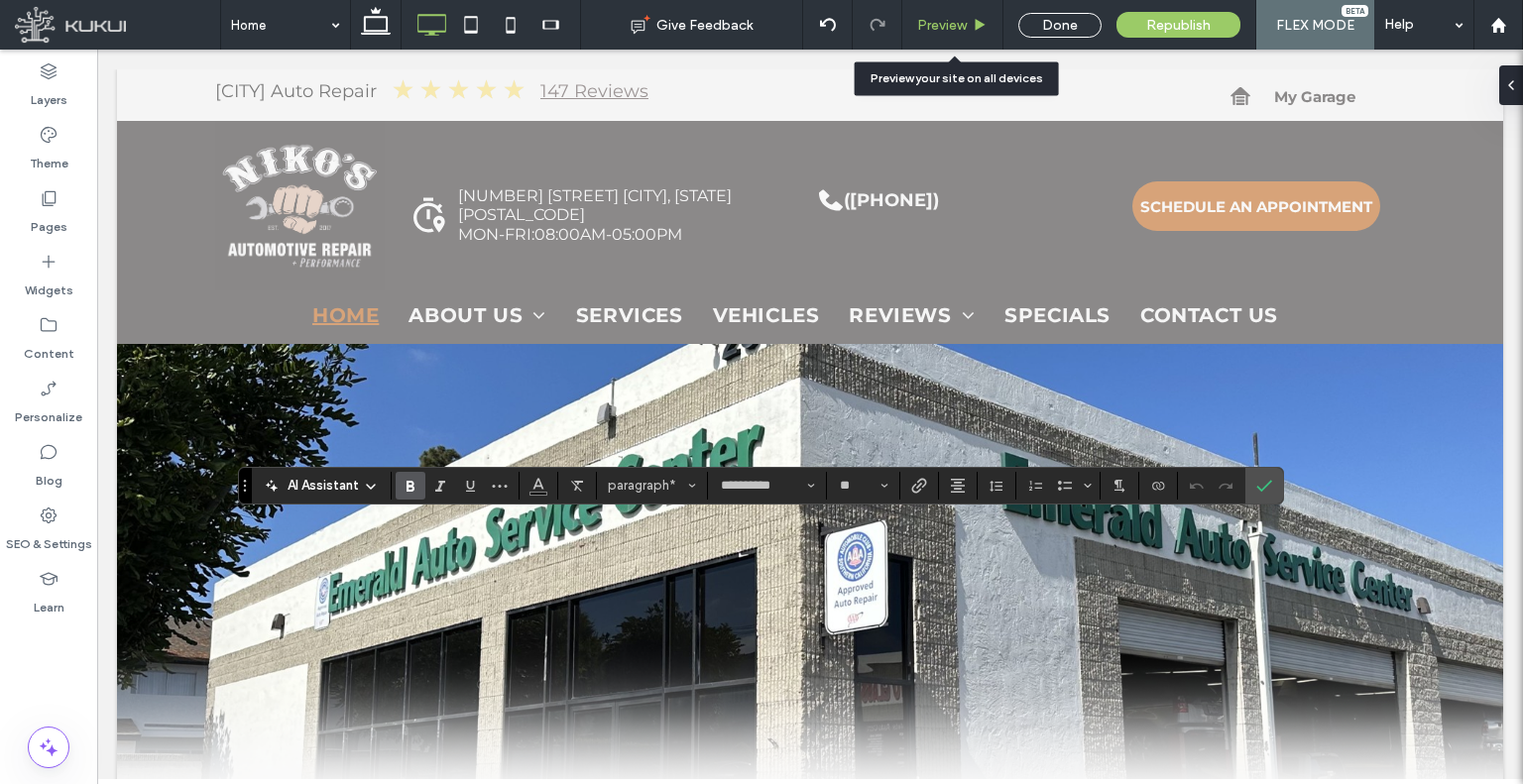 click on "Preview" at bounding box center (942, 25) 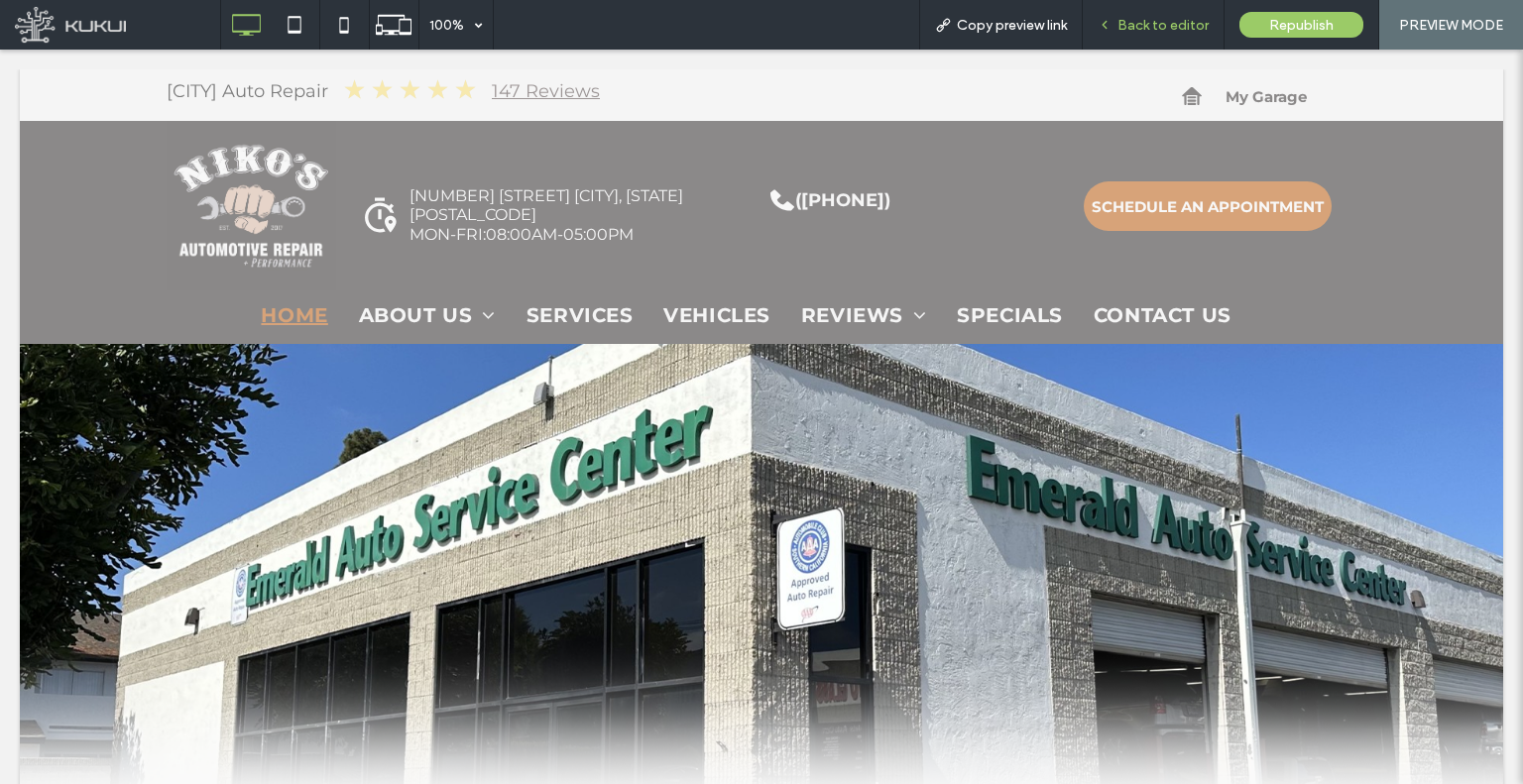 click on "Back to editor" at bounding box center [1153, 25] 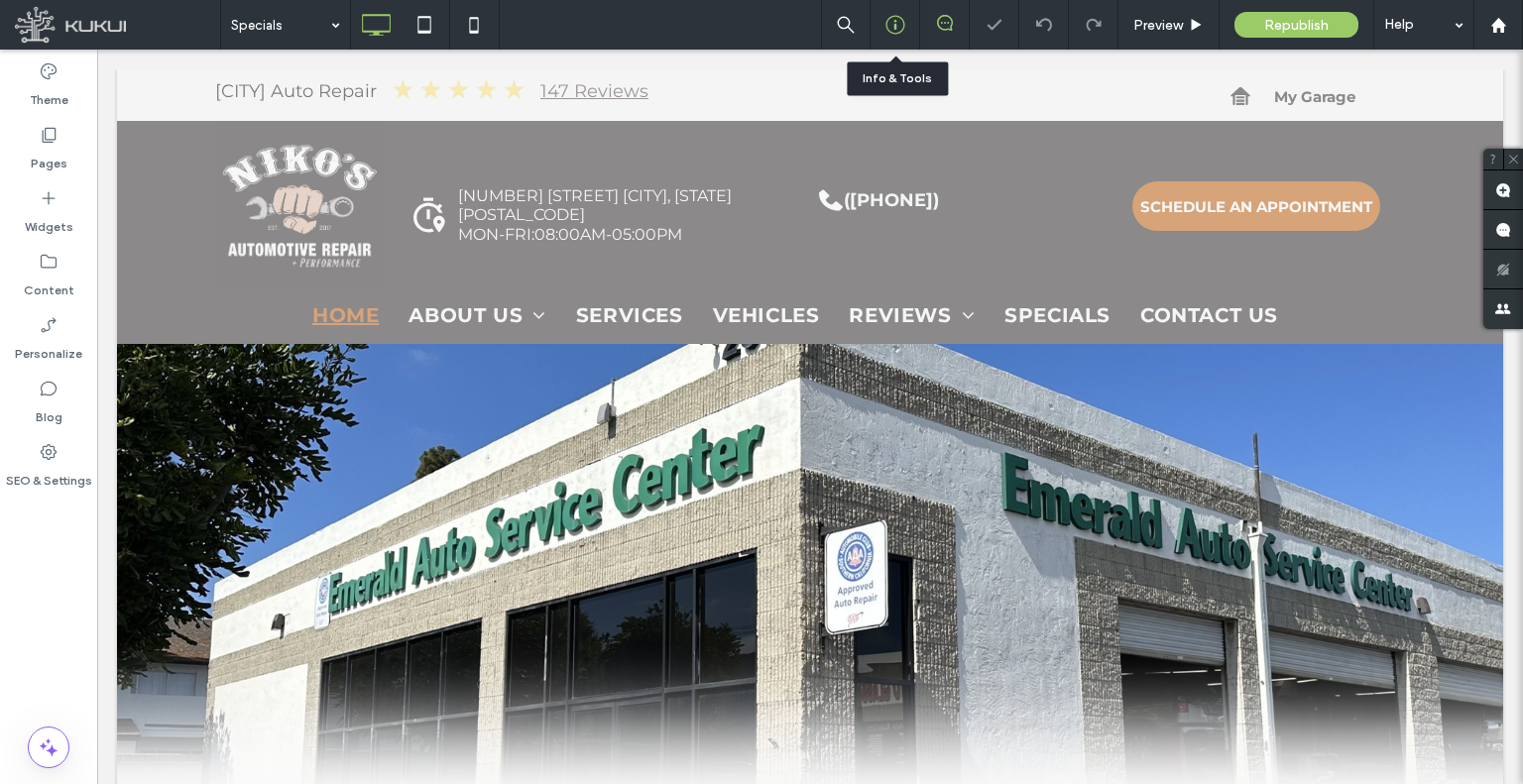 click 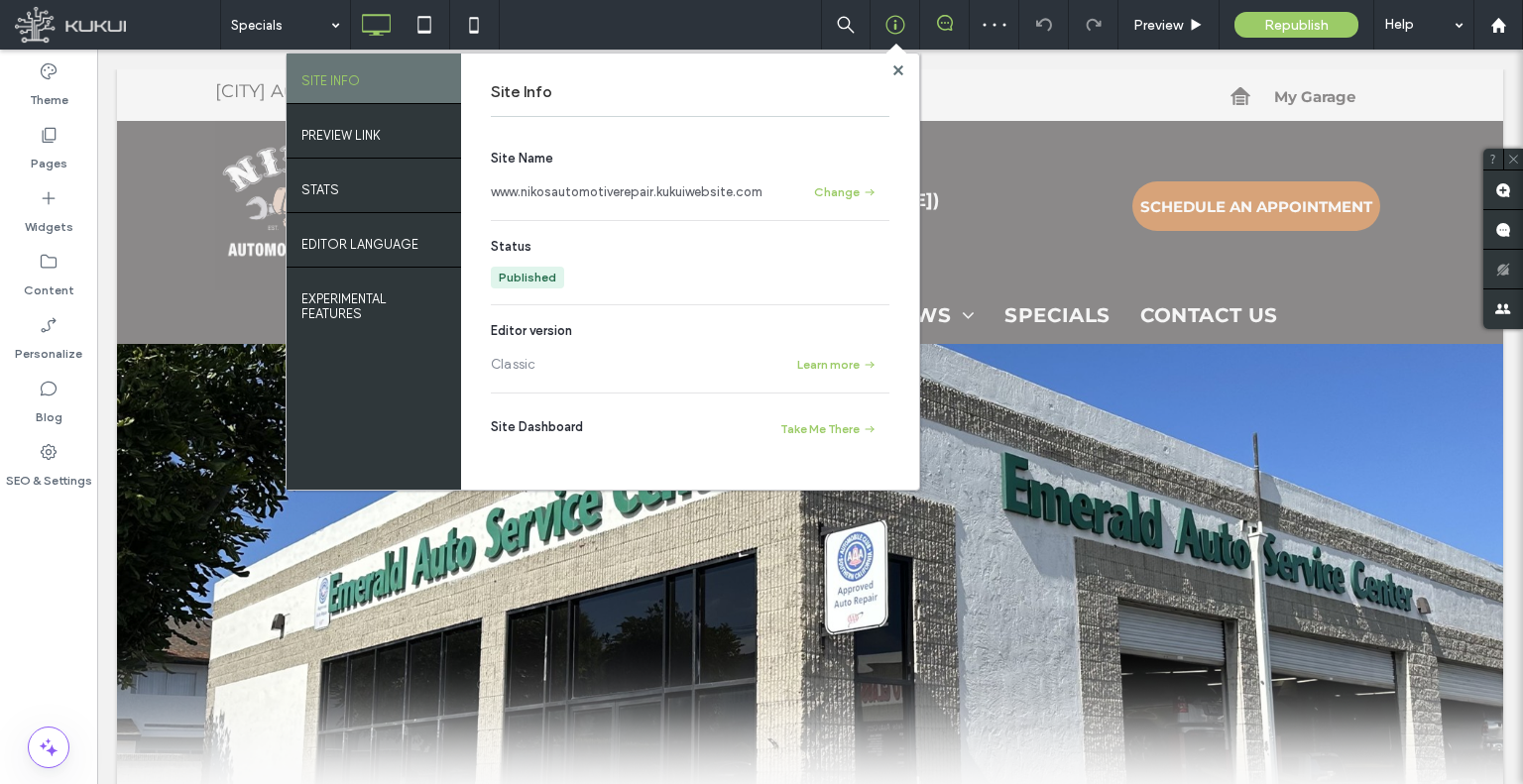 click on "www.nikosautomotiverepair.kukuiwebsite.com" at bounding box center [627, 192] 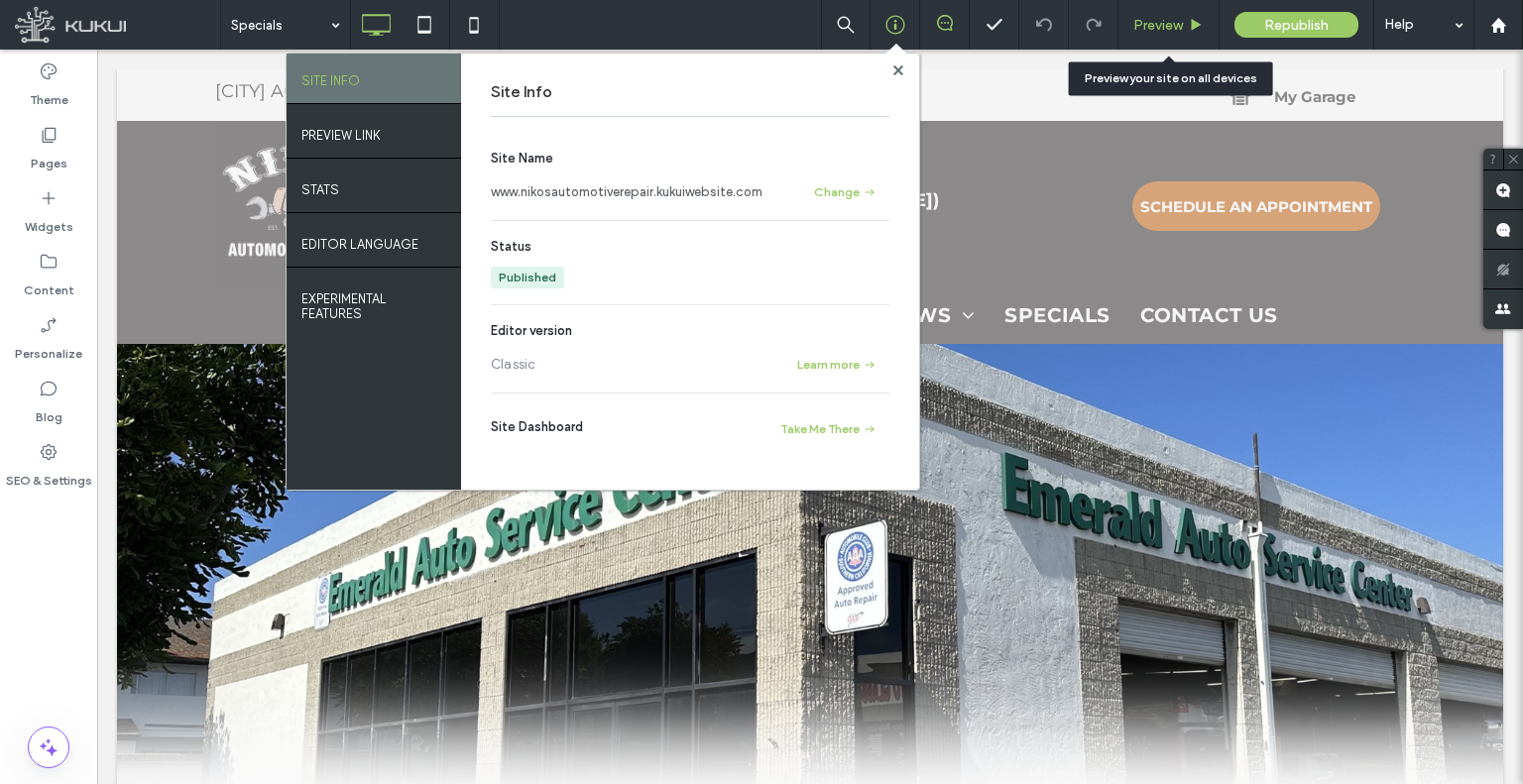 click on "Preview" at bounding box center [1158, 25] 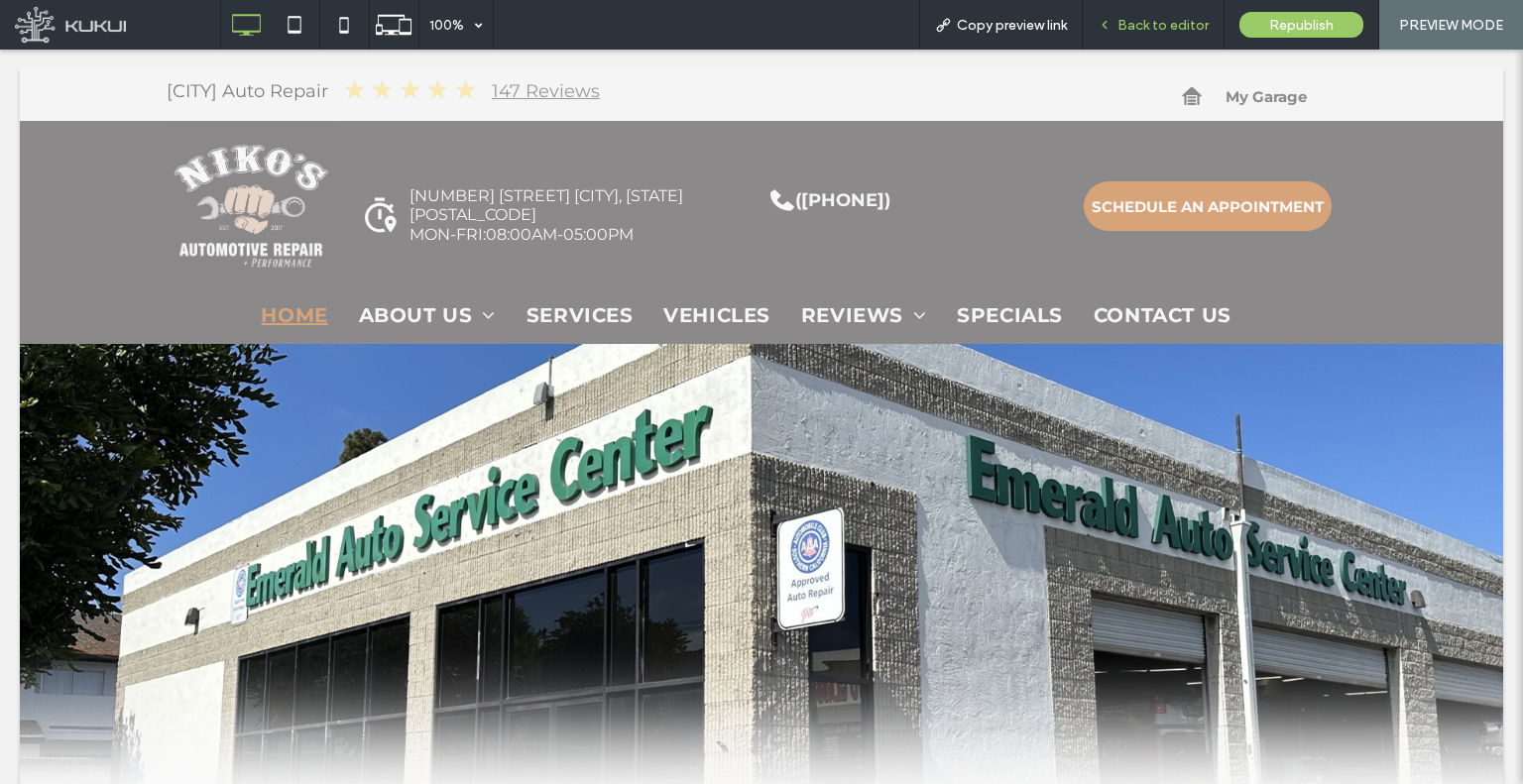click on "Back to editor" at bounding box center (1153, 25) 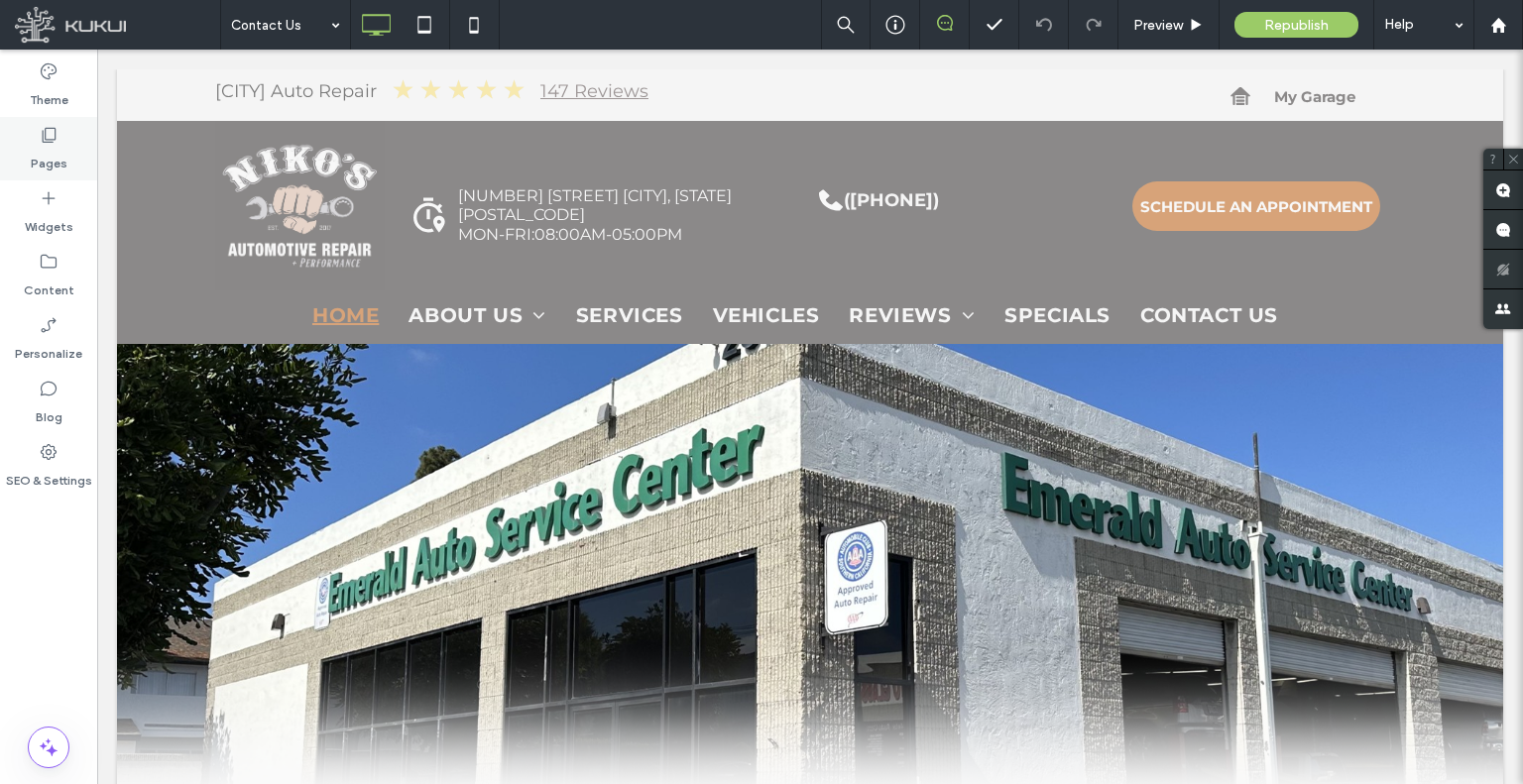 click on "Pages" at bounding box center [49, 149] 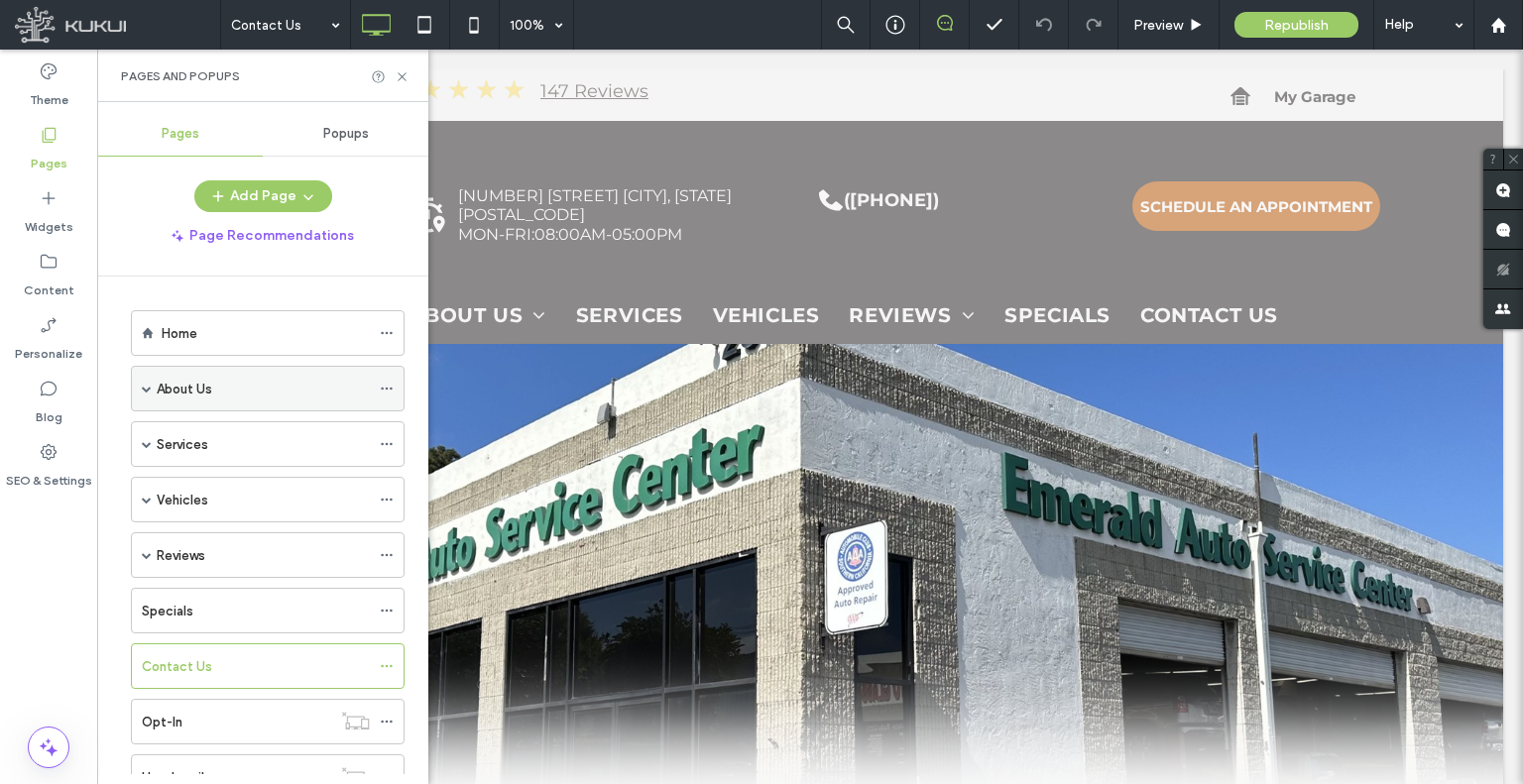 click at bounding box center (147, 389) 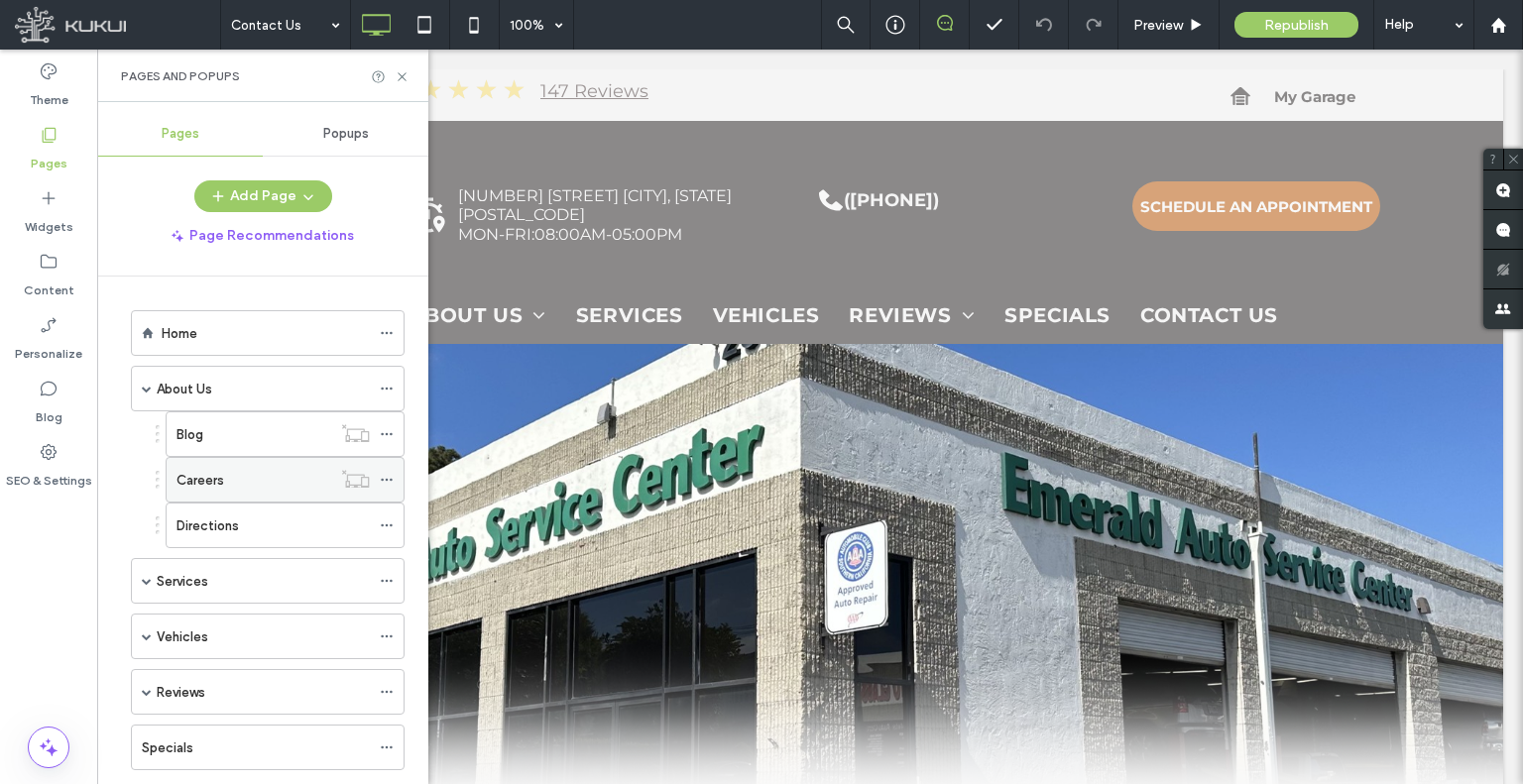 click 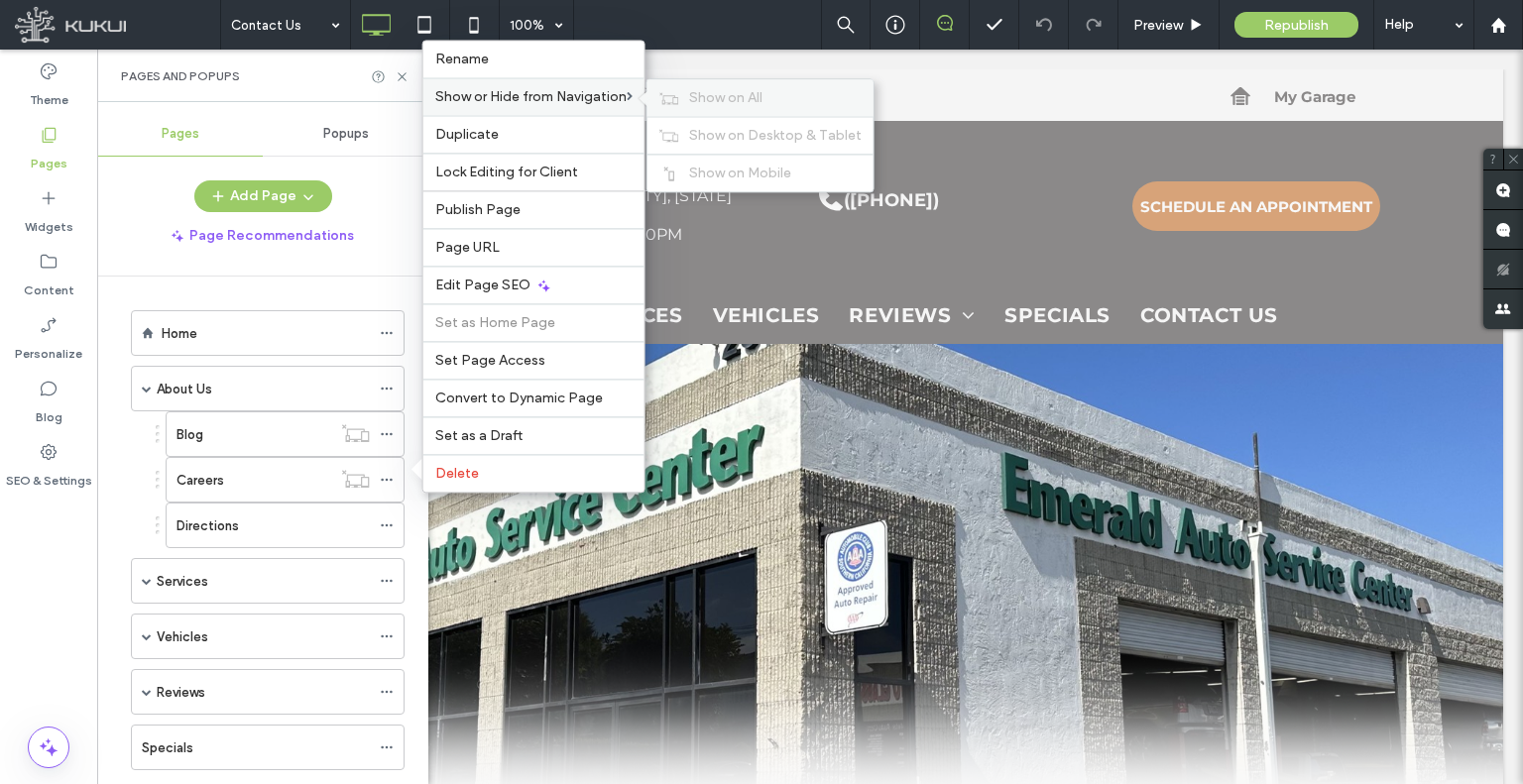 click on "Show on All" at bounding box center (761, 97) 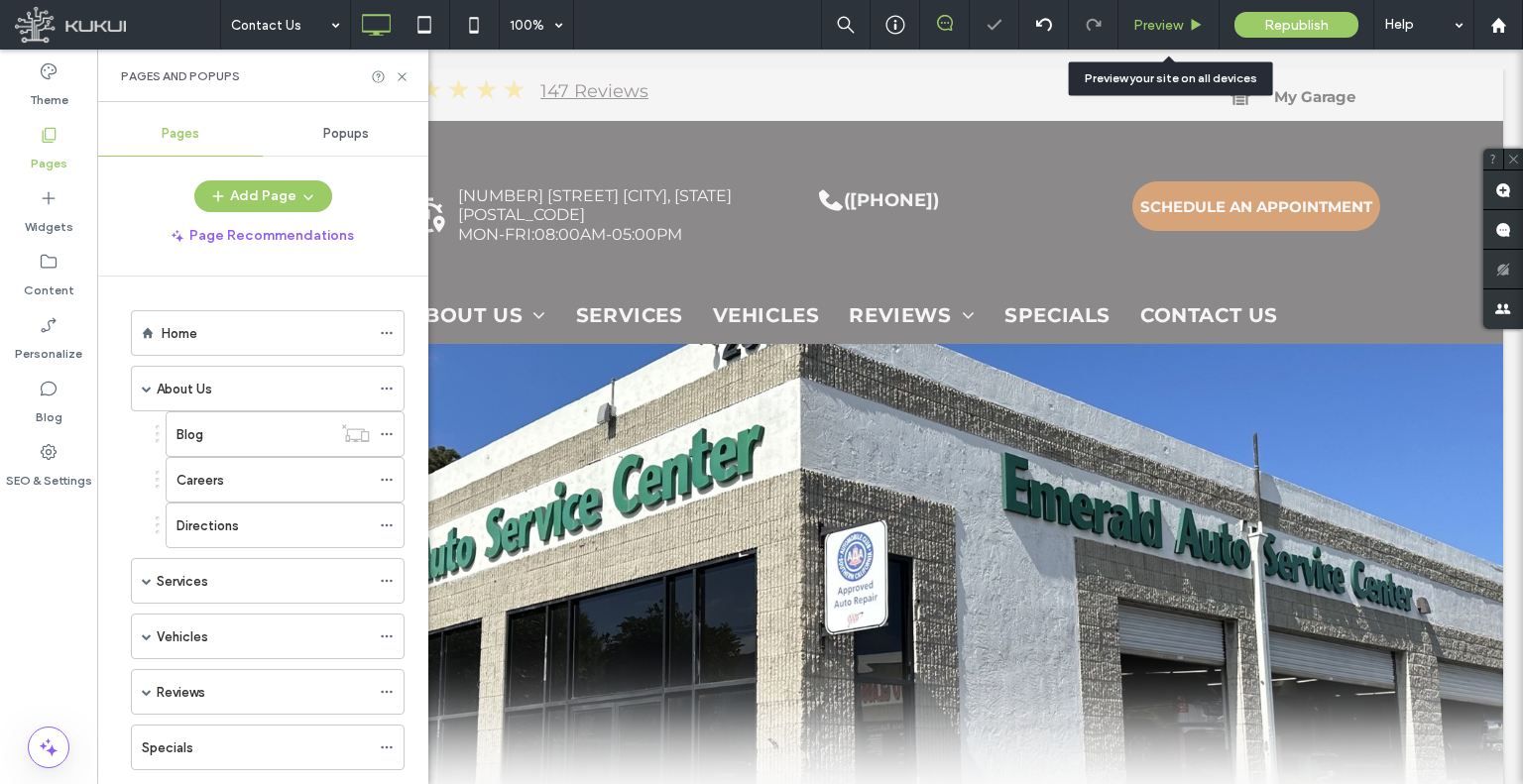 click on "Preview" at bounding box center [1169, 25] 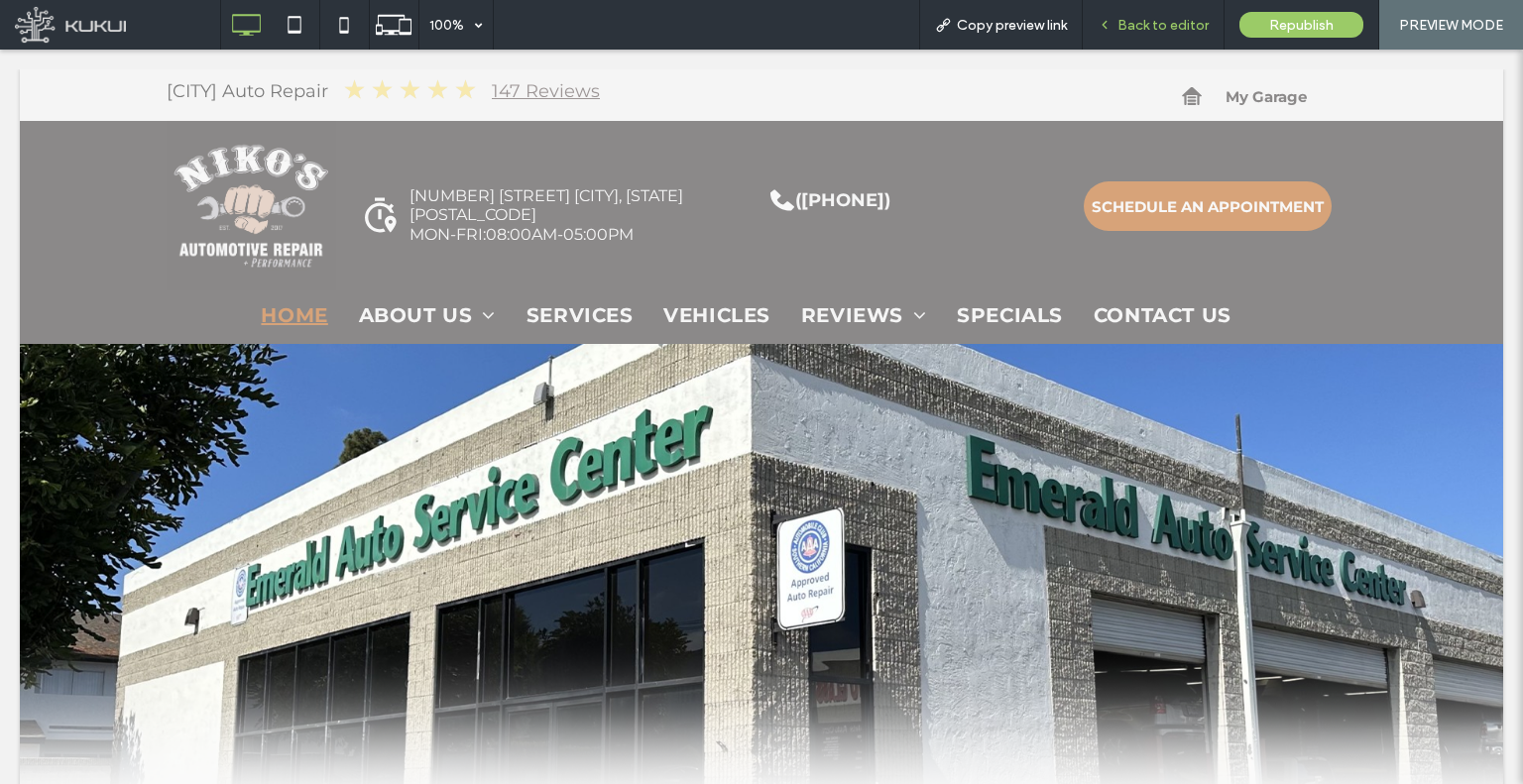 click on "Back to editor" at bounding box center [1163, 25] 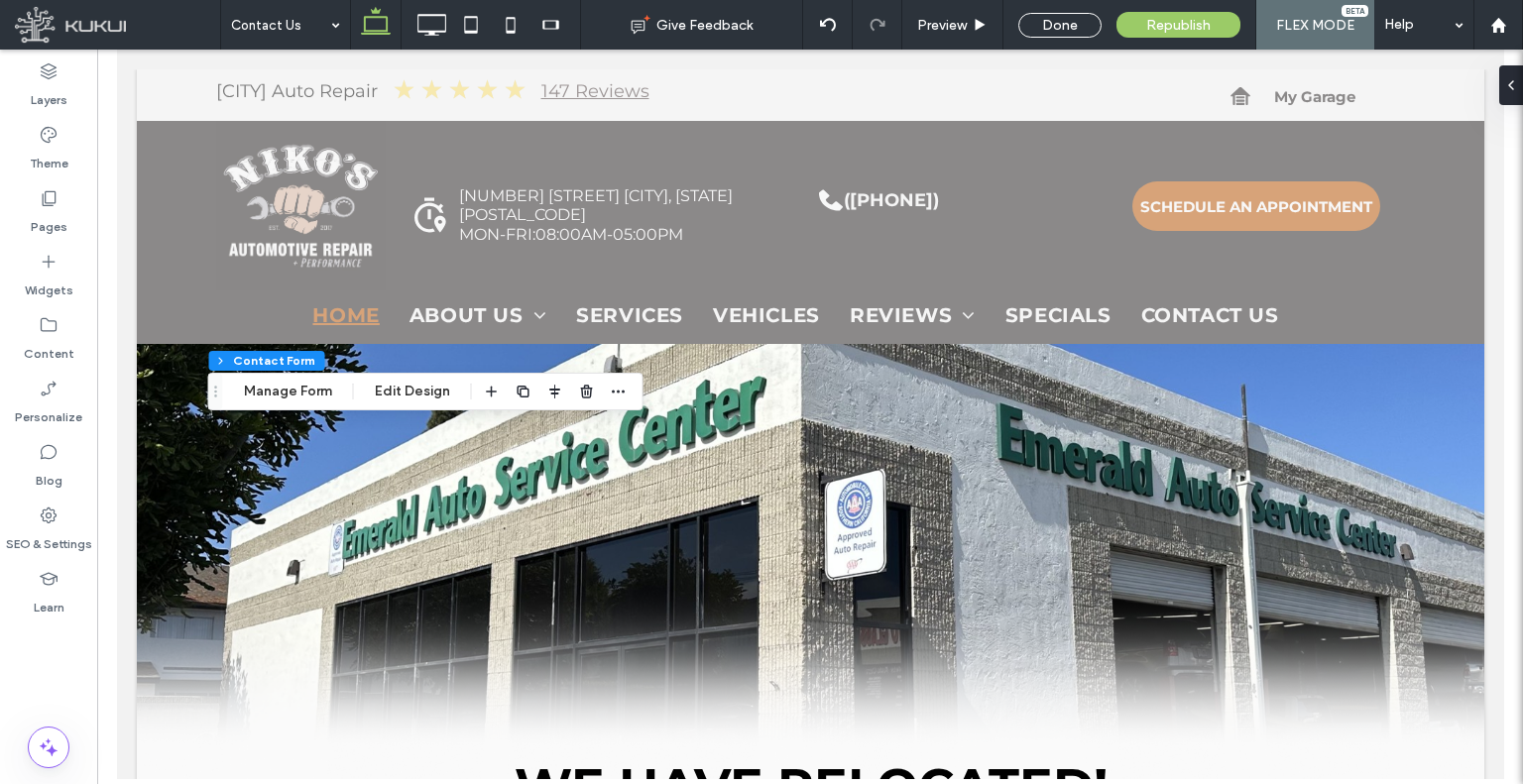 type on "*" 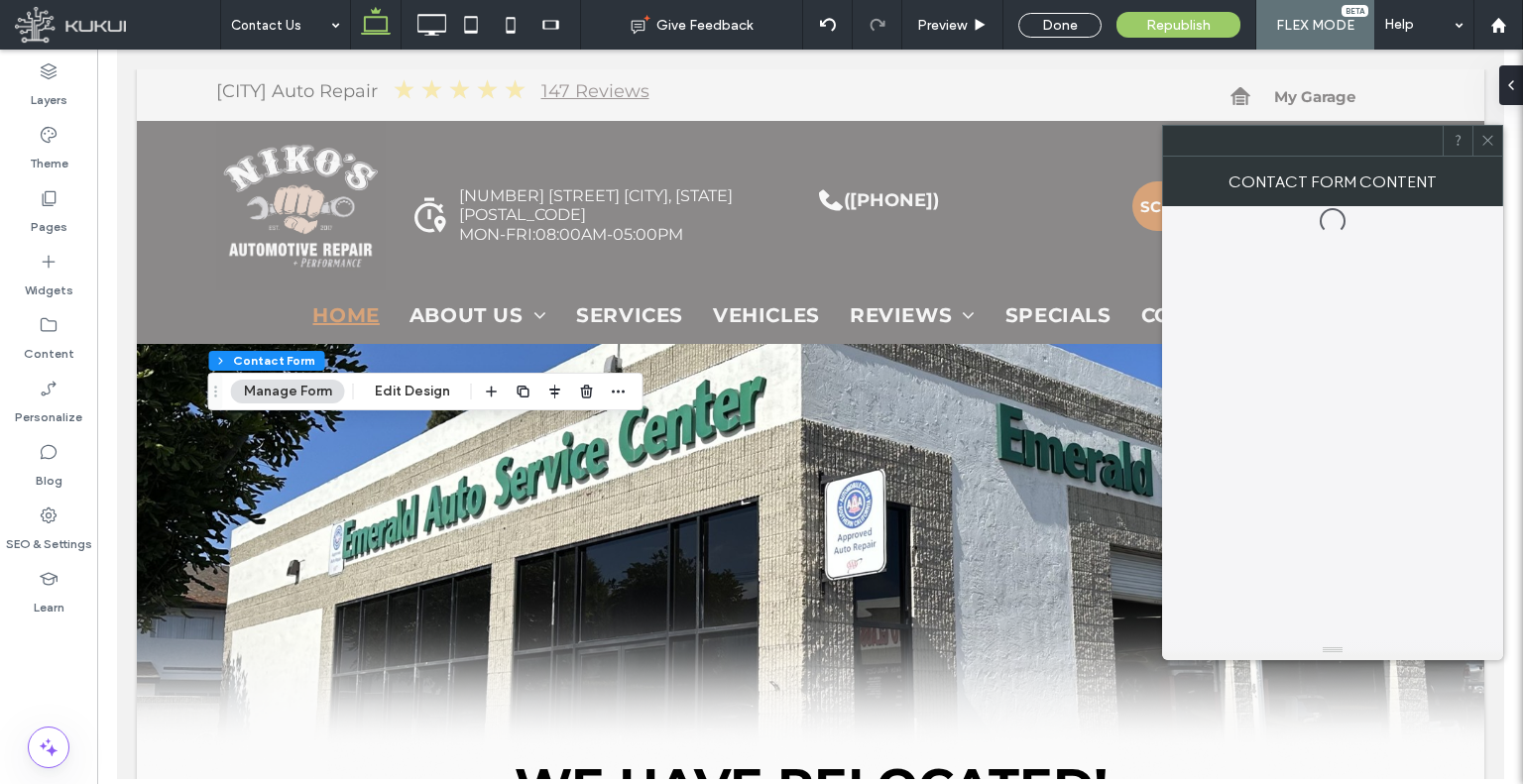 type on "*" 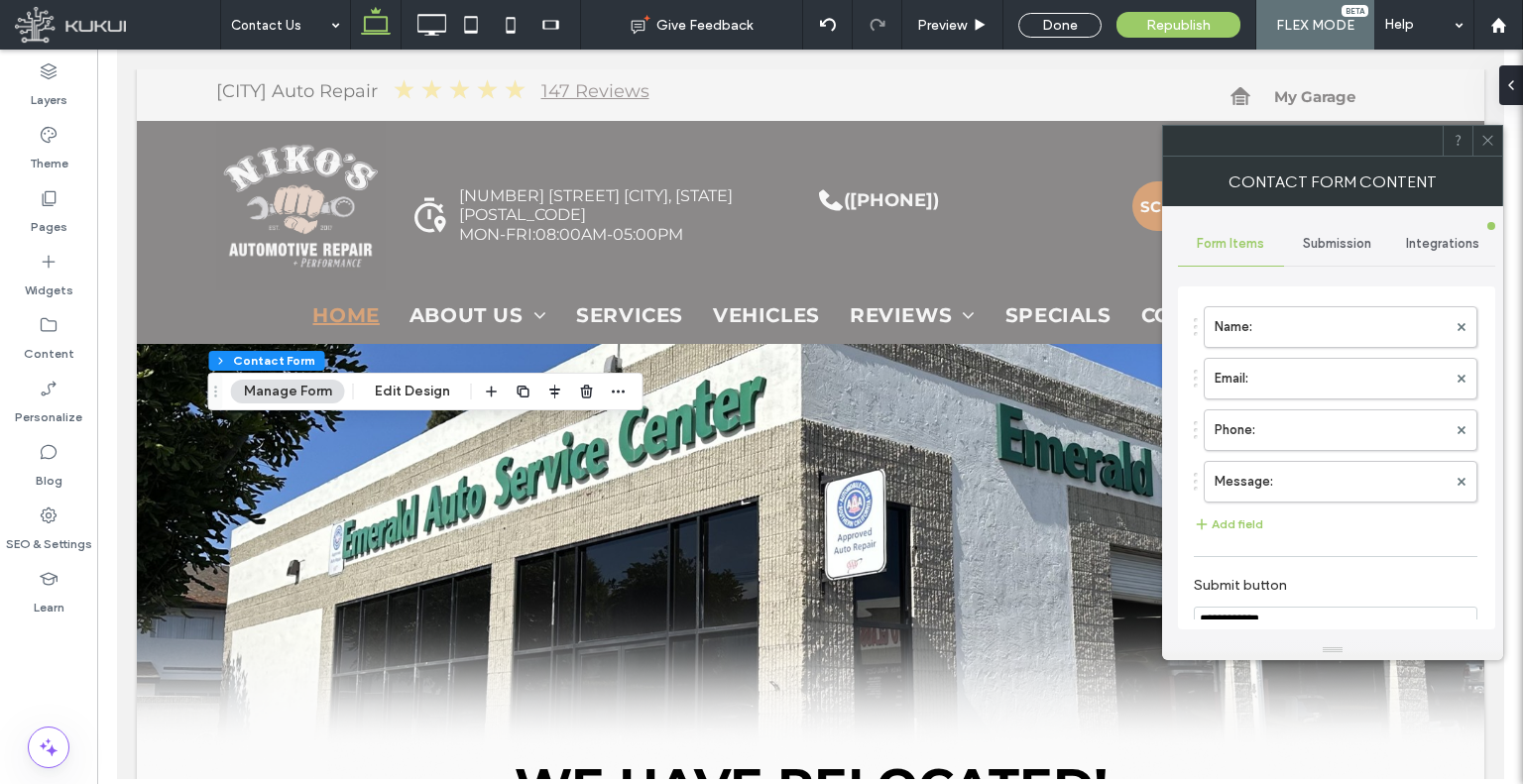 click on "Submission" at bounding box center [1337, 244] 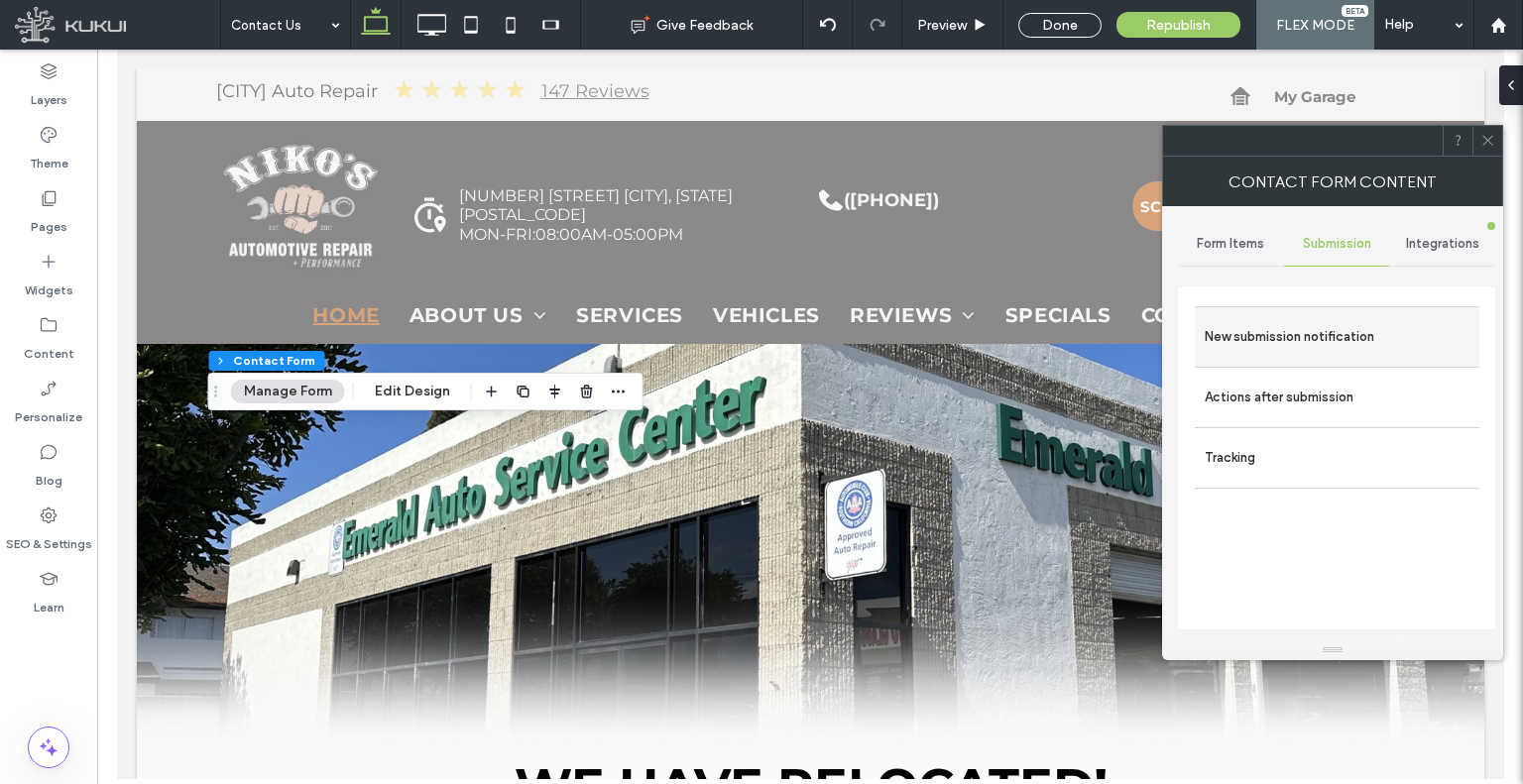 click on "New submission notification" at bounding box center (1337, 337) 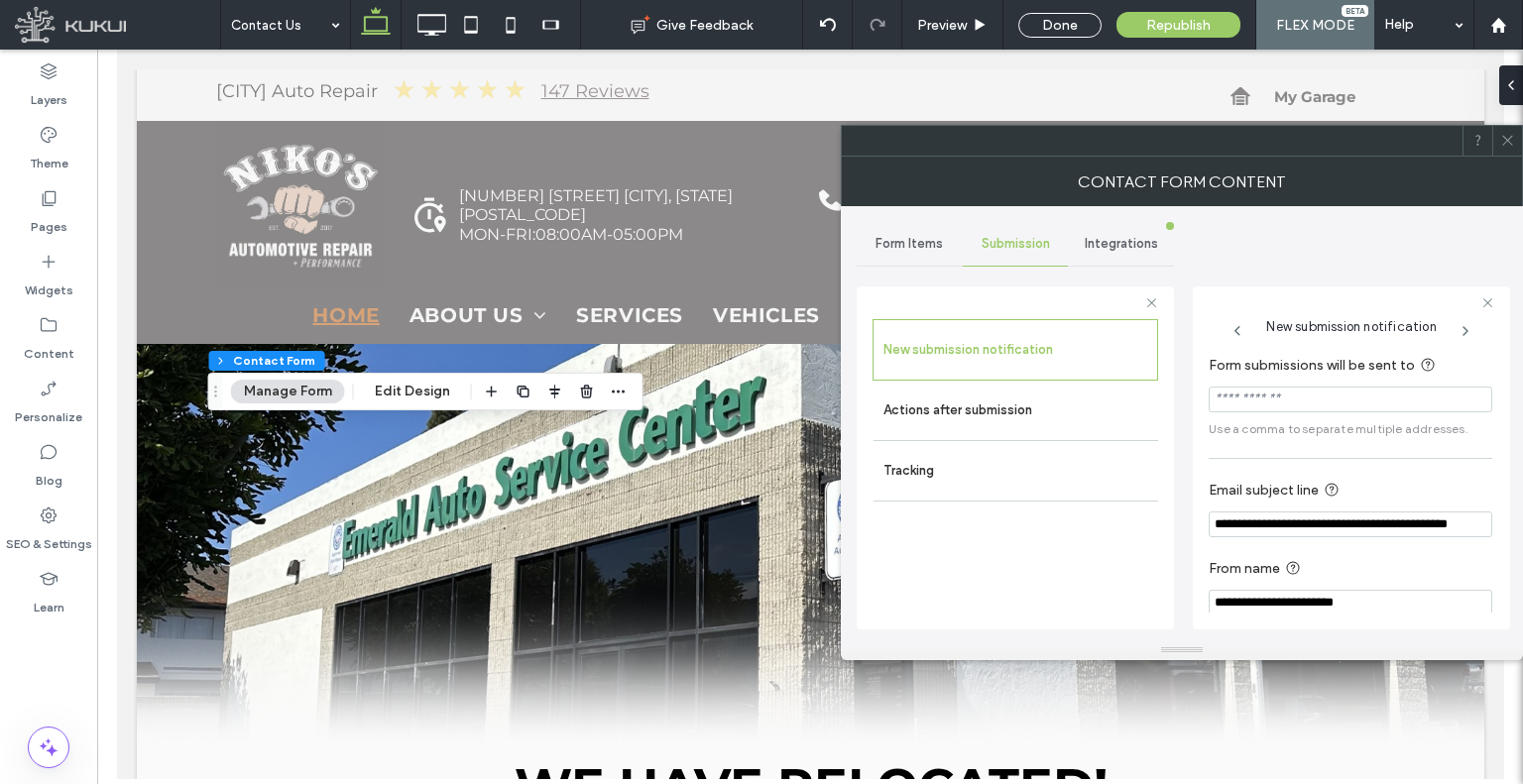 click at bounding box center [1350, 399] 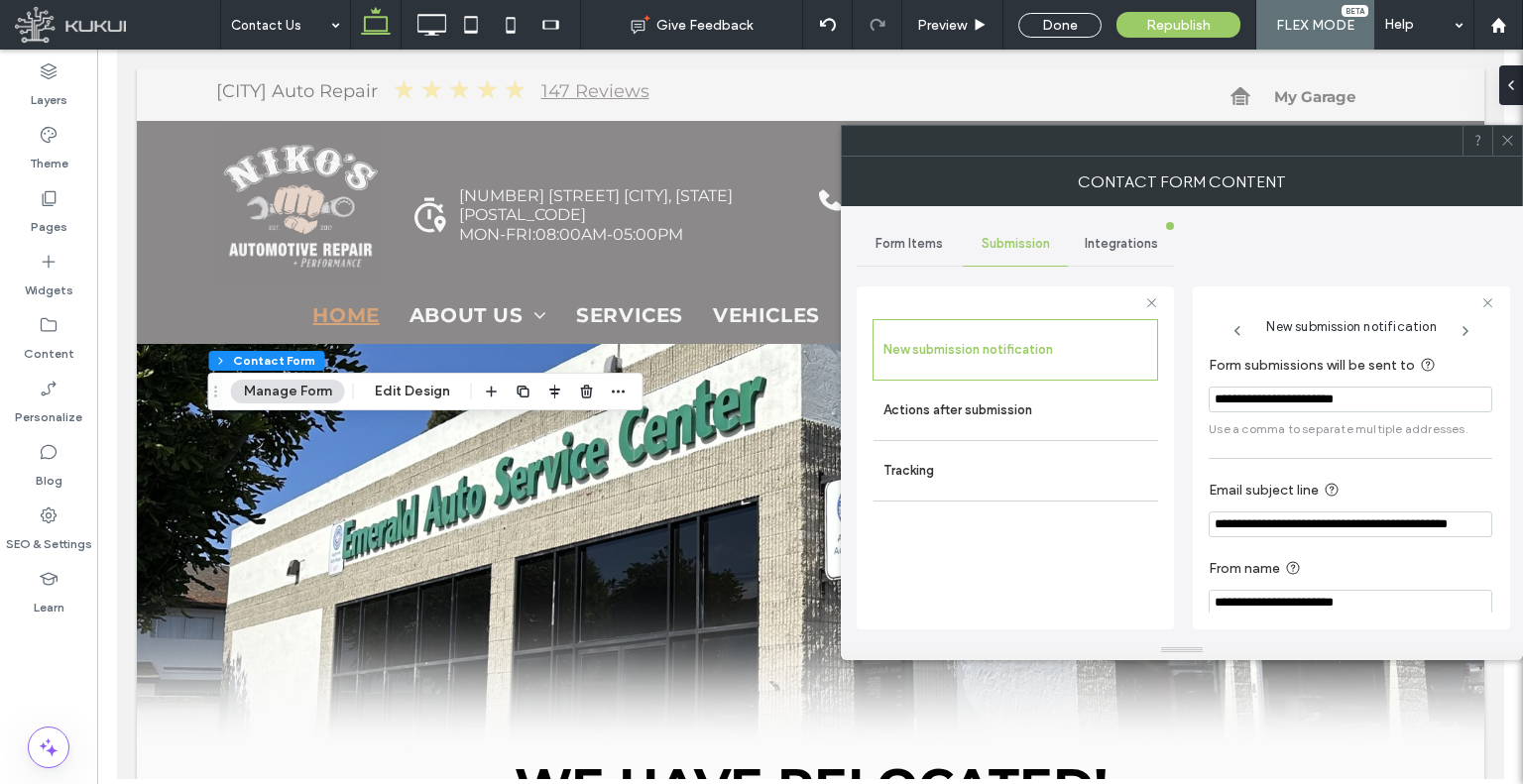 type on "**********" 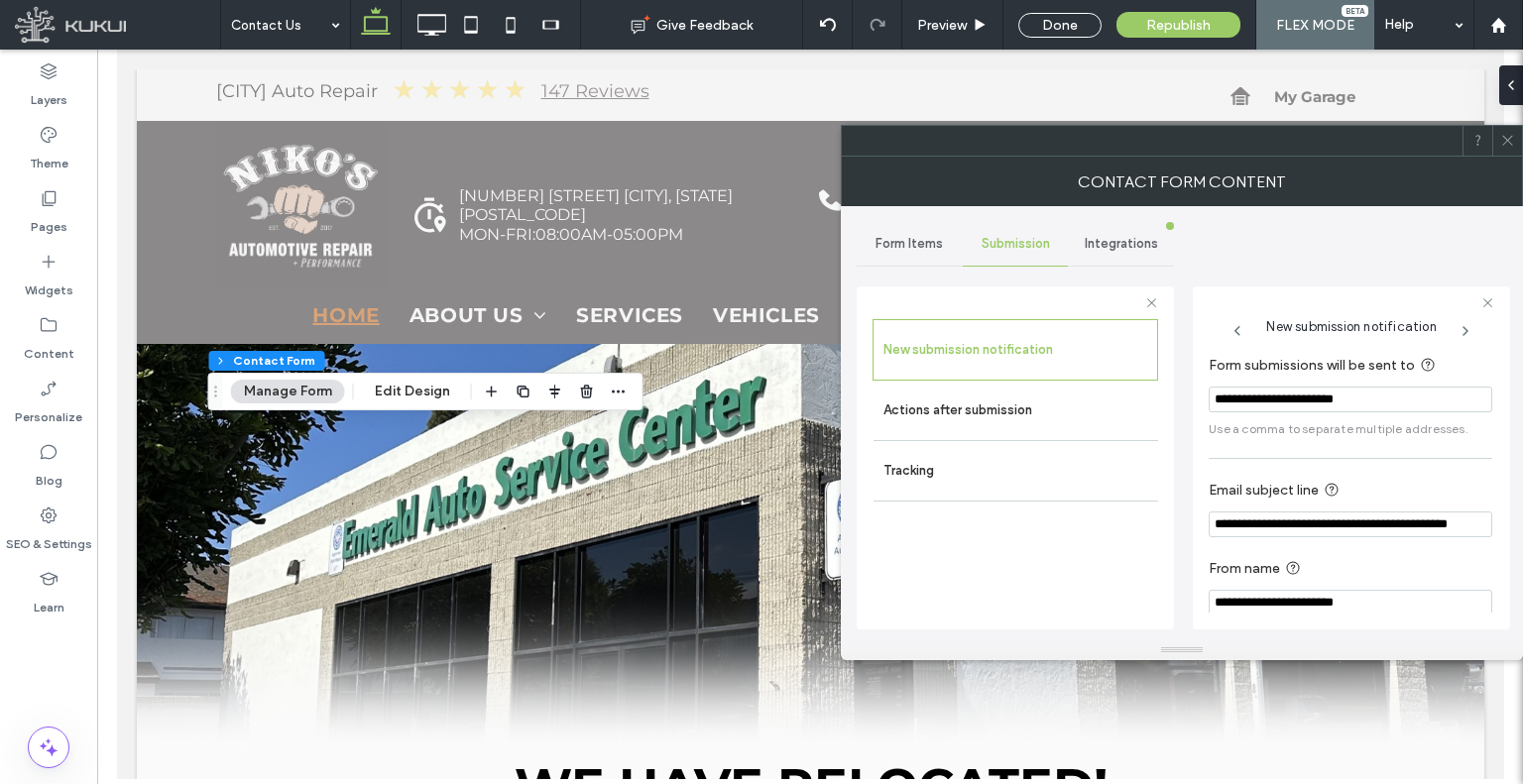 click 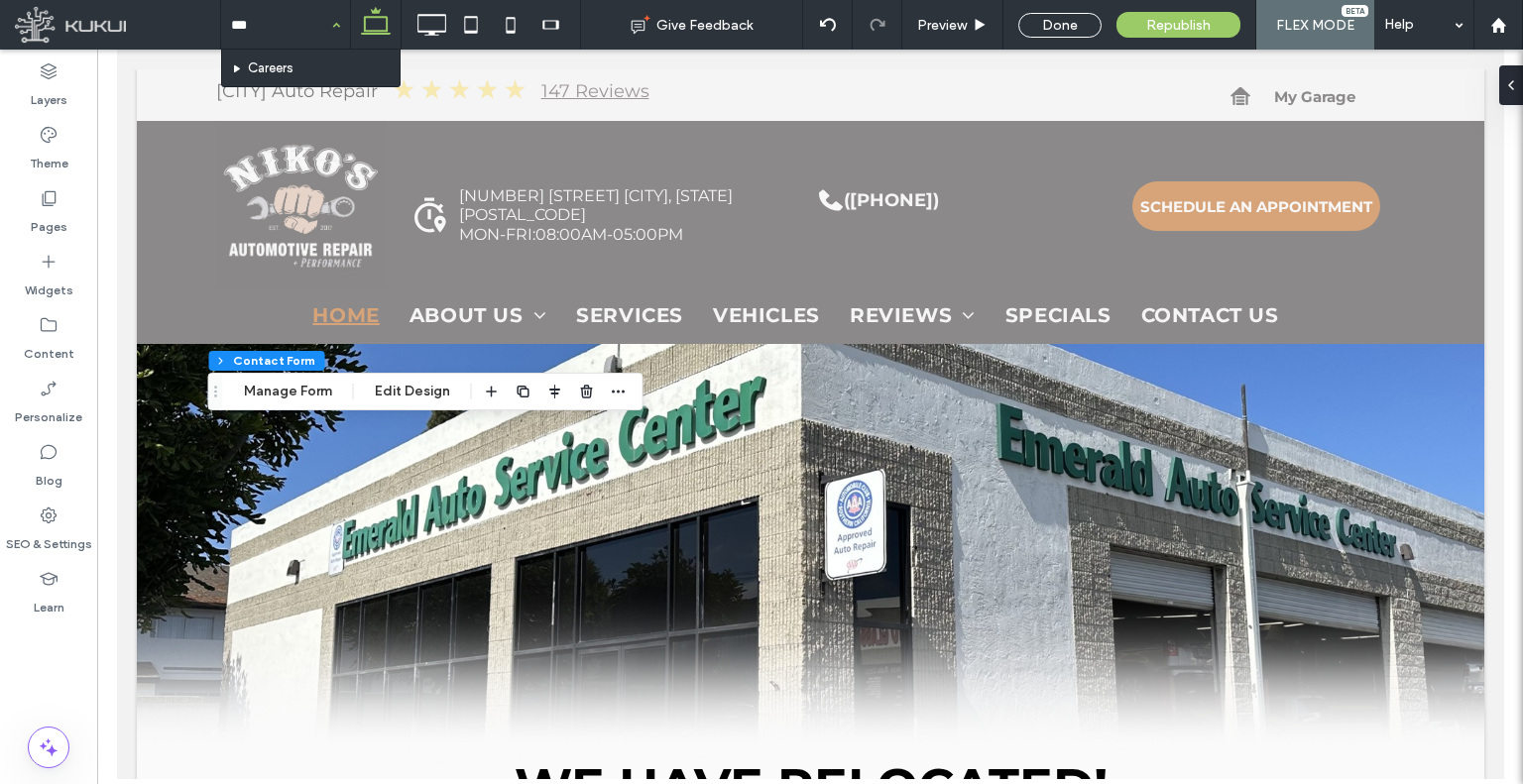 type on "****" 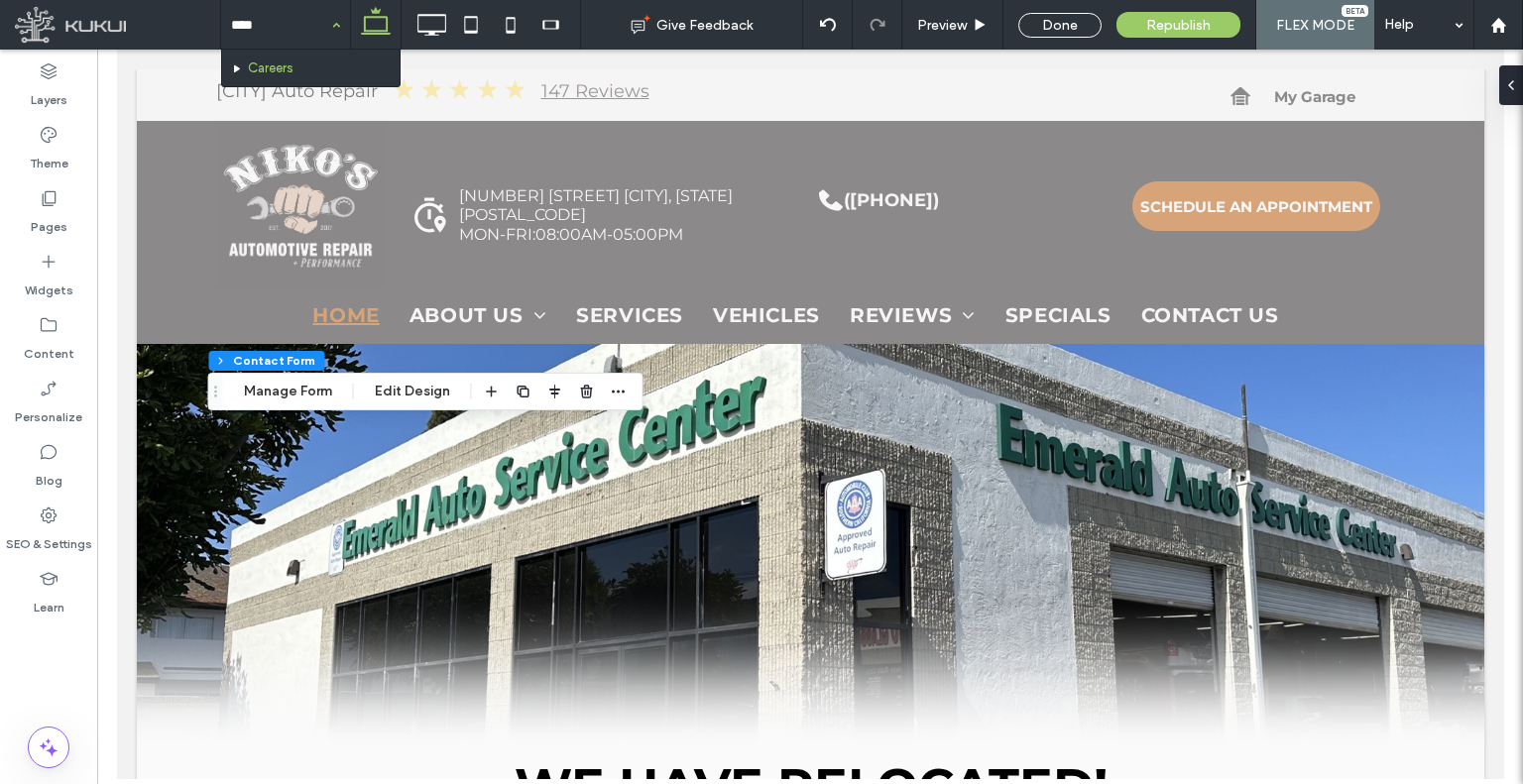 drag, startPoint x: 293, startPoint y: 66, endPoint x: 296, endPoint y: 156, distance: 90.04999 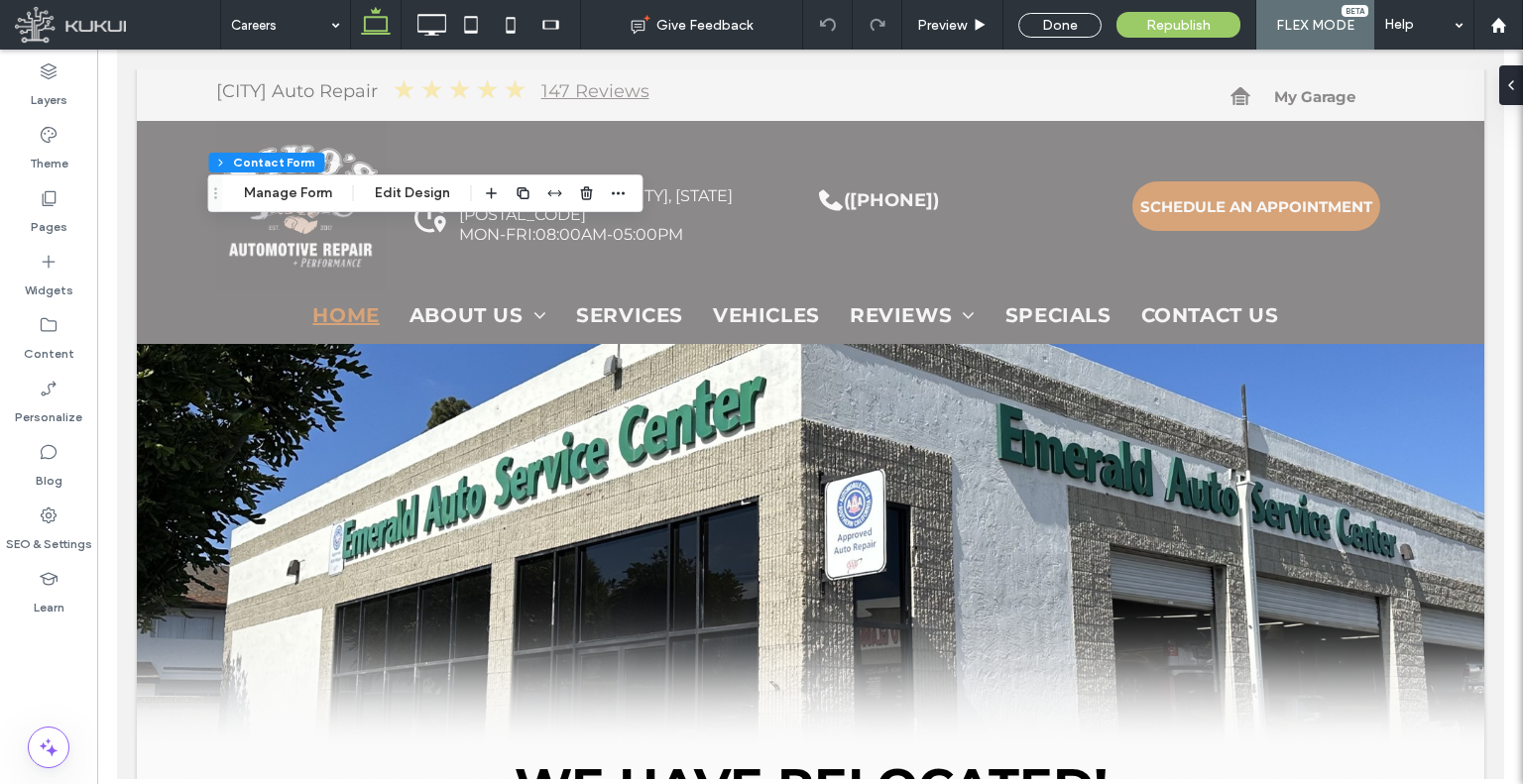 type on "*" 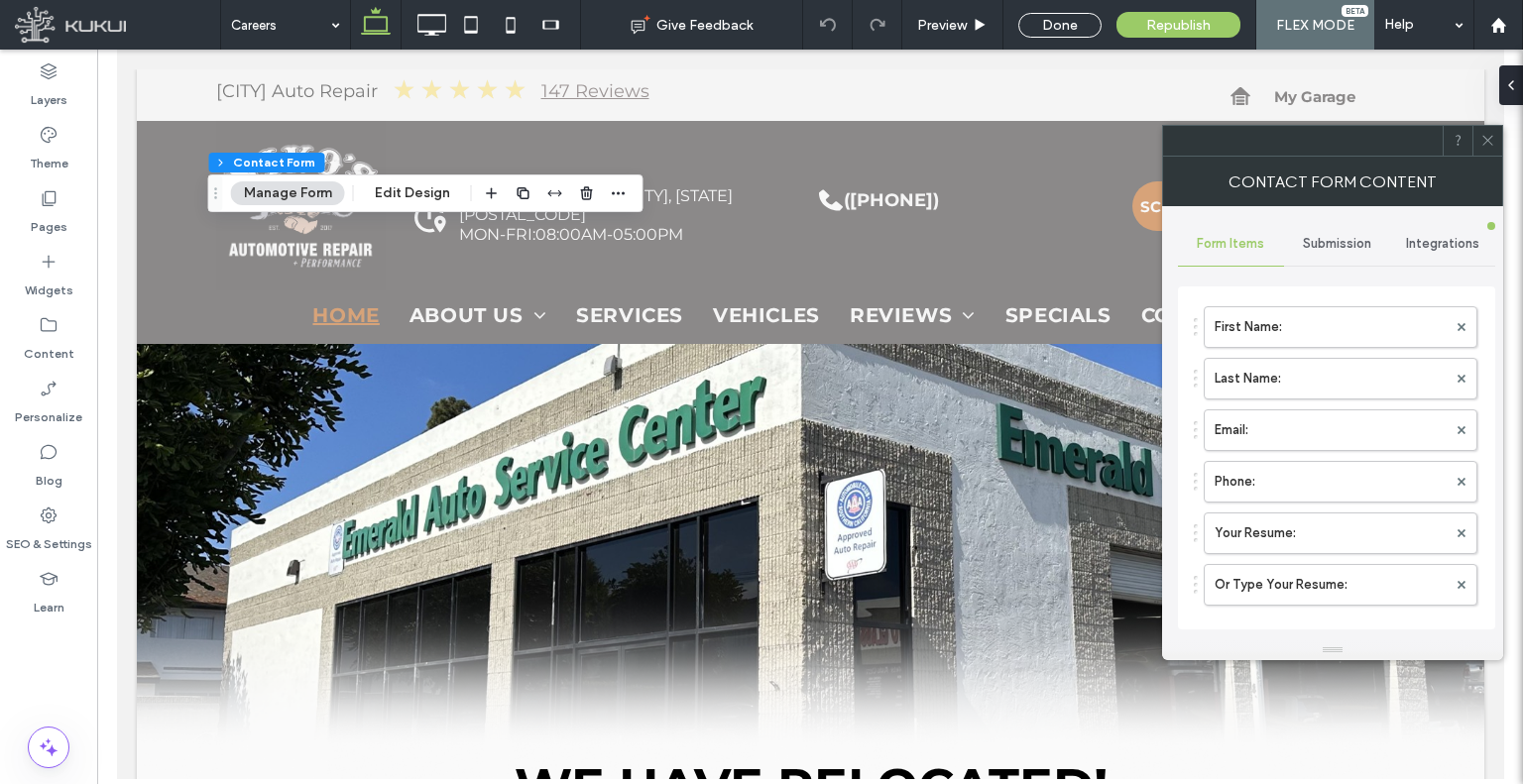 click on "**********" at bounding box center (1337, 423) 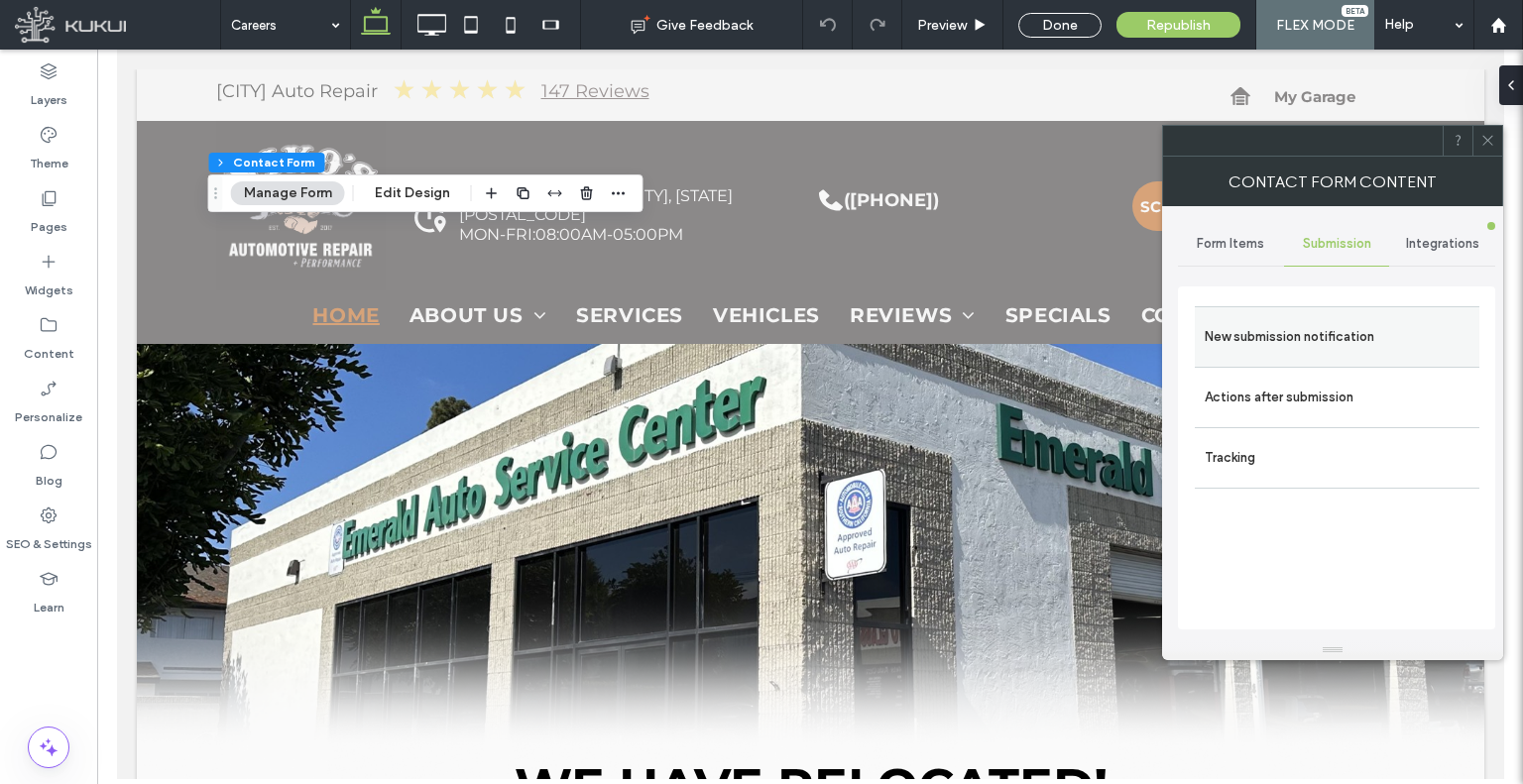 click on "New submission notification" at bounding box center [1337, 337] 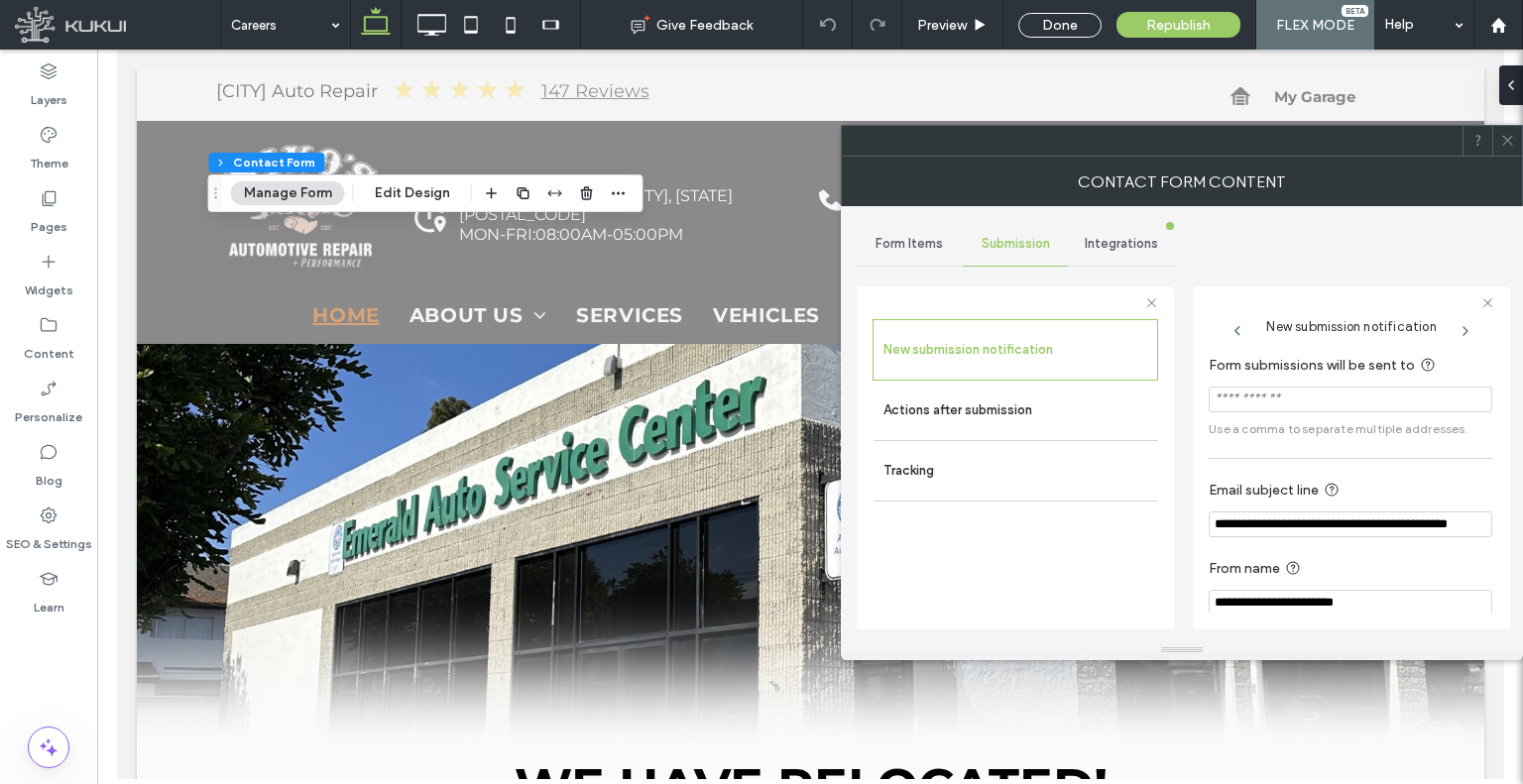 click at bounding box center (1350, 399) 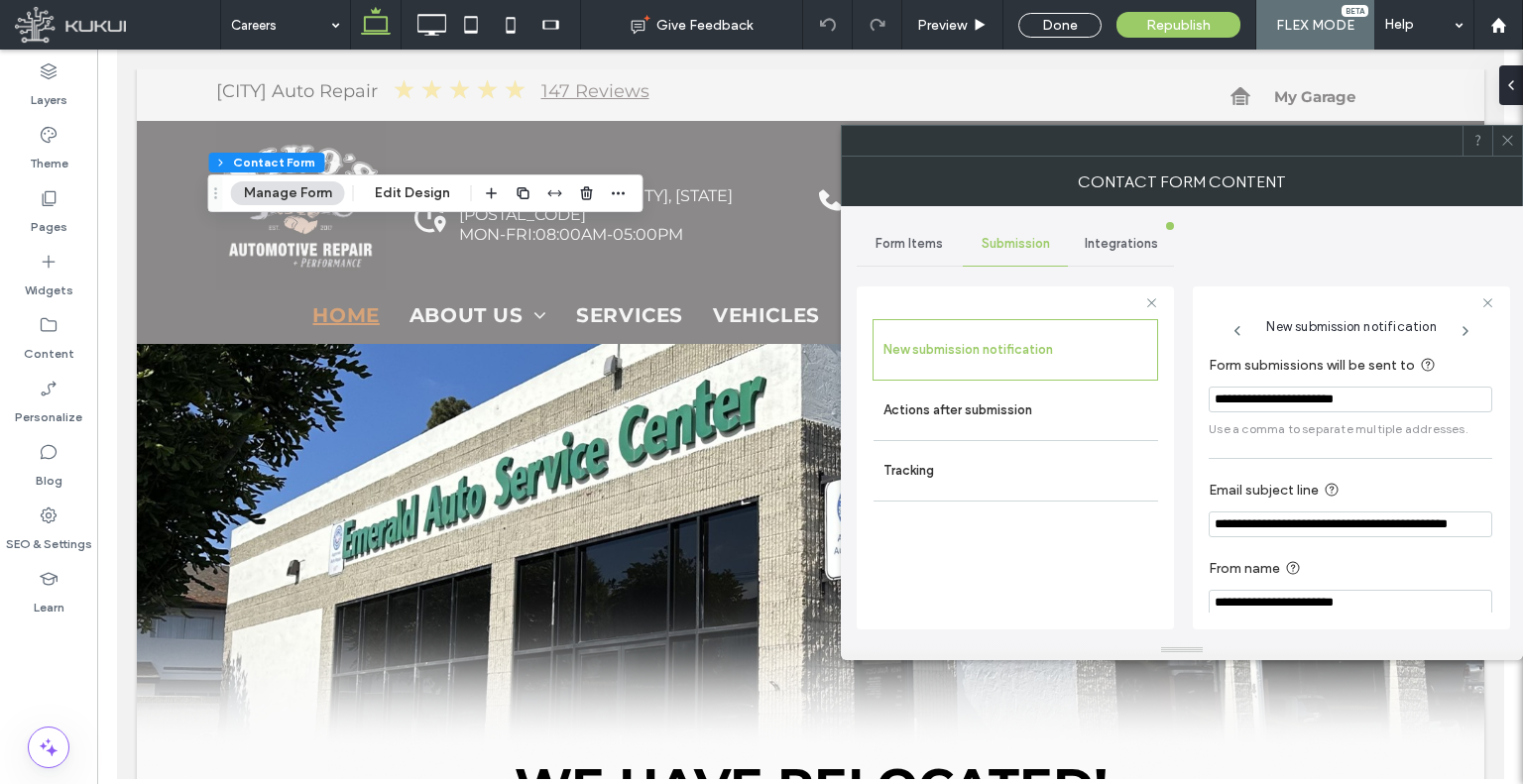 type on "**********" 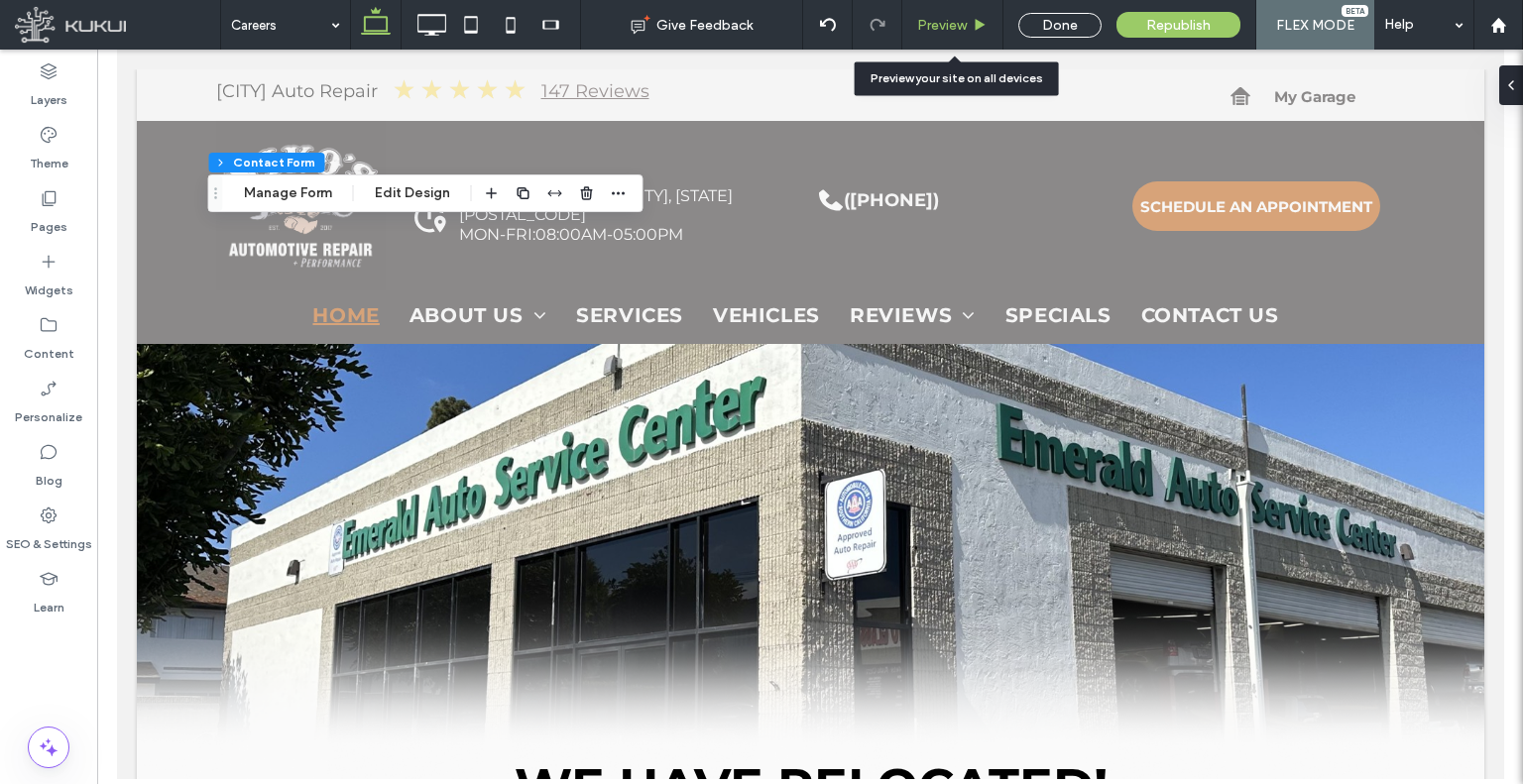 click on "Preview" at bounding box center (942, 25) 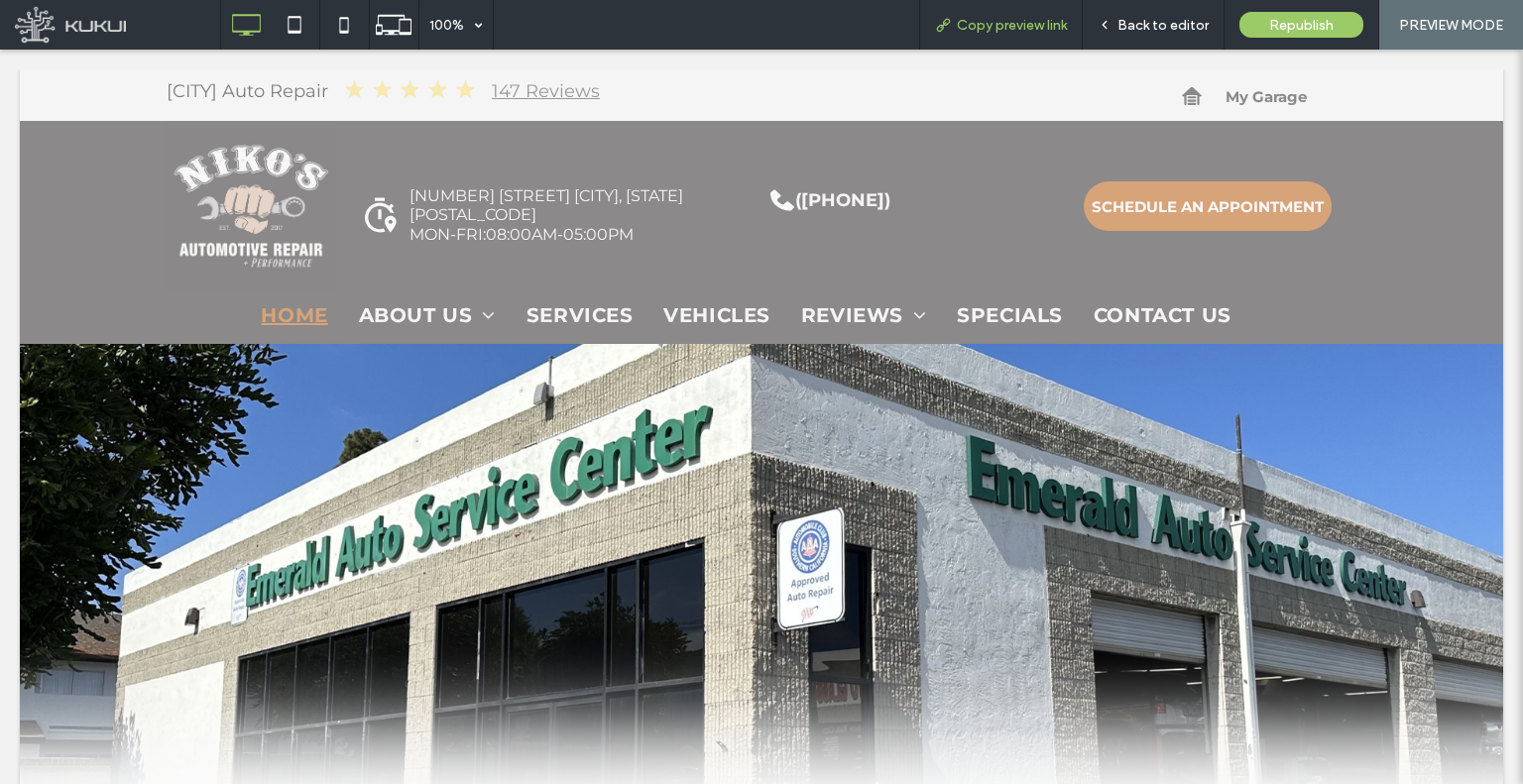 click on "Copy preview link" at bounding box center [1000, 25] 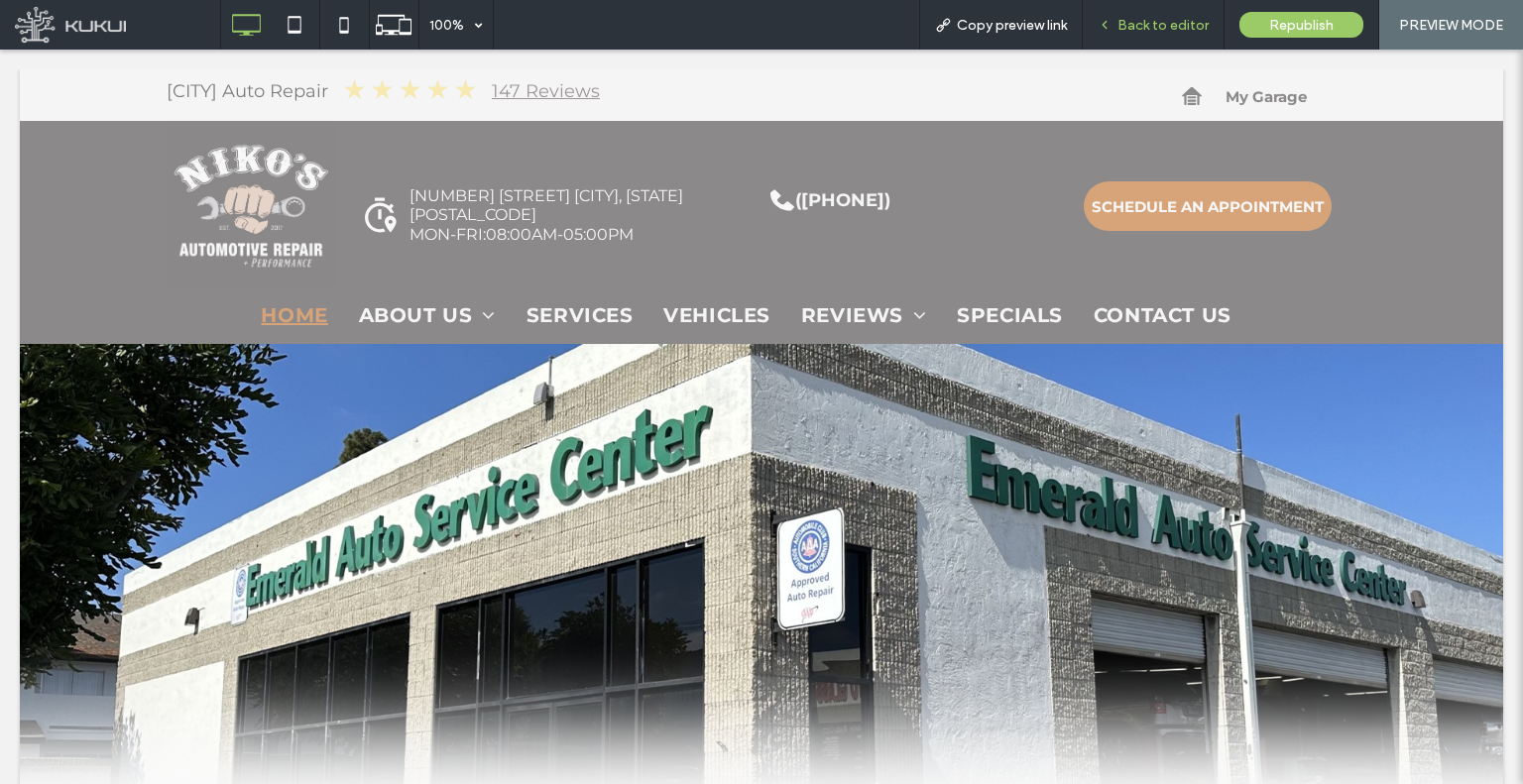 click on "Back to editor" at bounding box center [1153, 25] 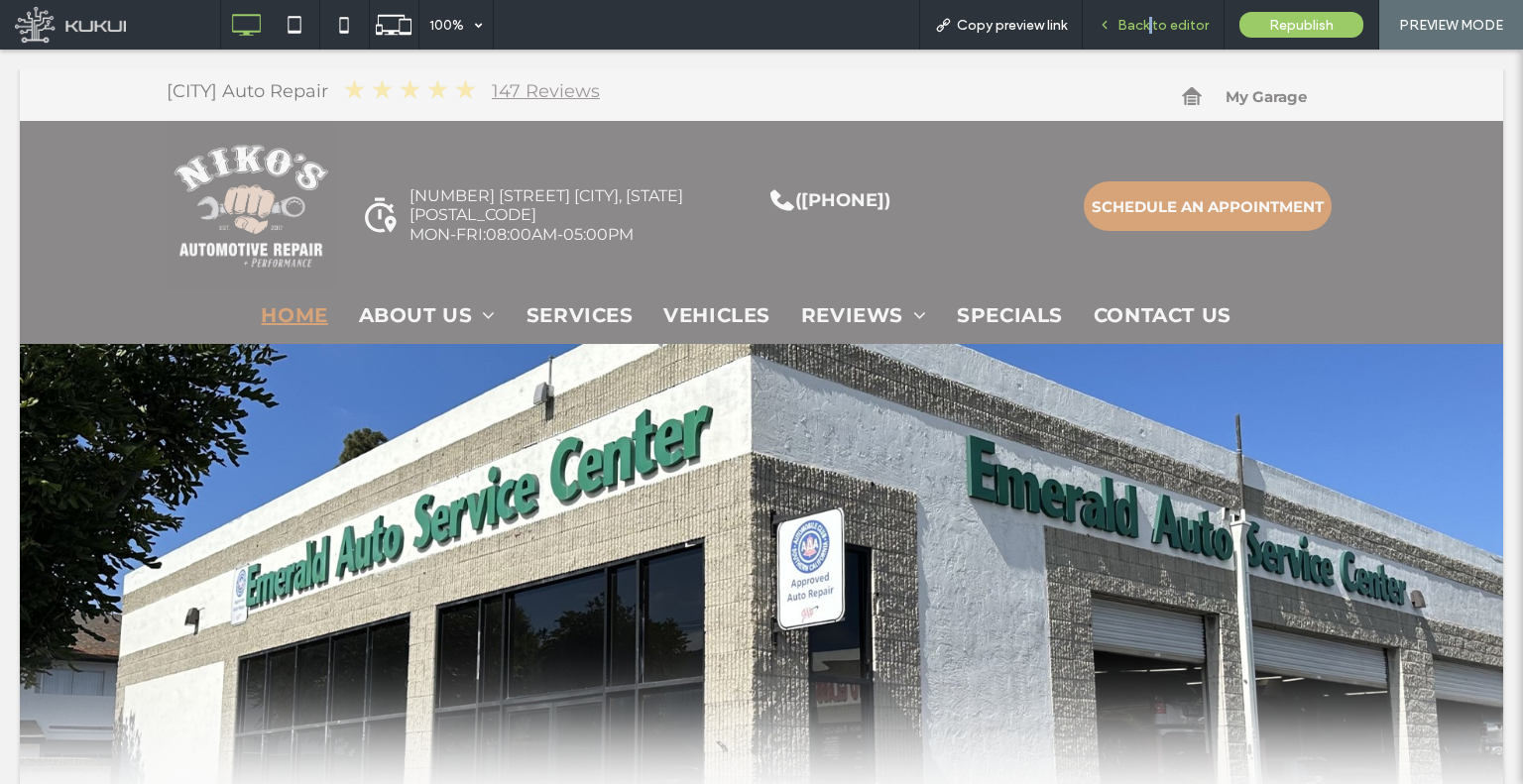 click on "Back to editor" at bounding box center (1163, 25) 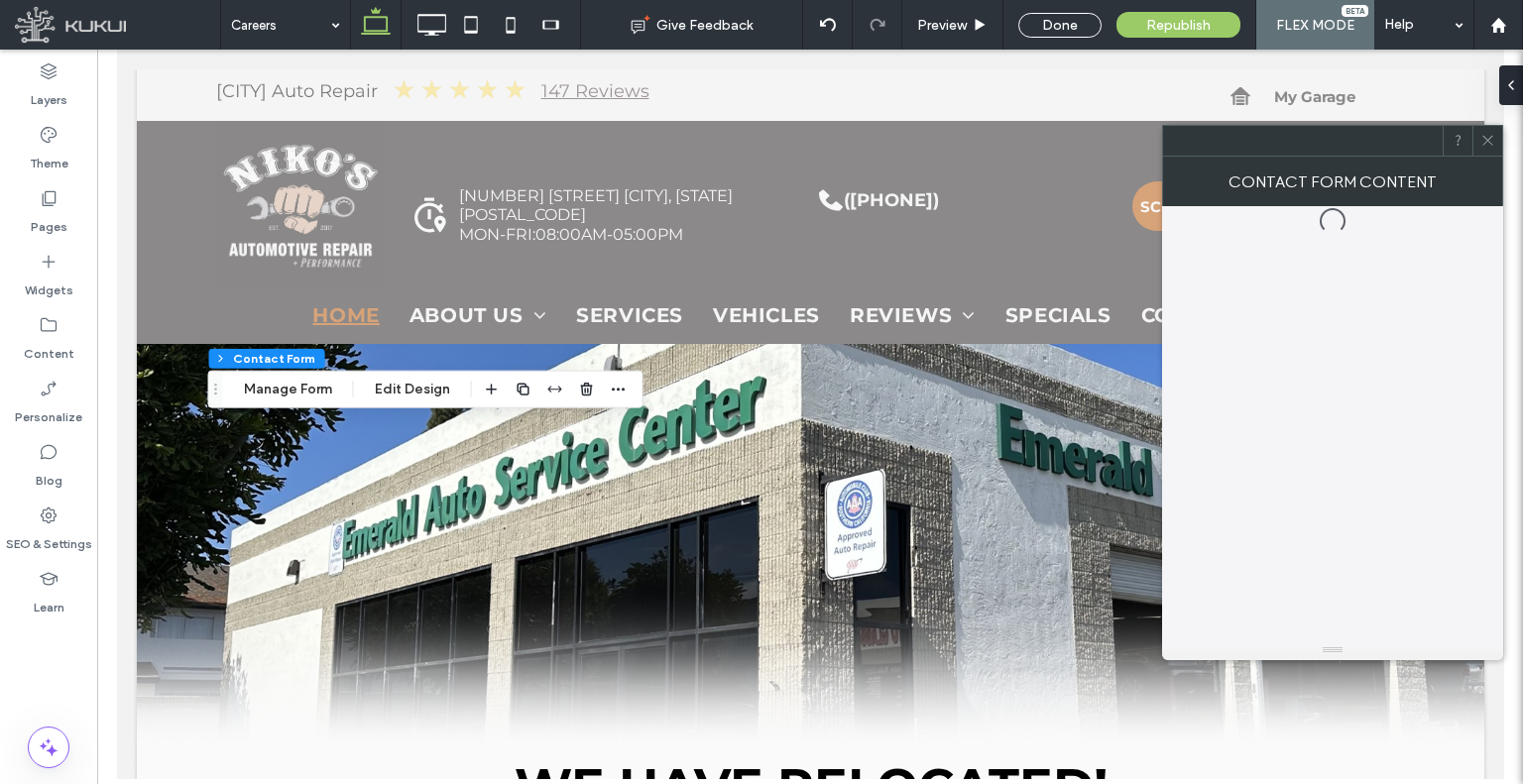 type on "*" 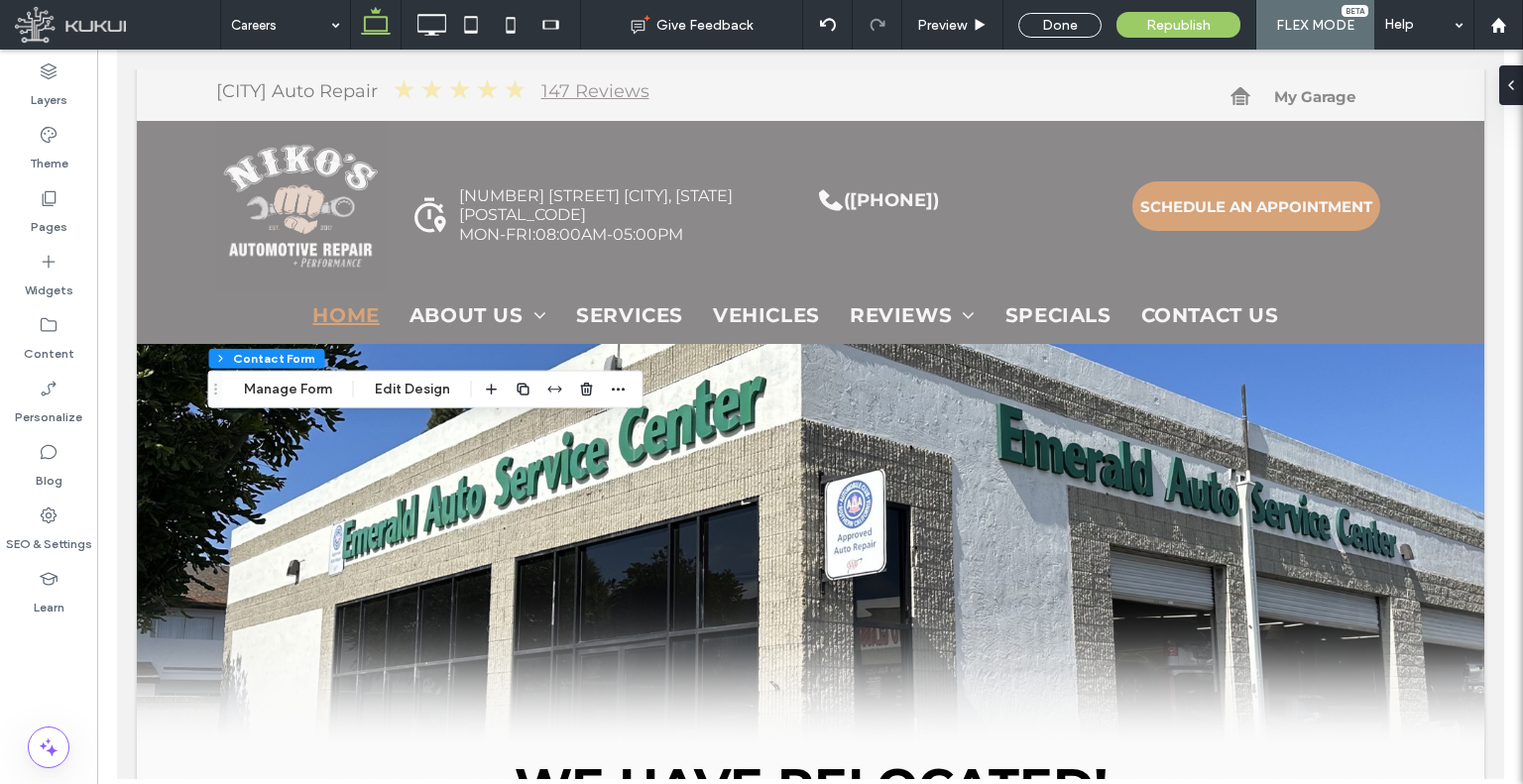 type on "*" 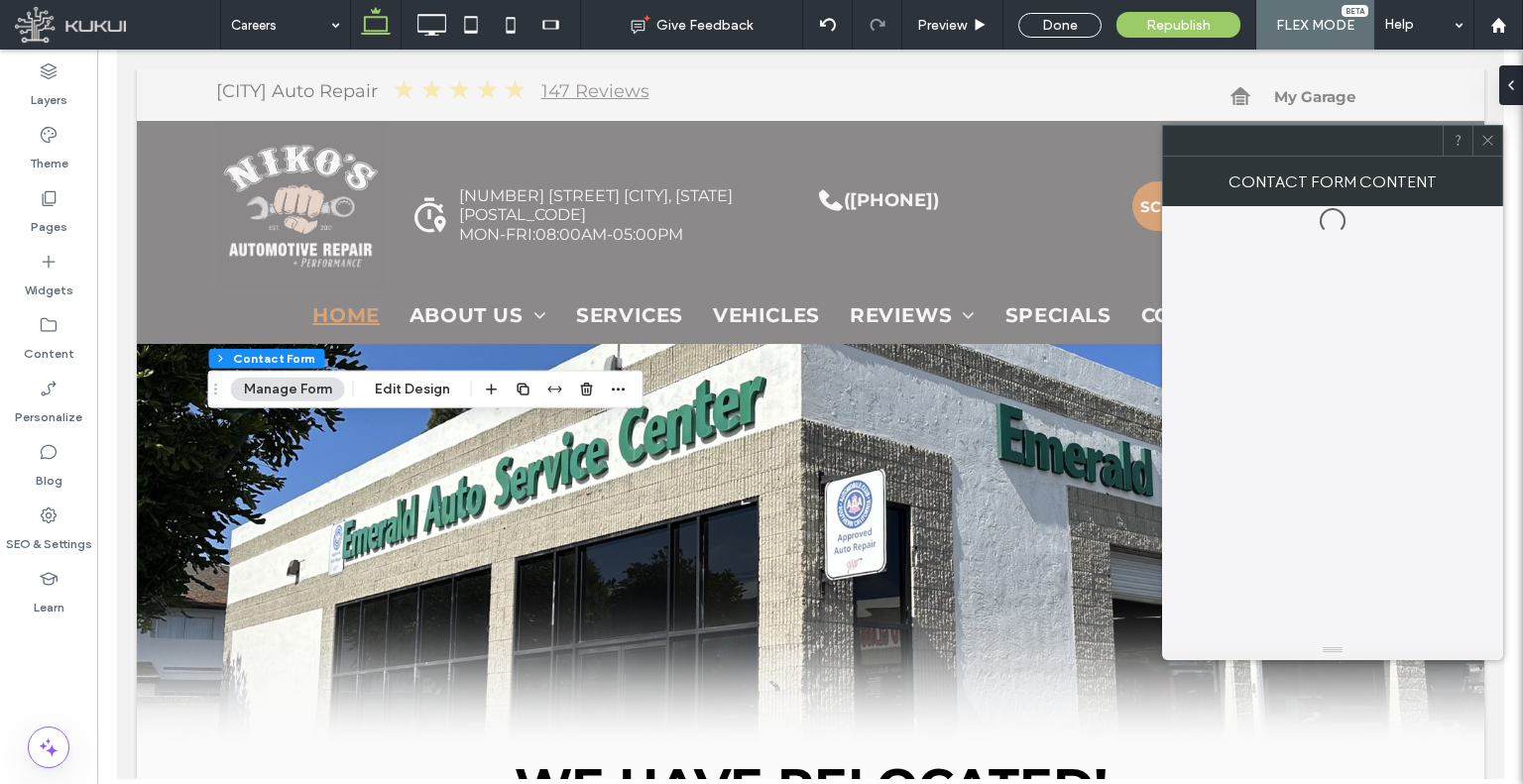 type on "*" 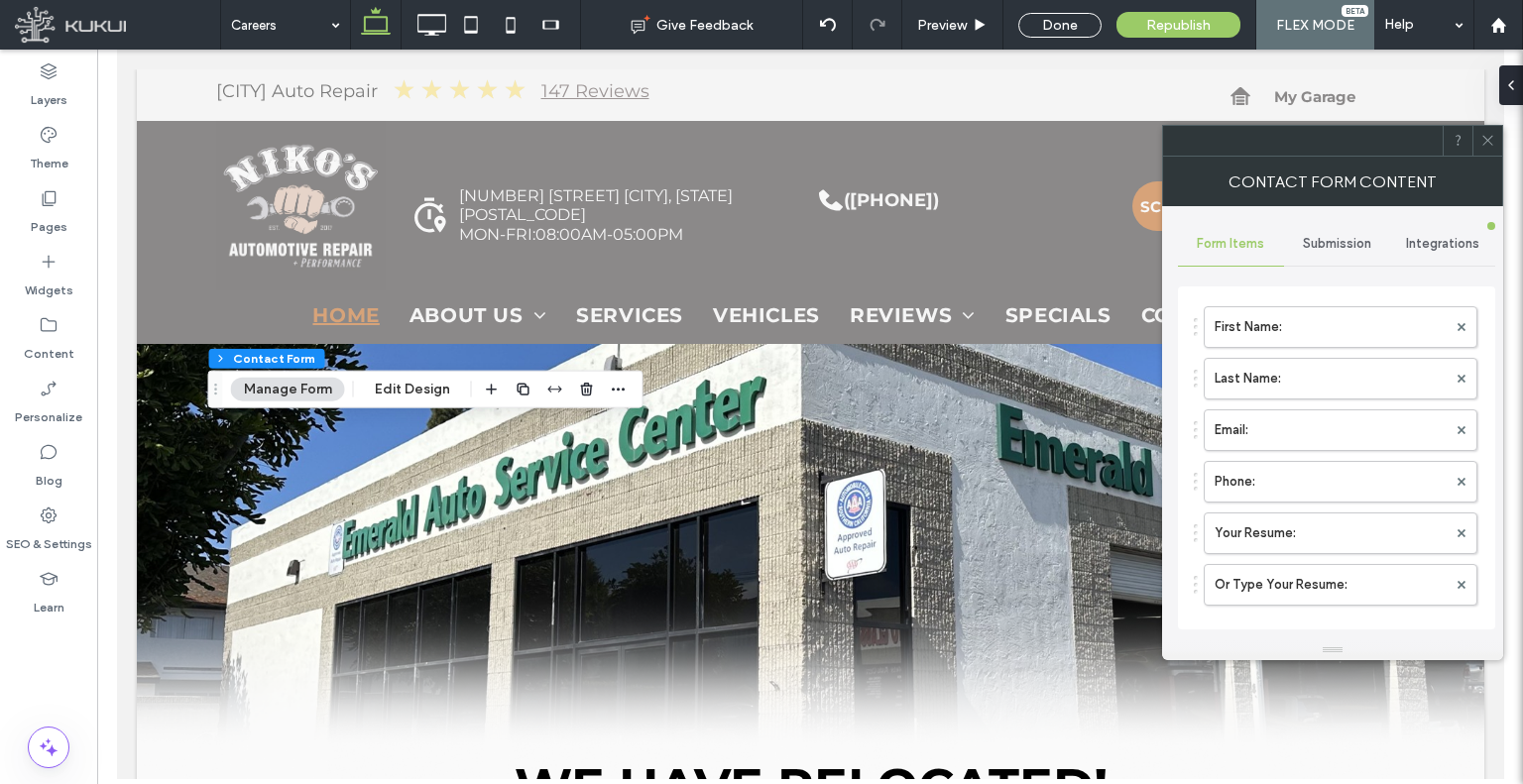 click on "Submission" at bounding box center [1337, 244] 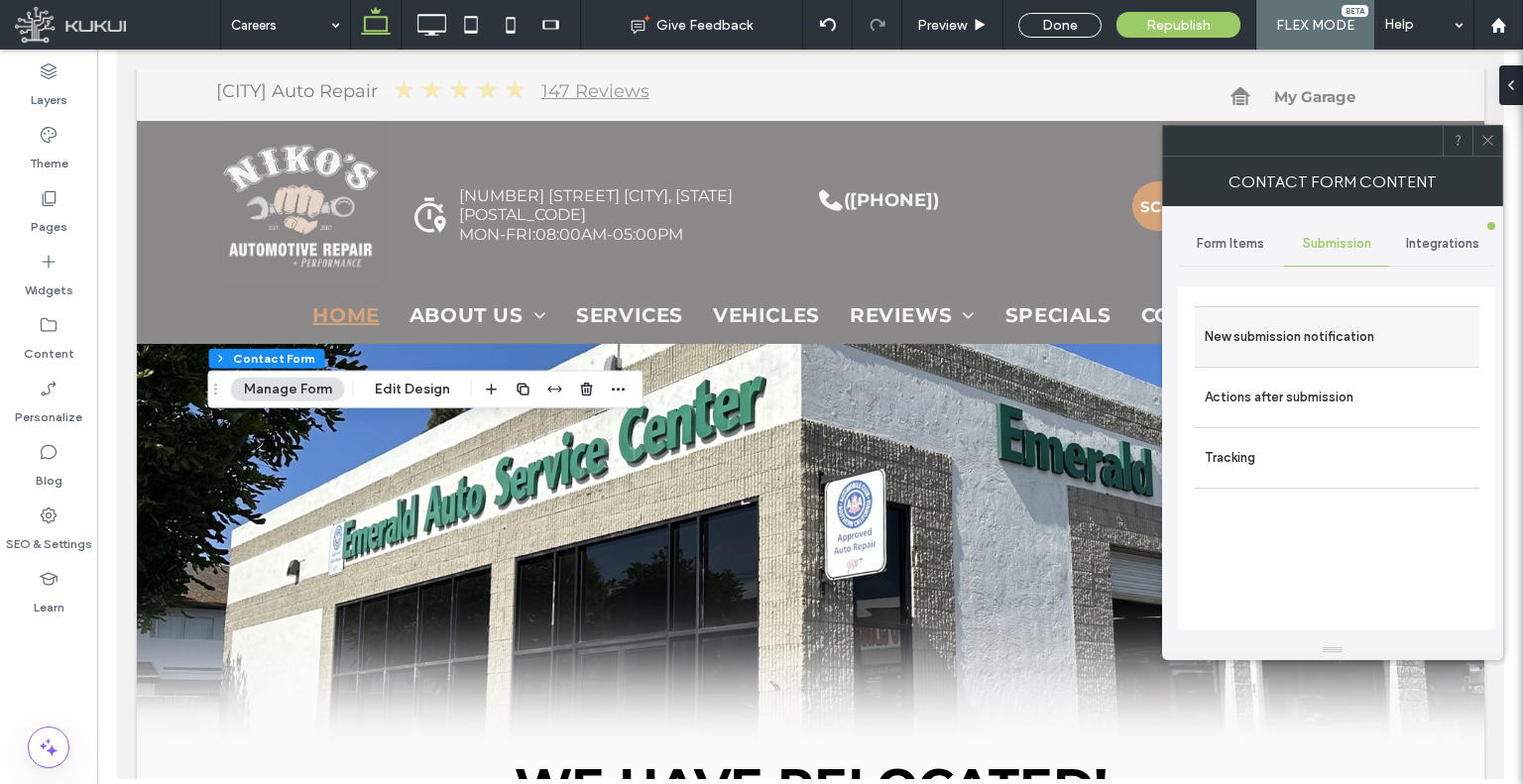 click on "New submission notification" at bounding box center (1337, 337) 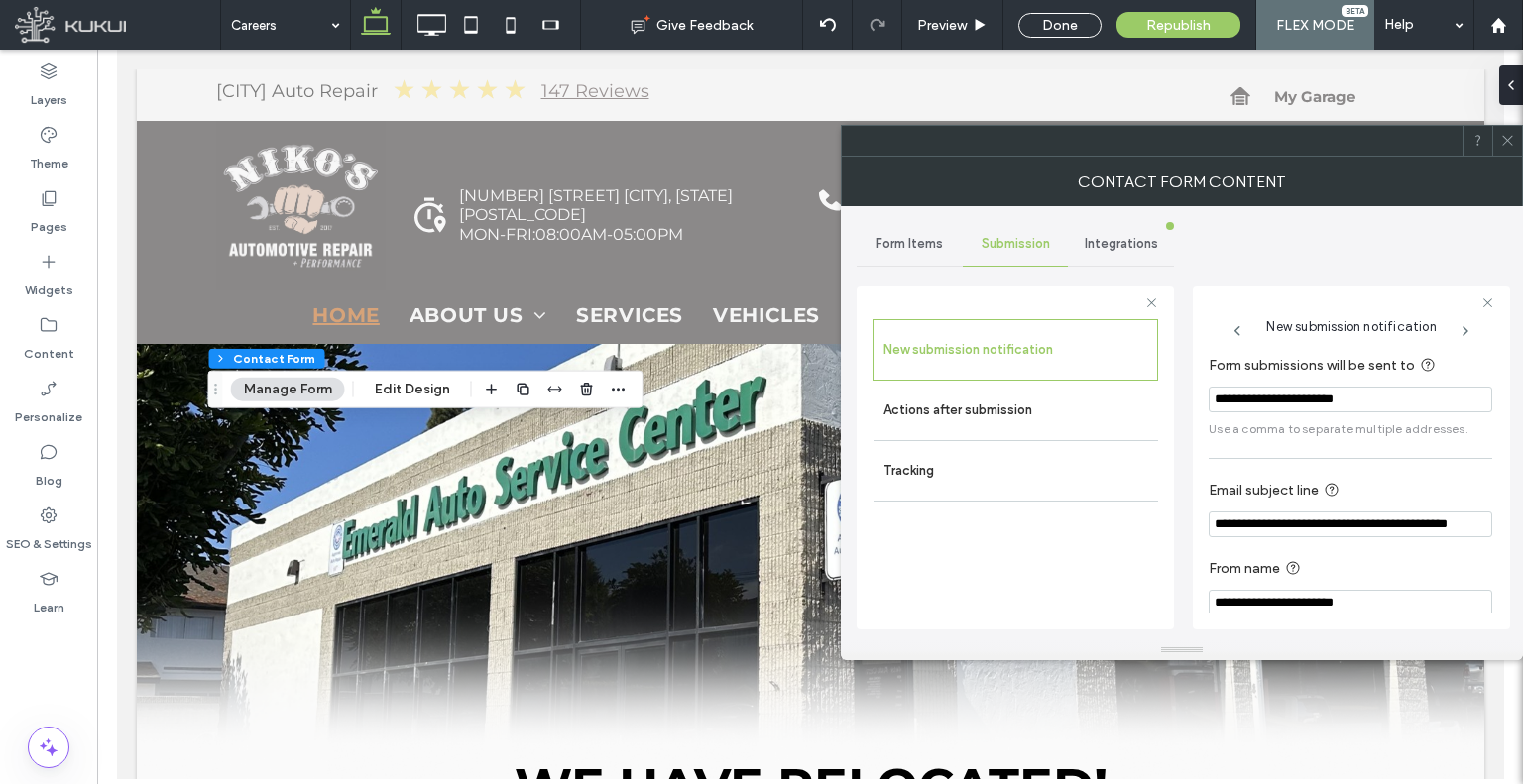 click on "**********" at bounding box center (1350, 399) 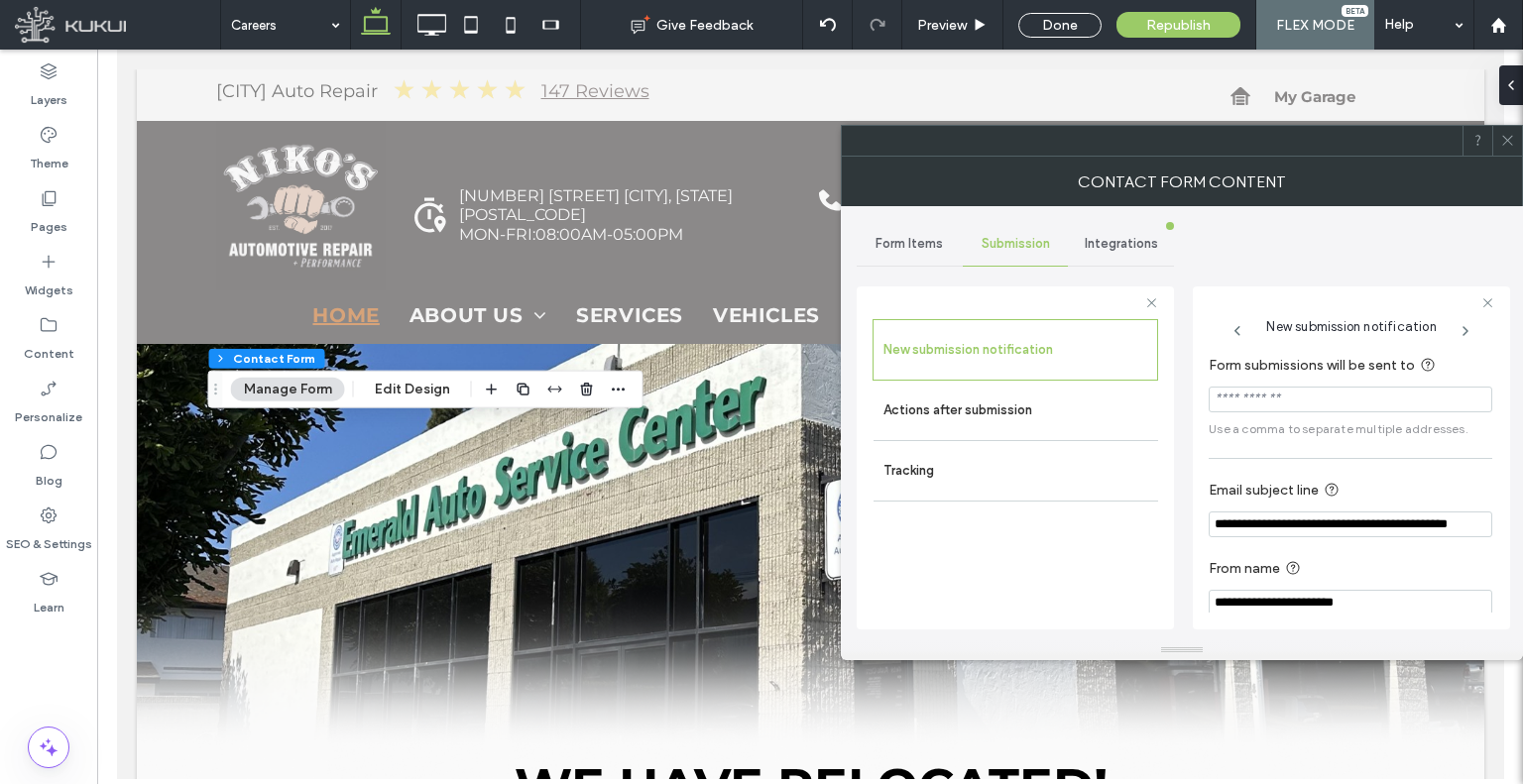 type 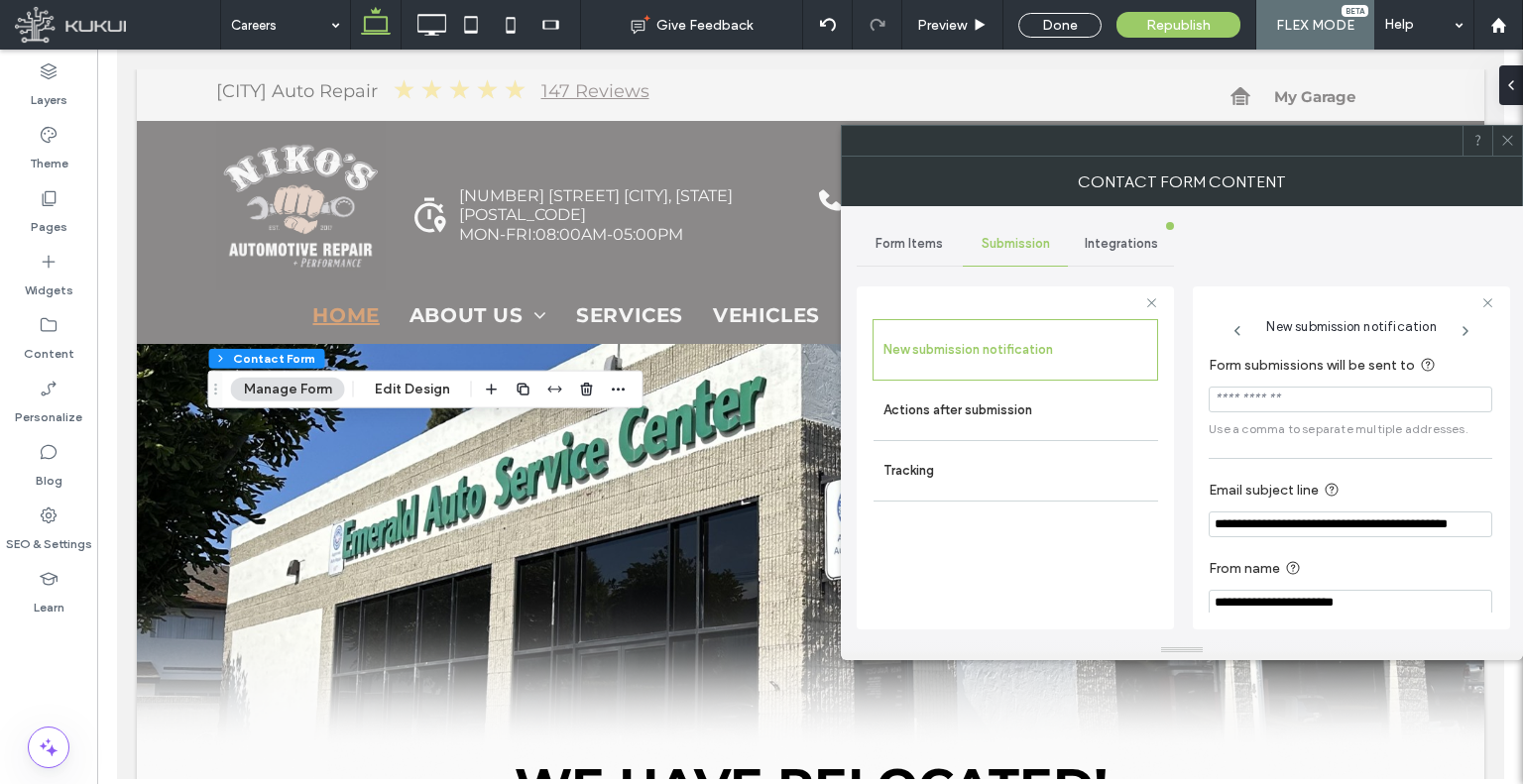 click 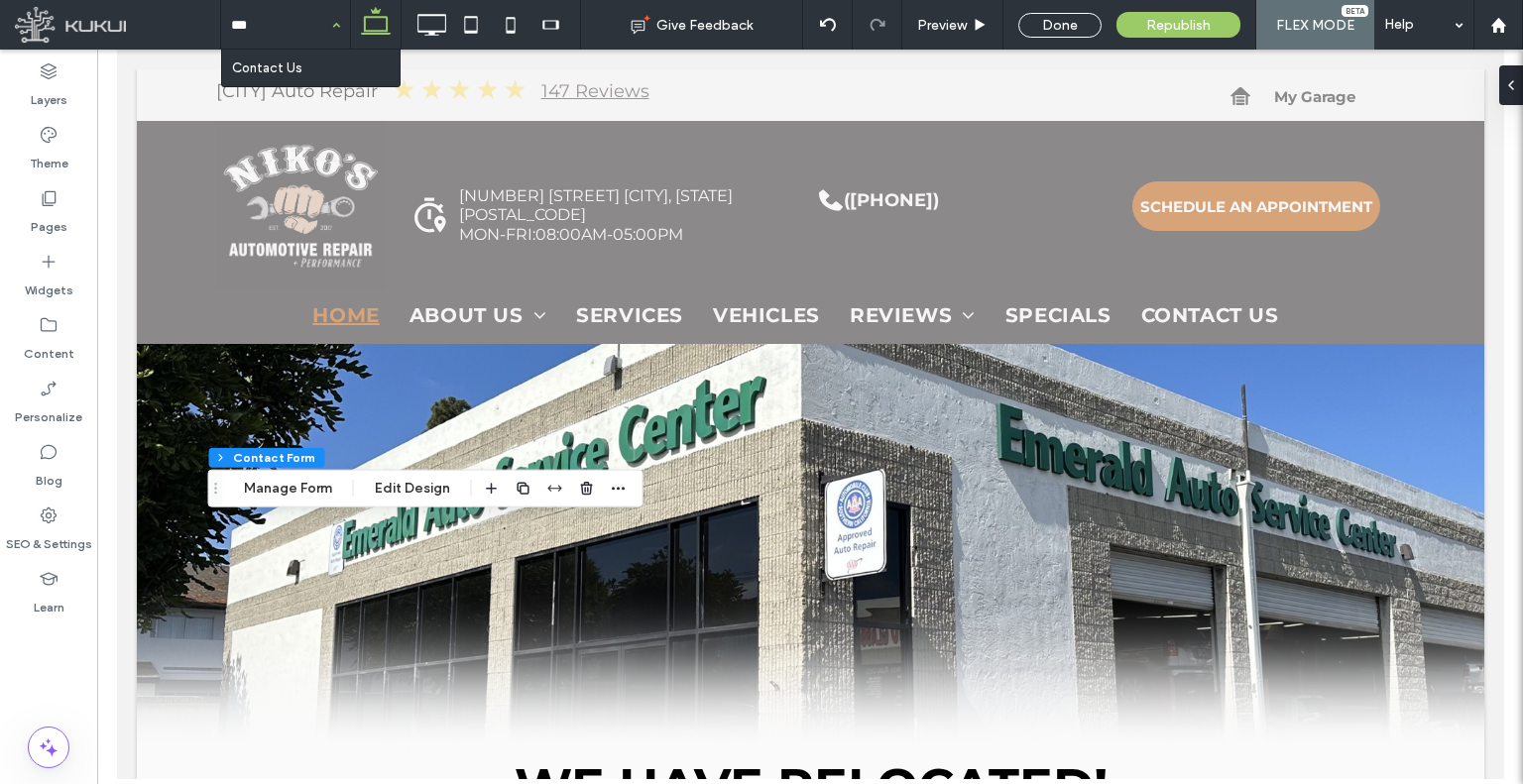 type on "****" 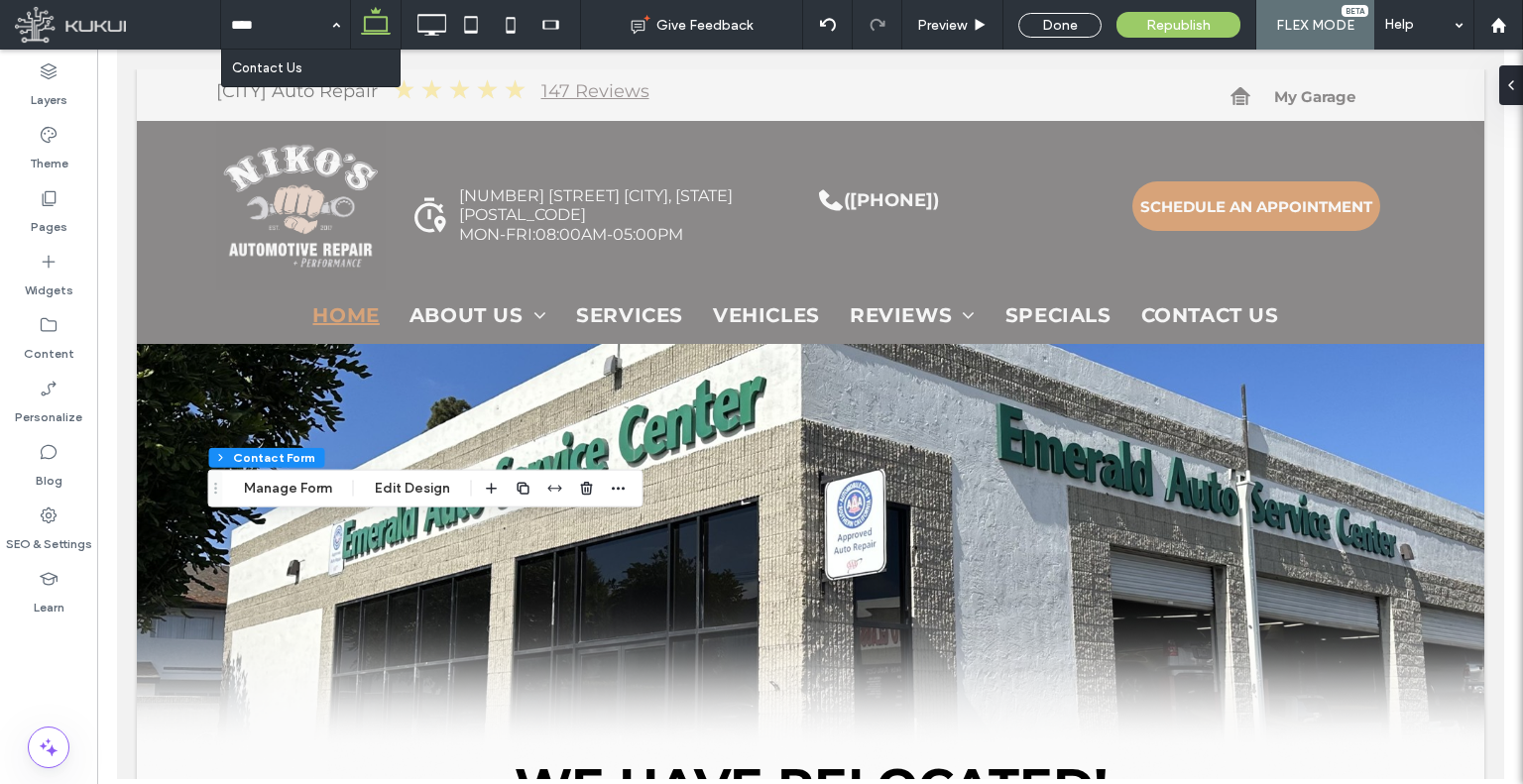 click at bounding box center [0, 0] 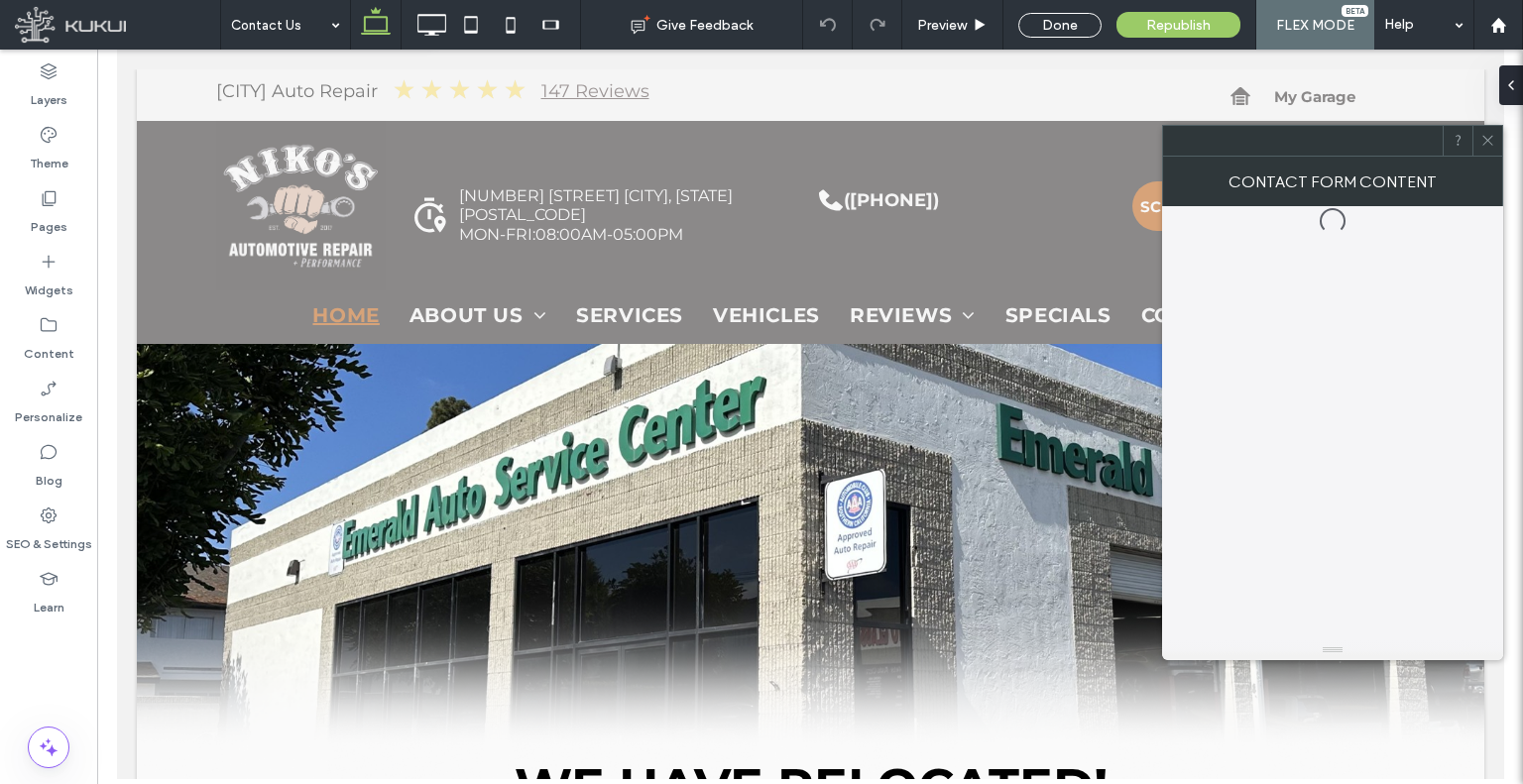type on "*" 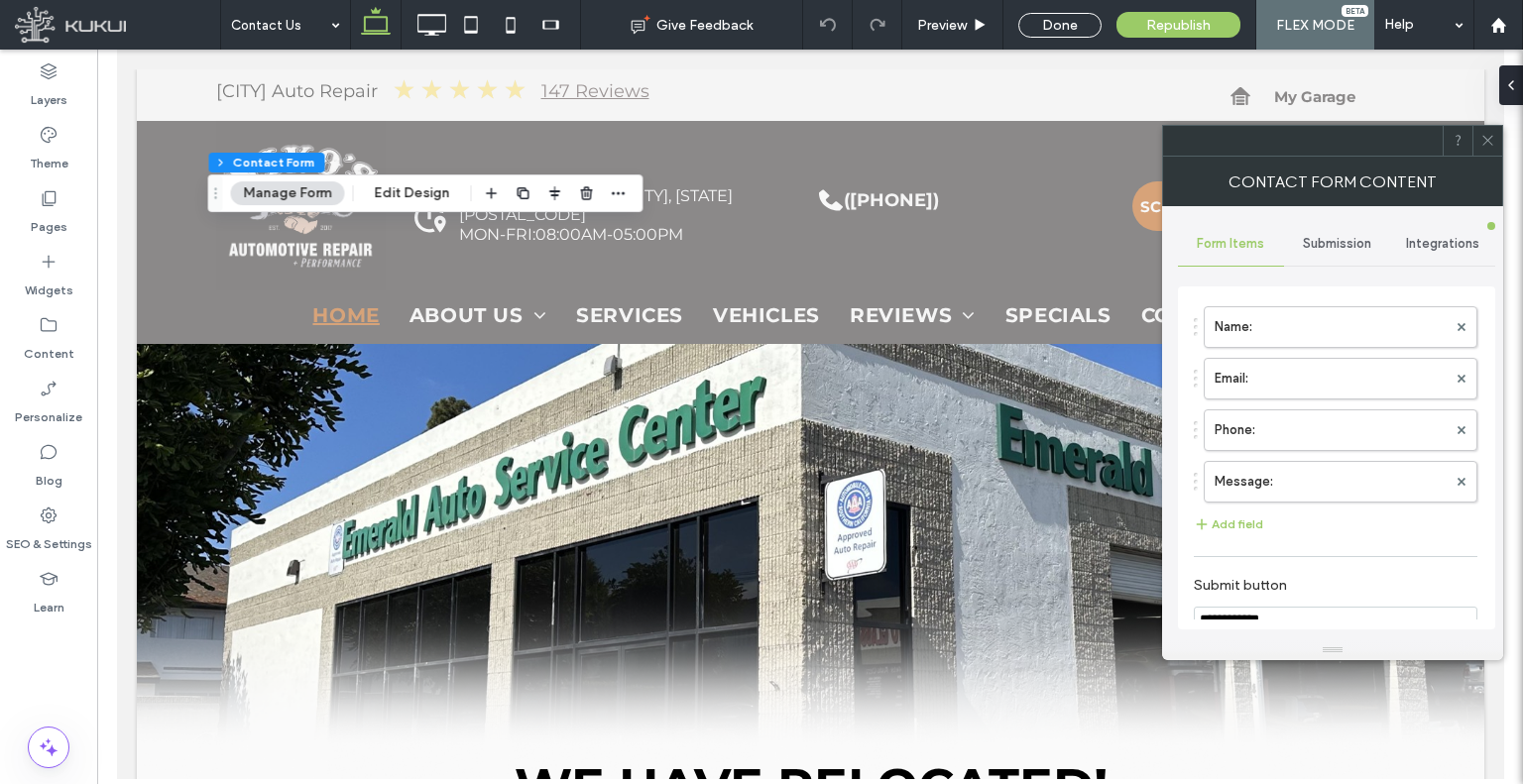 click on "Submission" at bounding box center [1337, 244] 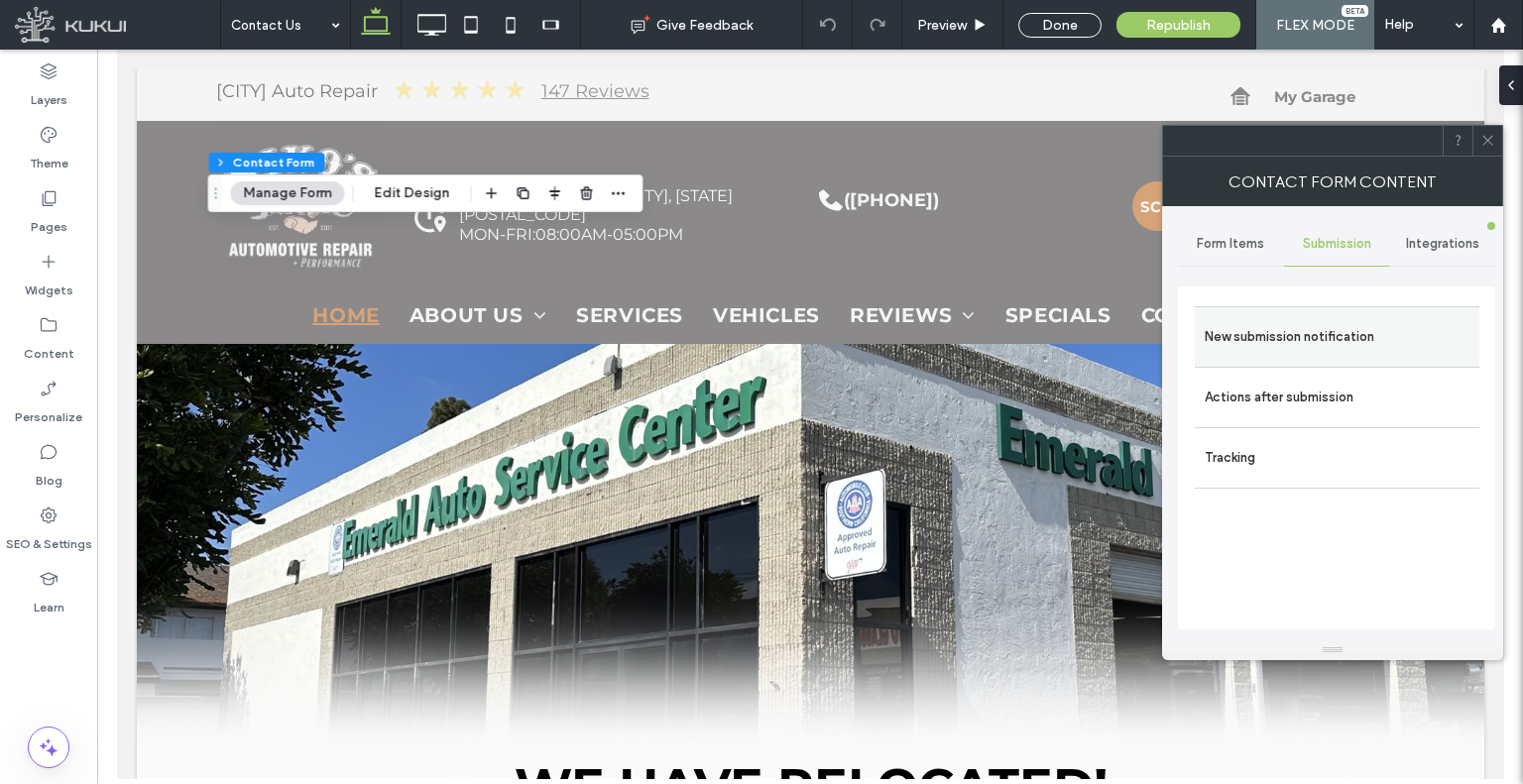 click on "New submission notification" at bounding box center (1337, 337) 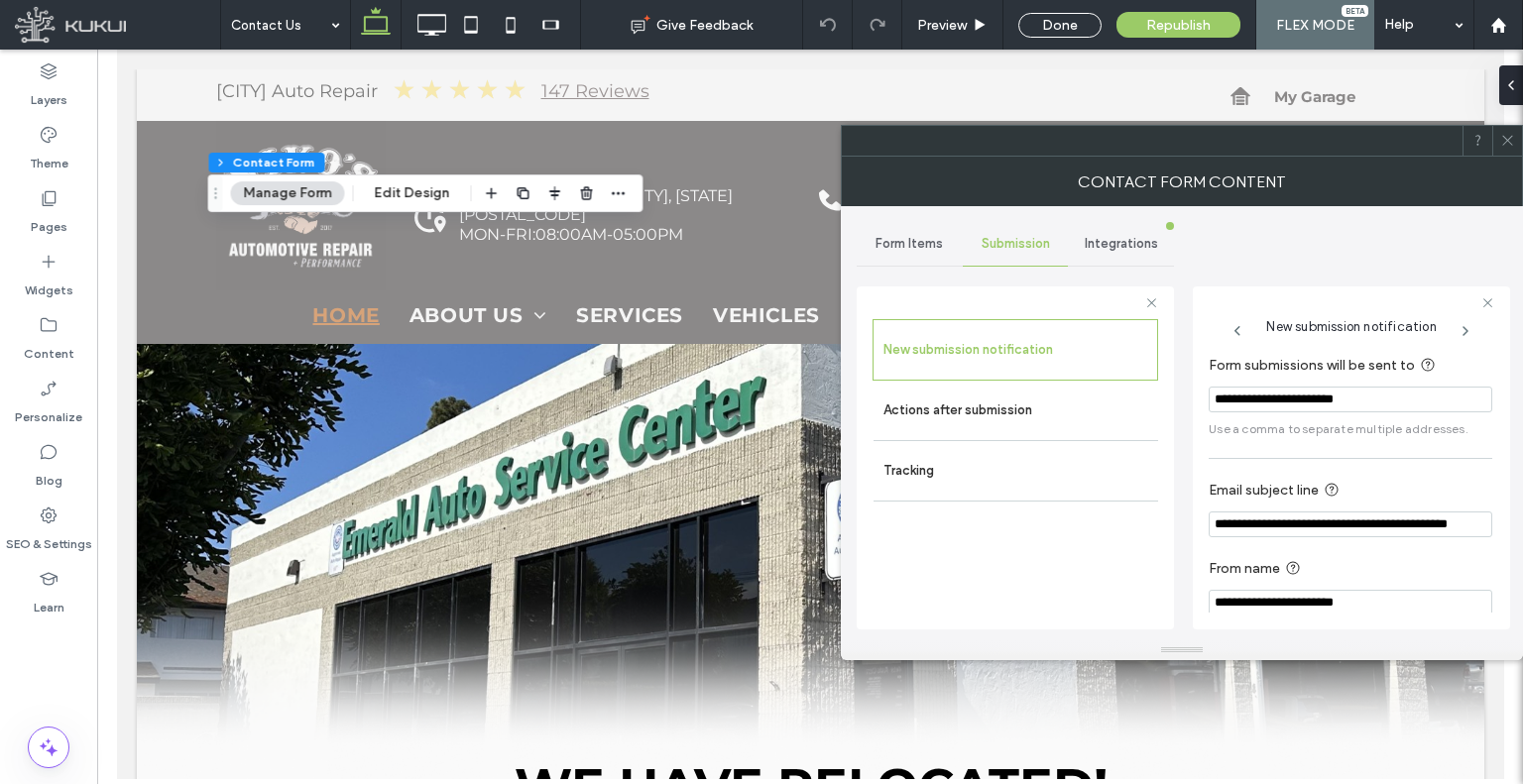 click on "Form submissions will be sent to" at bounding box center [1347, 366] 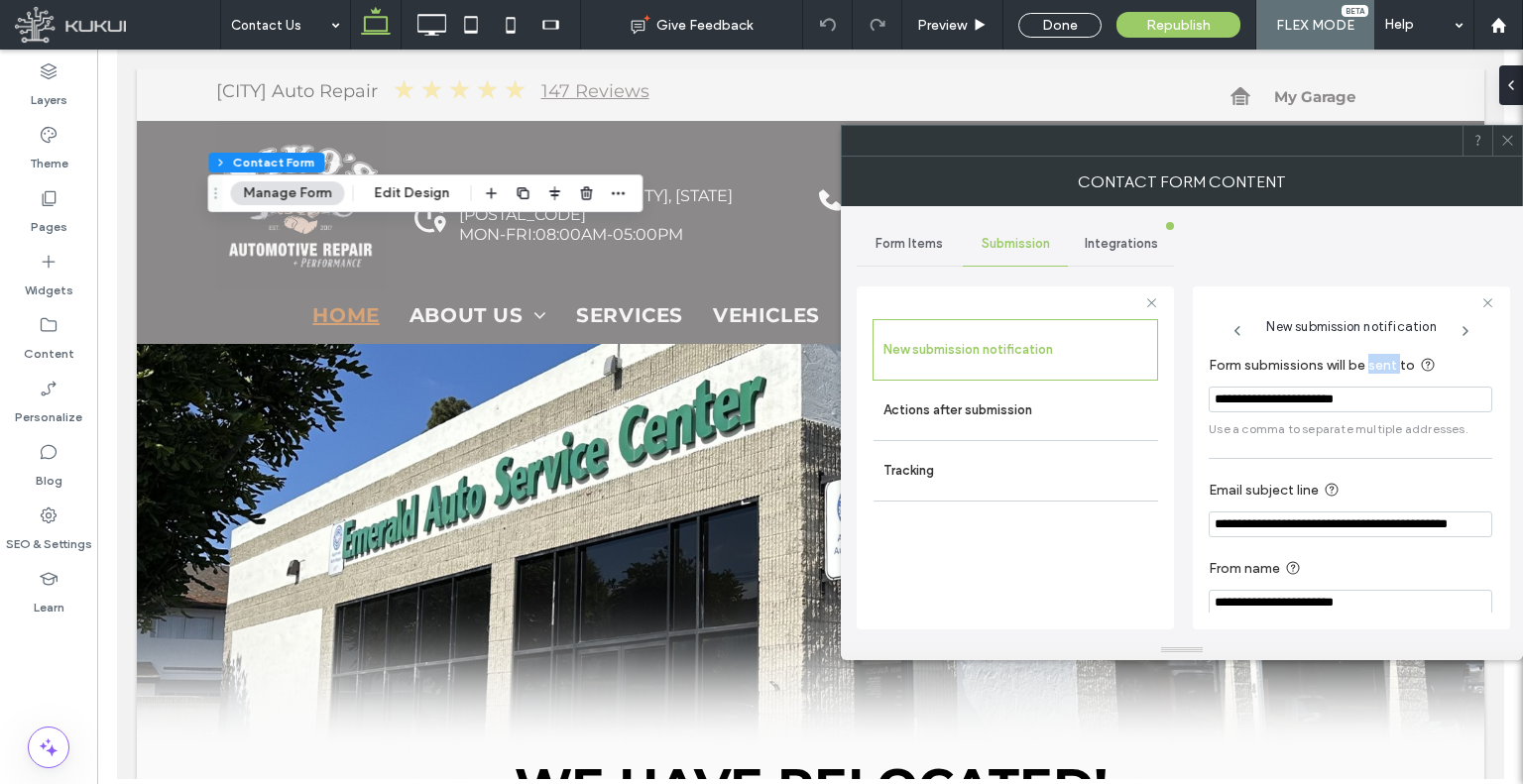 click on "Form submissions will be sent to" at bounding box center (1347, 366) 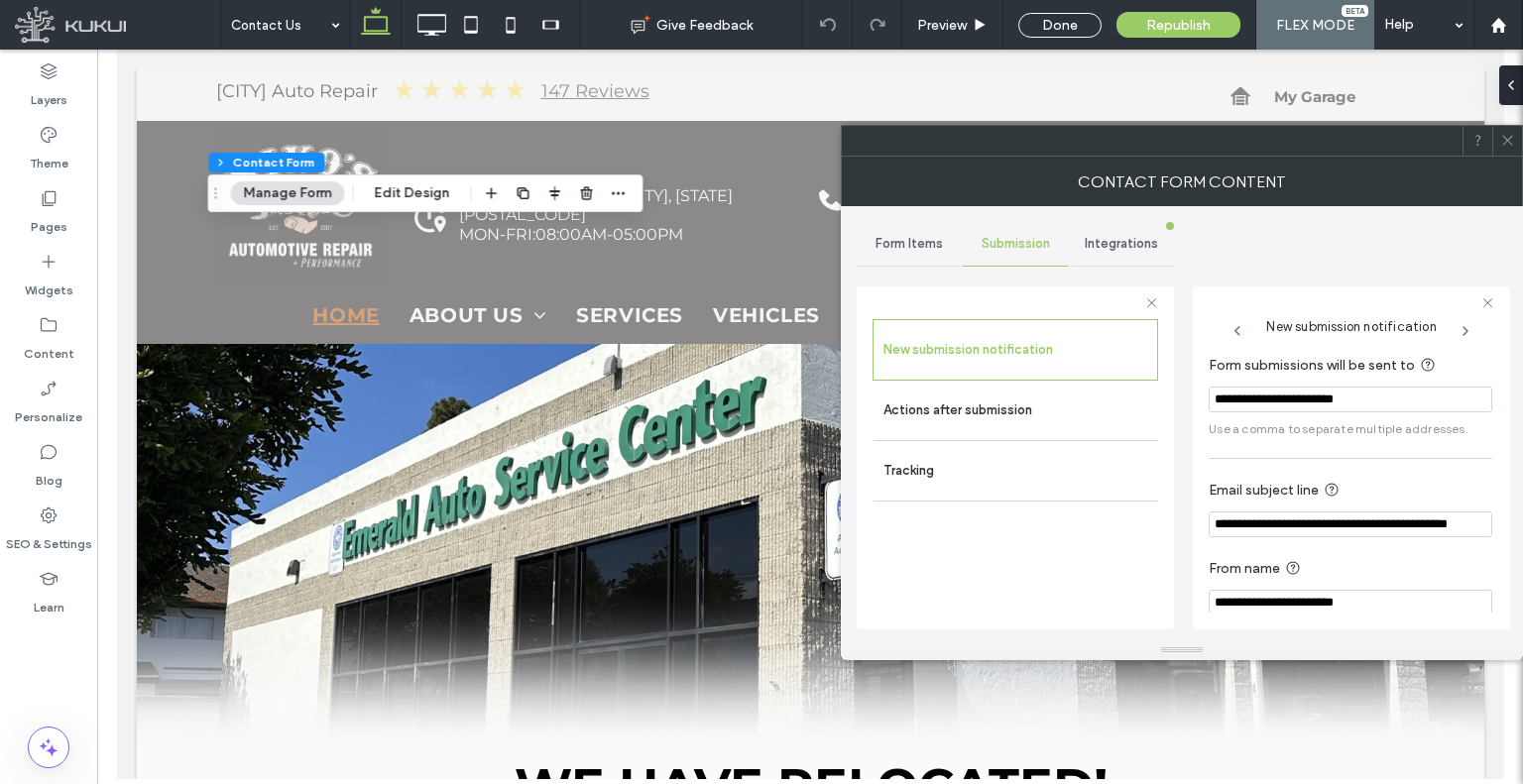 click on "**********" at bounding box center (1350, 399) 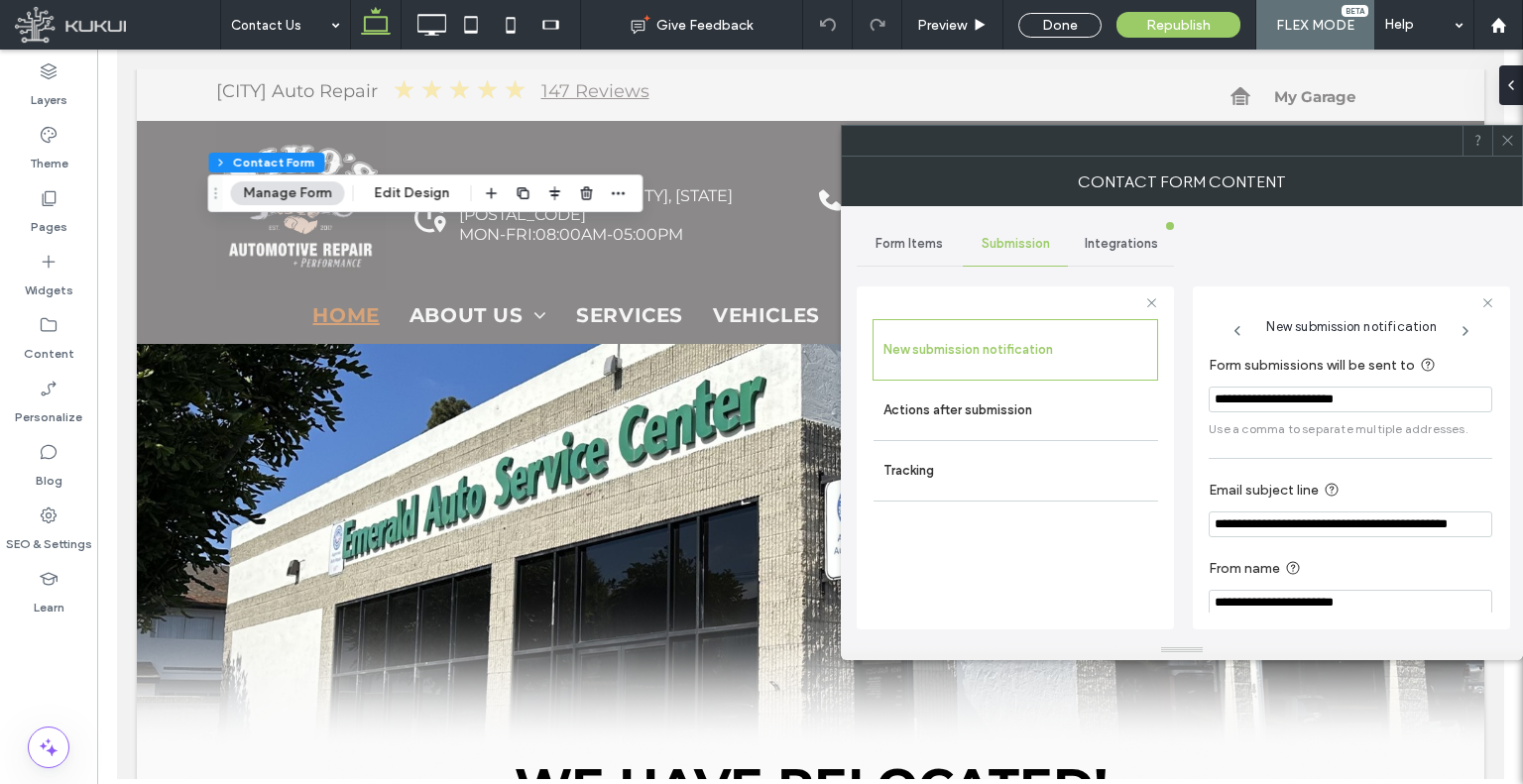 click on "**********" at bounding box center (1350, 399) 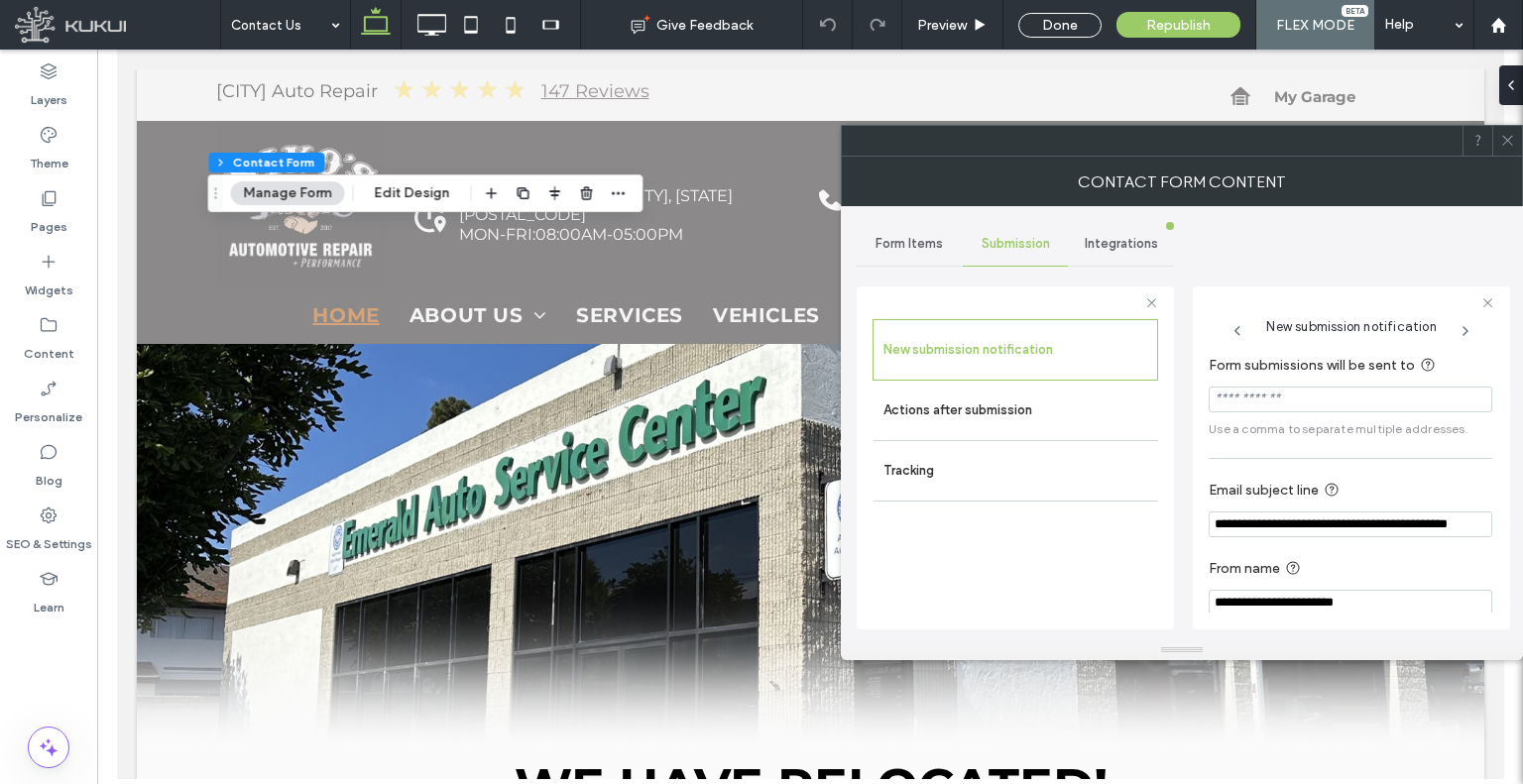 type 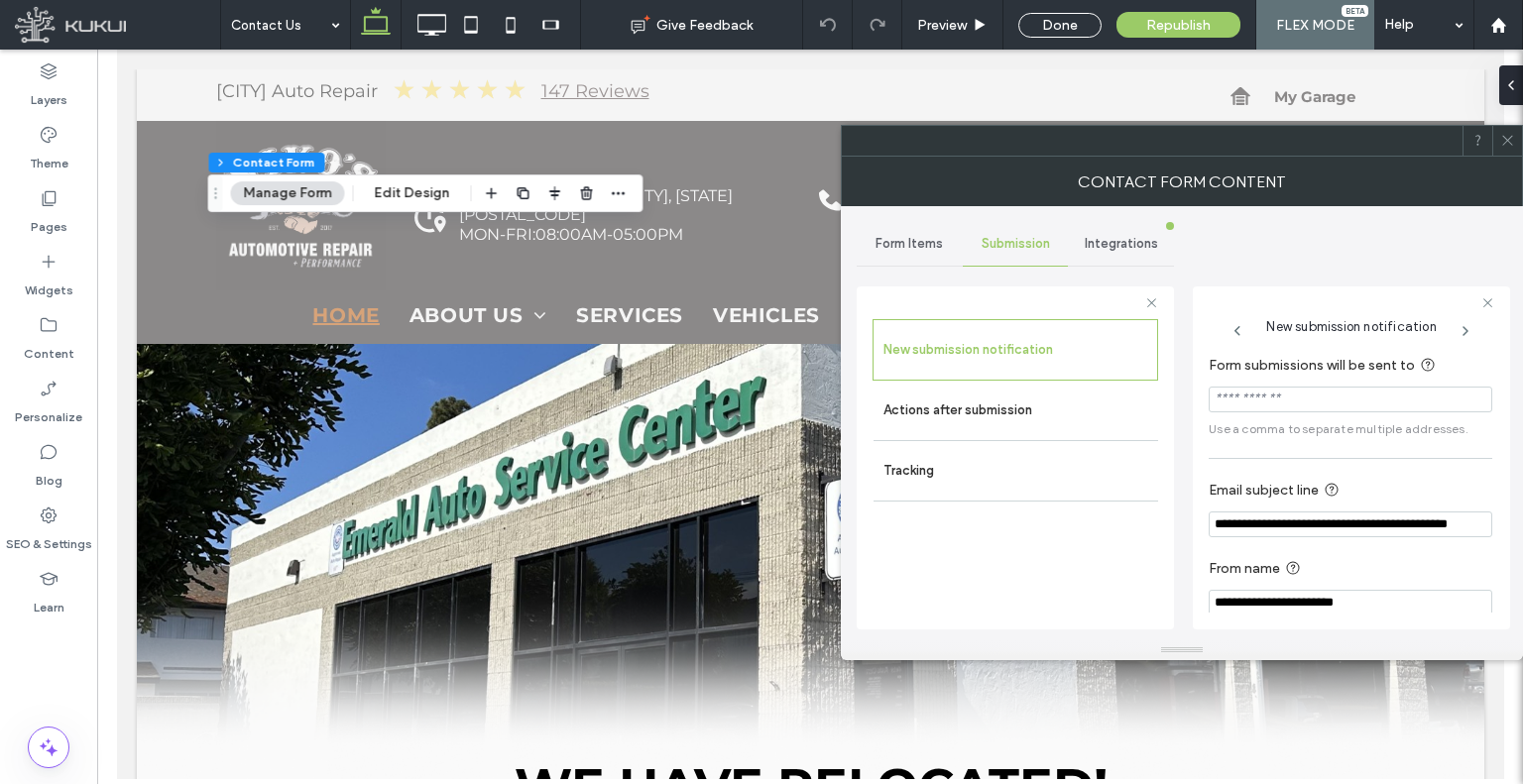 click 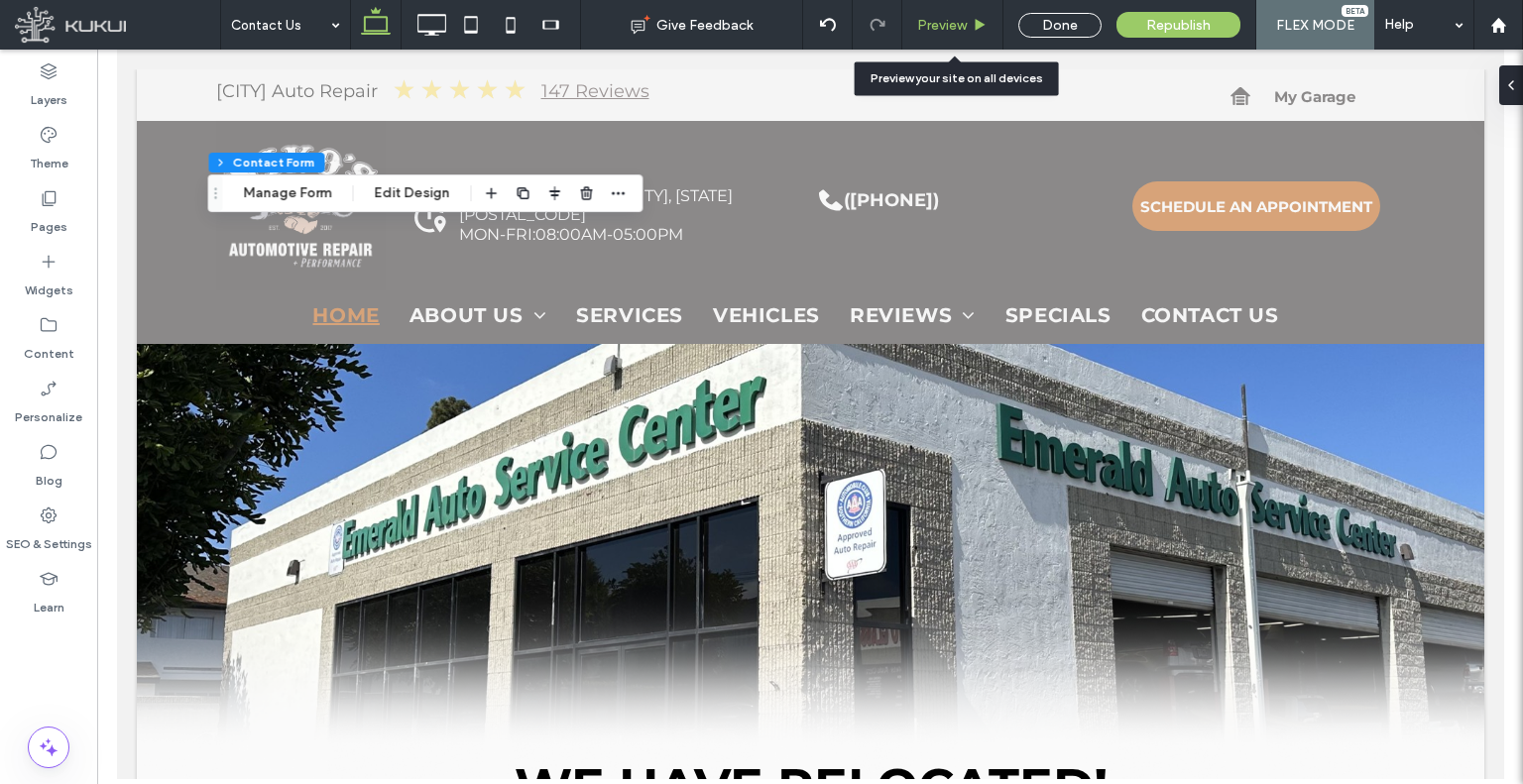click on "Preview" at bounding box center [942, 25] 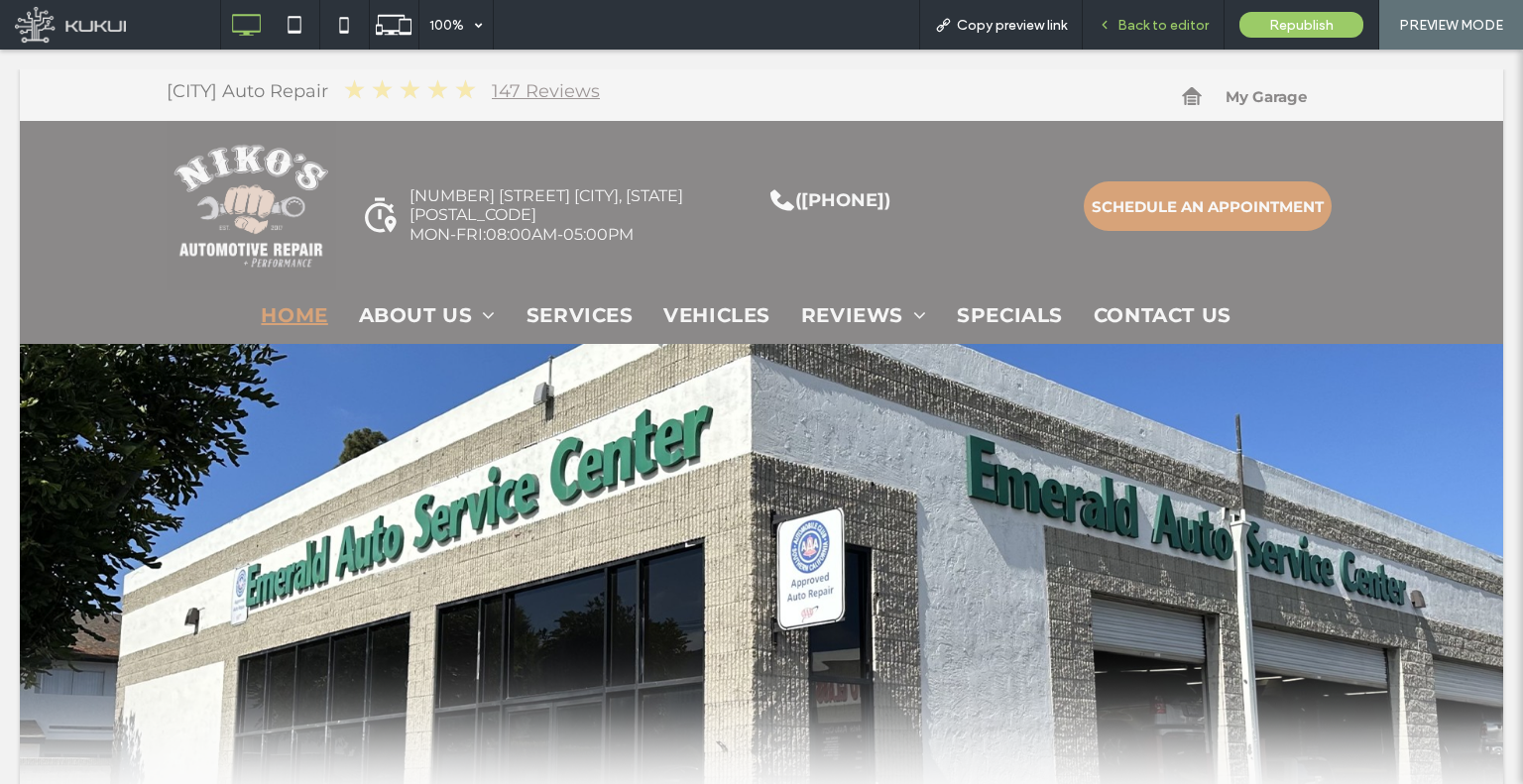 click on "Back to editor" at bounding box center (1163, 25) 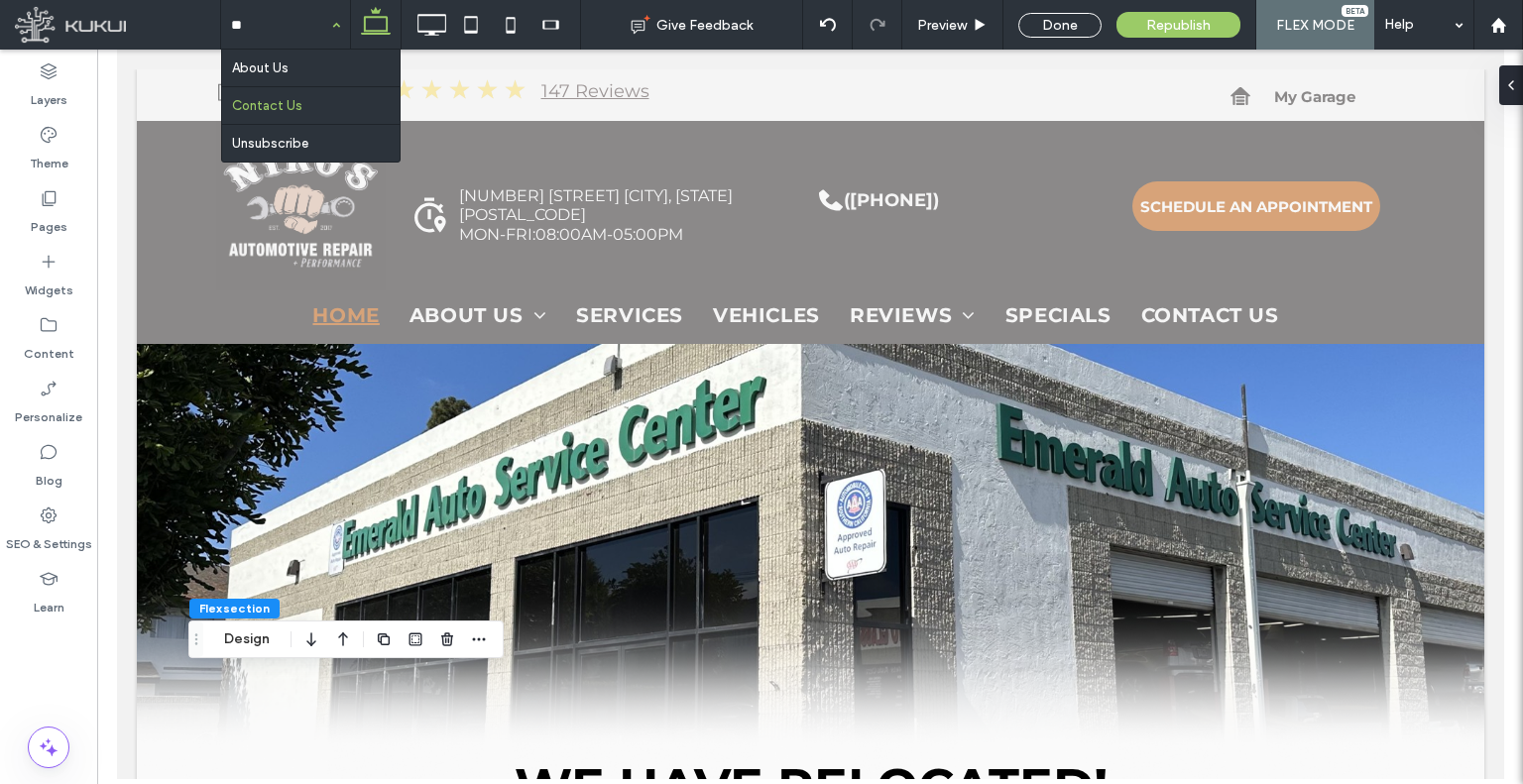 type on "***" 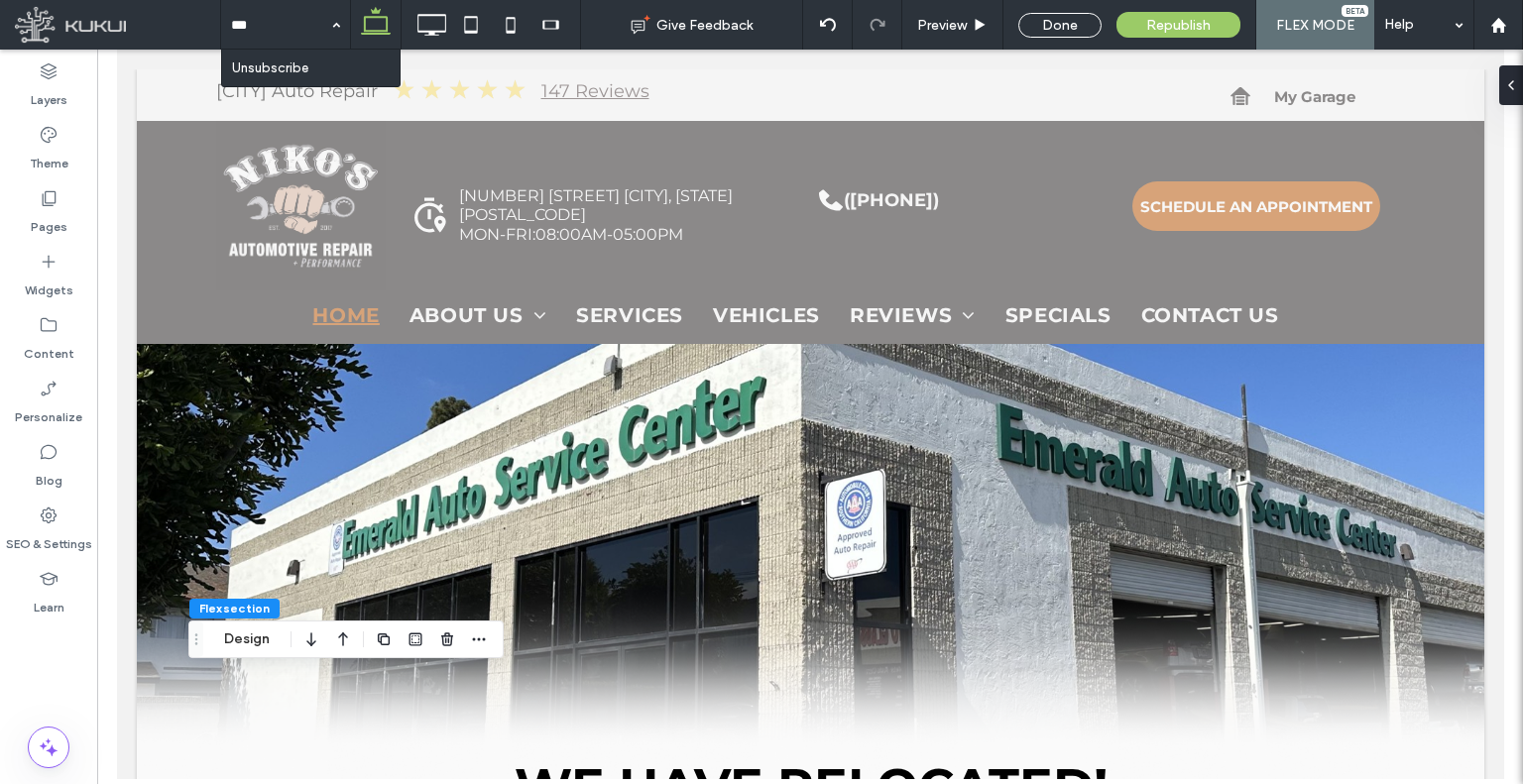 click at bounding box center [0, 0] 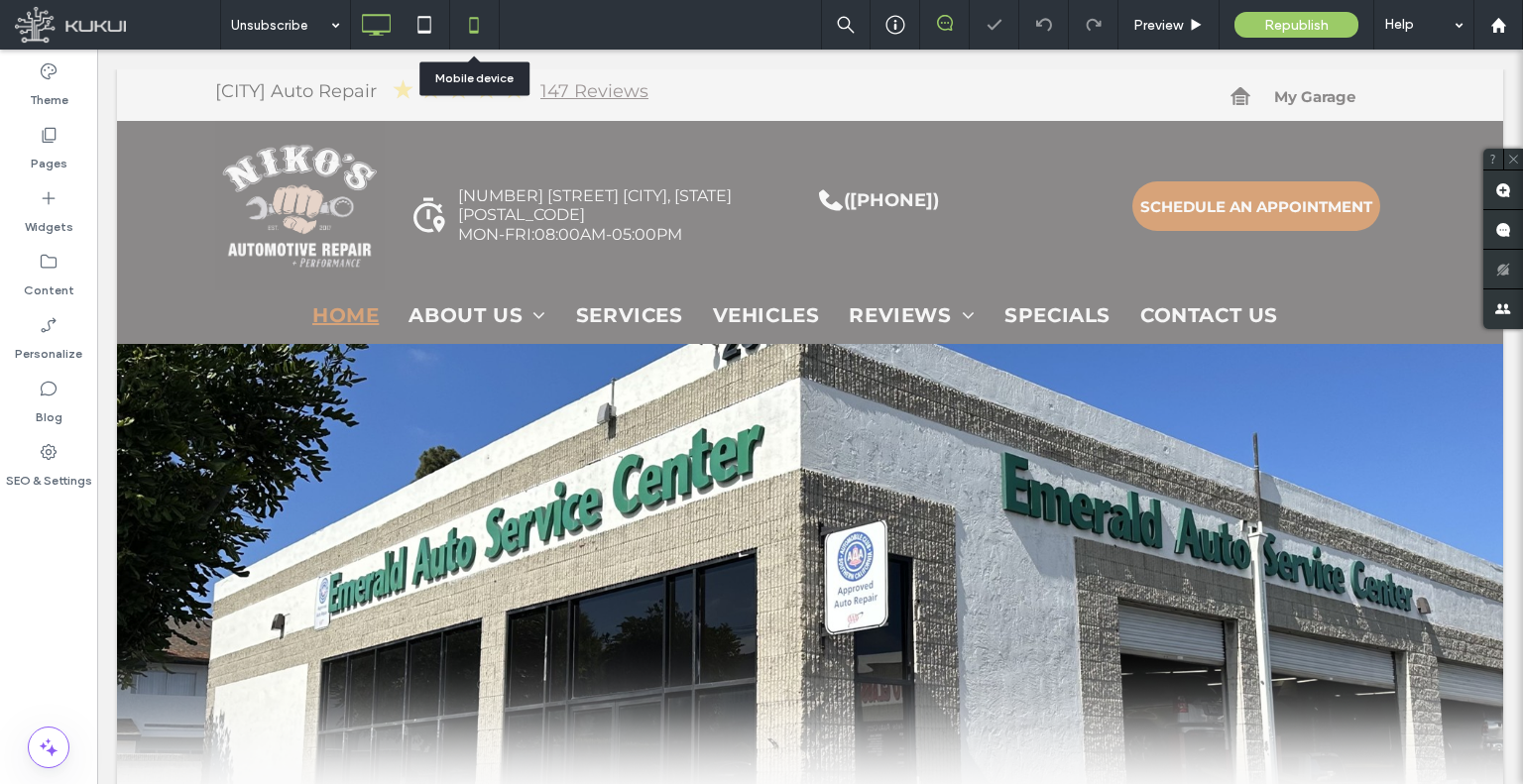 click 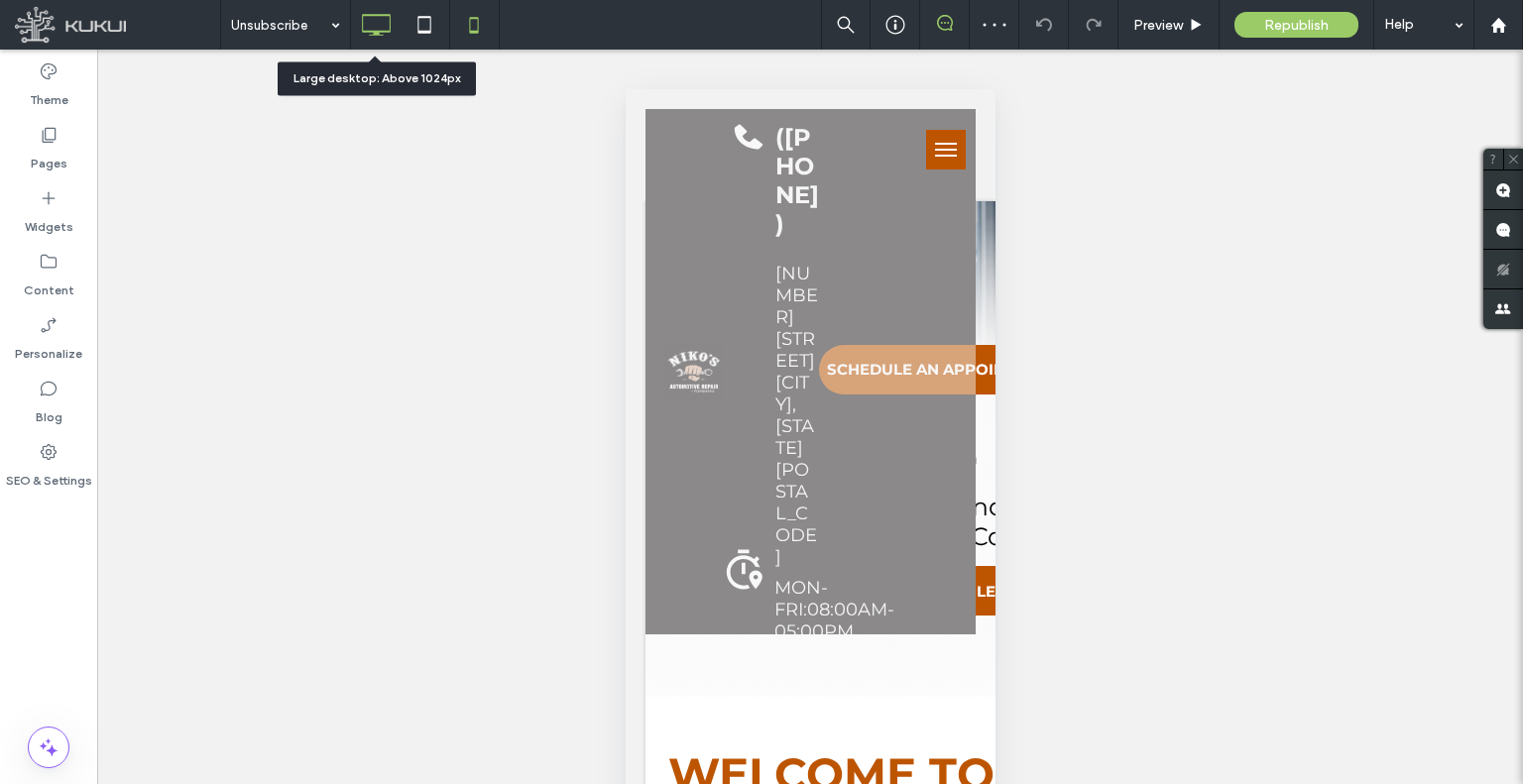 click 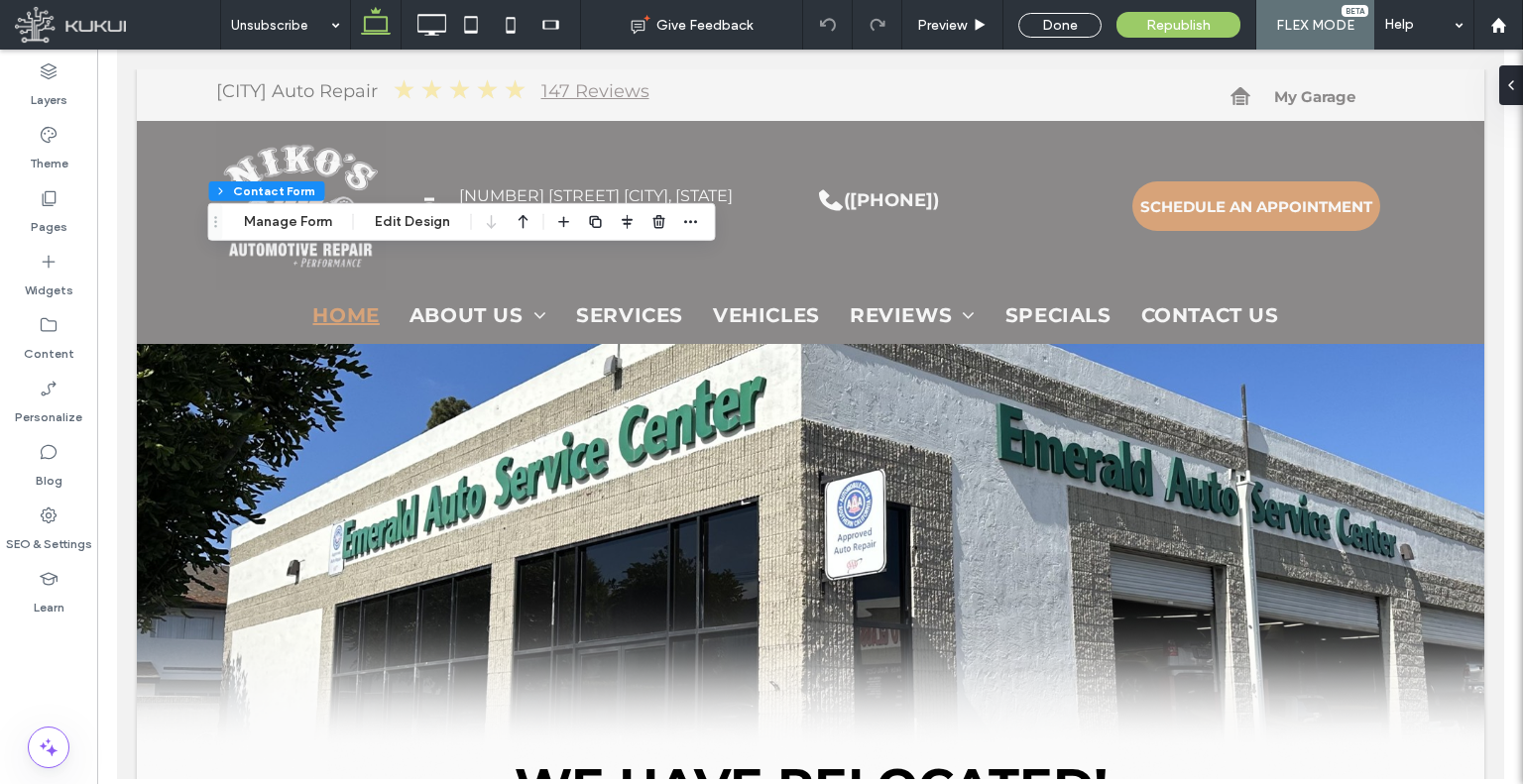 type on "*" 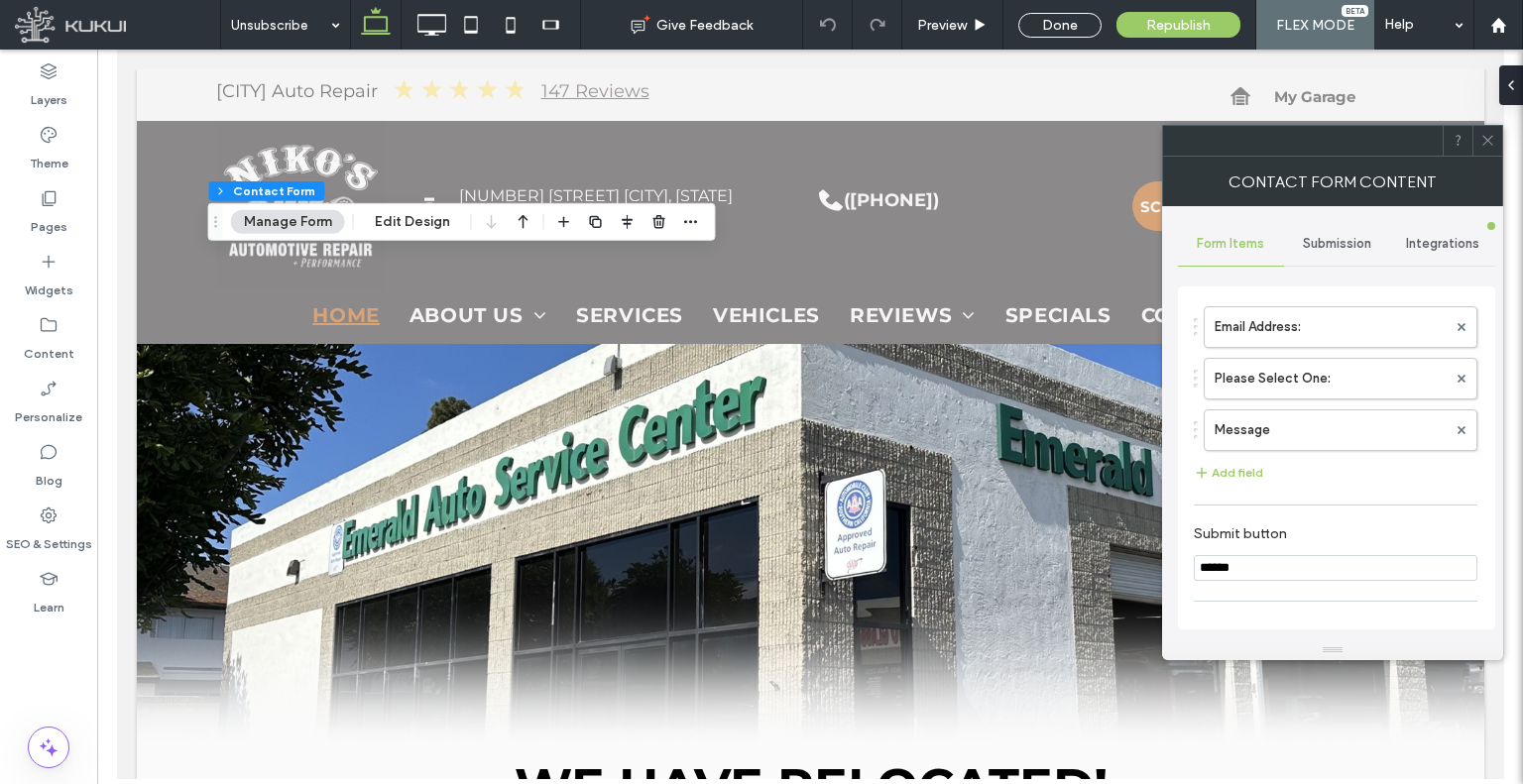 click on "Submission" at bounding box center (1337, 244) 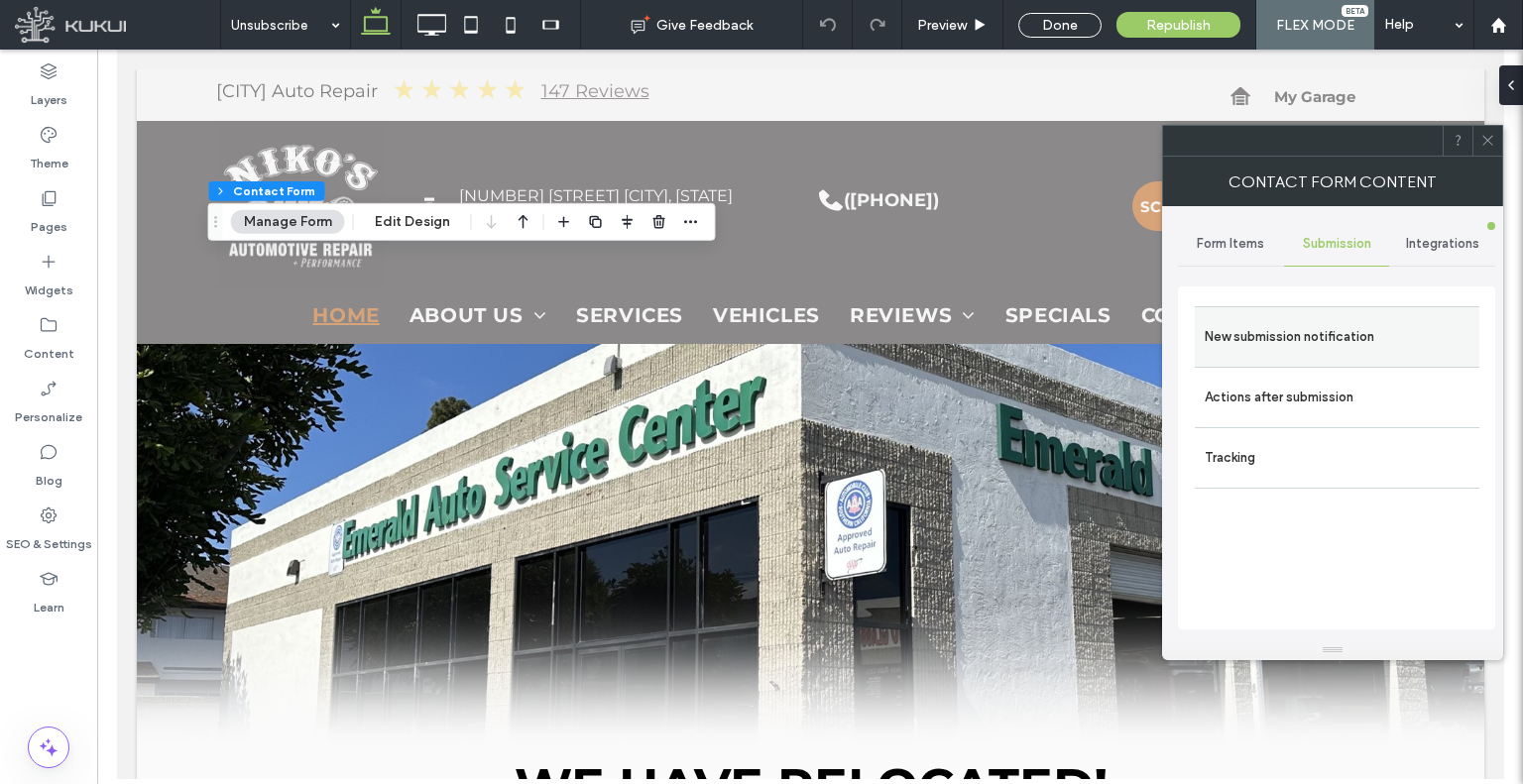 click on "New submission notification" at bounding box center [1337, 337] 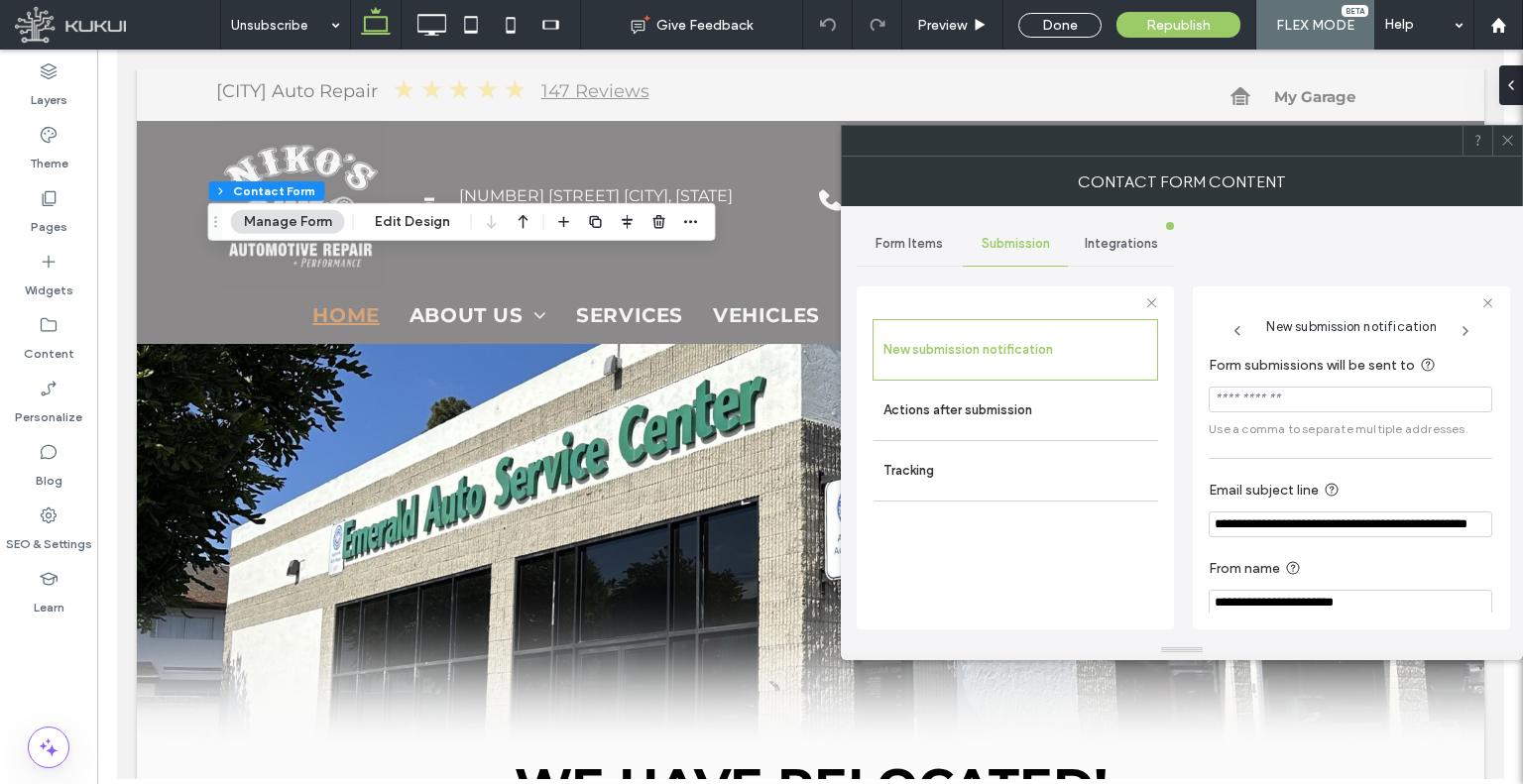 click 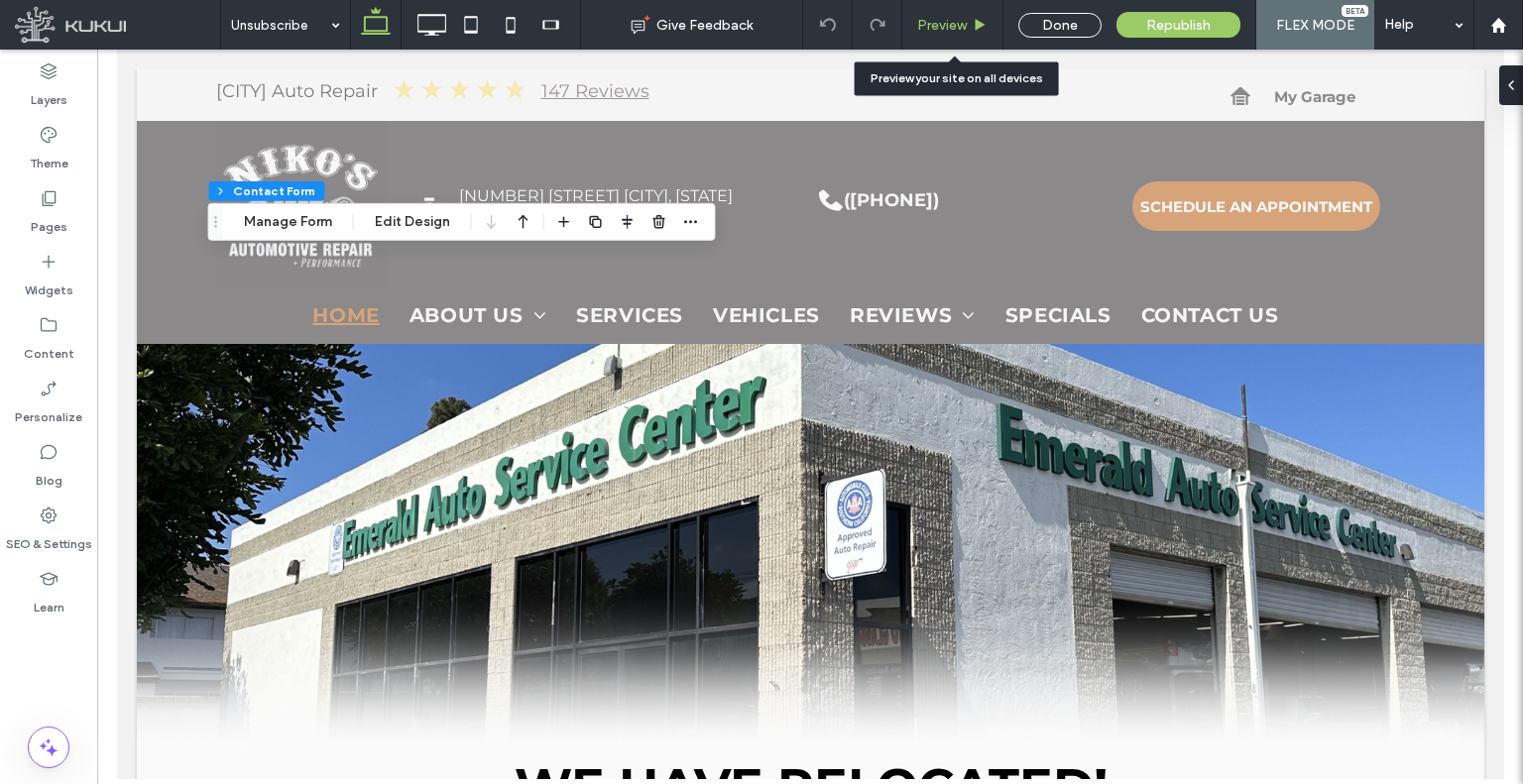 click on "Preview" at bounding box center [952, 25] 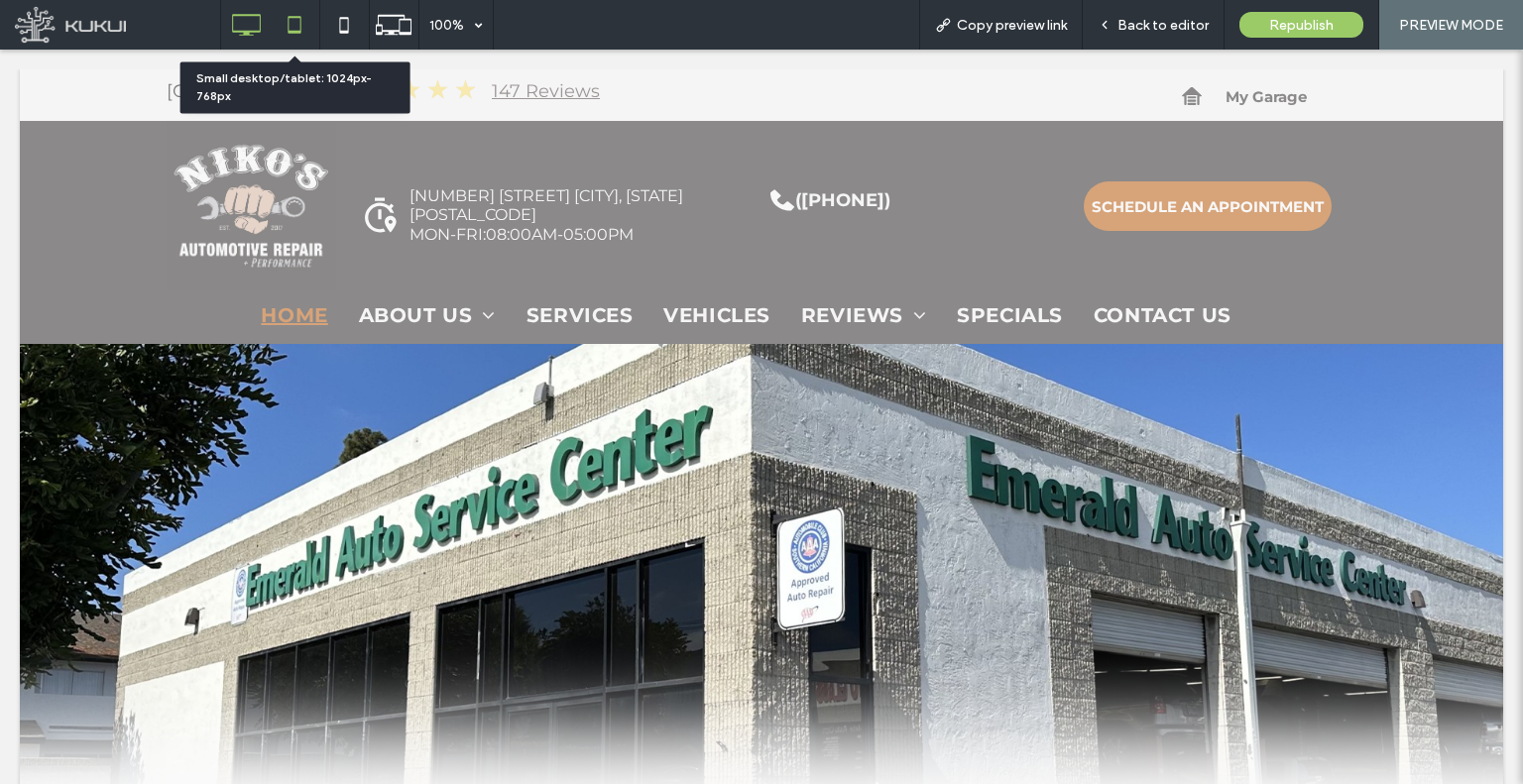click 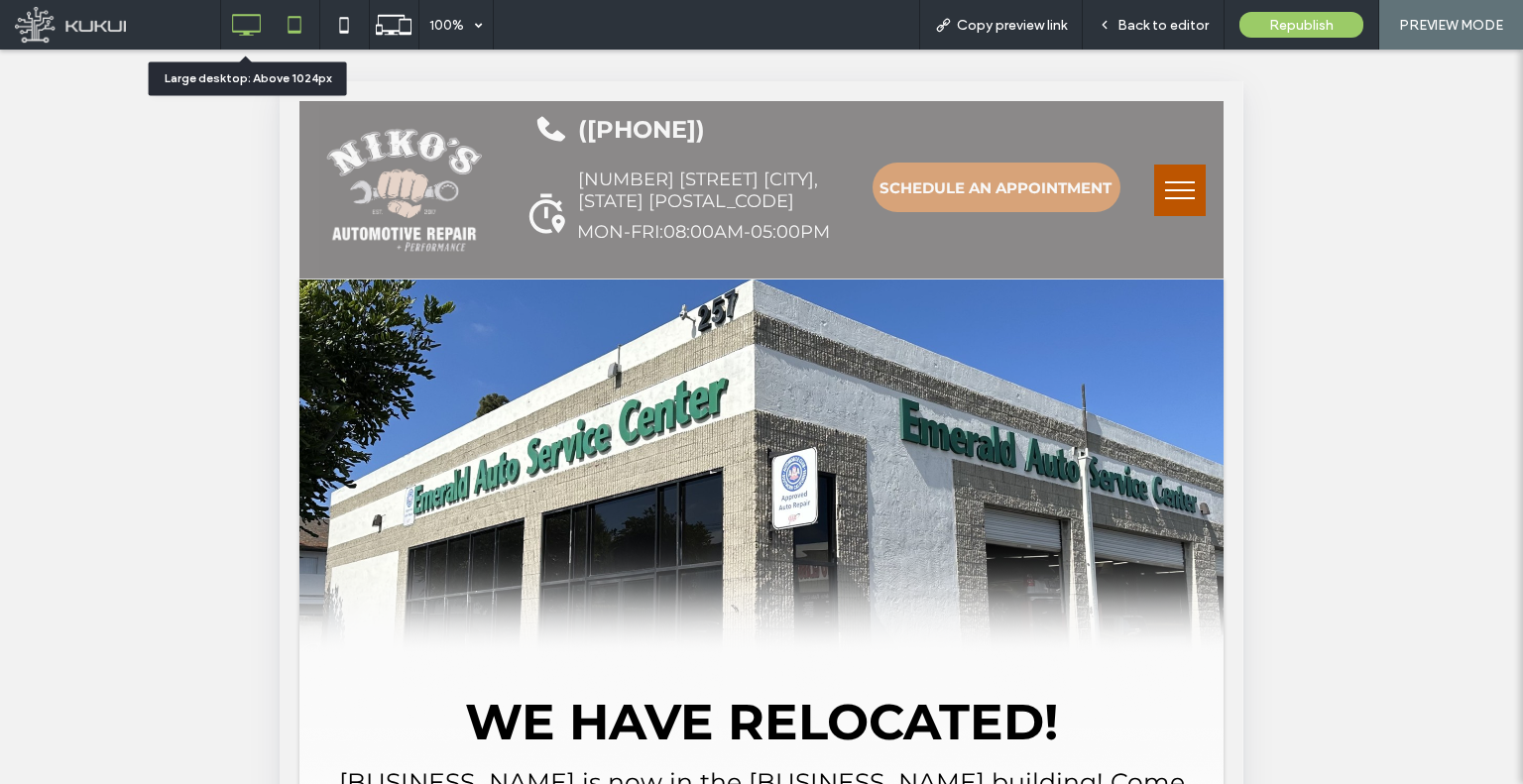 click 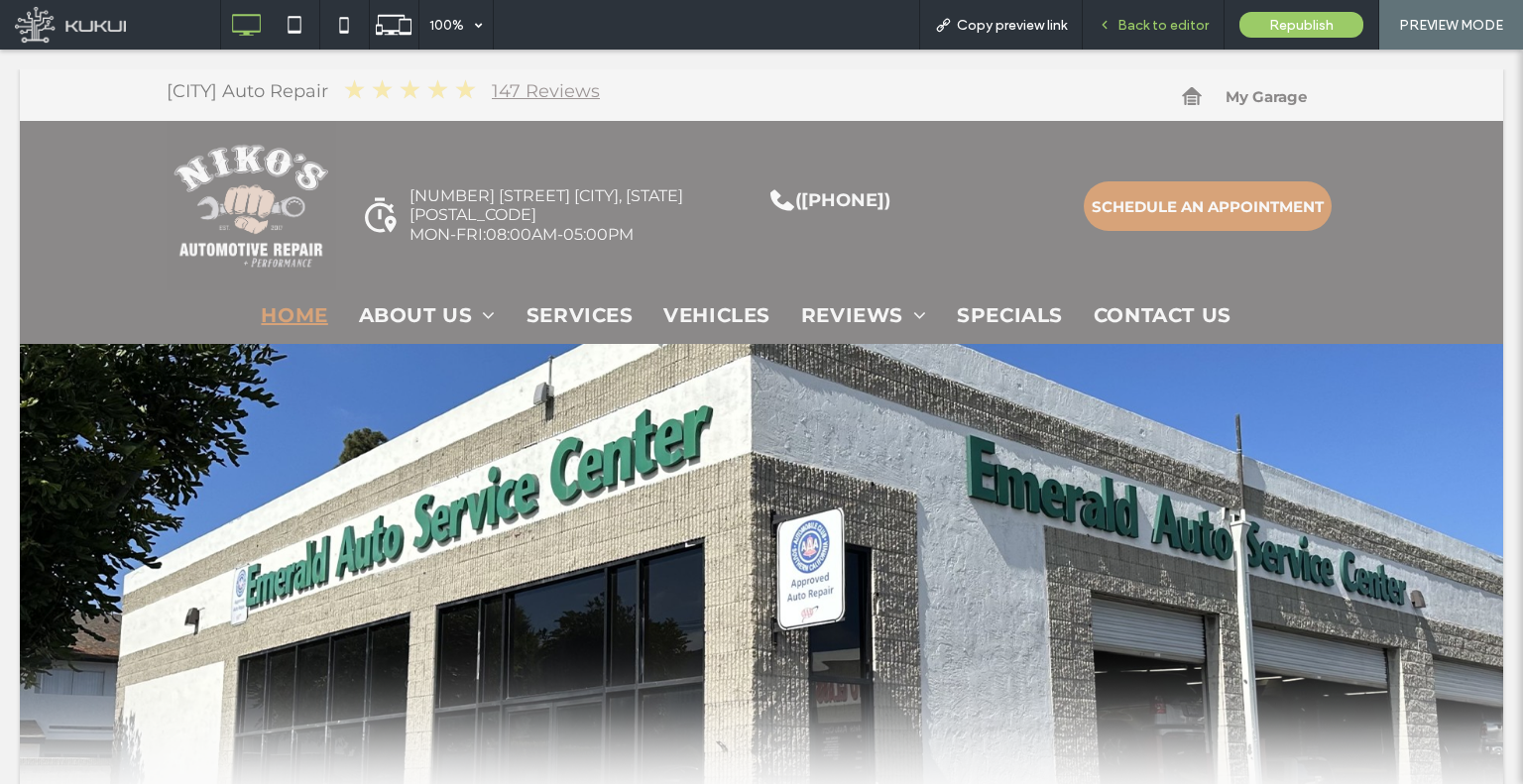 click on "Back to editor" at bounding box center (1153, 25) 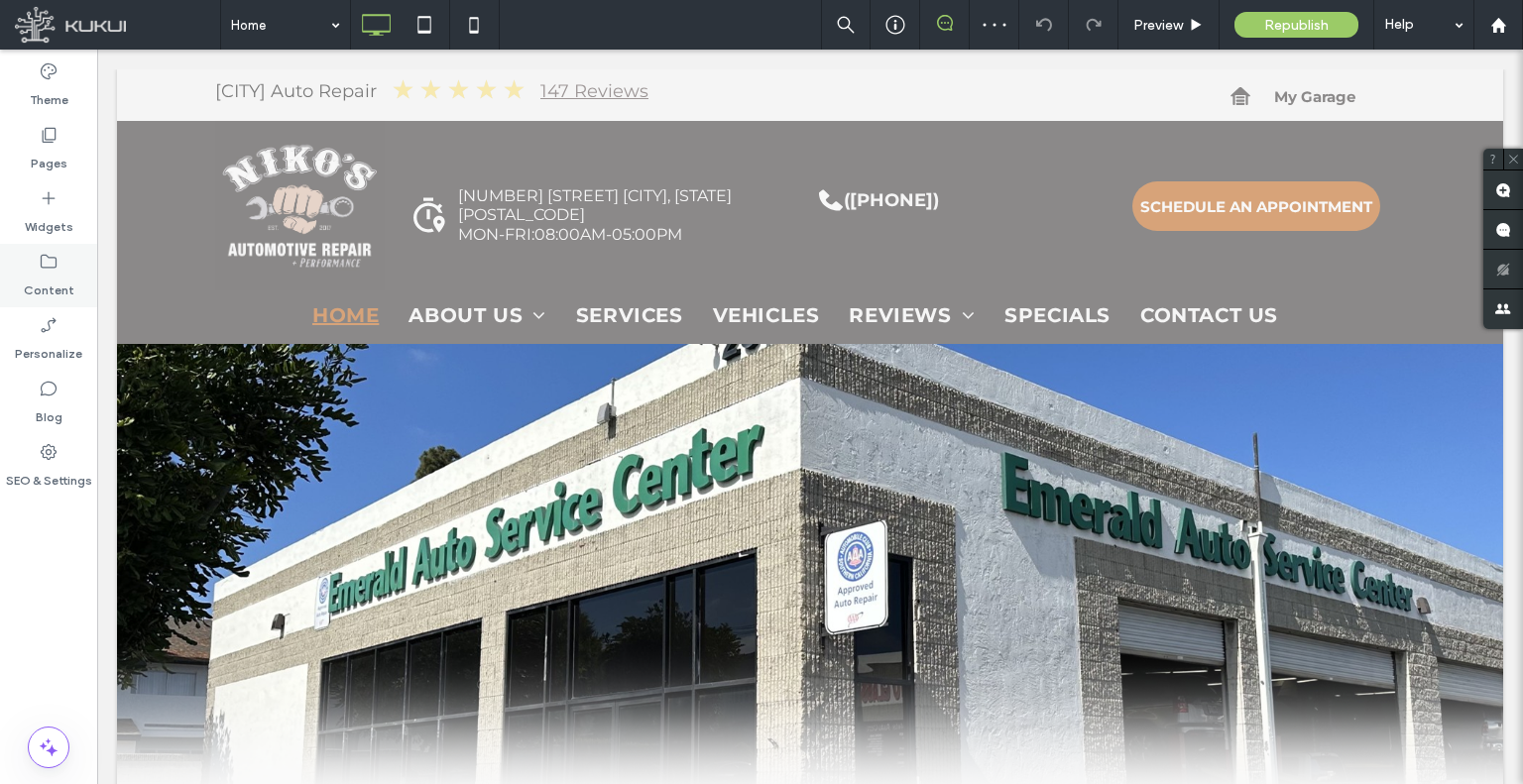 click 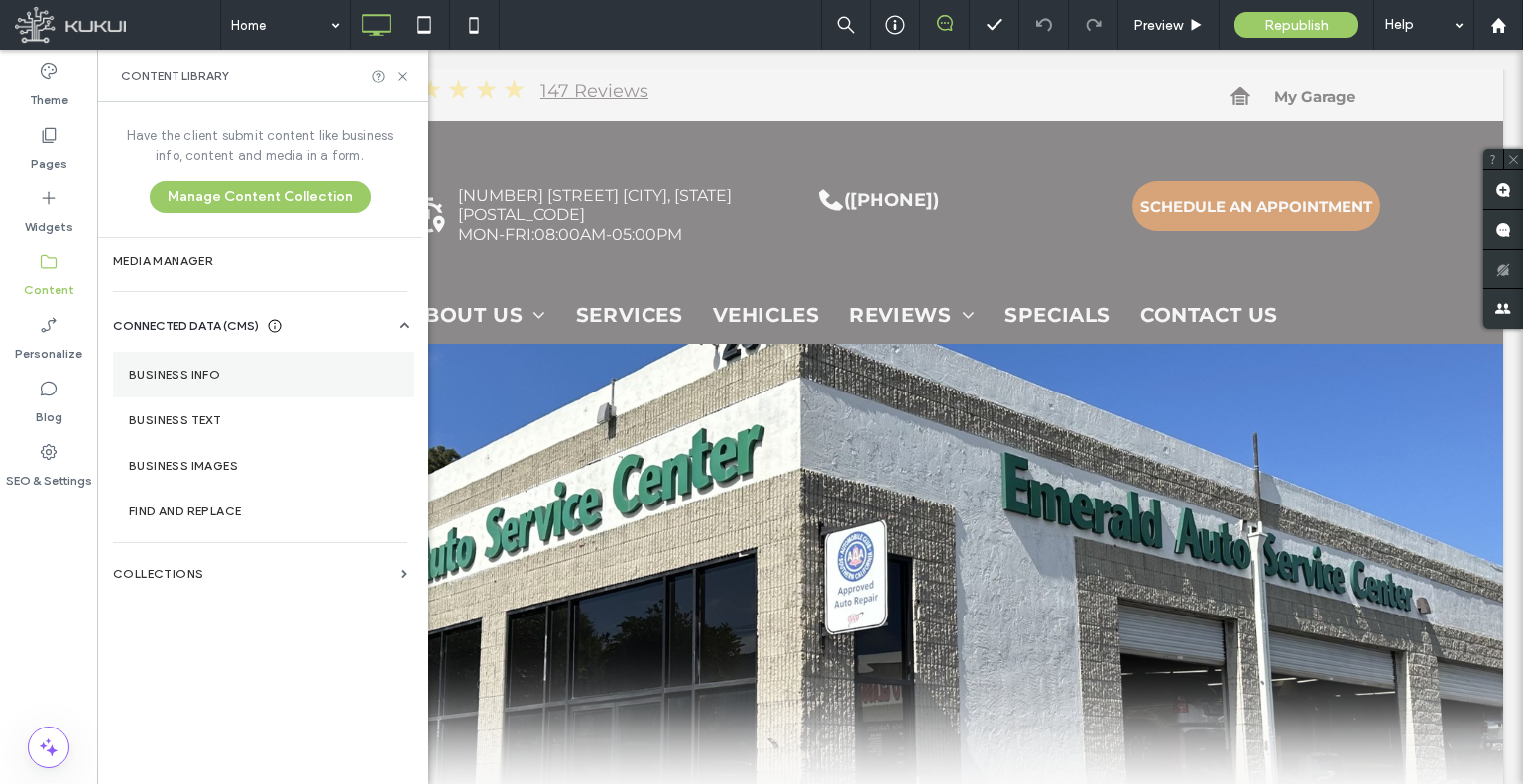 click on "Business Info" at bounding box center [264, 375] 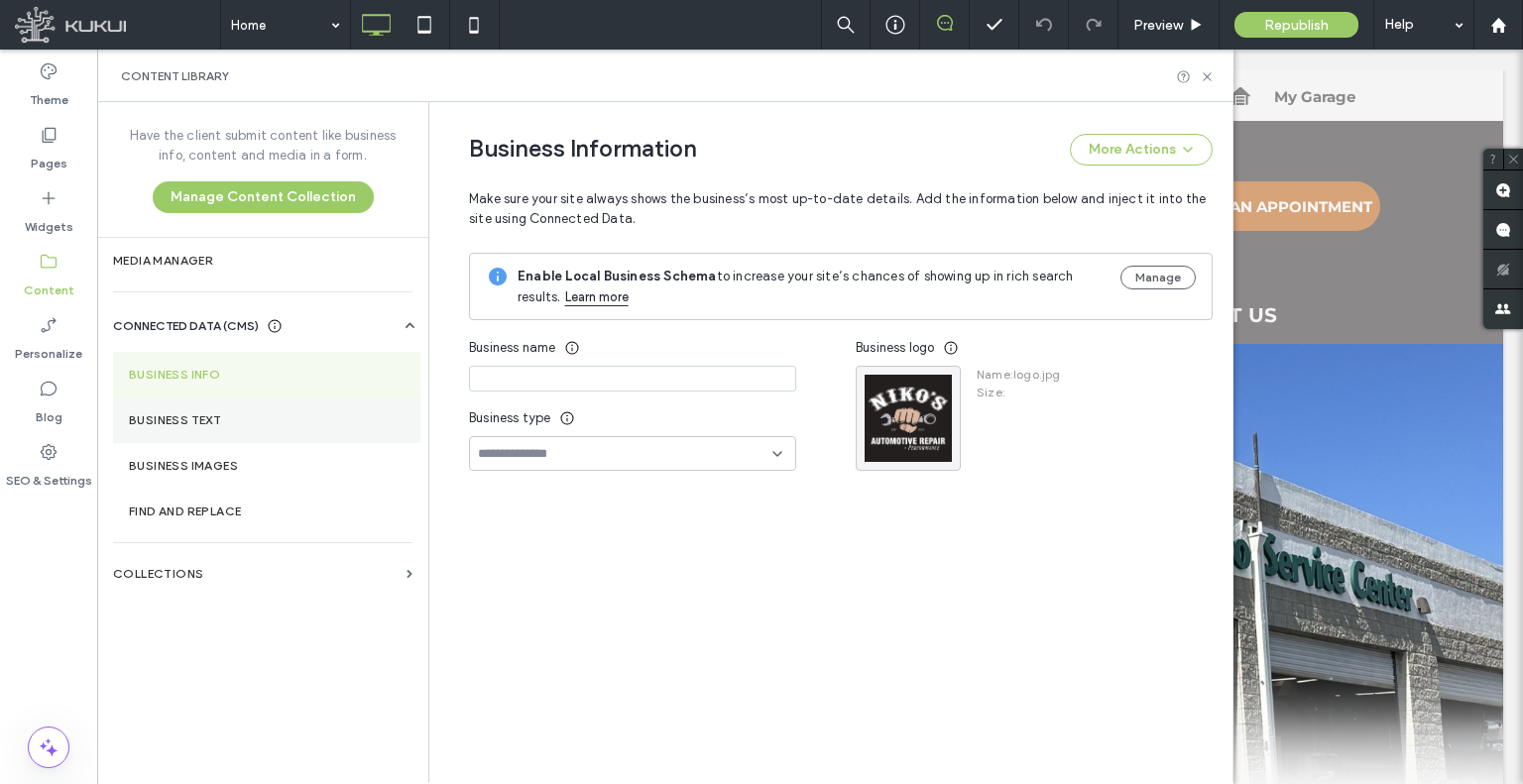 type on "**********" 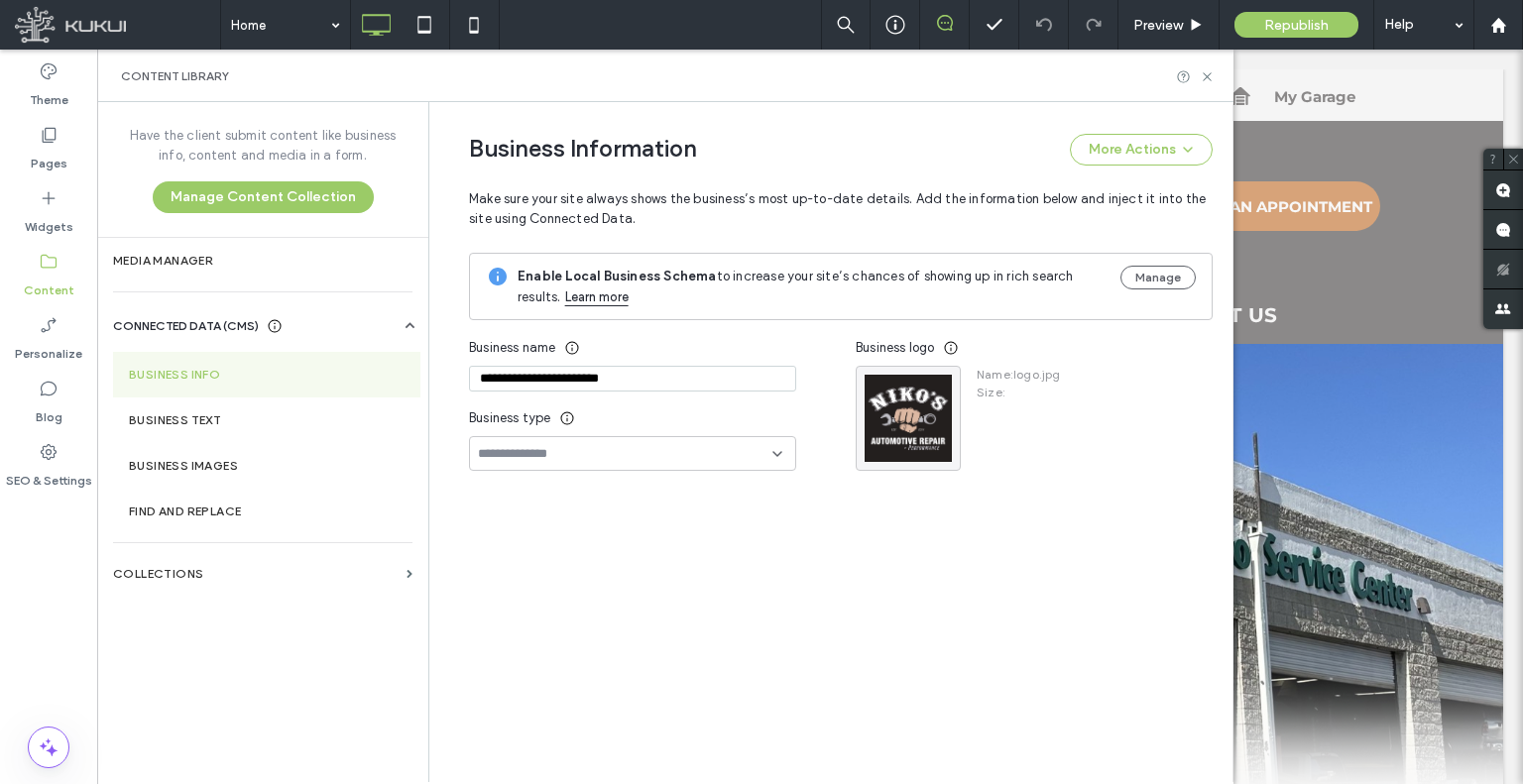 scroll, scrollTop: 153, scrollLeft: 0, axis: vertical 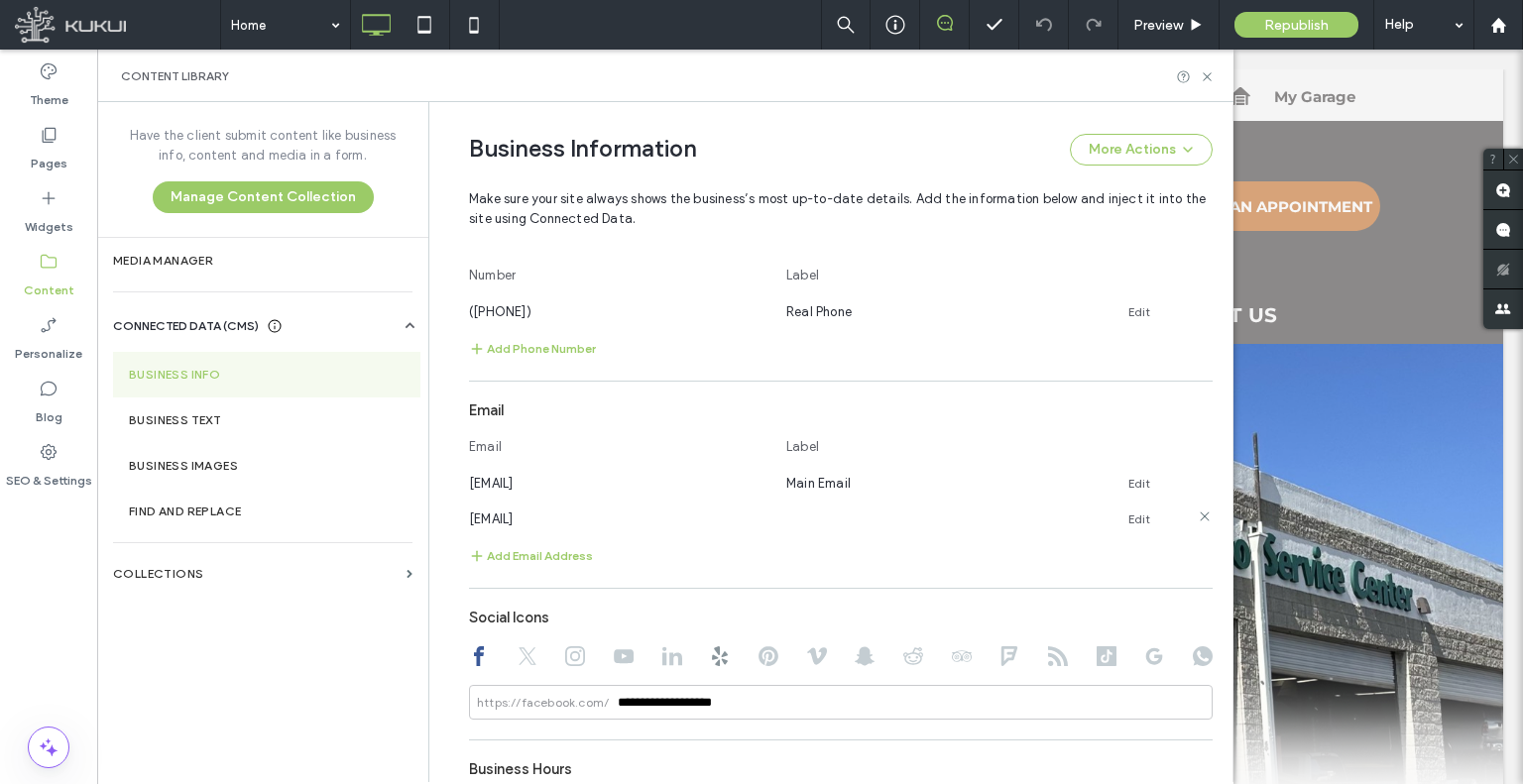 click 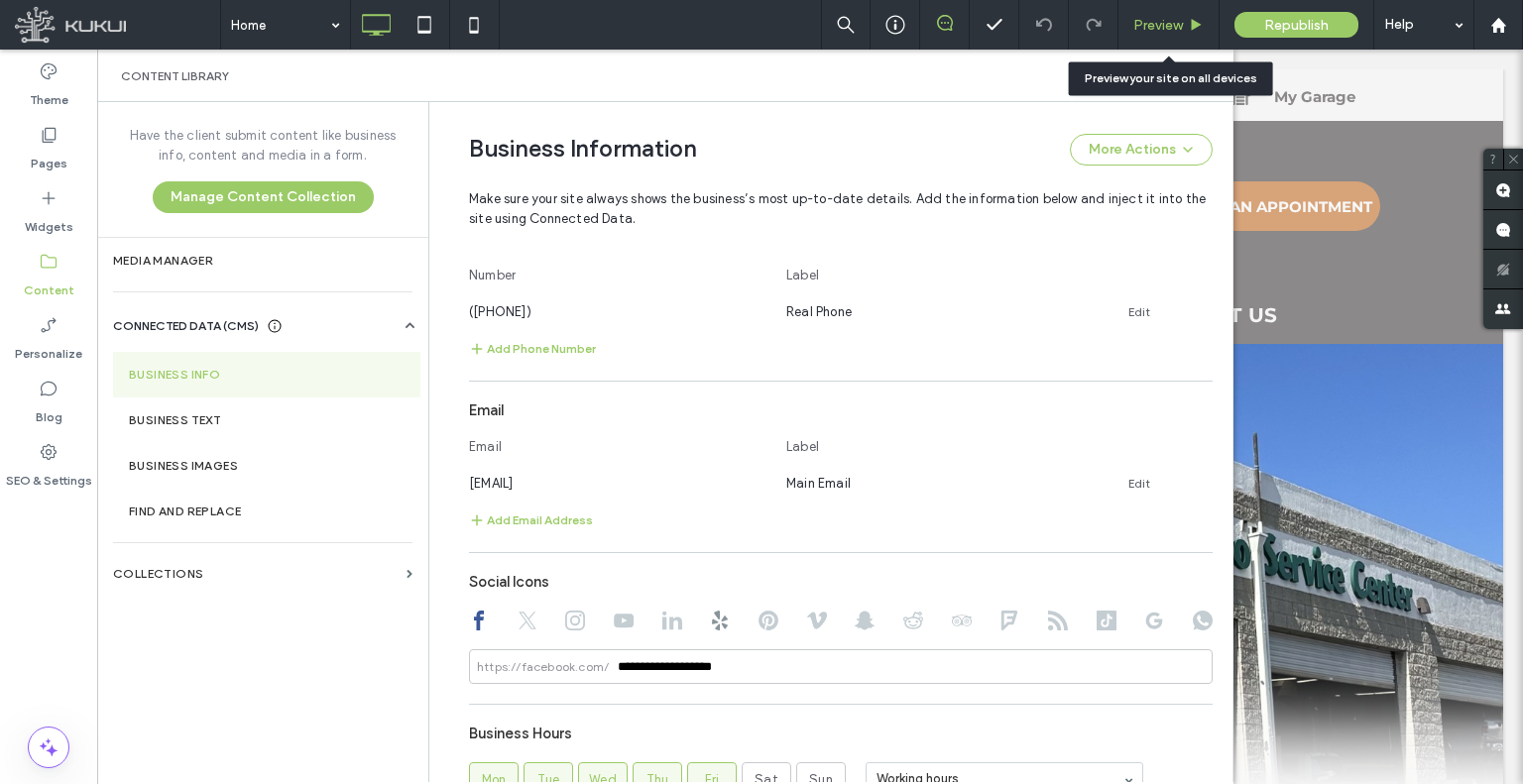 click on "Preview" at bounding box center [1158, 25] 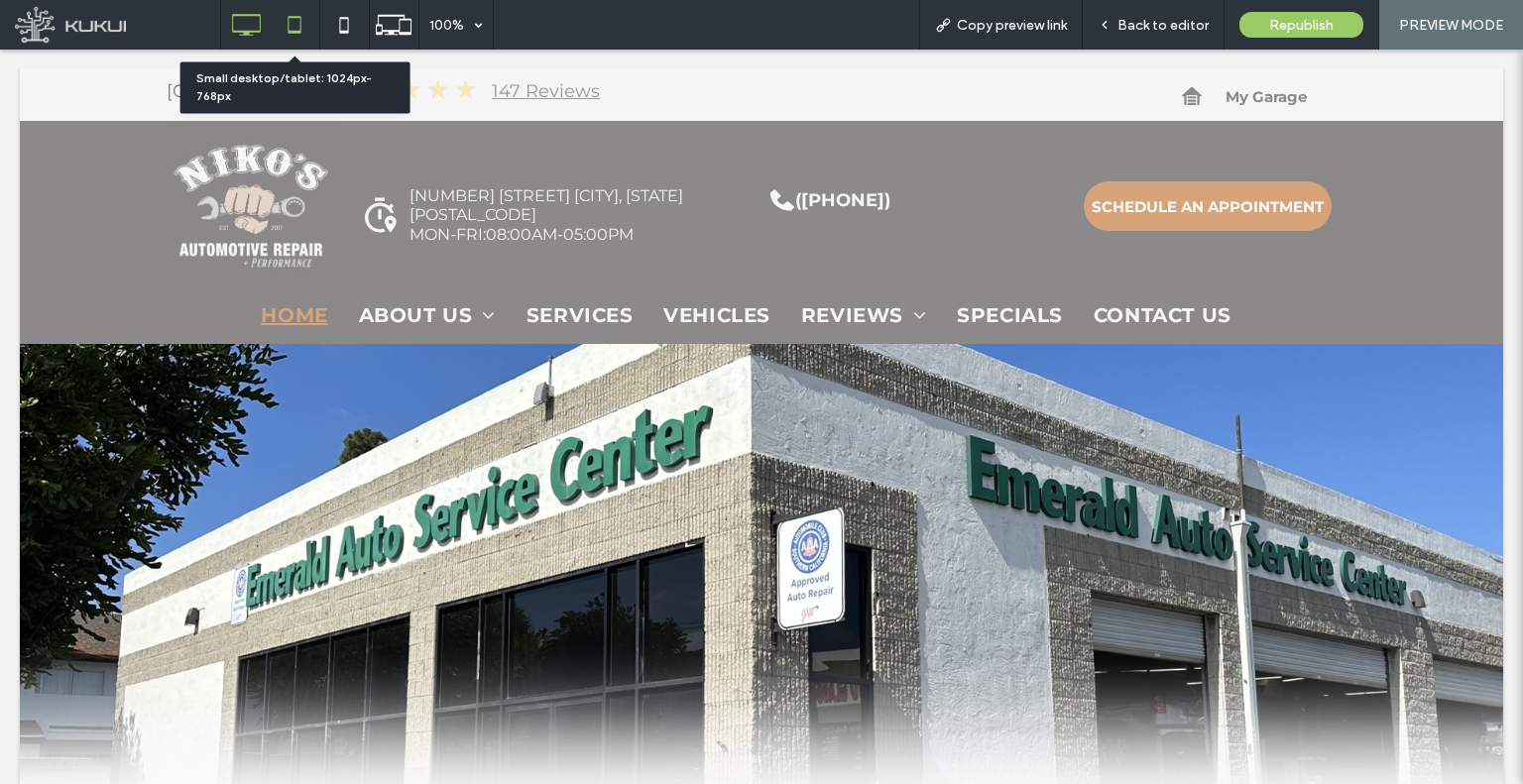 click 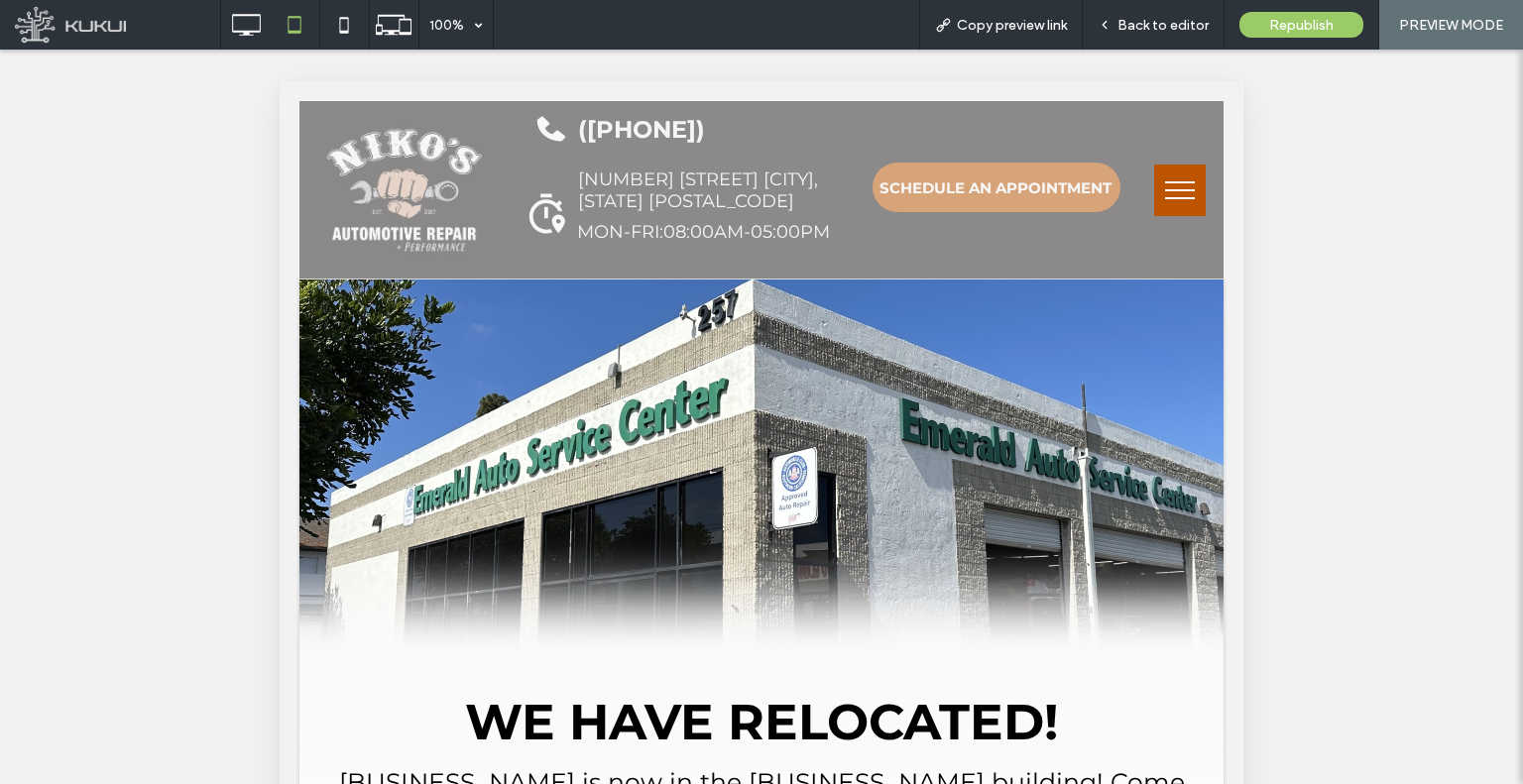 scroll, scrollTop: 0, scrollLeft: 0, axis: both 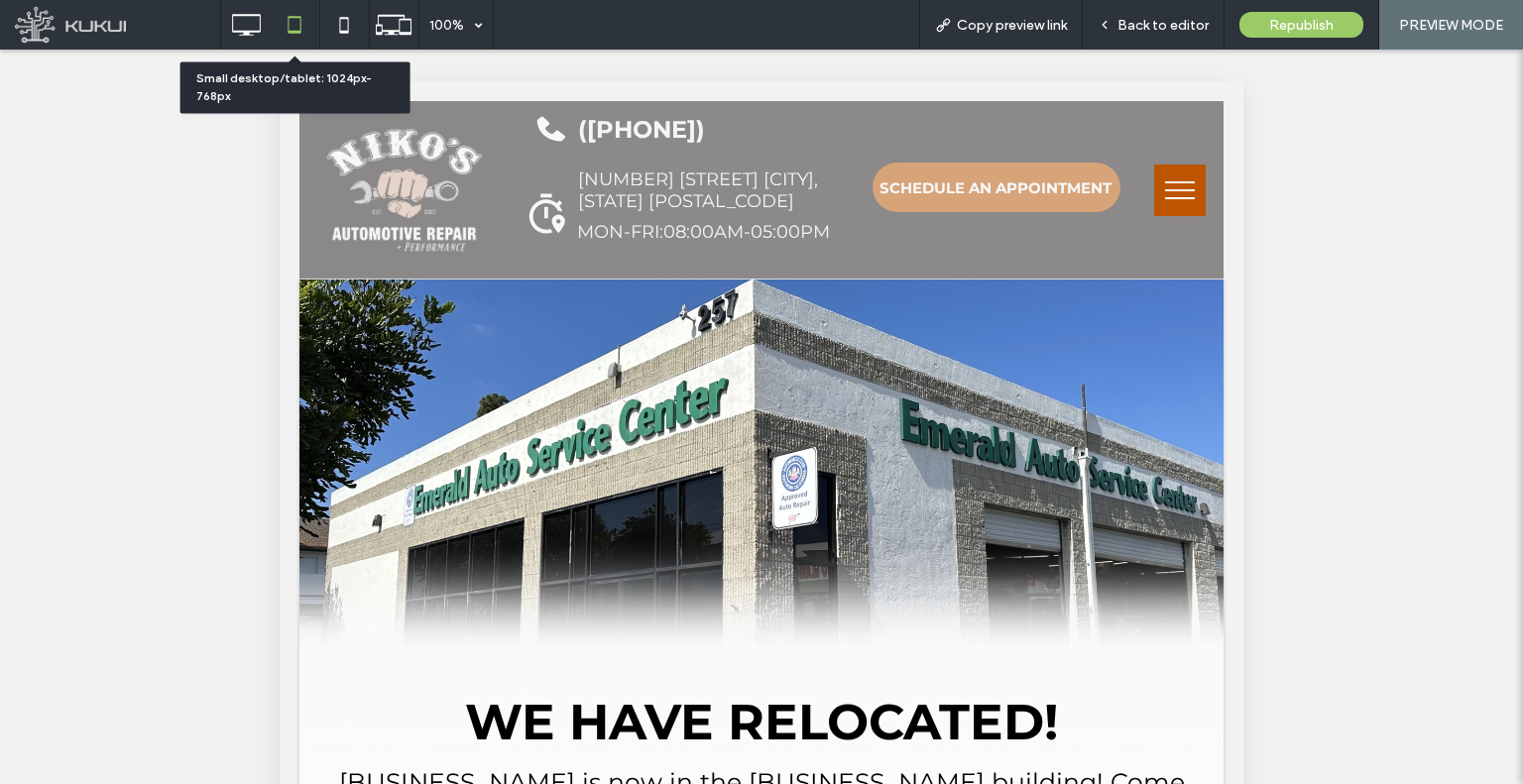 click 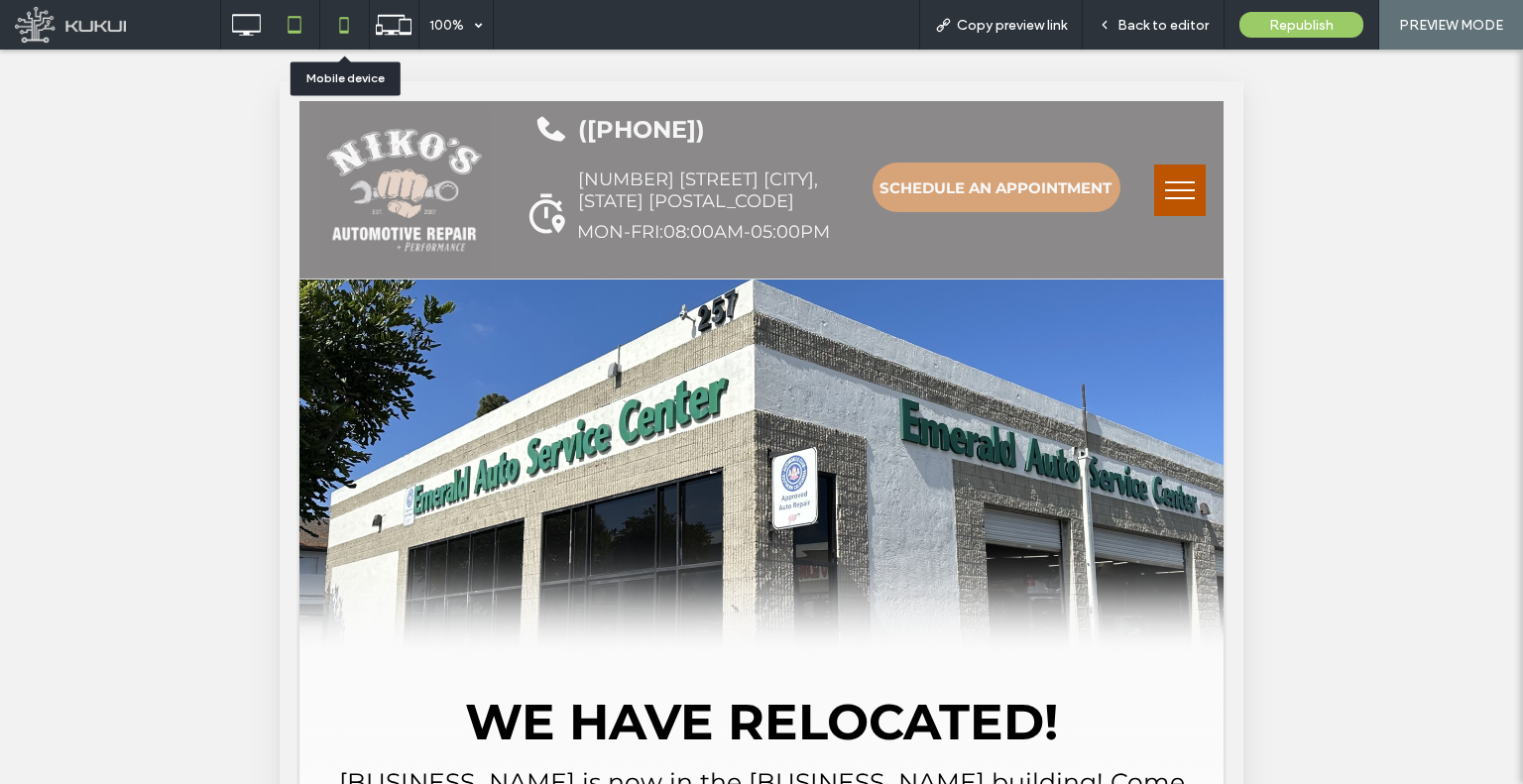 click 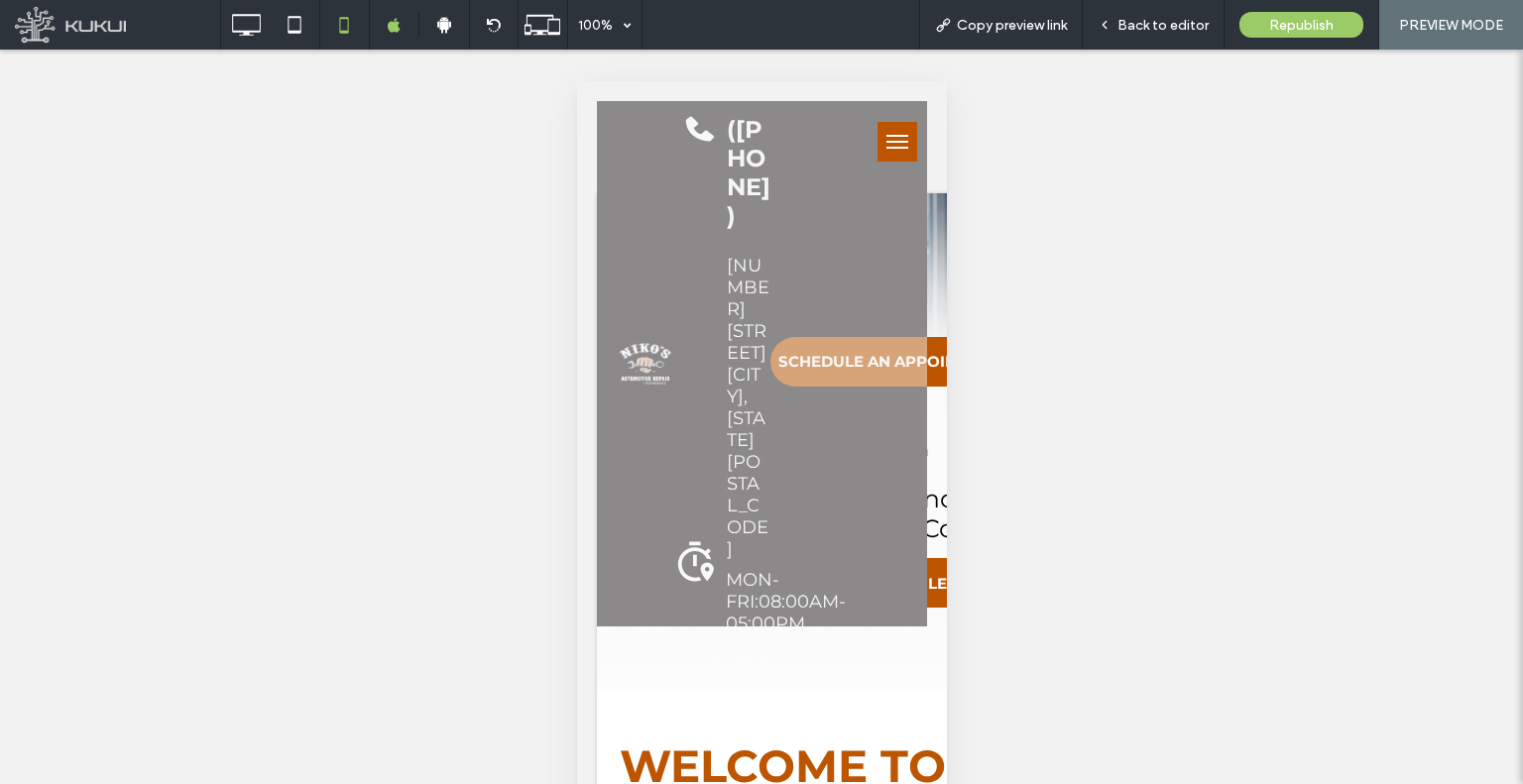scroll, scrollTop: 0, scrollLeft: 0, axis: both 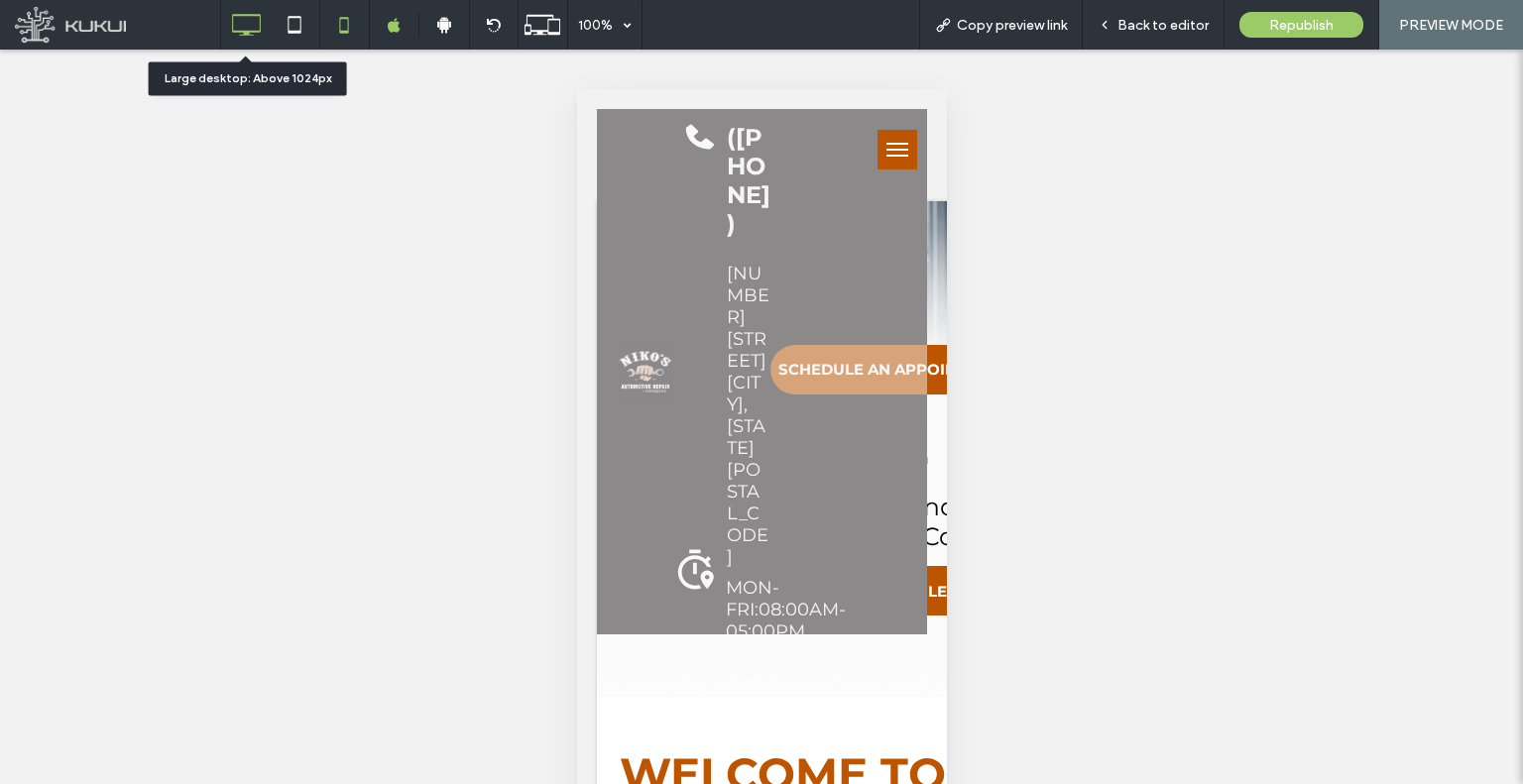 click 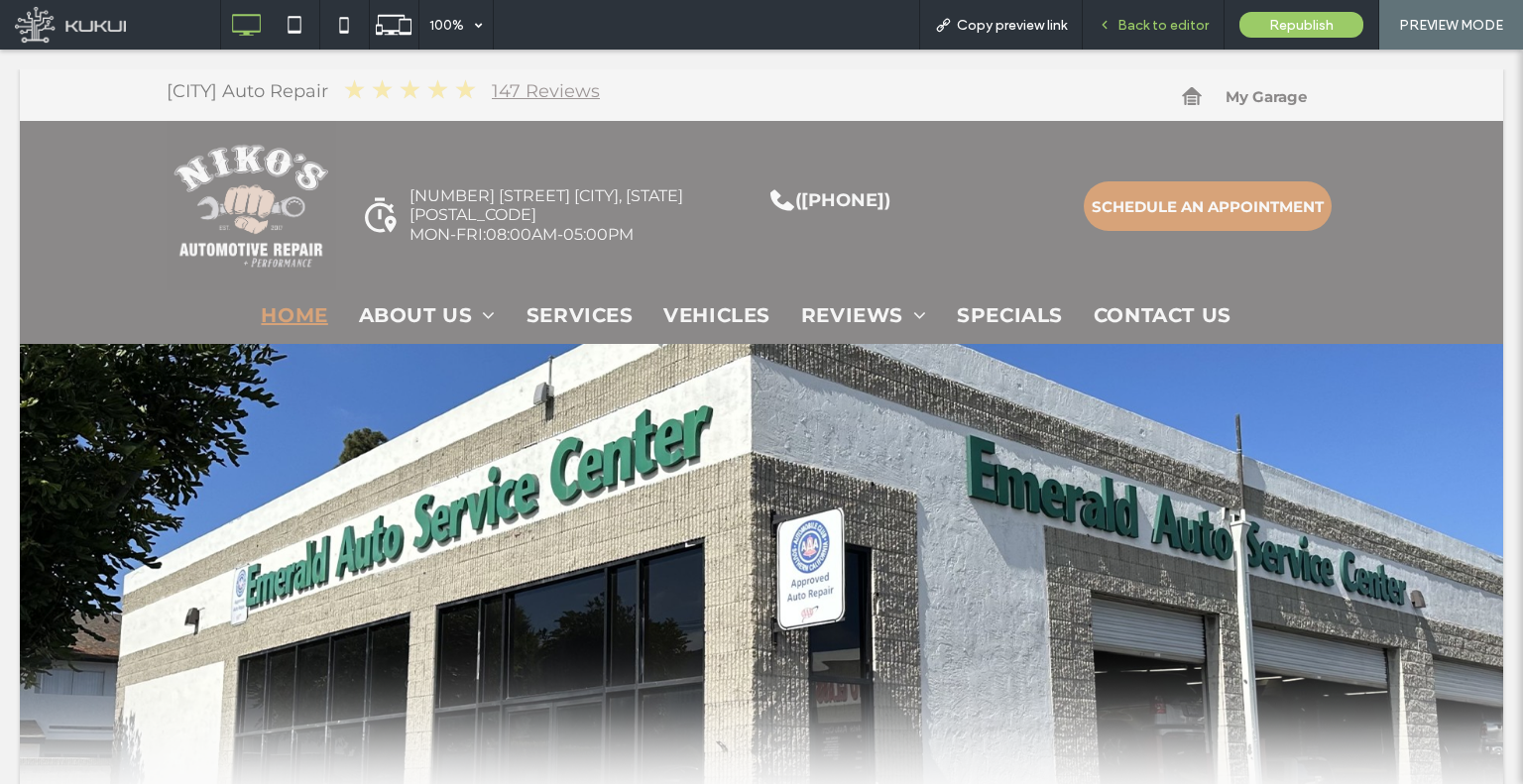 click on "Back to editor" at bounding box center (1153, 25) 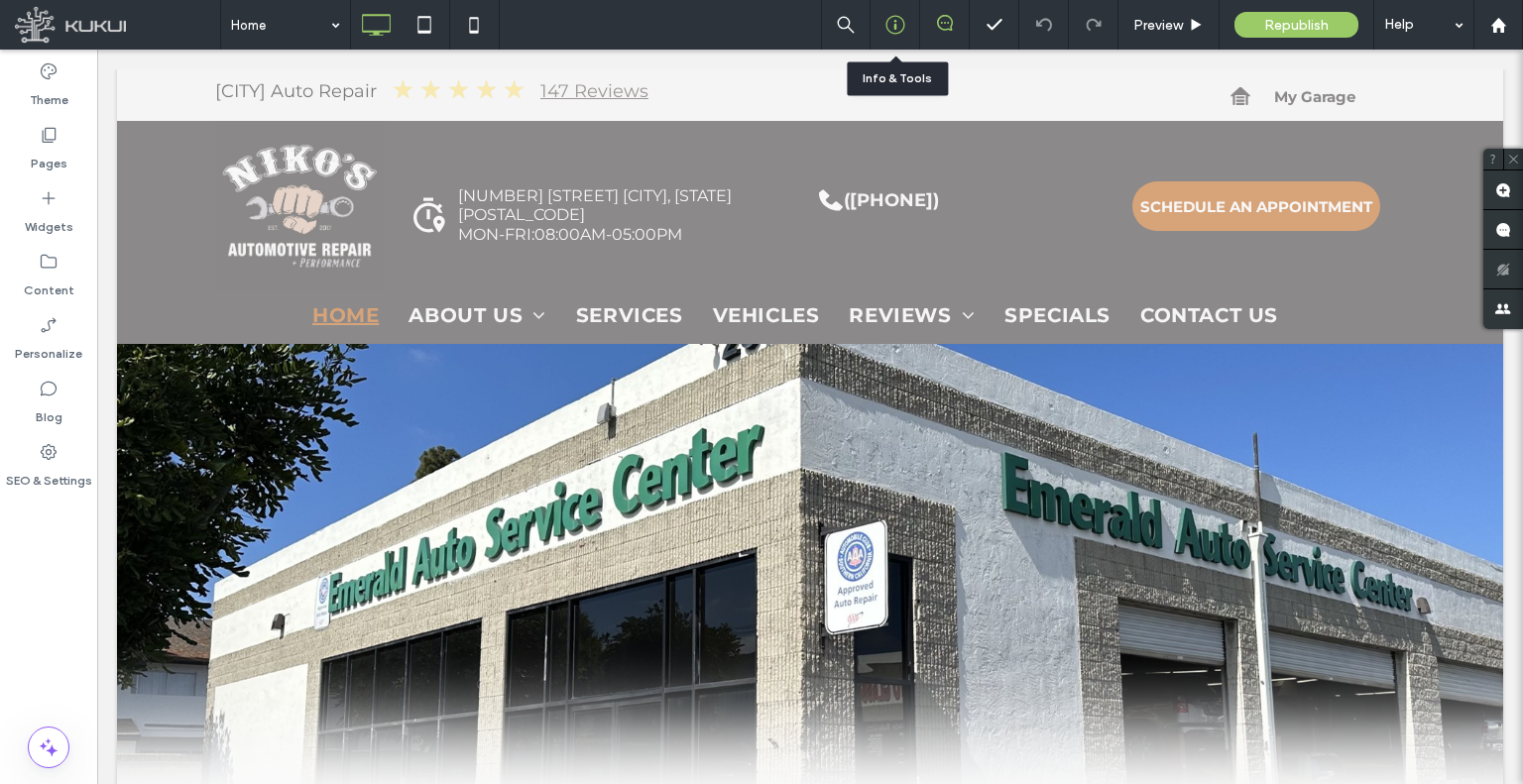 click 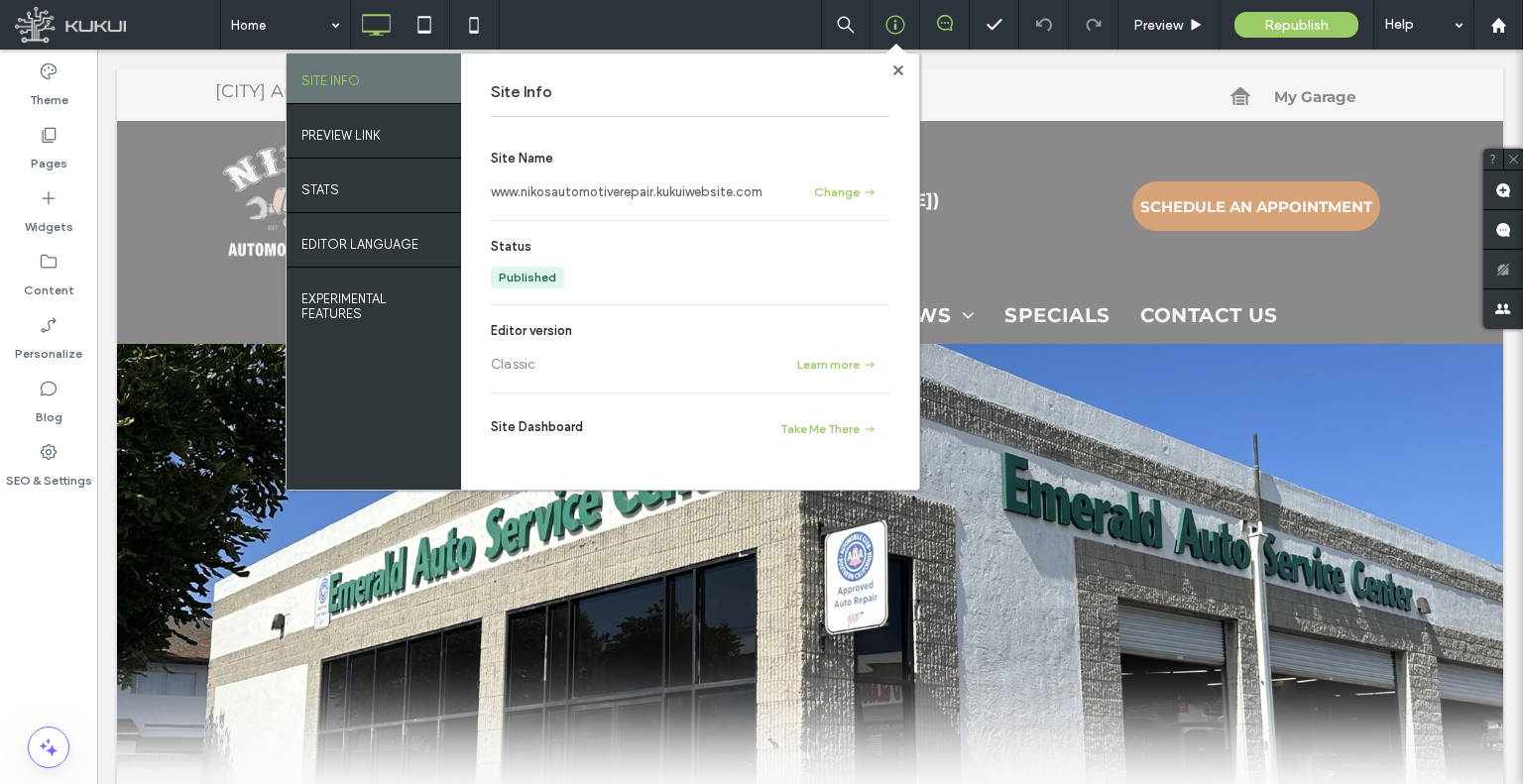 click on "www.nikosautomotiverepair.kukuiwebsite.com" at bounding box center (627, 192) 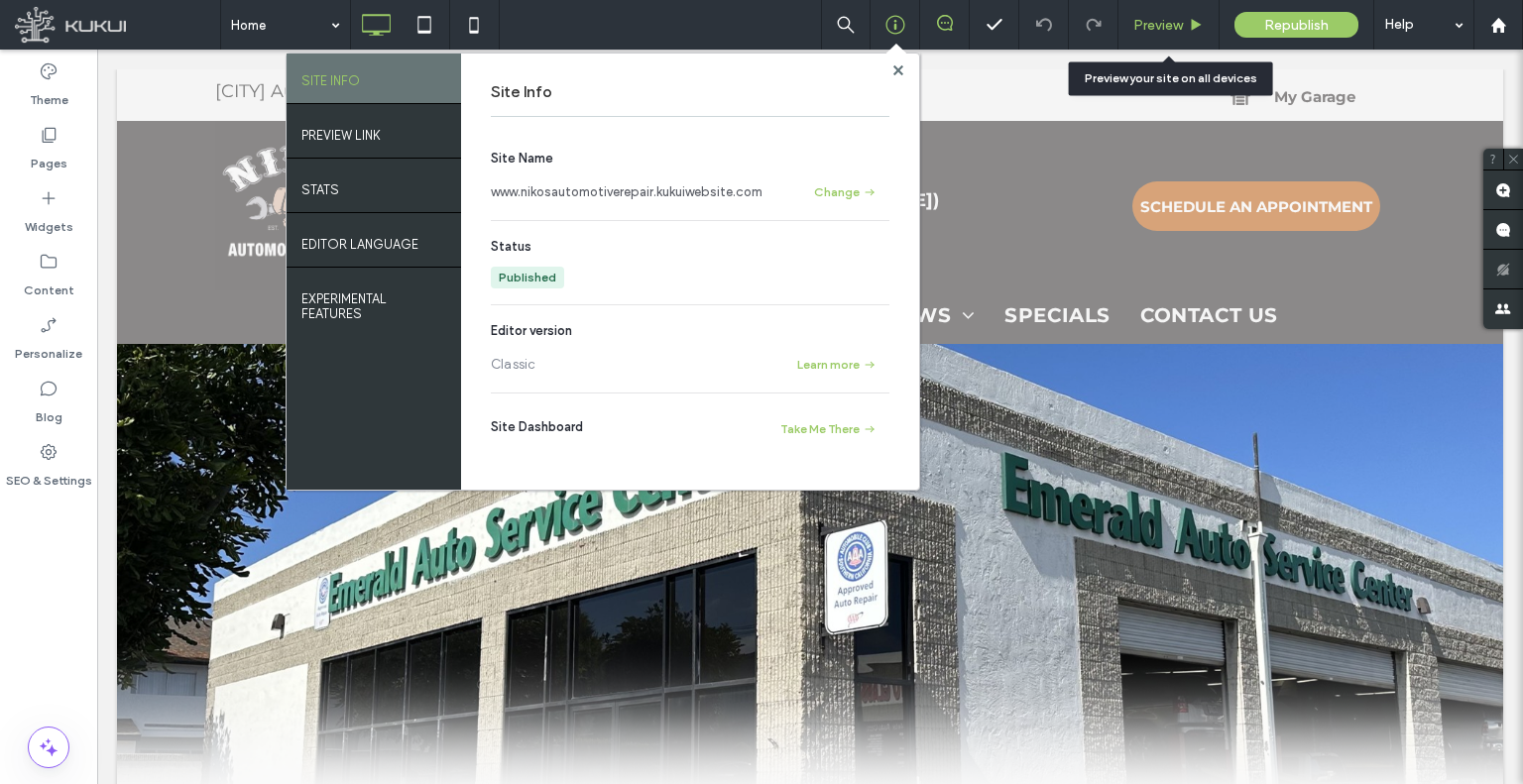 click on "Preview" at bounding box center [1158, 25] 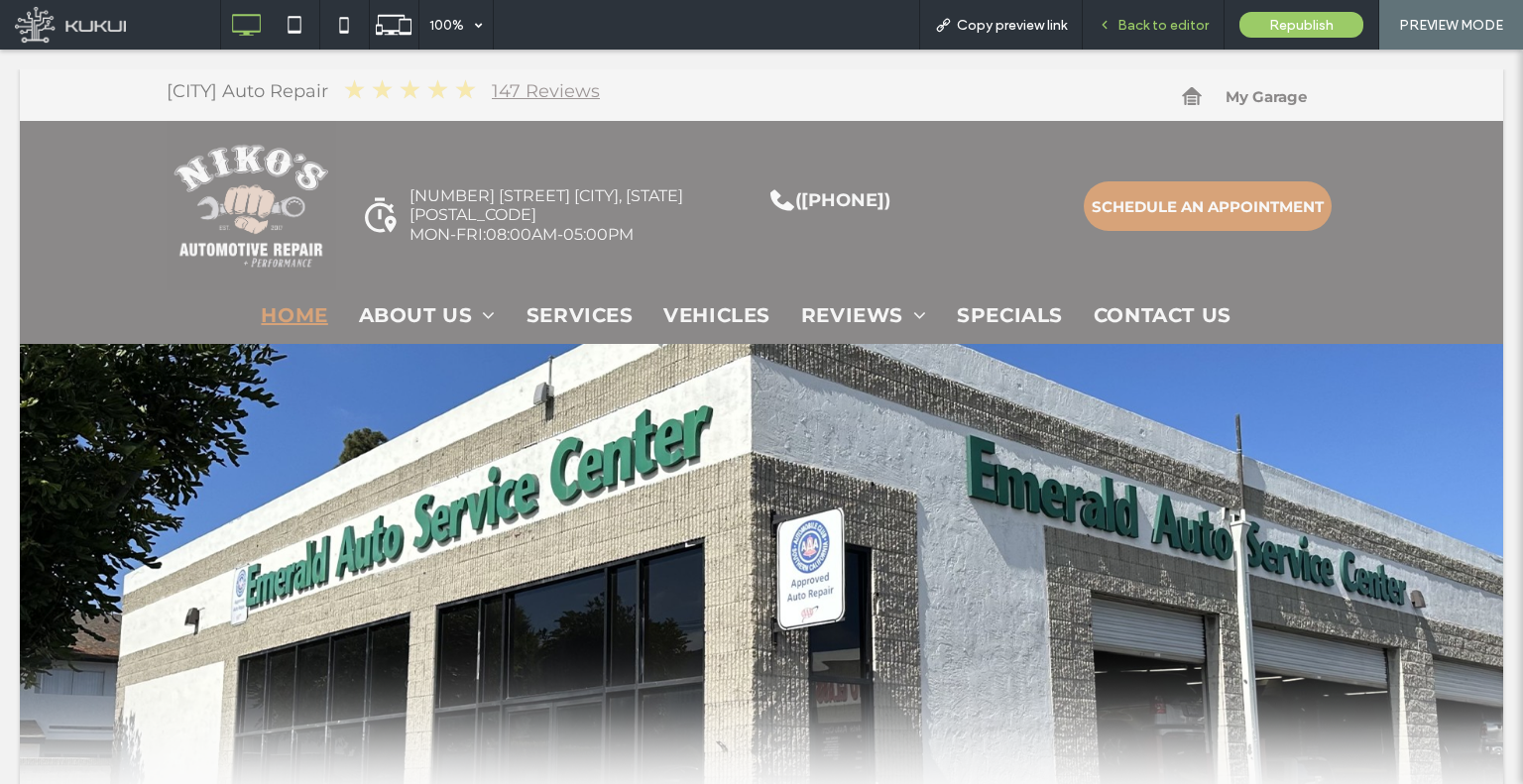 click on "Back to editor" at bounding box center [1163, 25] 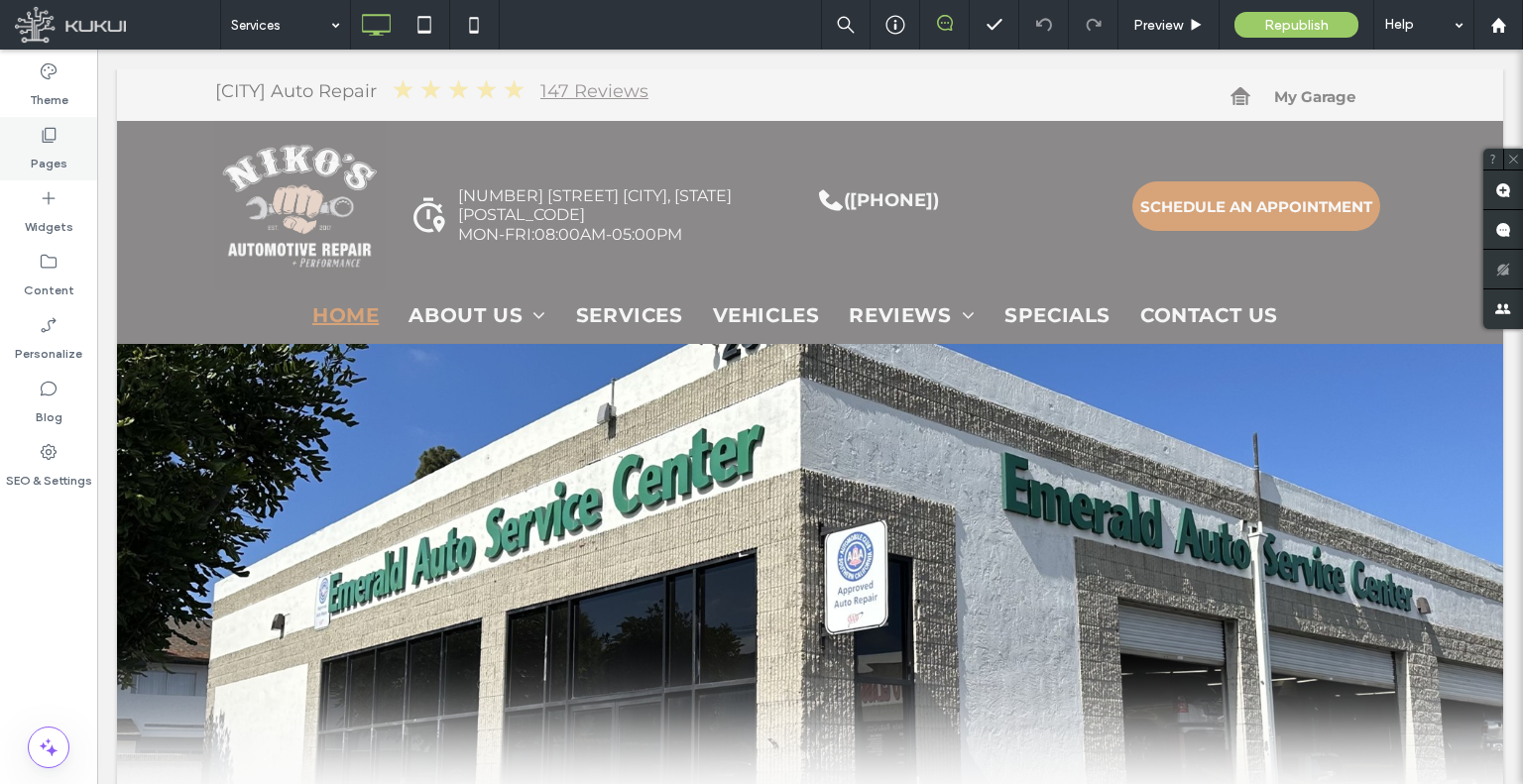 click on "Pages" at bounding box center (49, 159) 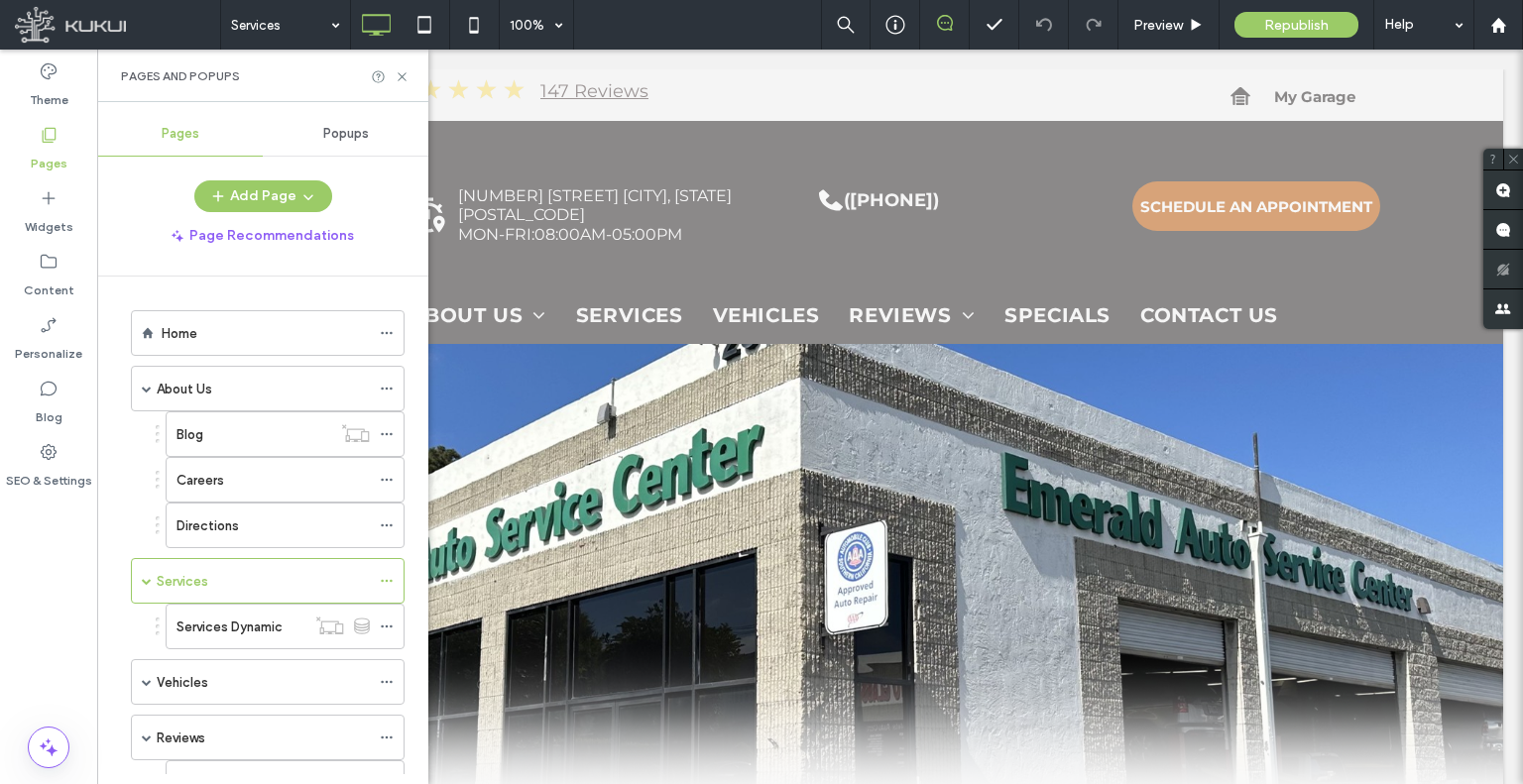 click on "Services Dynamic" at bounding box center (229, 626) 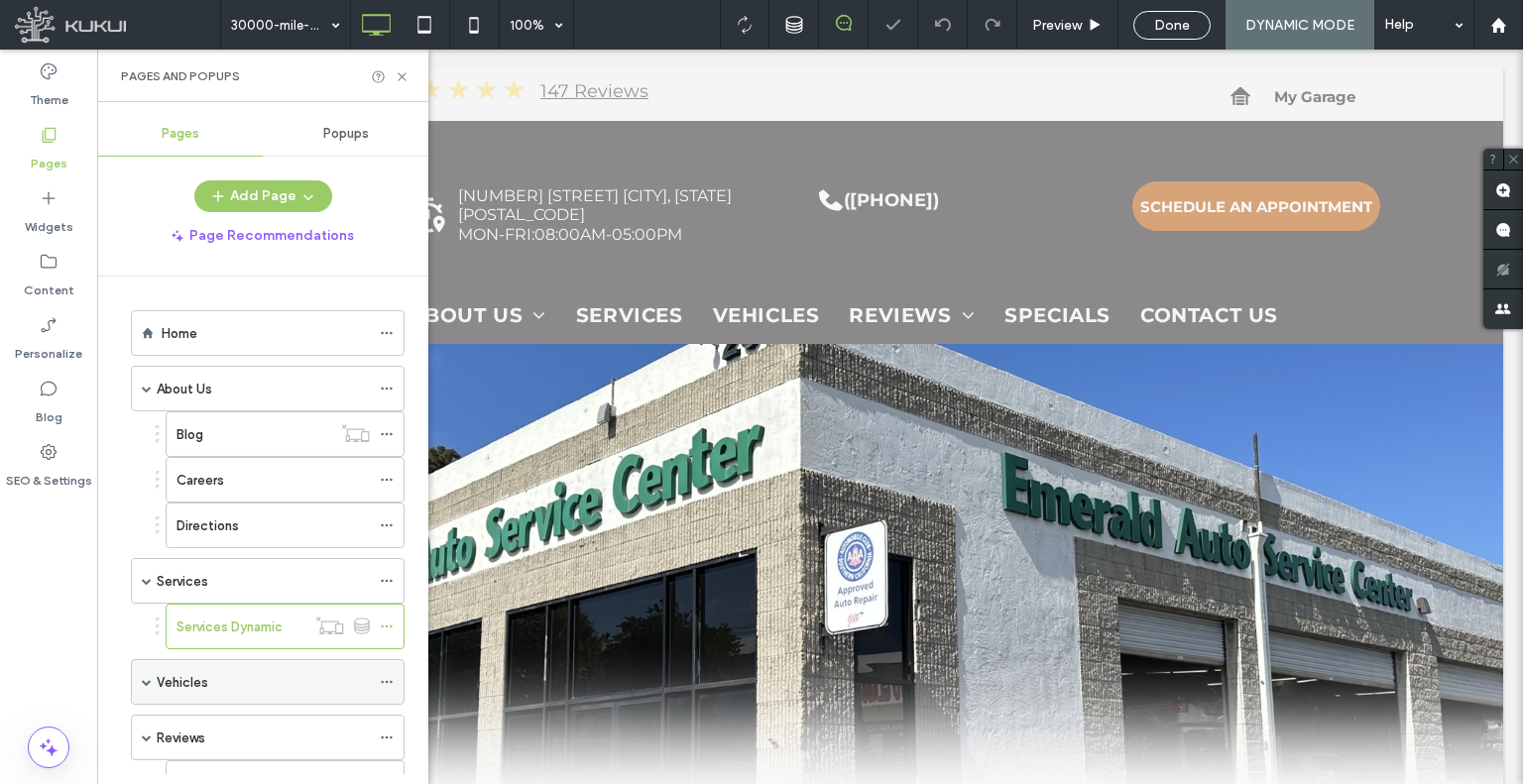 click at bounding box center [147, 682] 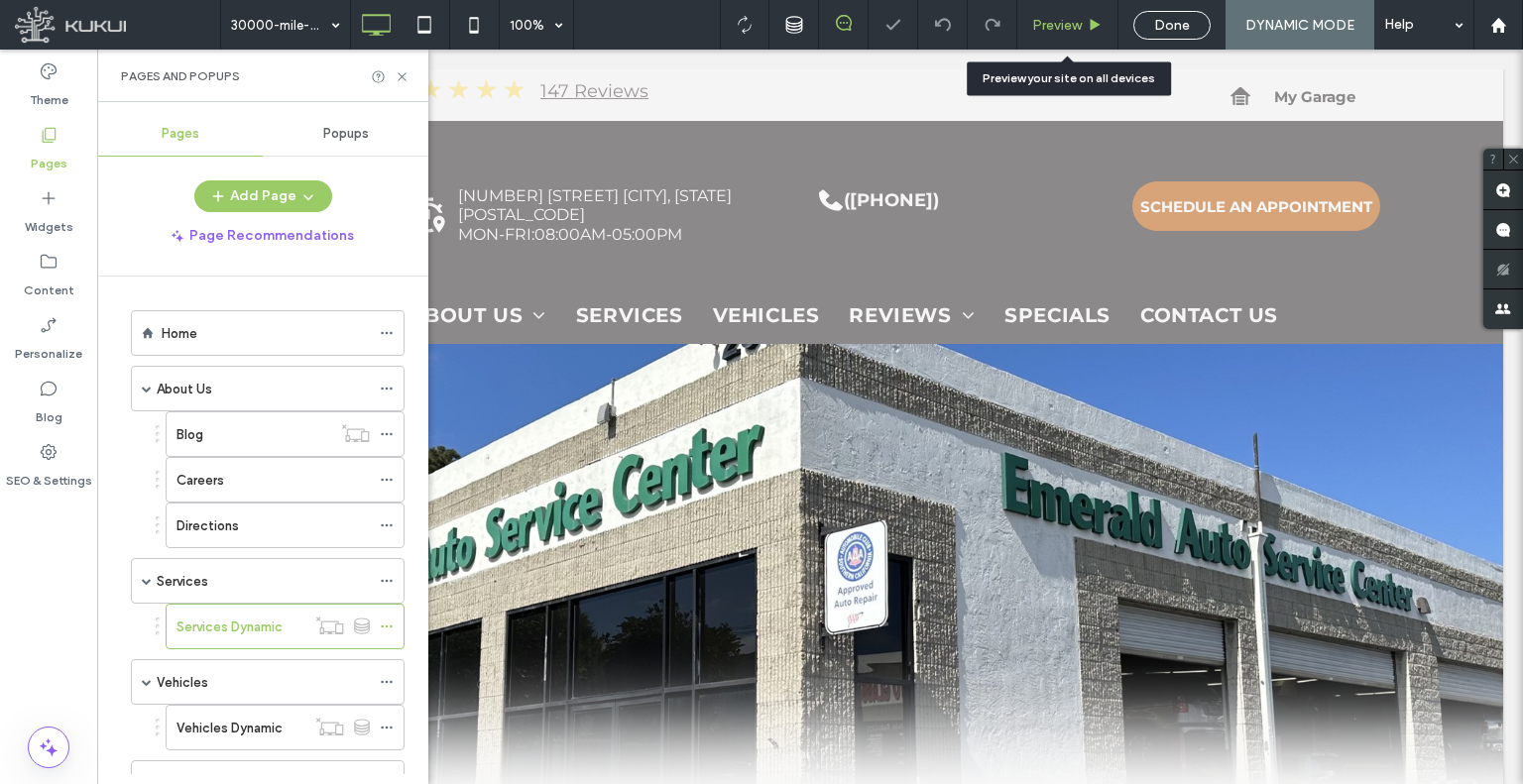 click on "Preview" at bounding box center [1057, 25] 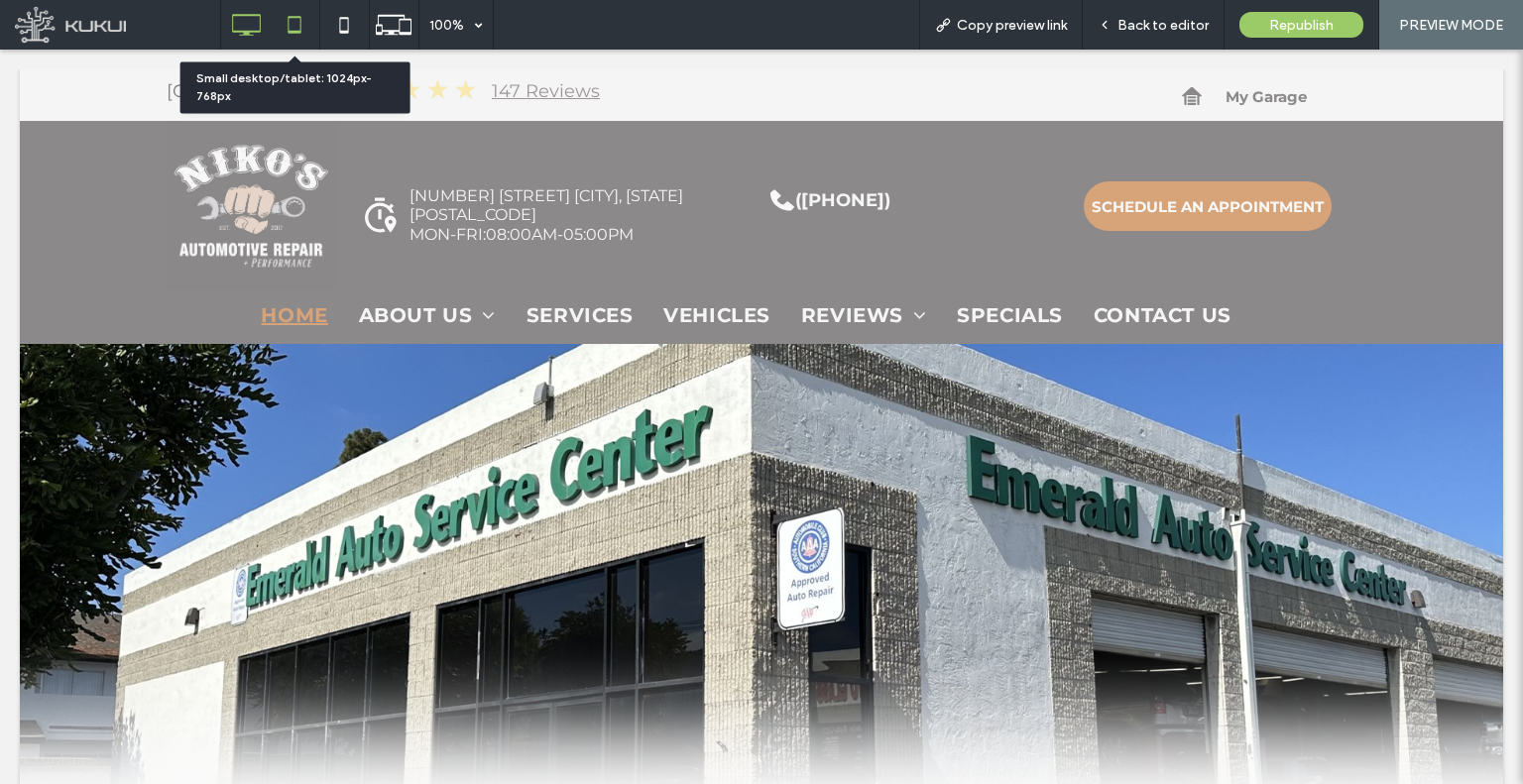 click 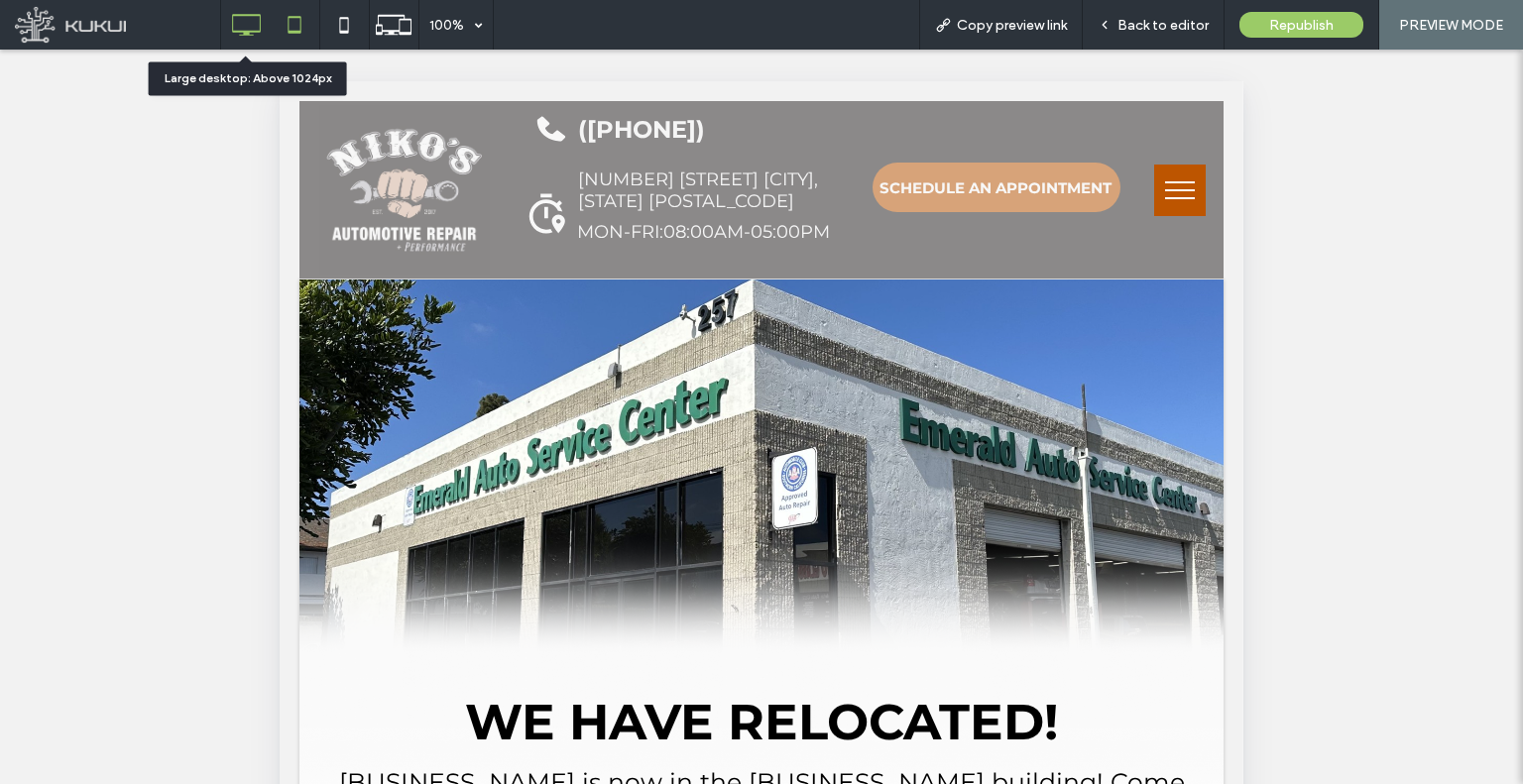 click 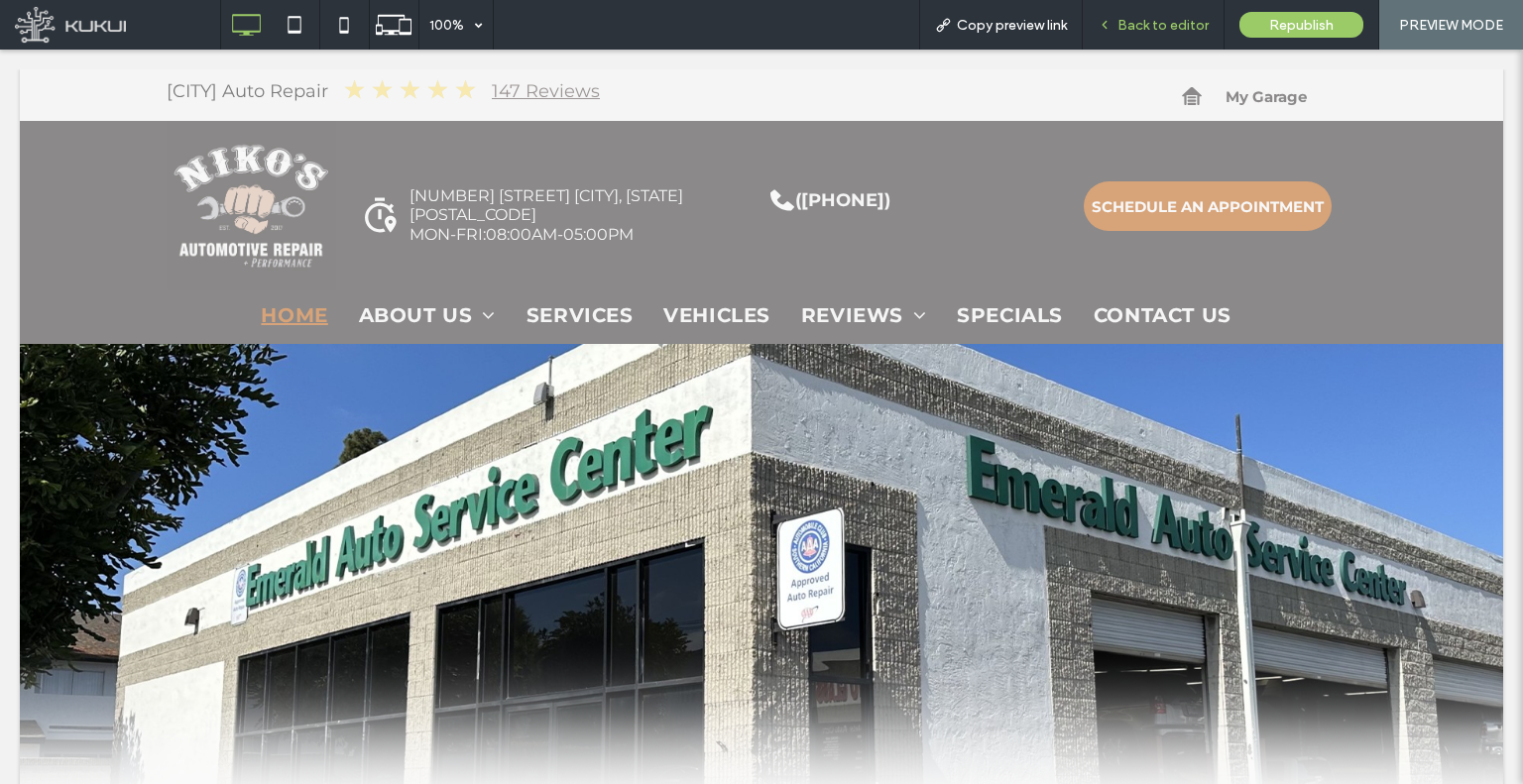 click on "Back to editor" at bounding box center [1163, 25] 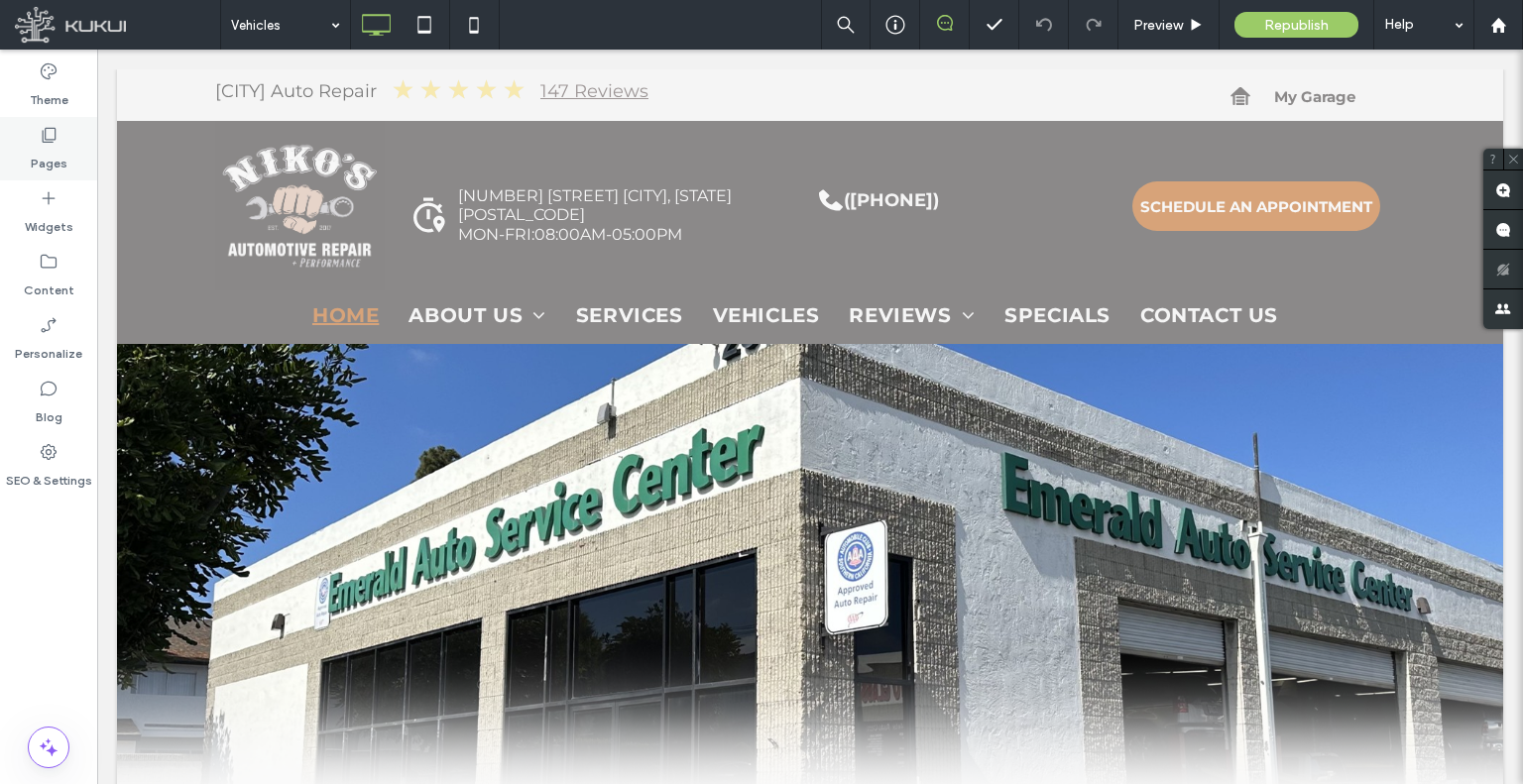 click on "Pages" at bounding box center (49, 159) 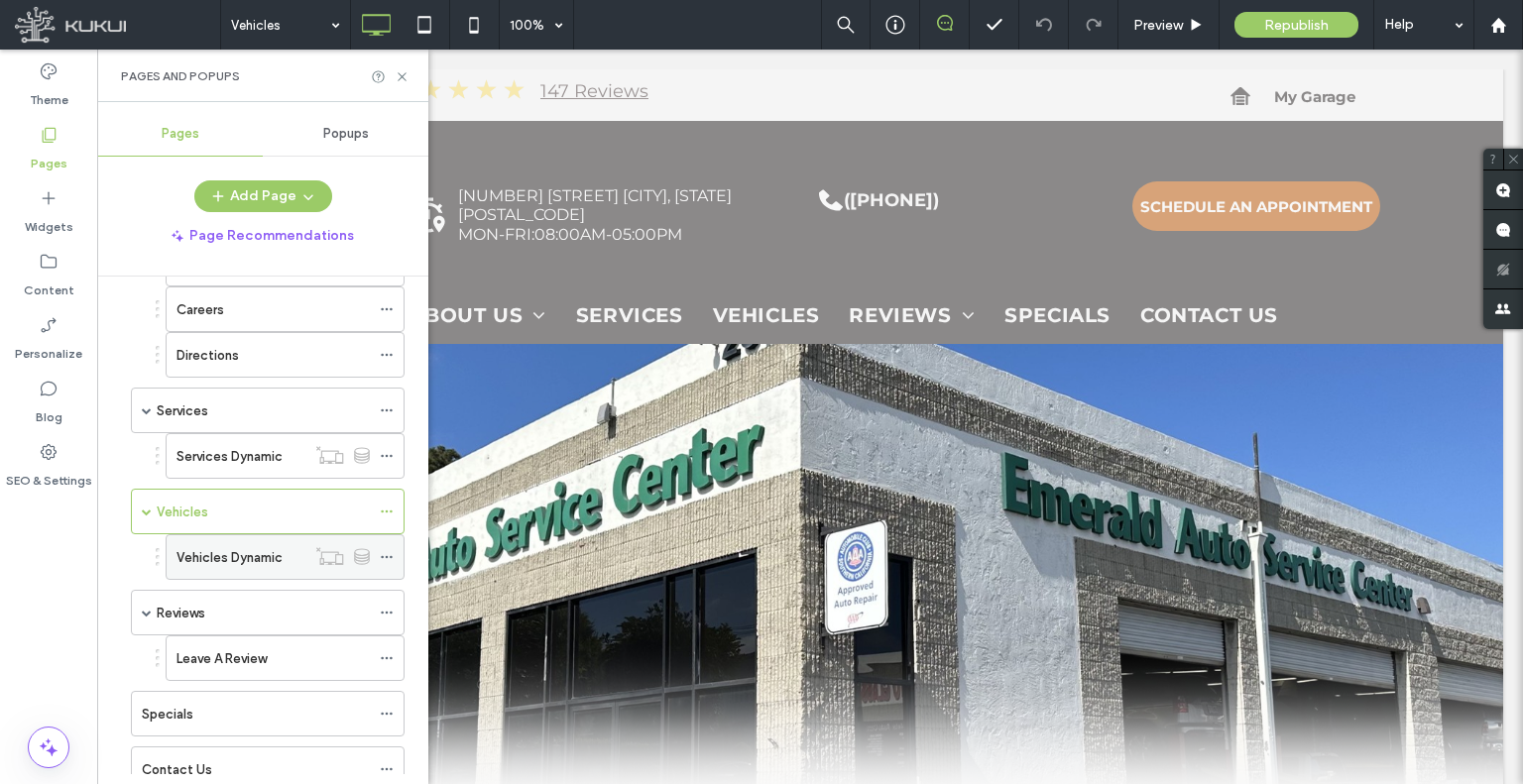 scroll, scrollTop: 341, scrollLeft: 0, axis: vertical 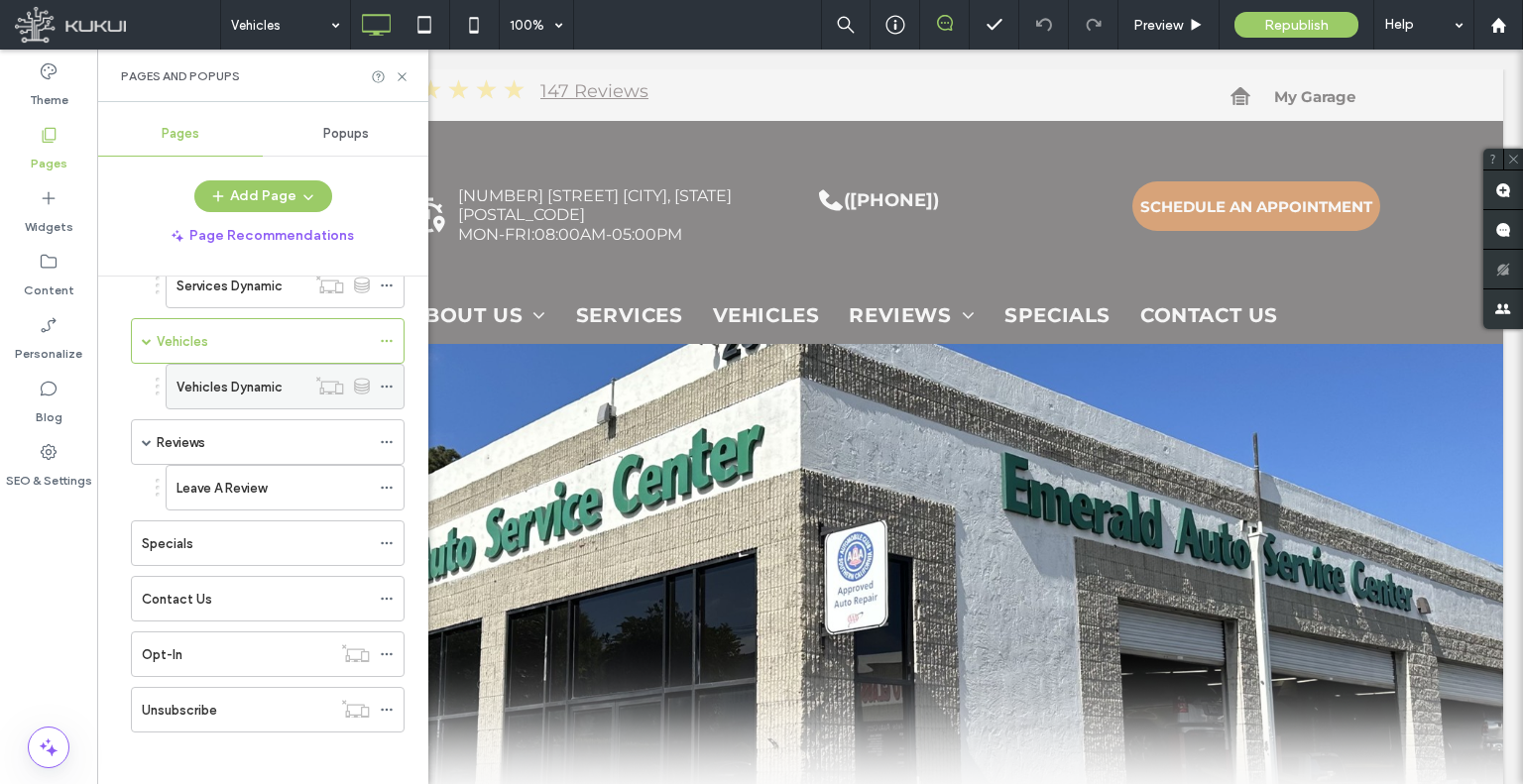 click on "Vehicles Dynamic" at bounding box center [229, 387] 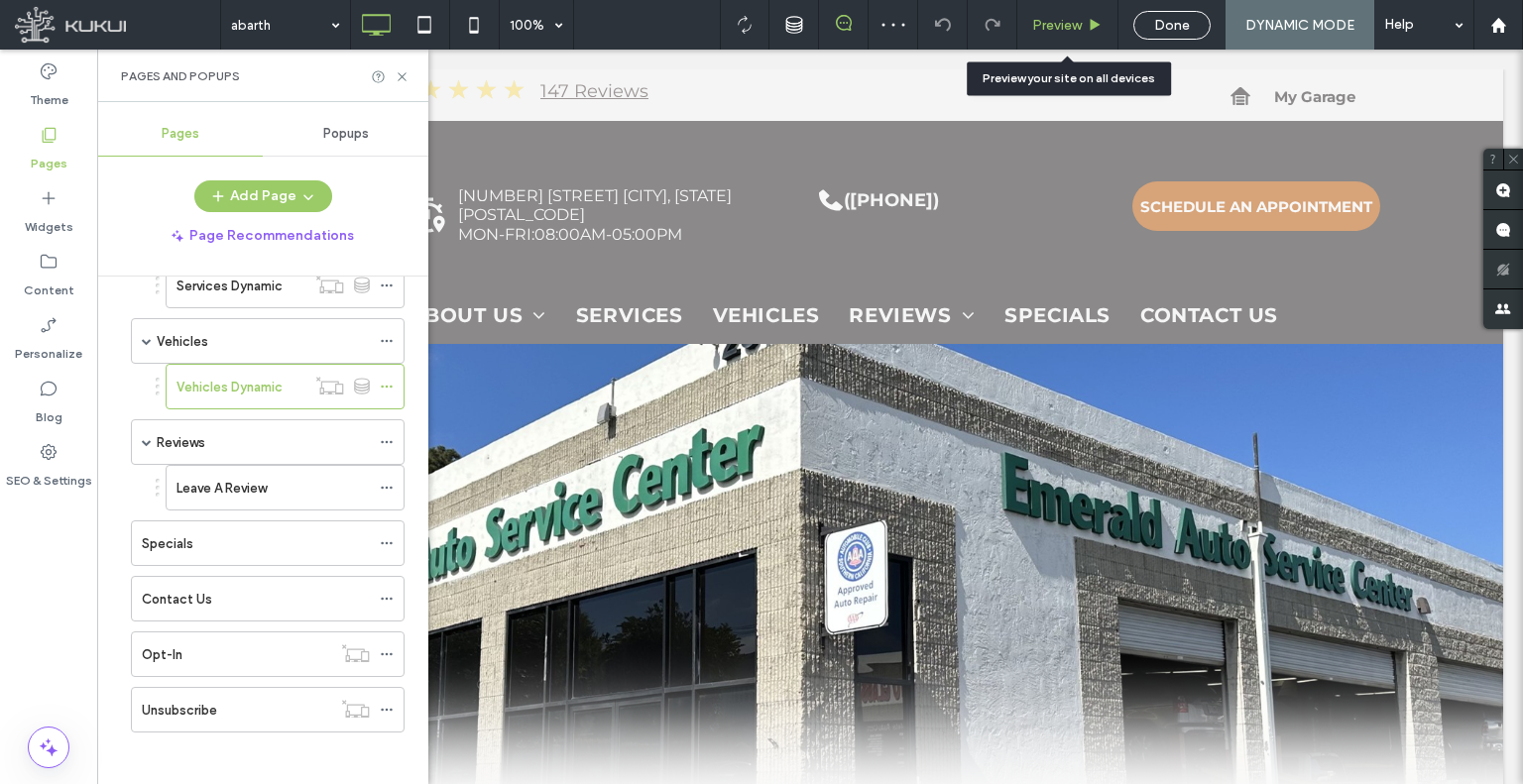 click on "Preview" at bounding box center (1057, 25) 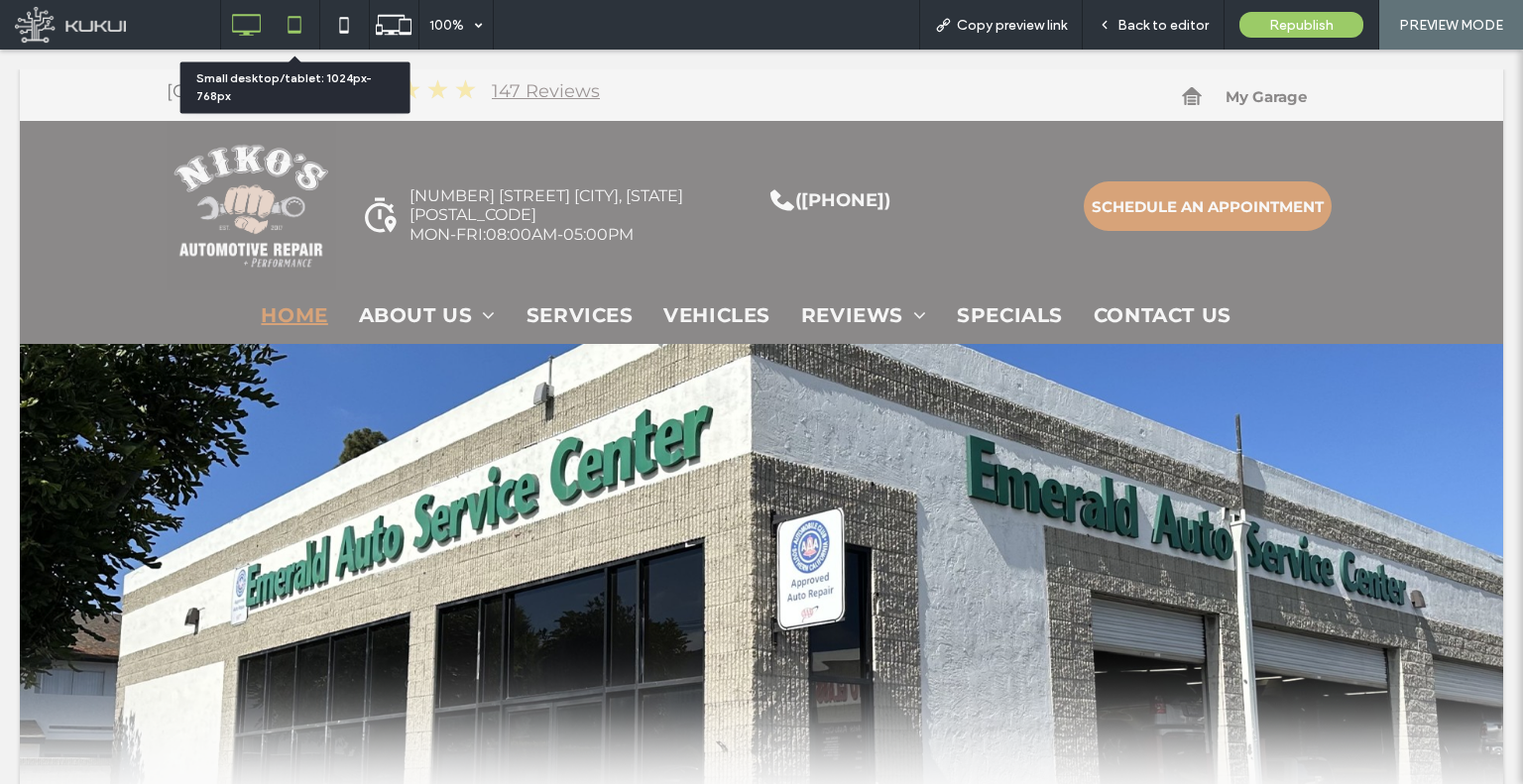 click 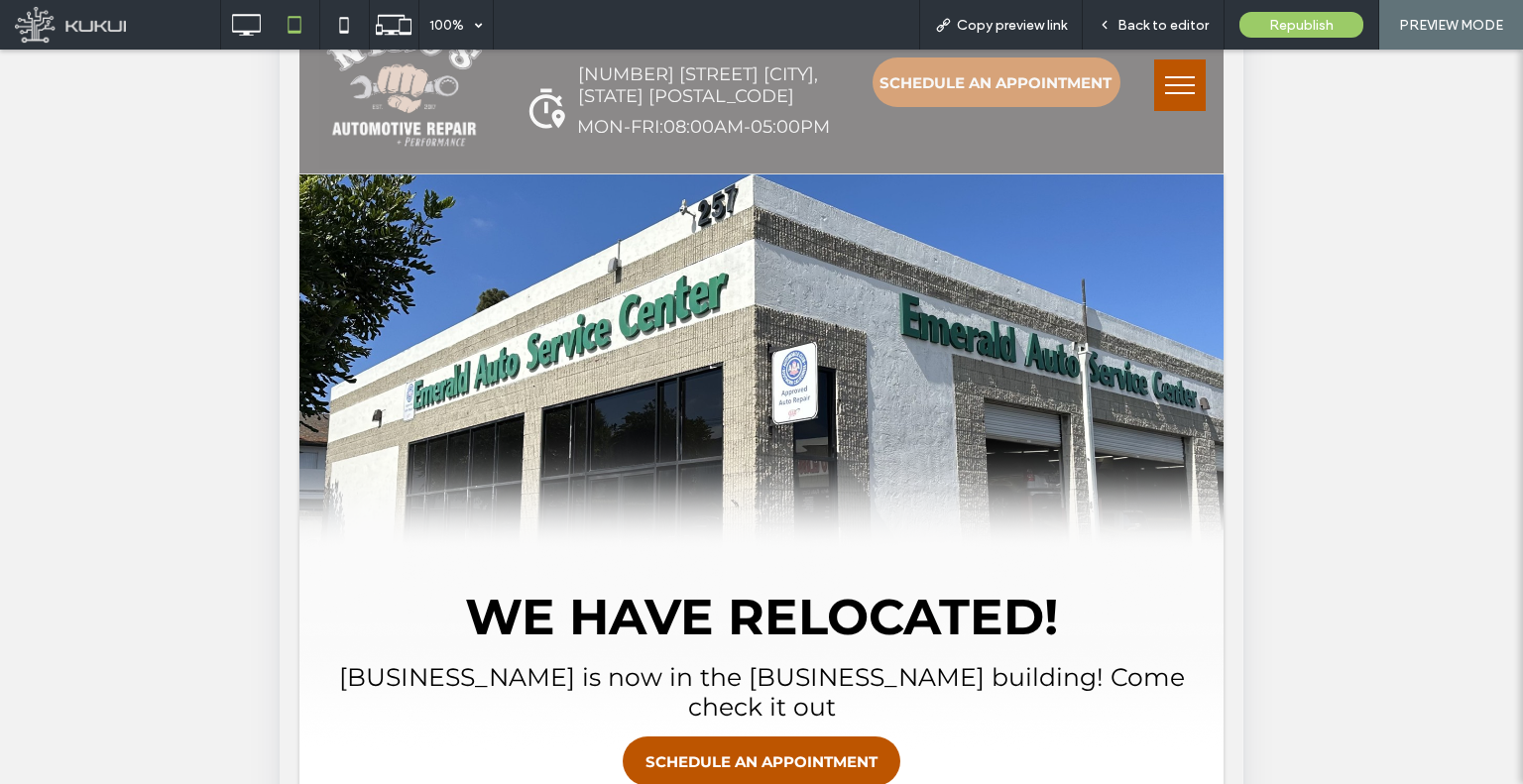 scroll, scrollTop: 0, scrollLeft: 0, axis: both 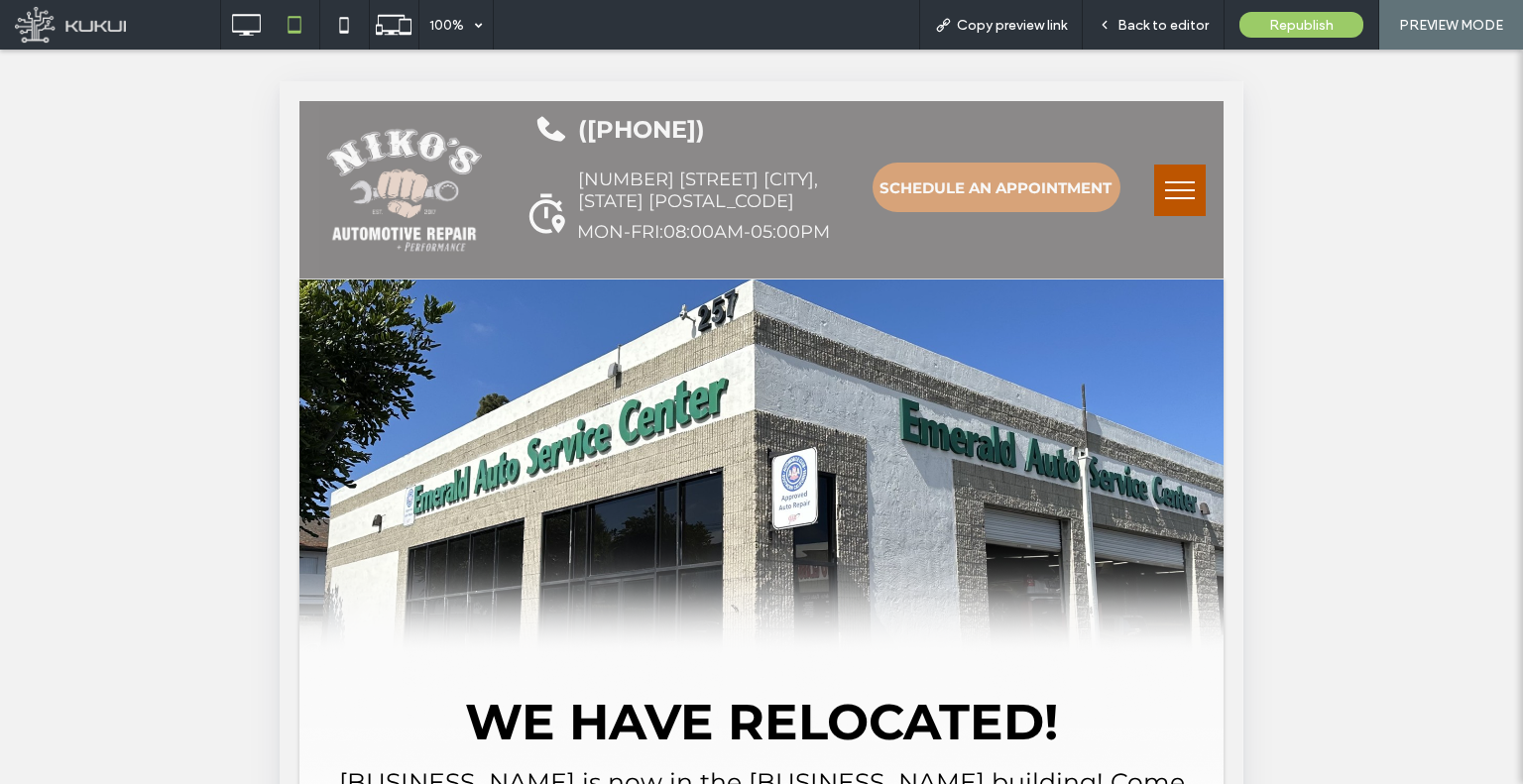 drag, startPoint x: 1086, startPoint y: 480, endPoint x: 1069, endPoint y: 831, distance: 351.41144 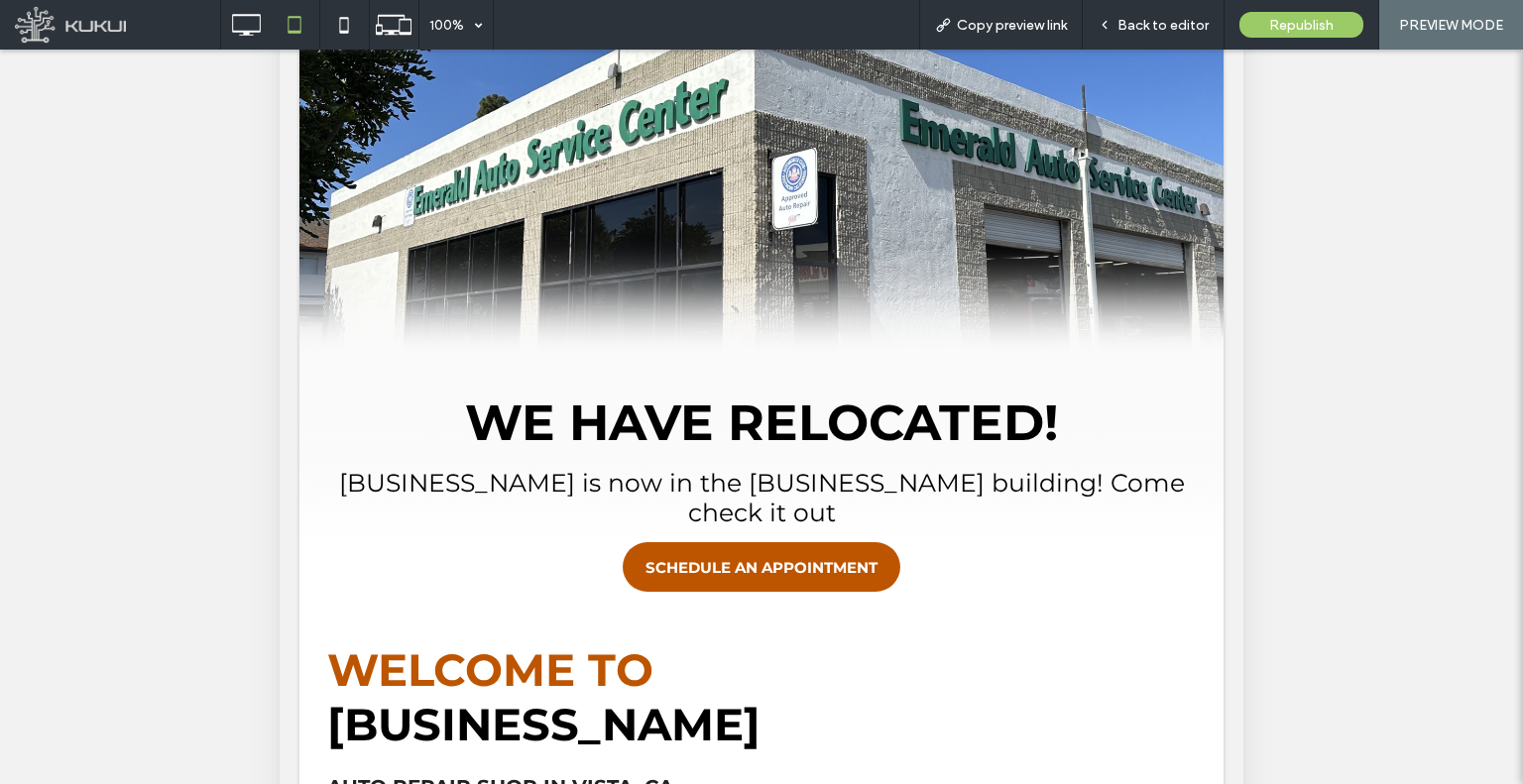 scroll, scrollTop: 2, scrollLeft: 0, axis: vertical 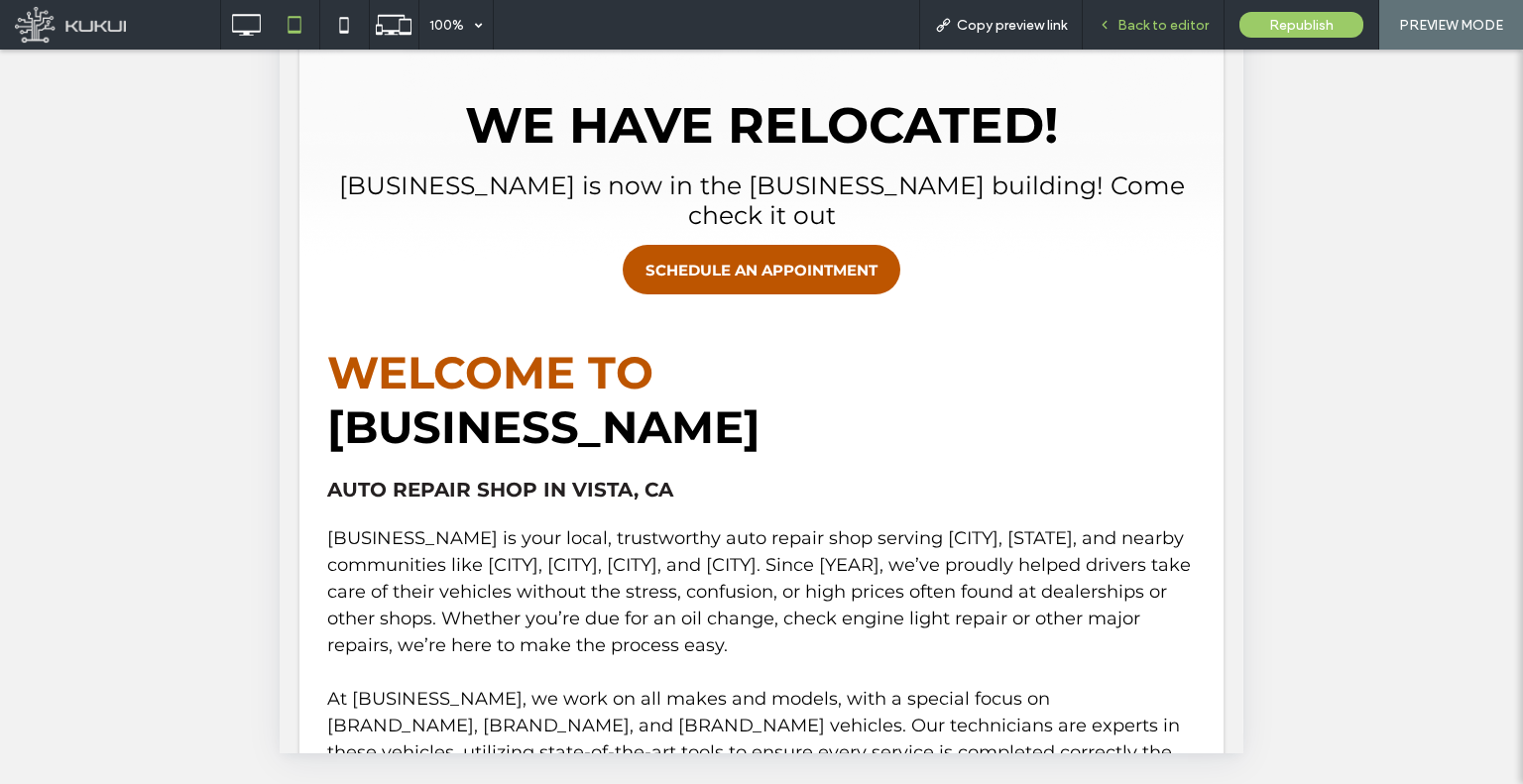 click on "Back to editor" at bounding box center [1163, 25] 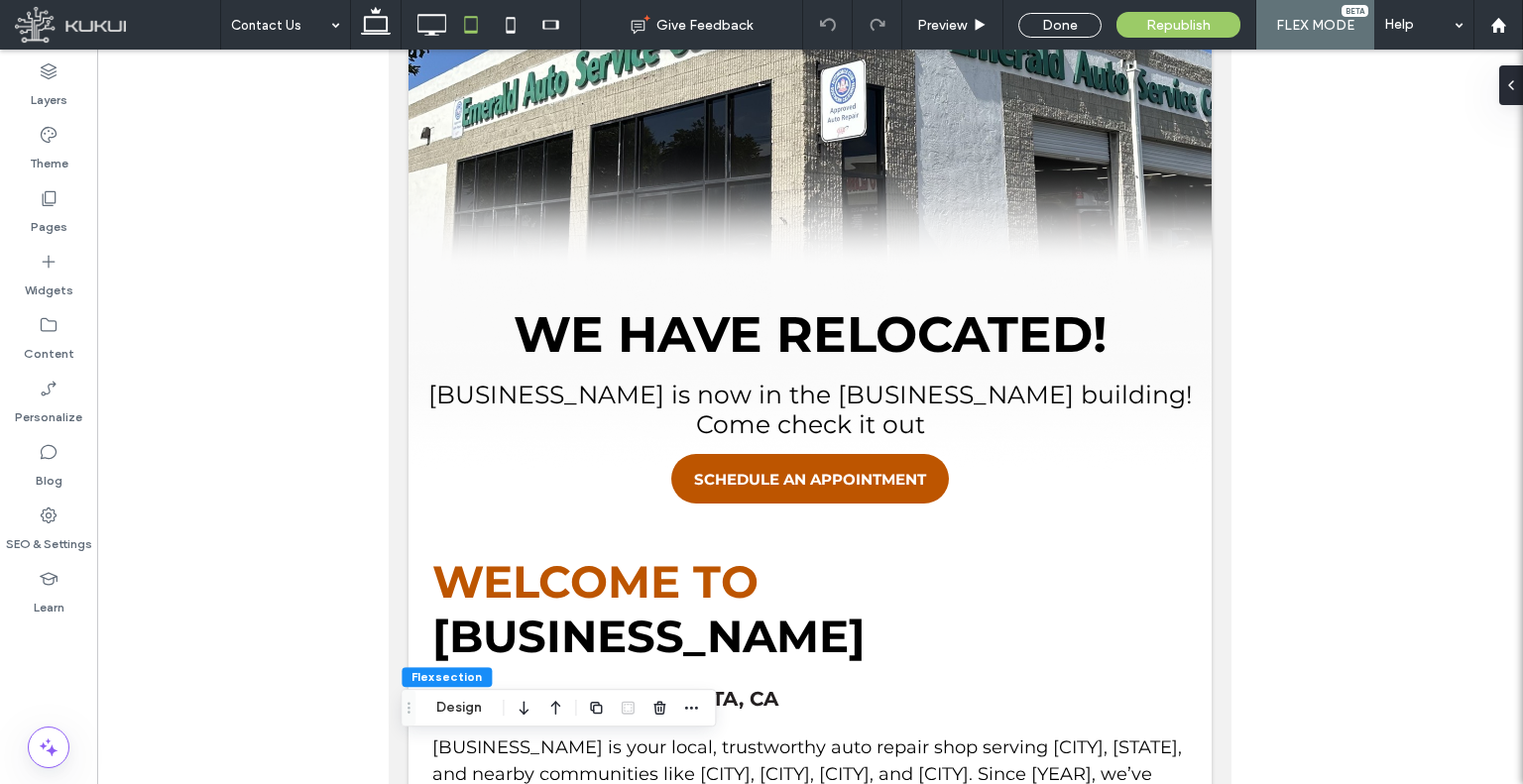 scroll, scrollTop: 537, scrollLeft: 0, axis: vertical 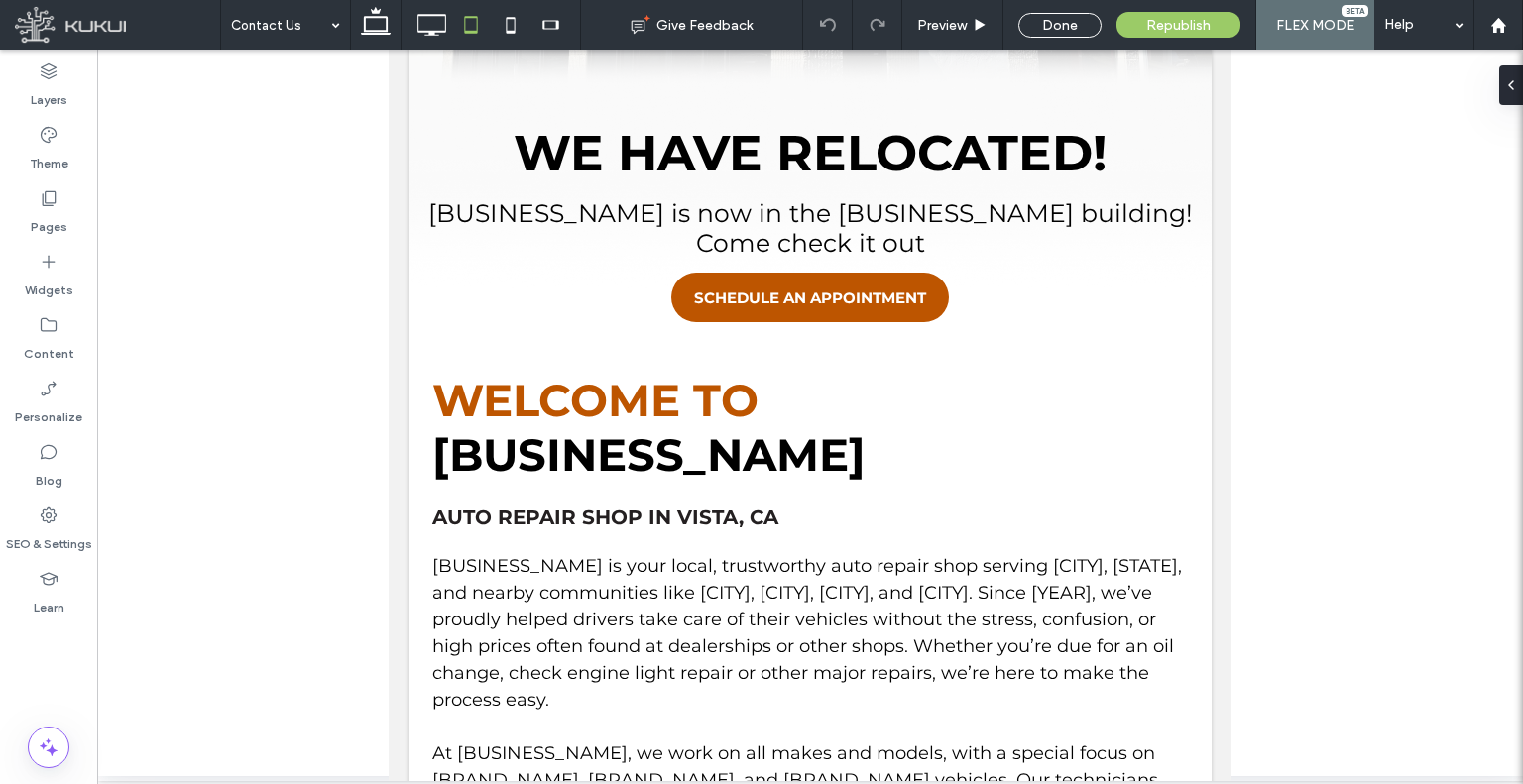type on "**" 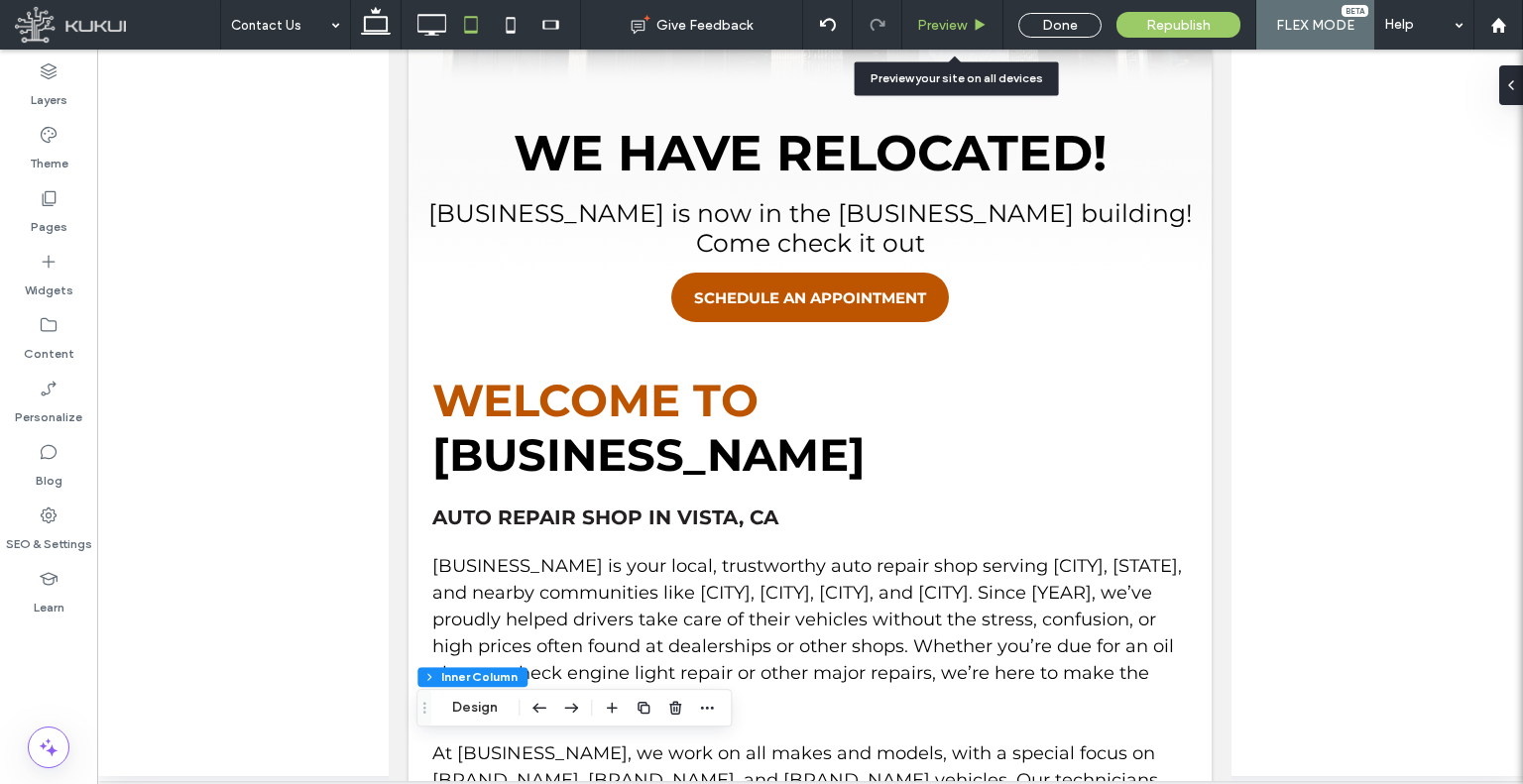 click on "Preview" at bounding box center [942, 25] 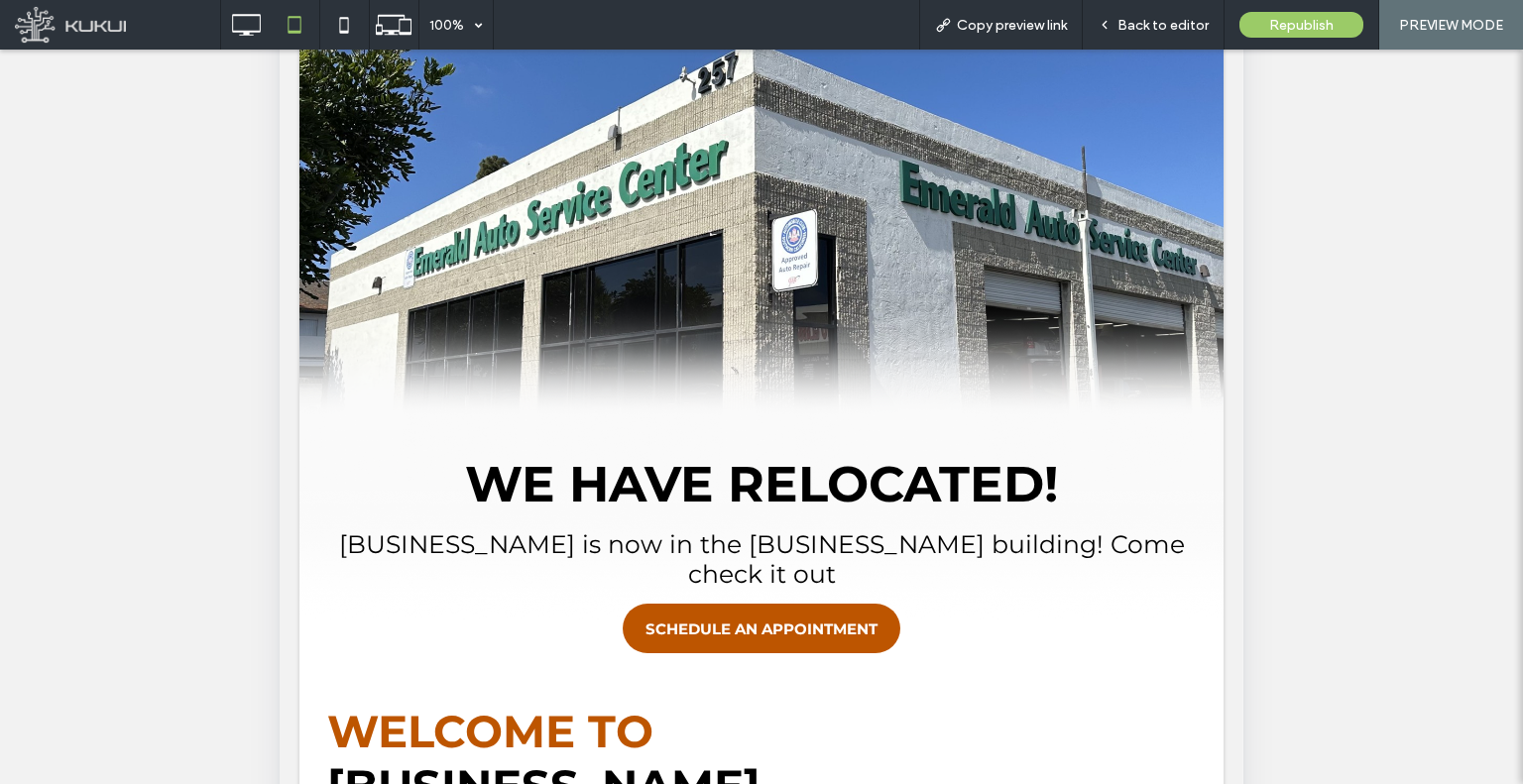 scroll, scrollTop: 101, scrollLeft: 0, axis: vertical 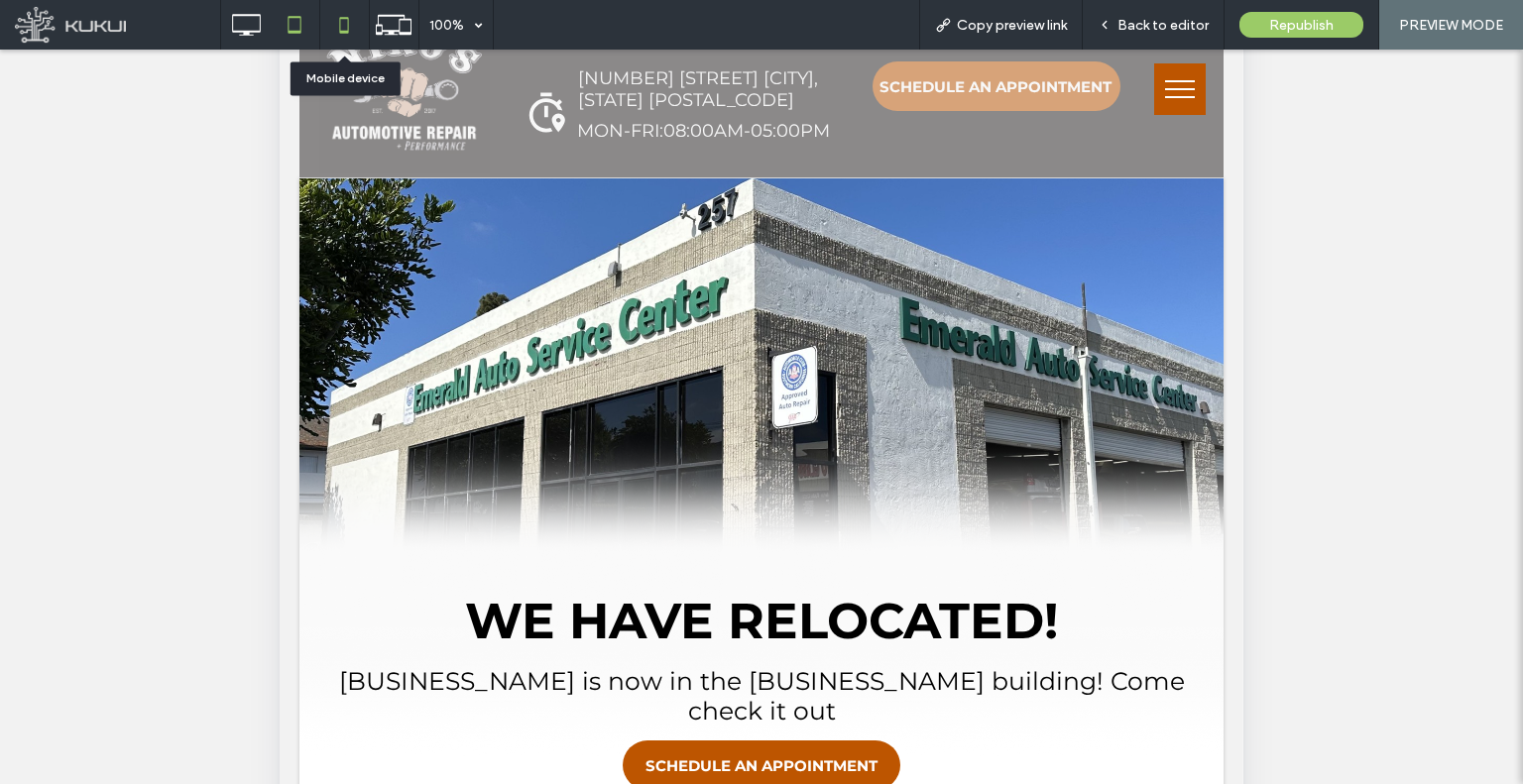 click 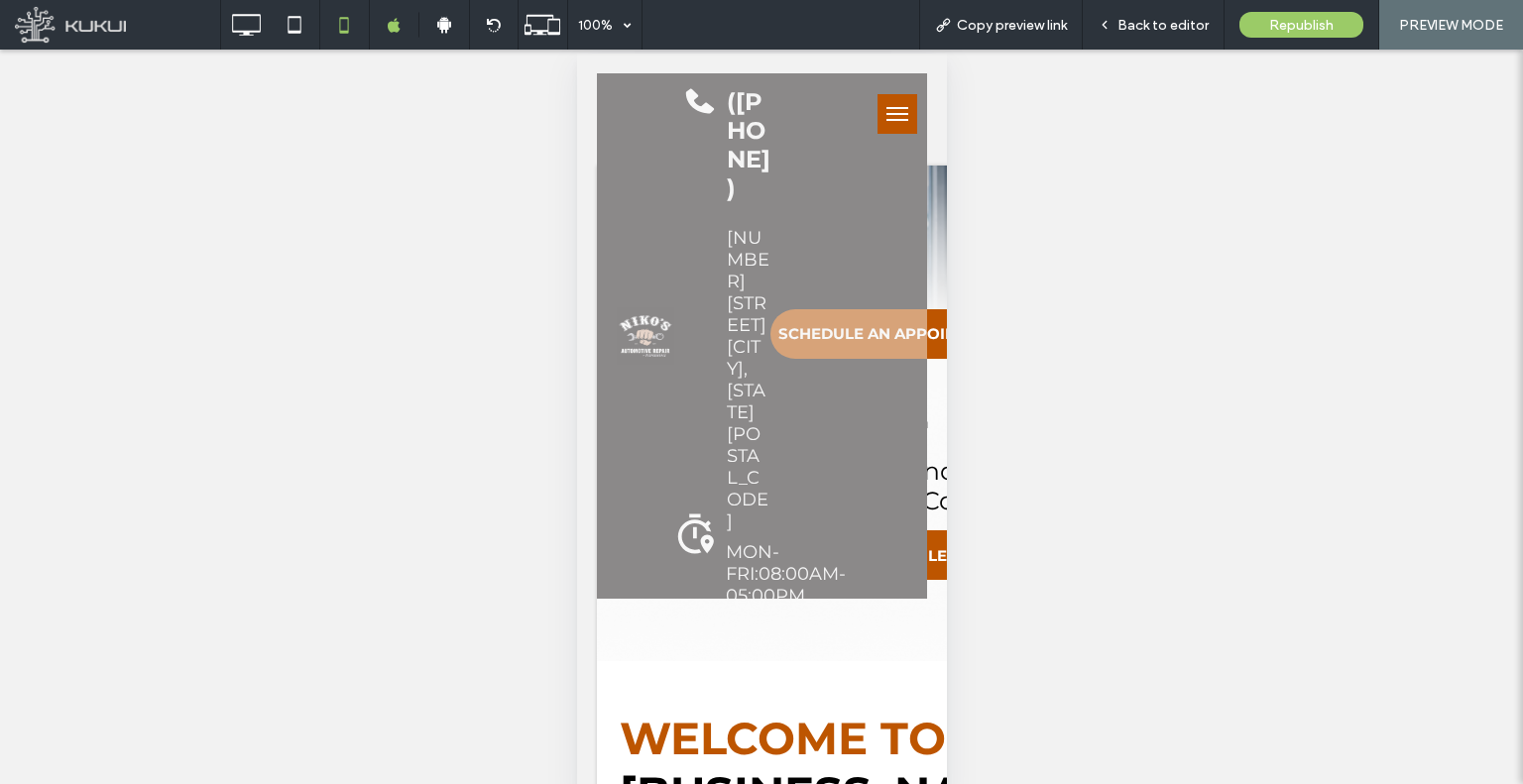 scroll, scrollTop: 36, scrollLeft: 0, axis: vertical 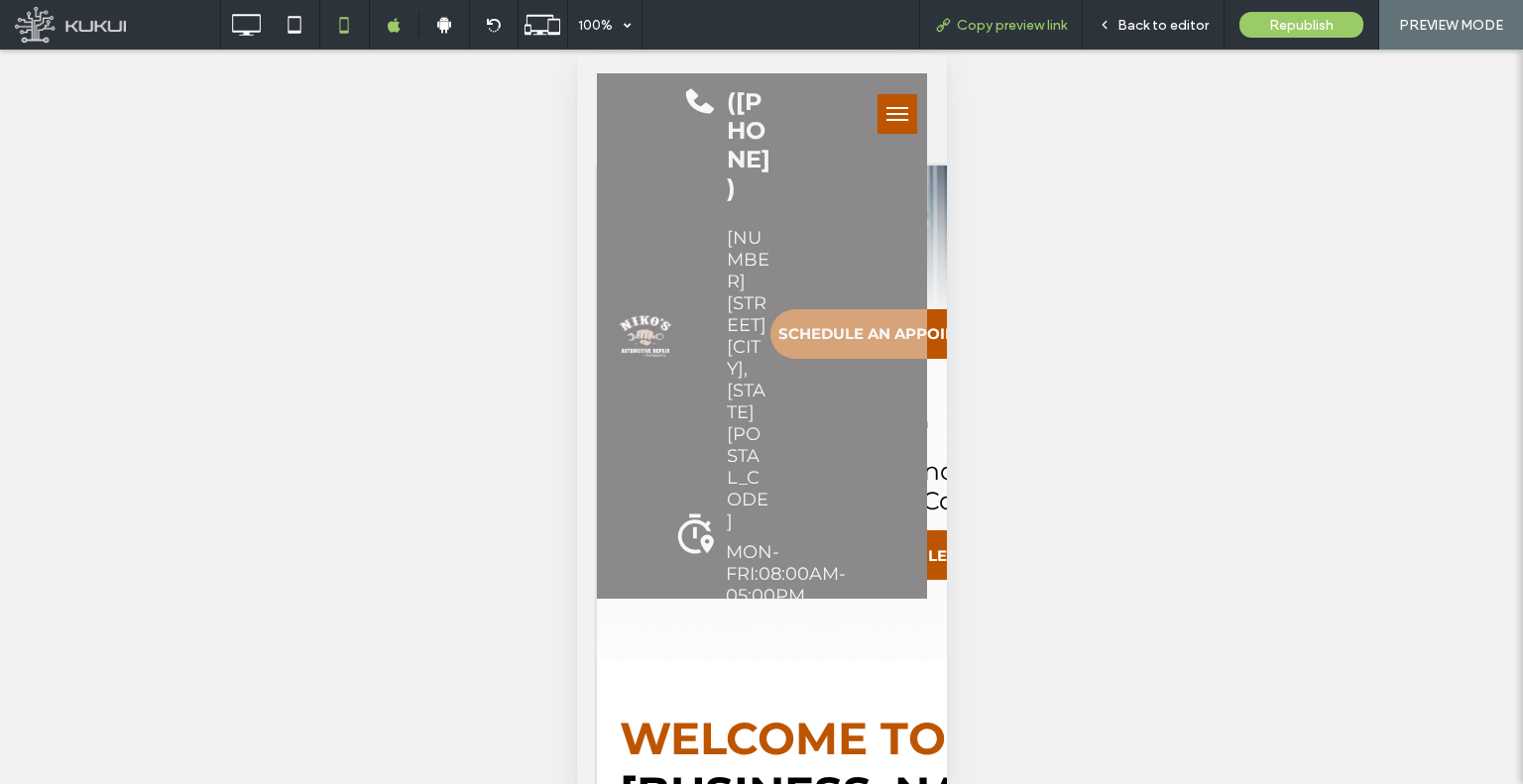 click on "Copy preview link" at bounding box center [1011, 25] 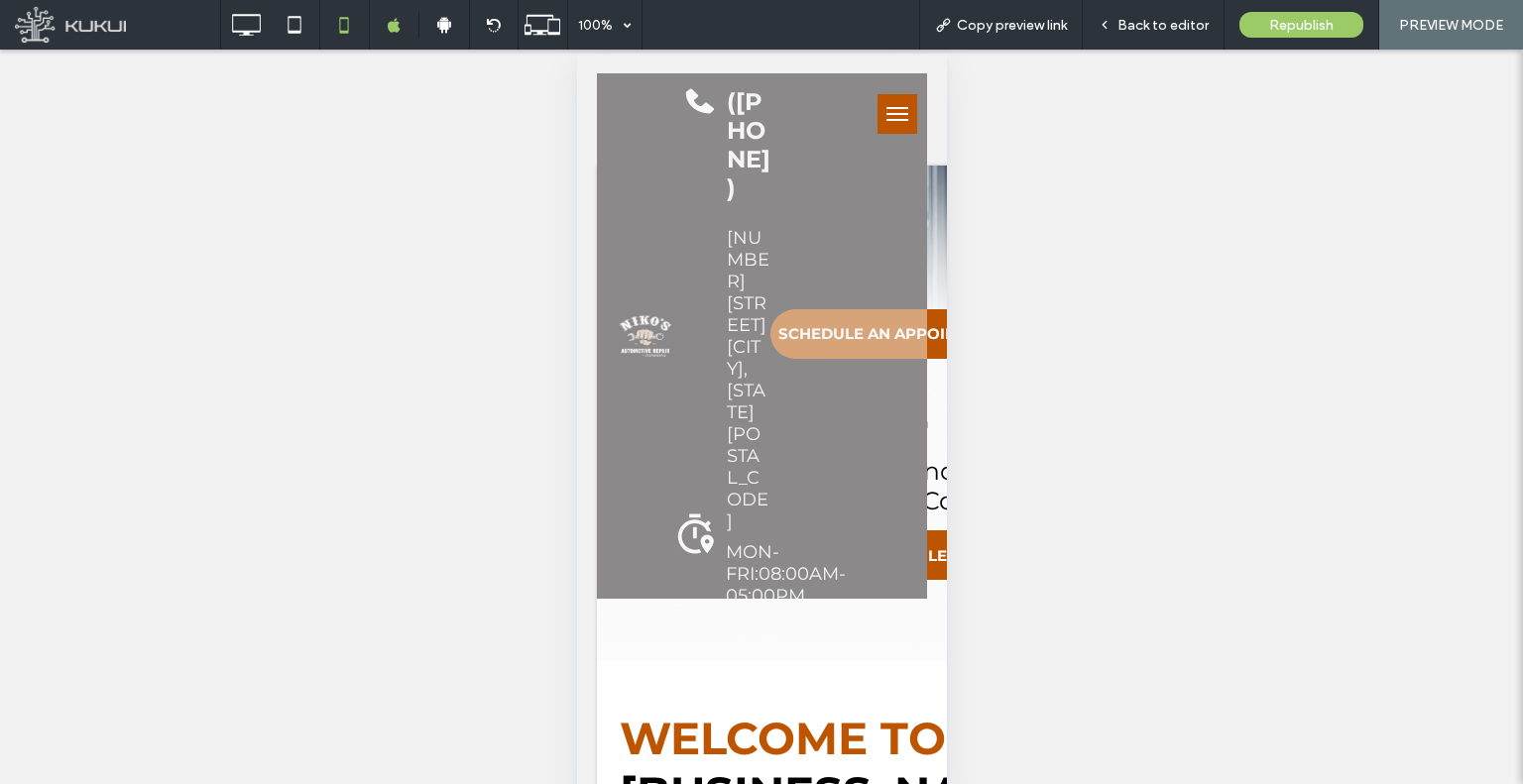 scroll, scrollTop: 35, scrollLeft: 0, axis: vertical 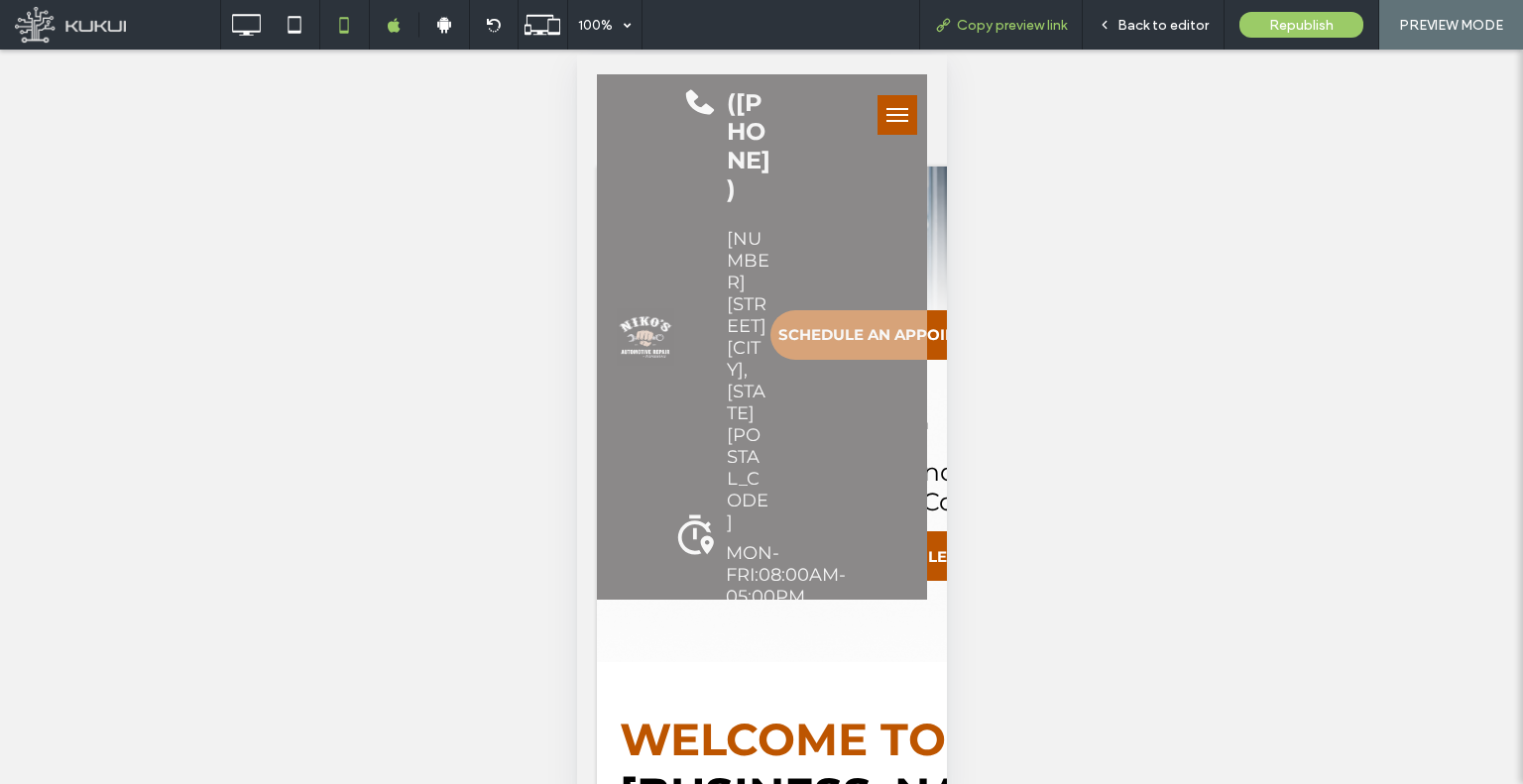 click on "Copy preview link" at bounding box center [1011, 25] 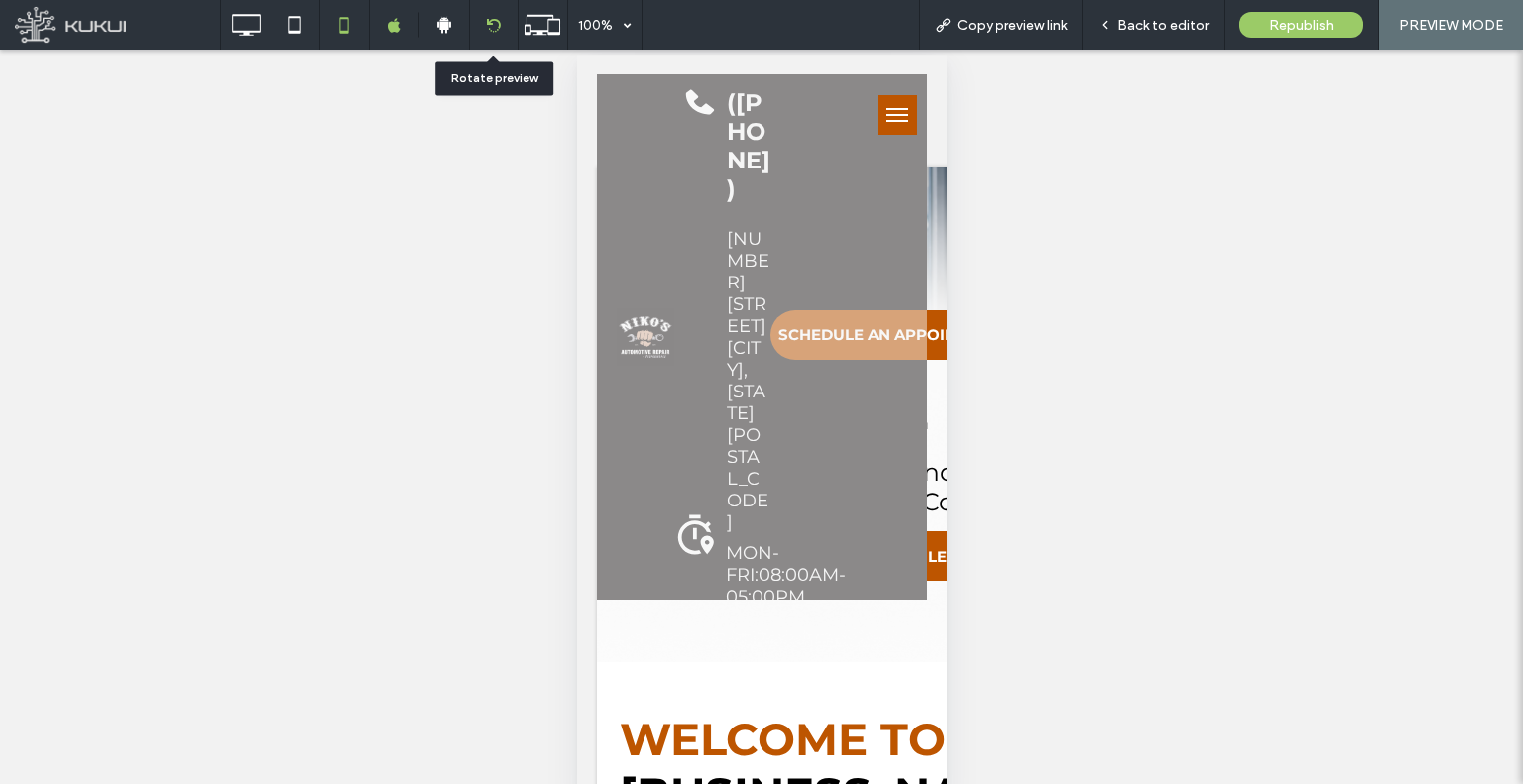 click at bounding box center [494, 25] 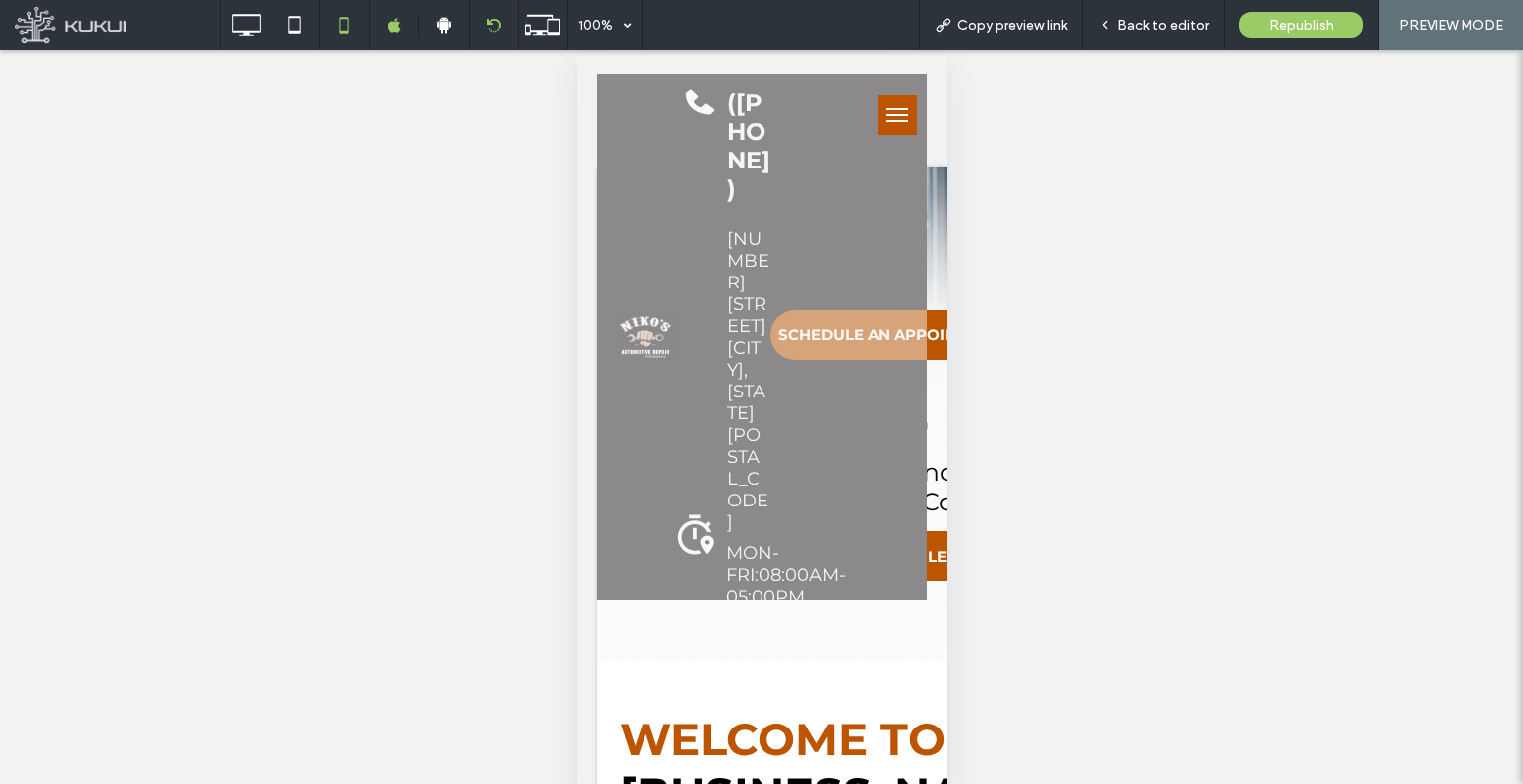 click at bounding box center [493, 25] 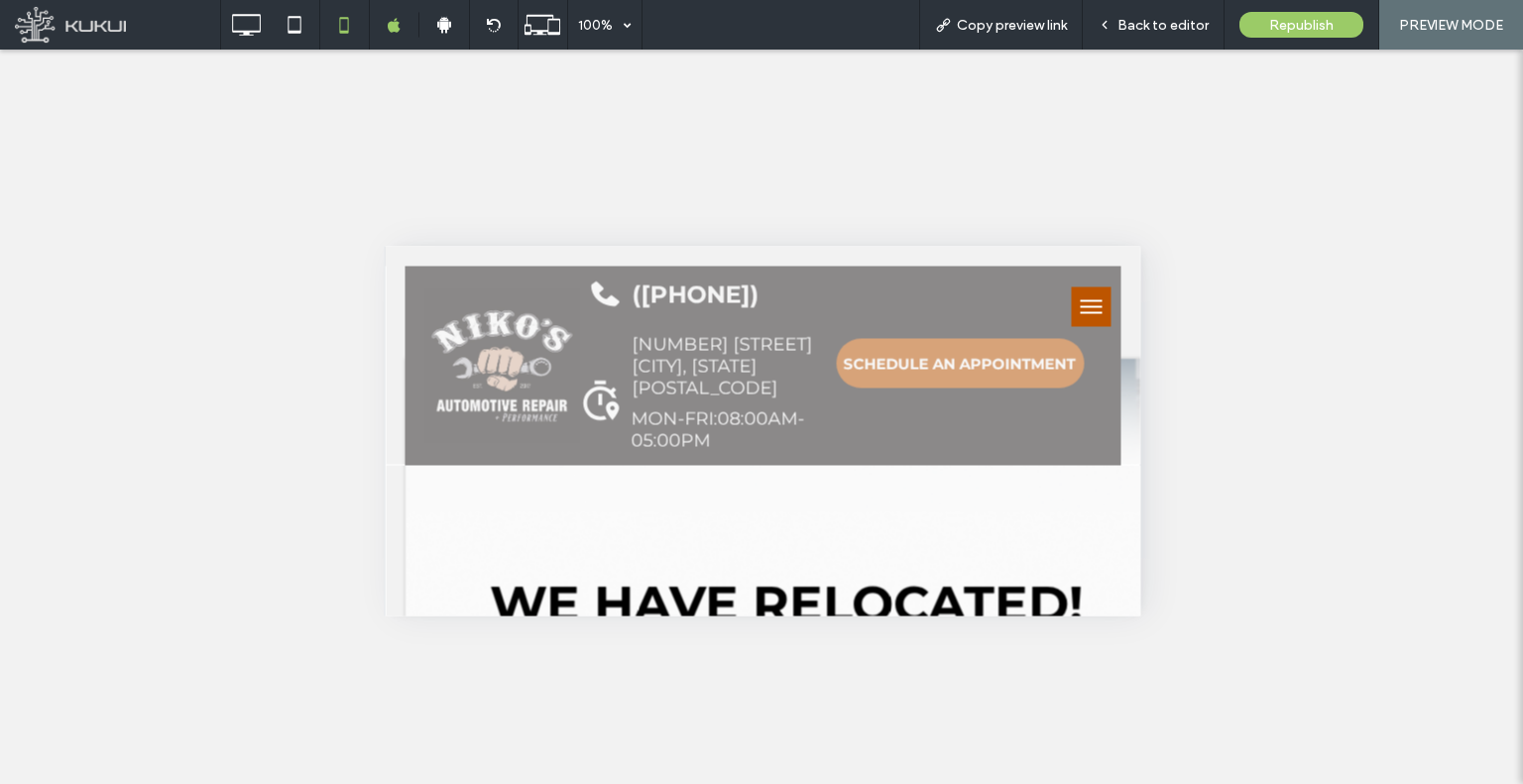 scroll, scrollTop: 0, scrollLeft: 0, axis: both 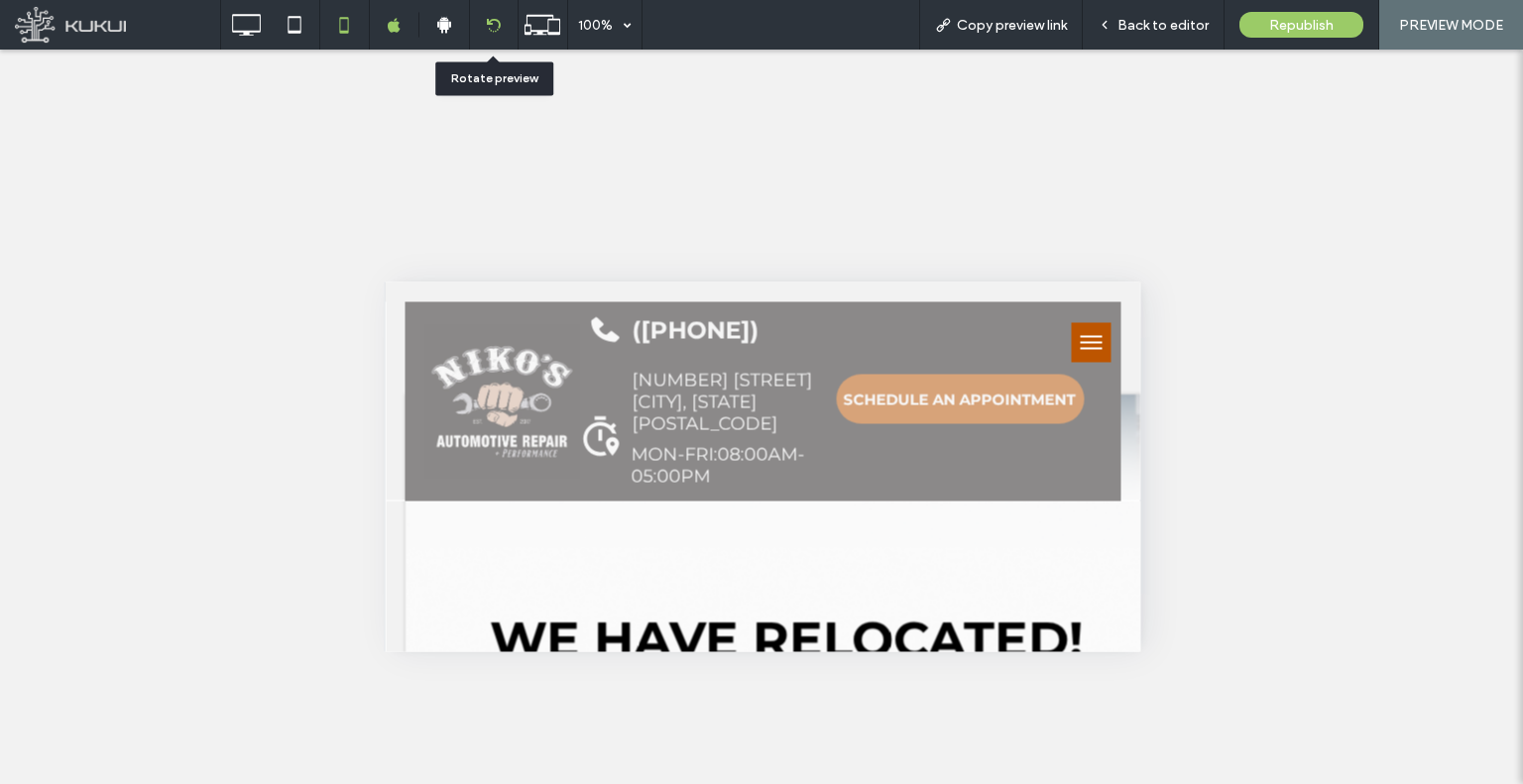 click at bounding box center (494, 25) 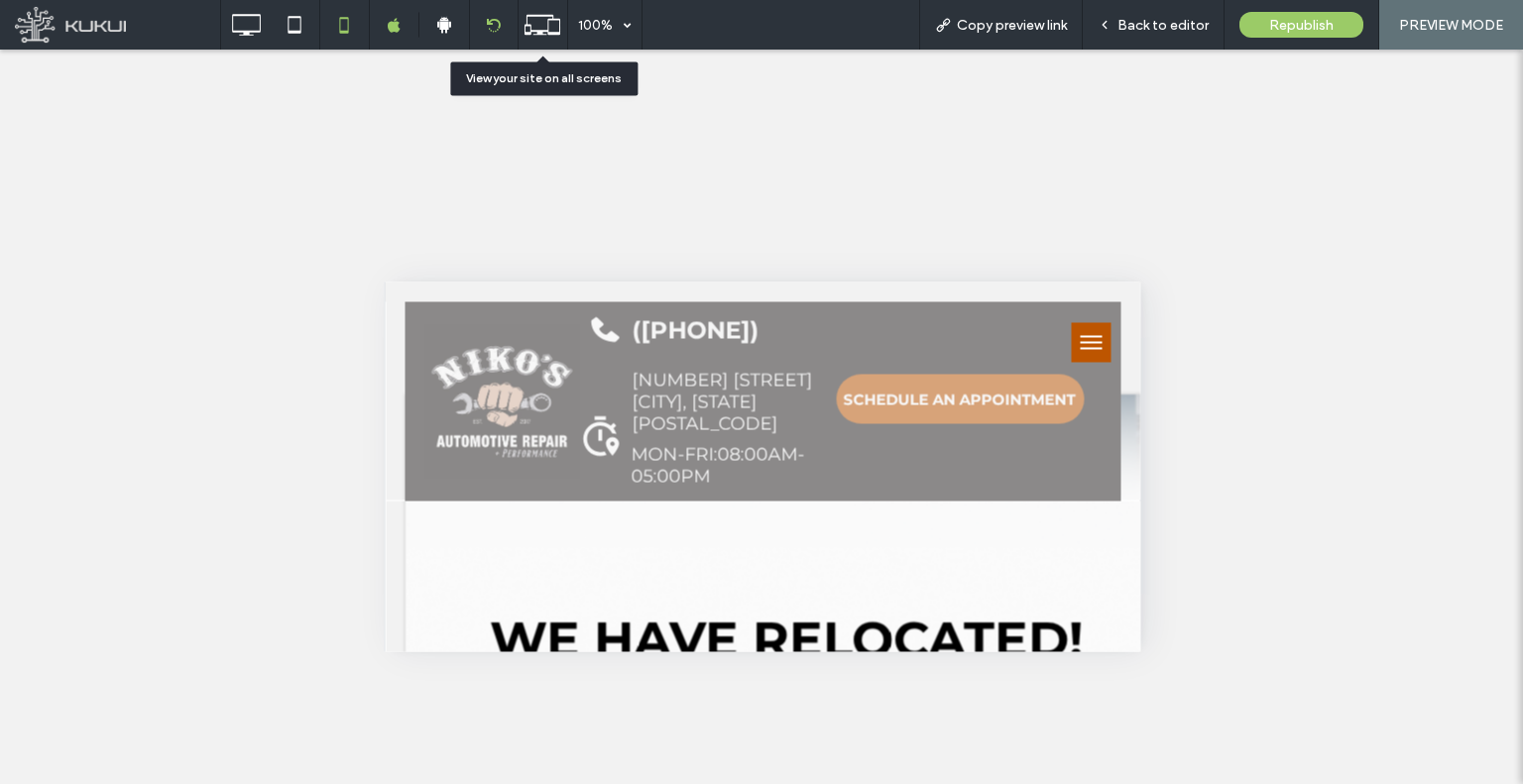 click at bounding box center (494, 25) 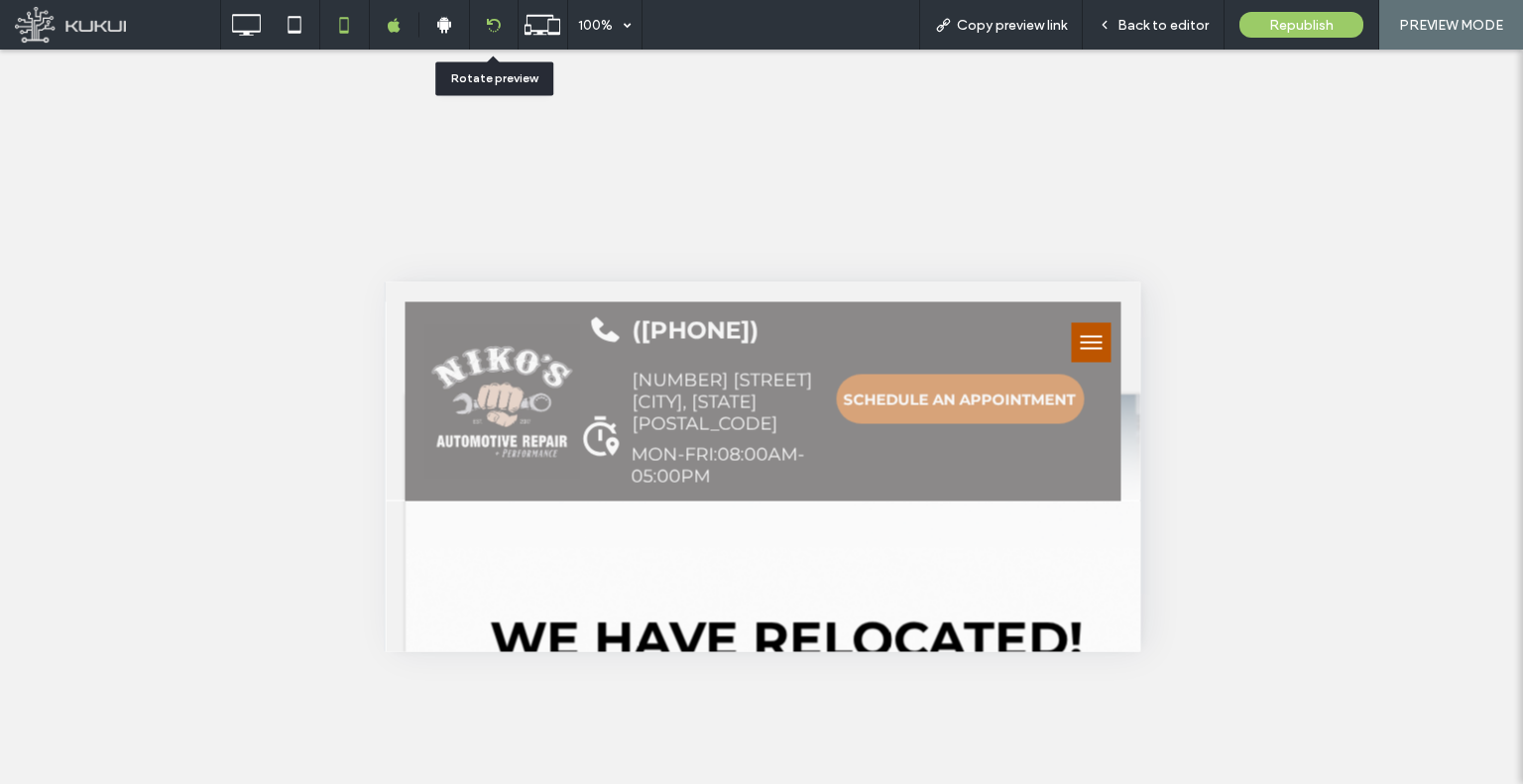 click at bounding box center (494, 25) 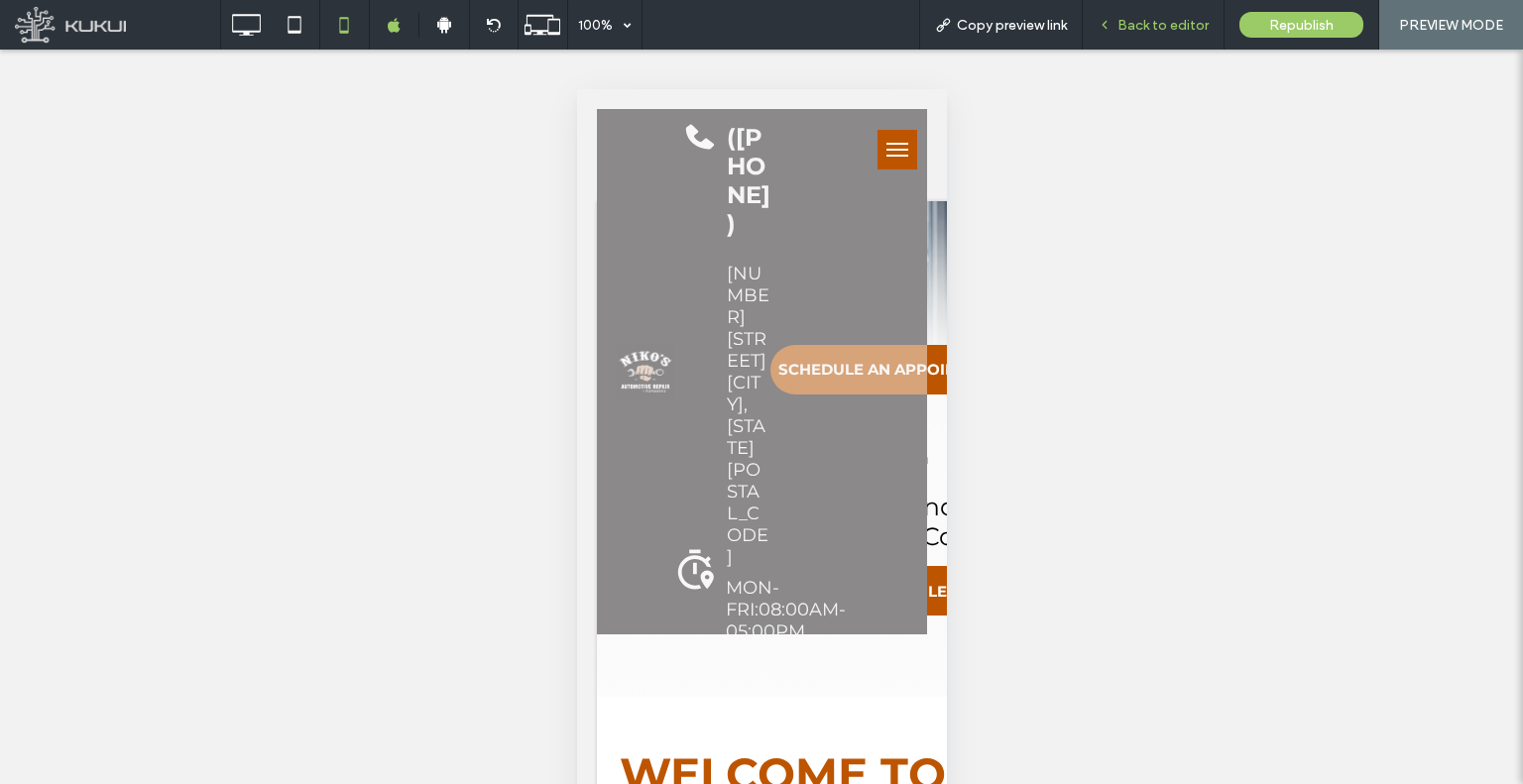 click on "Back to editor" at bounding box center [1153, 25] 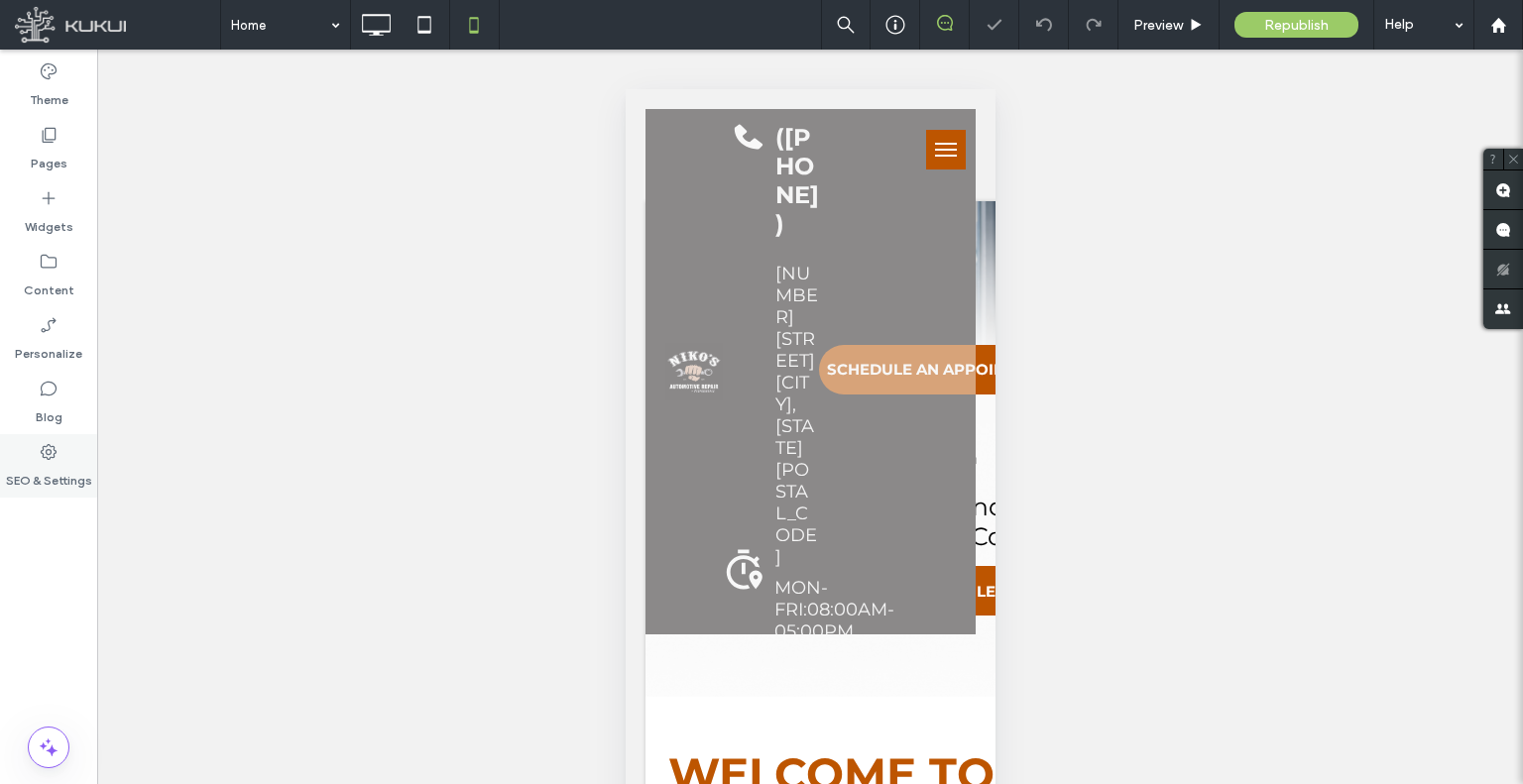 click on "SEO & Settings" at bounding box center (49, 476) 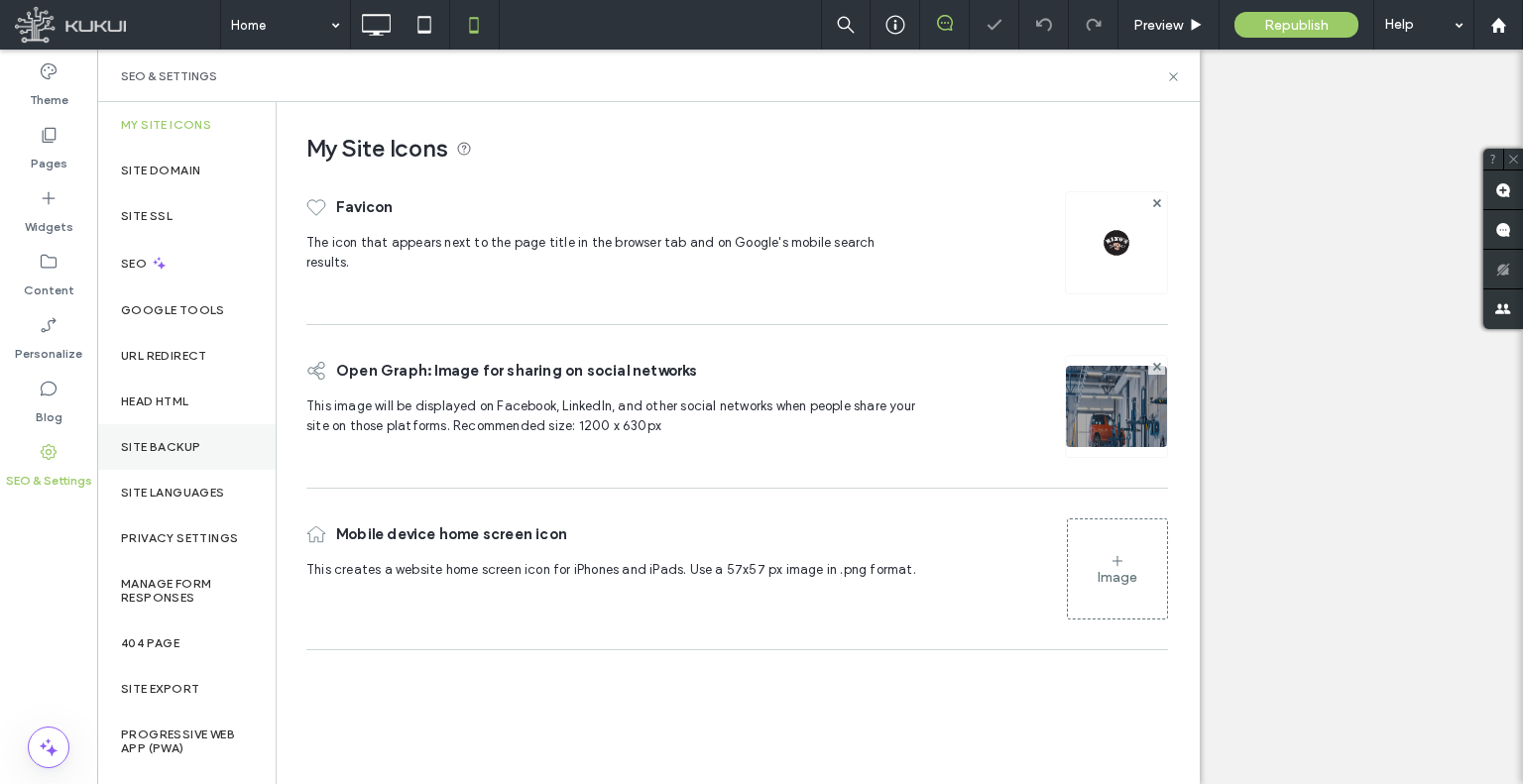 click on "Site Backup" at bounding box center (186, 447) 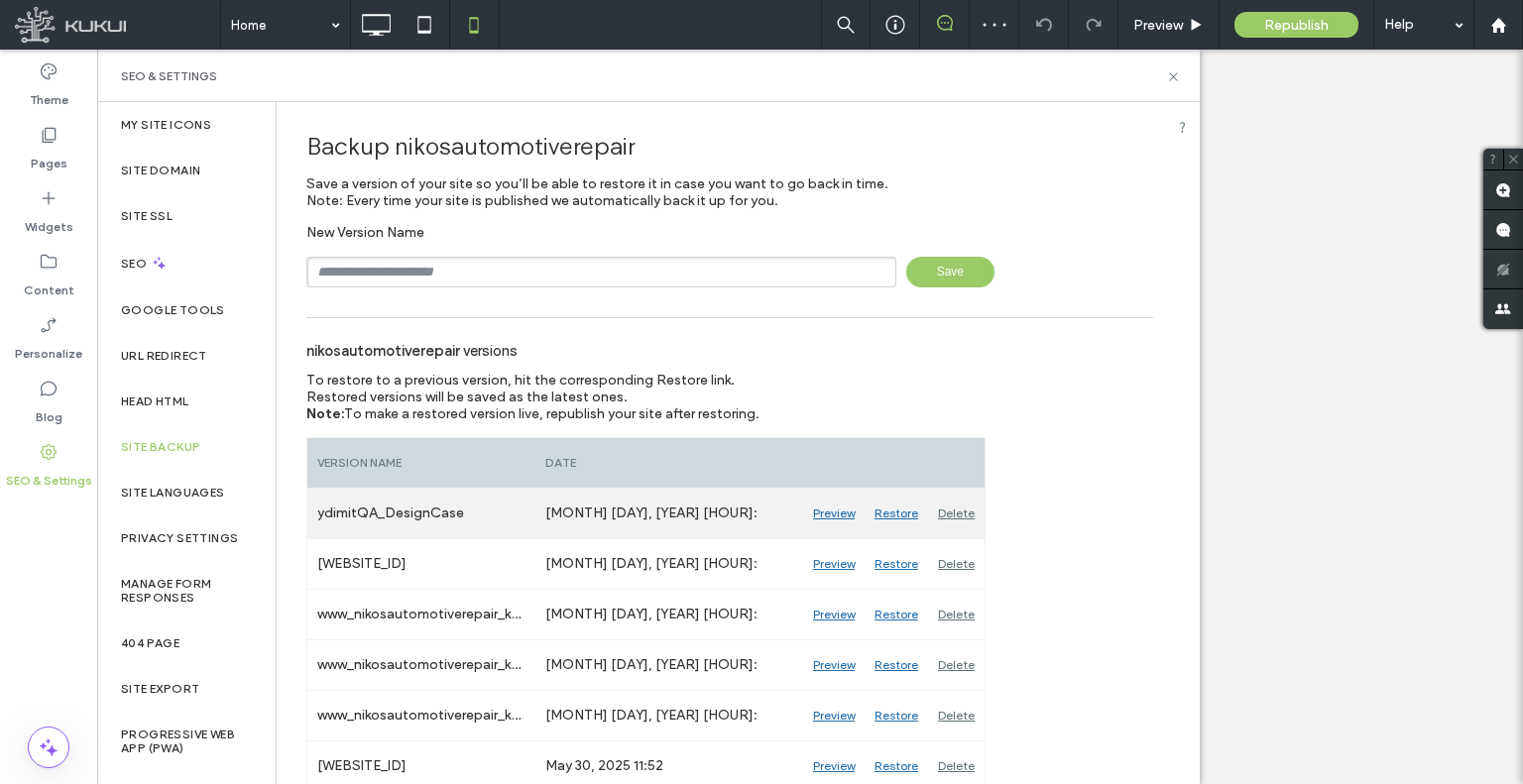 click on "Restore" at bounding box center [896, 513] 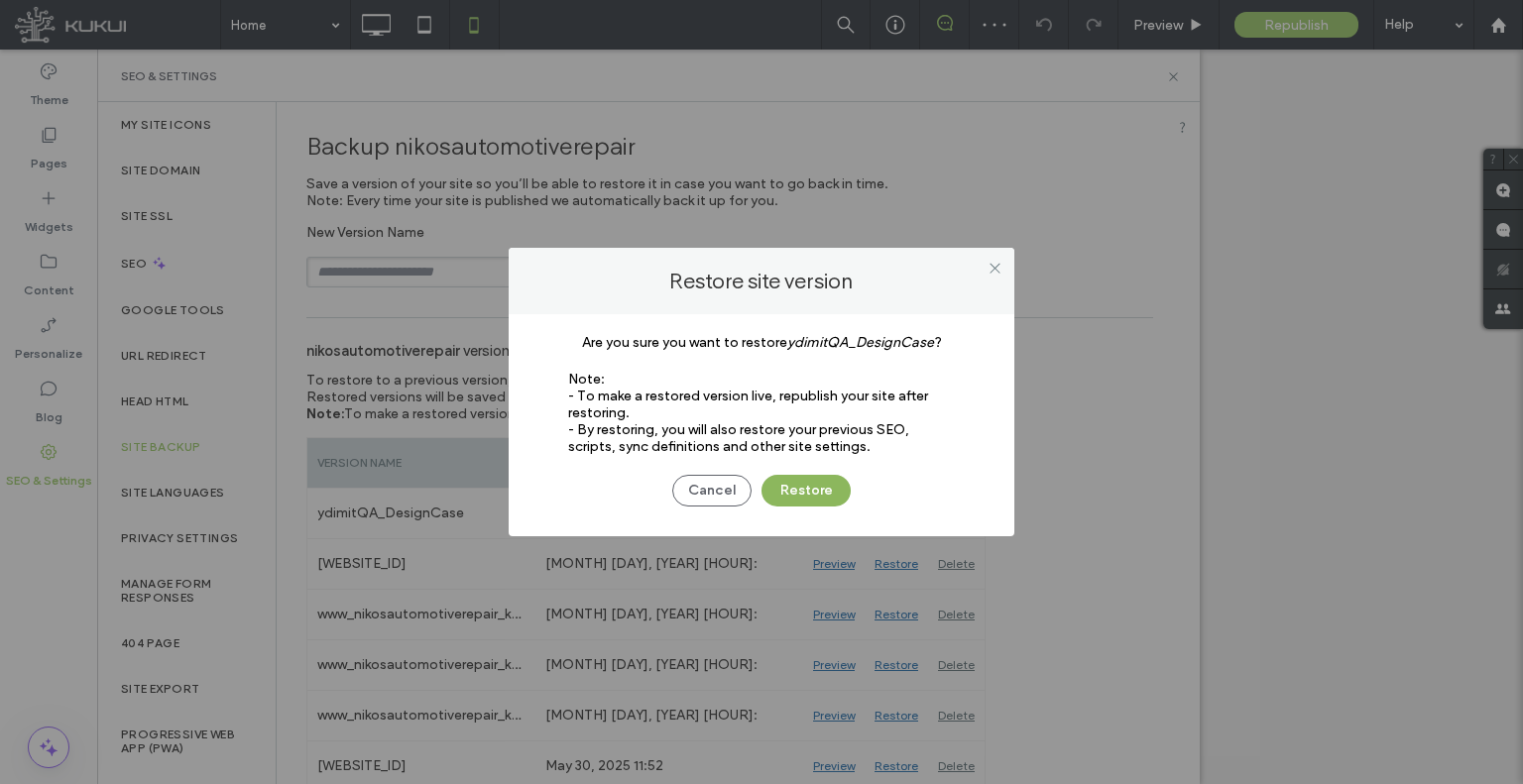 click on "Restore" at bounding box center (806, 491) 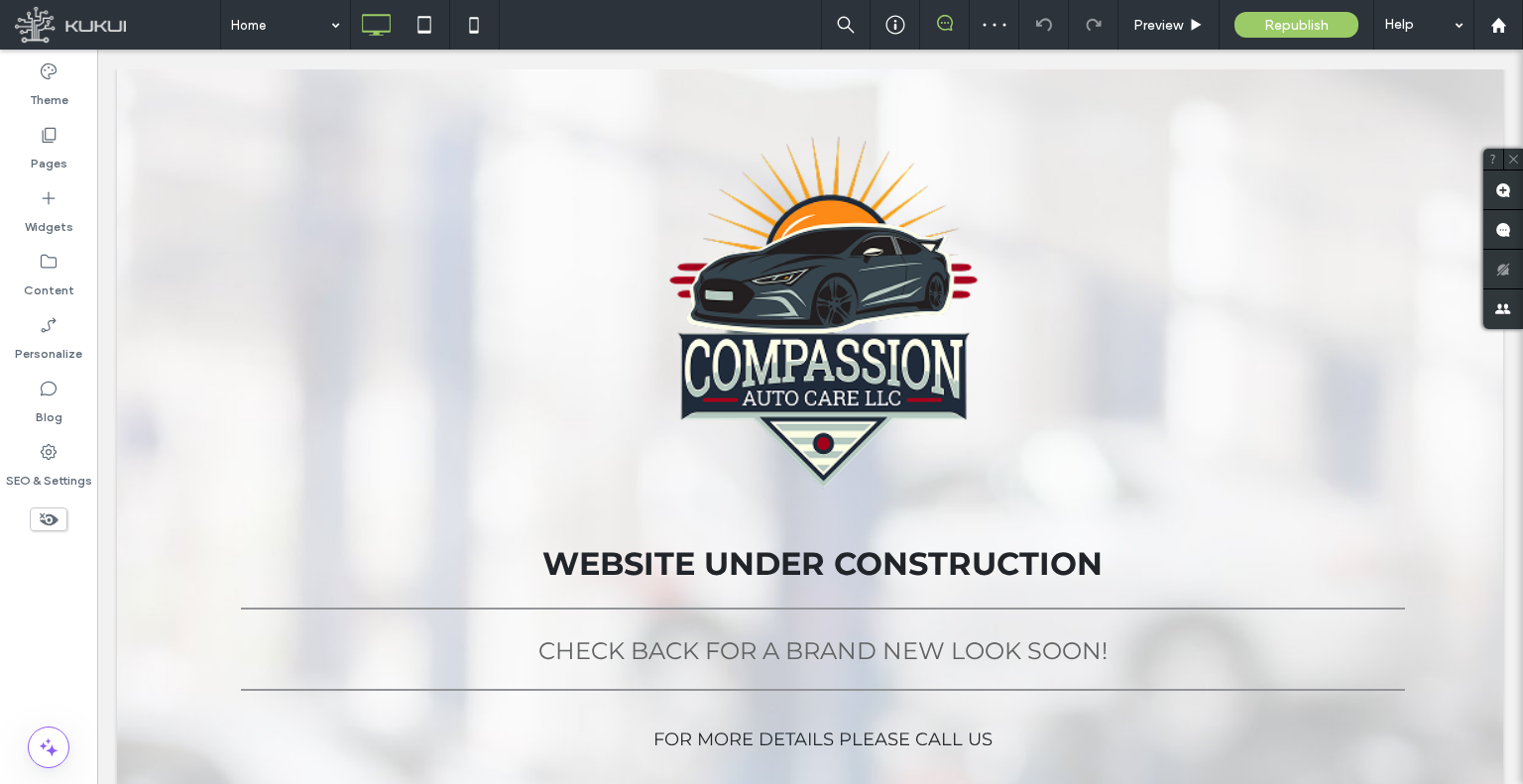 scroll, scrollTop: 0, scrollLeft: 0, axis: both 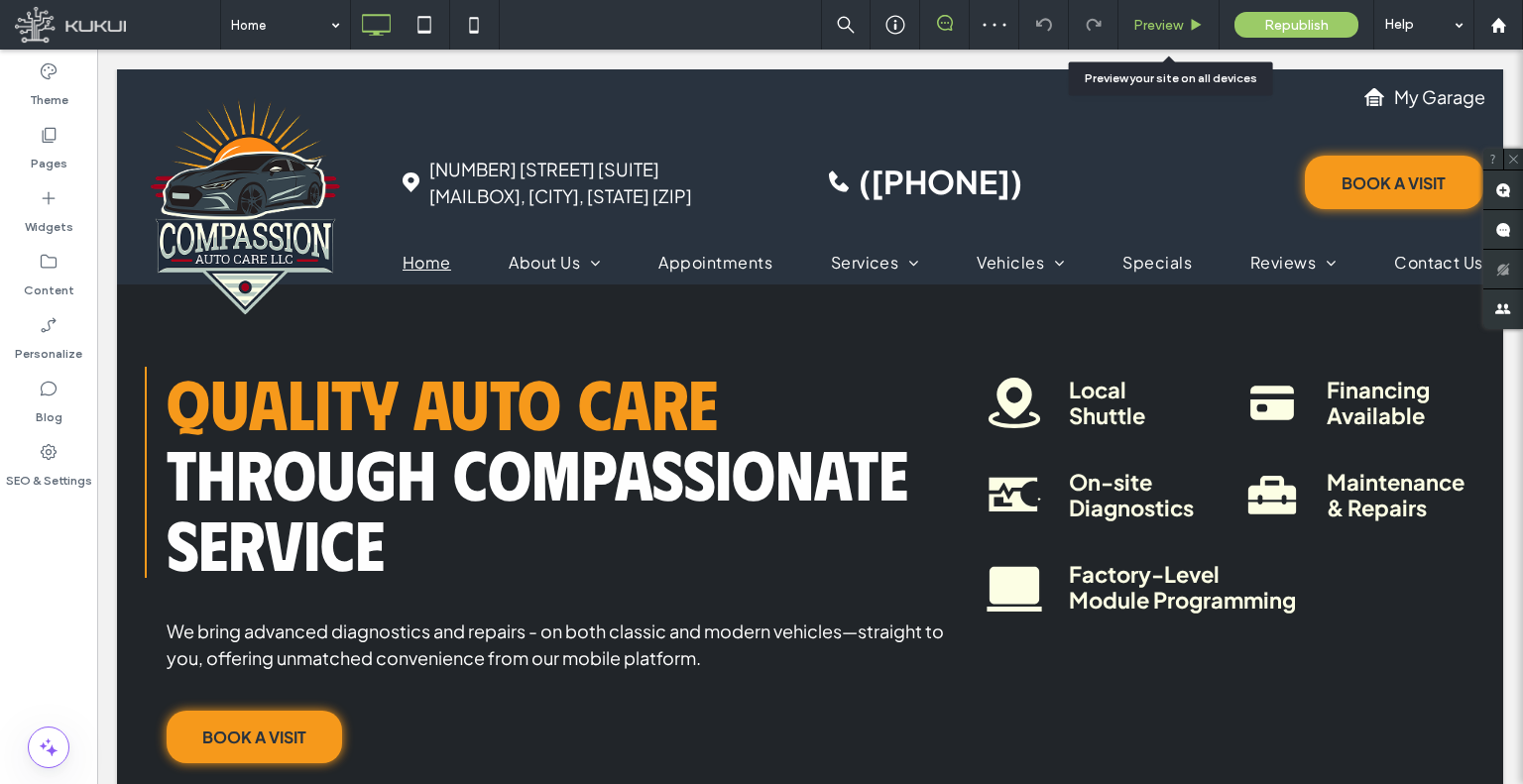 click on "Preview" at bounding box center (1158, 25) 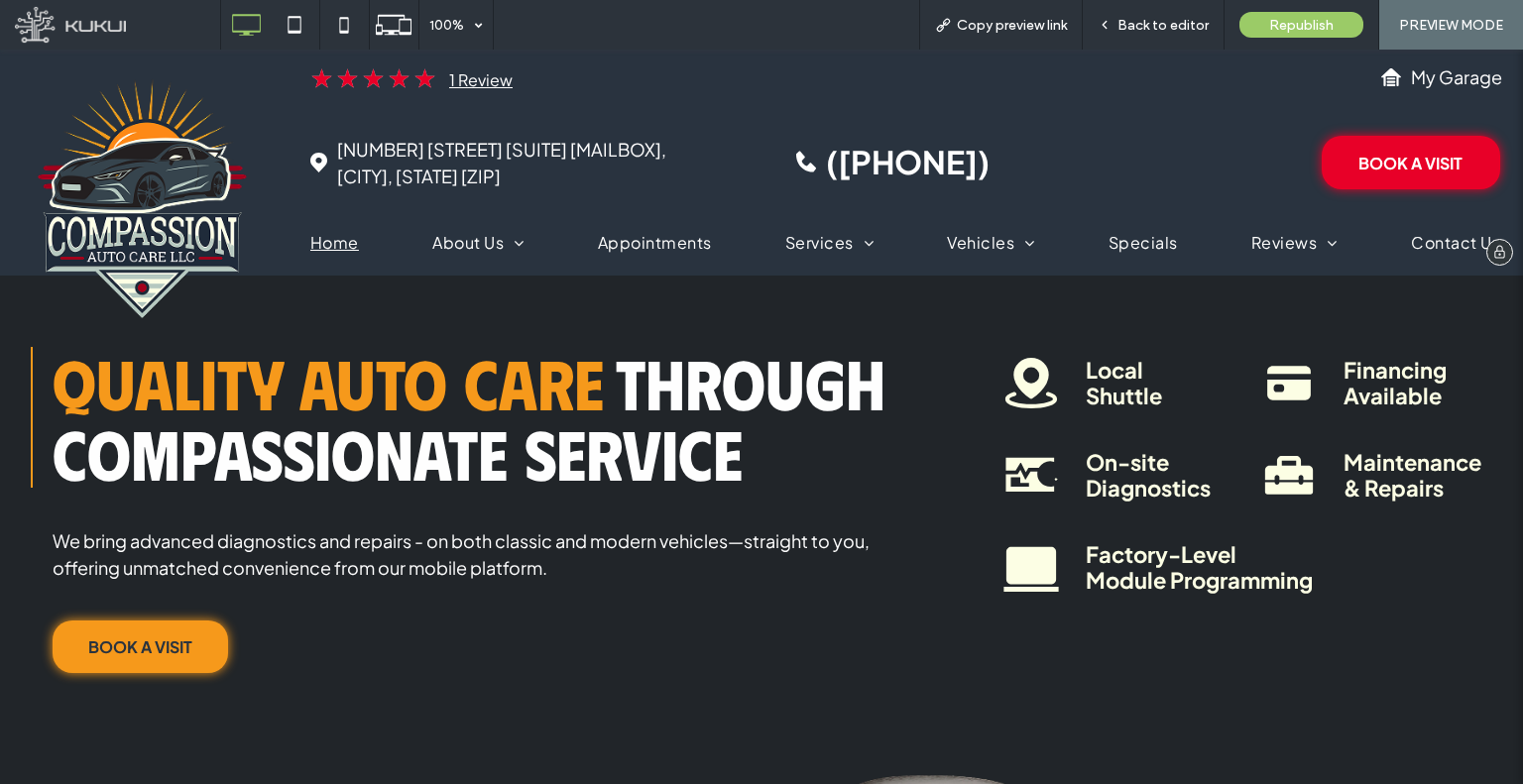 click on "BOOK A VISIT" at bounding box center [1411, 163] 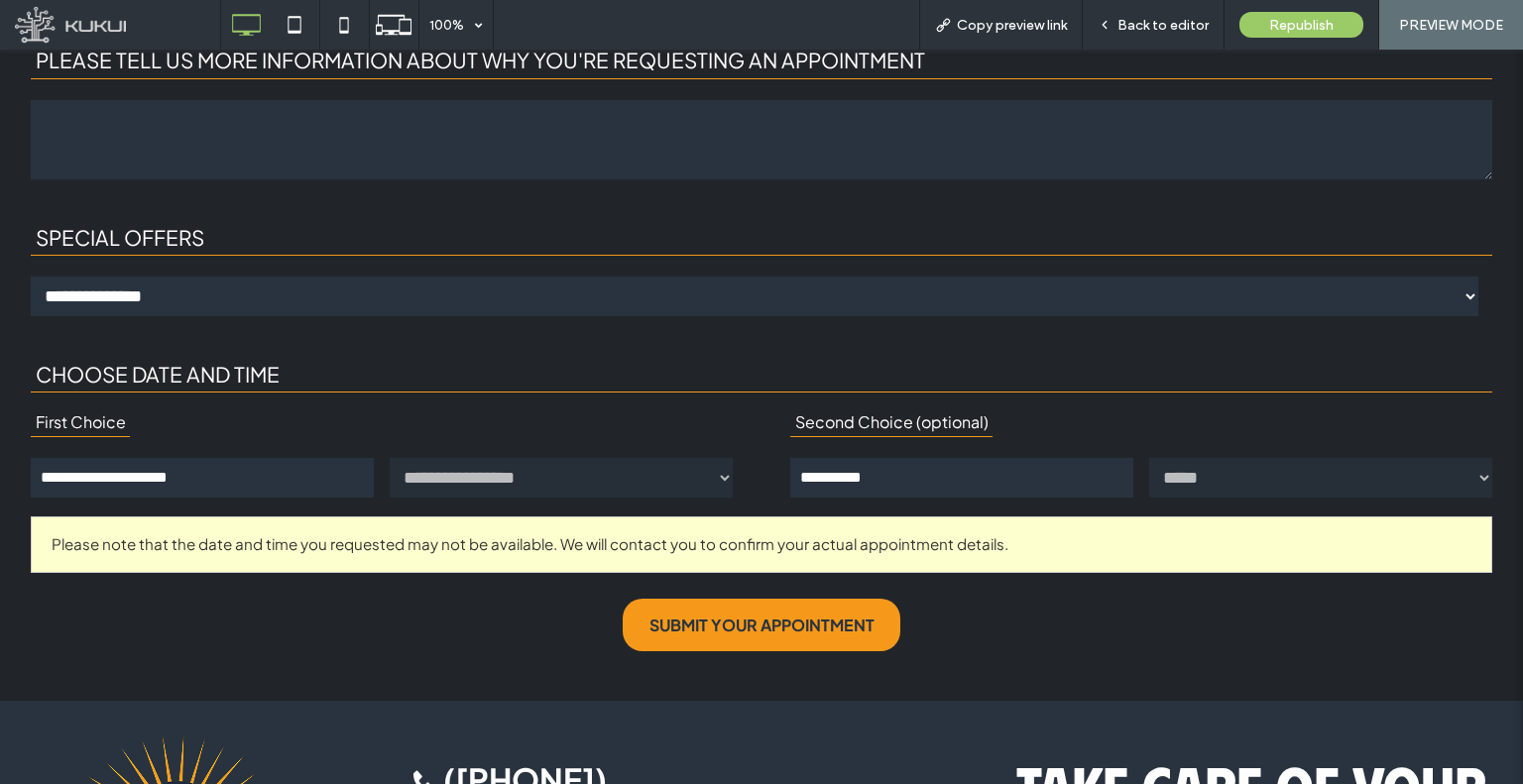 scroll, scrollTop: 991, scrollLeft: 0, axis: vertical 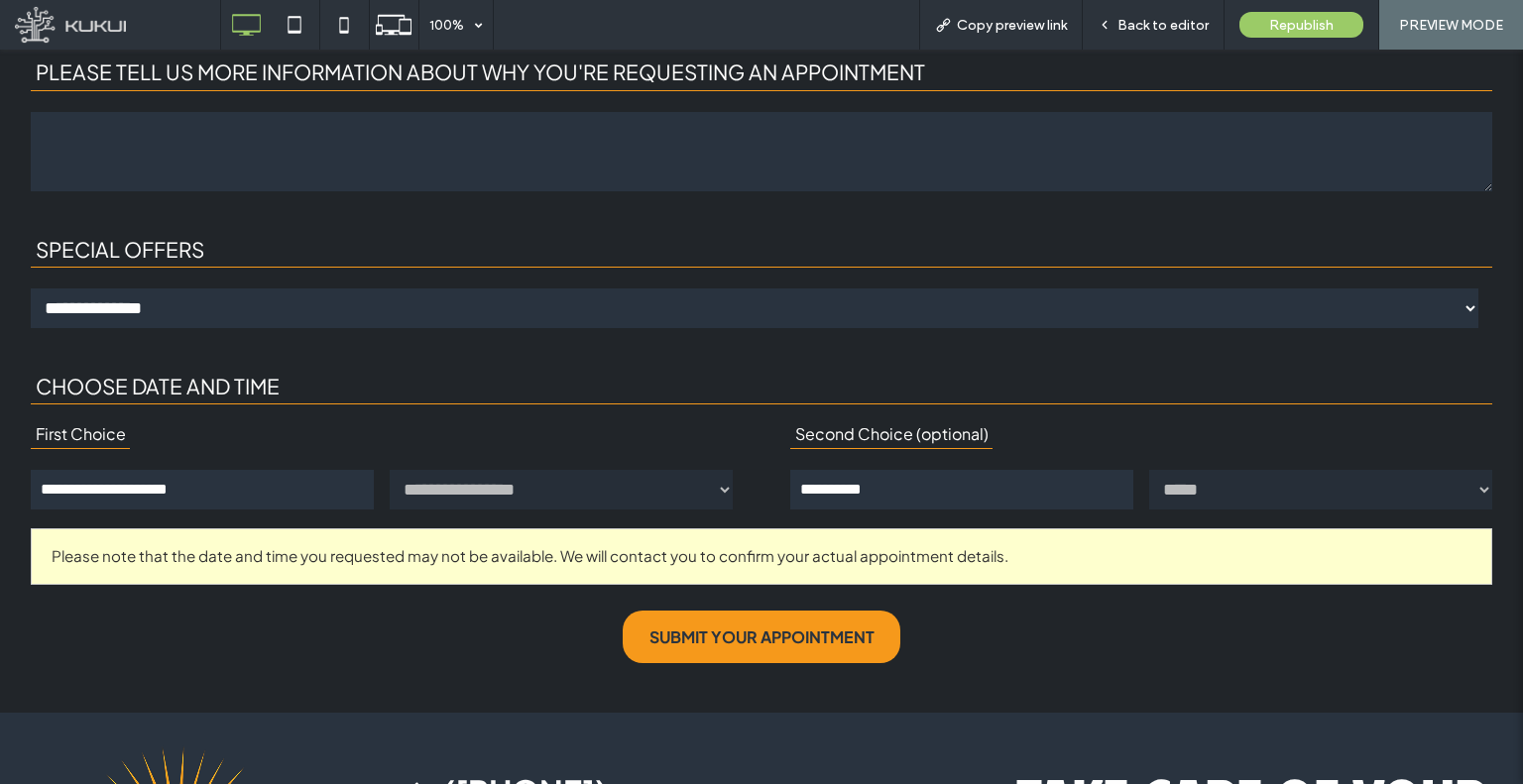 click on "Choose date and time" at bounding box center [762, 368] 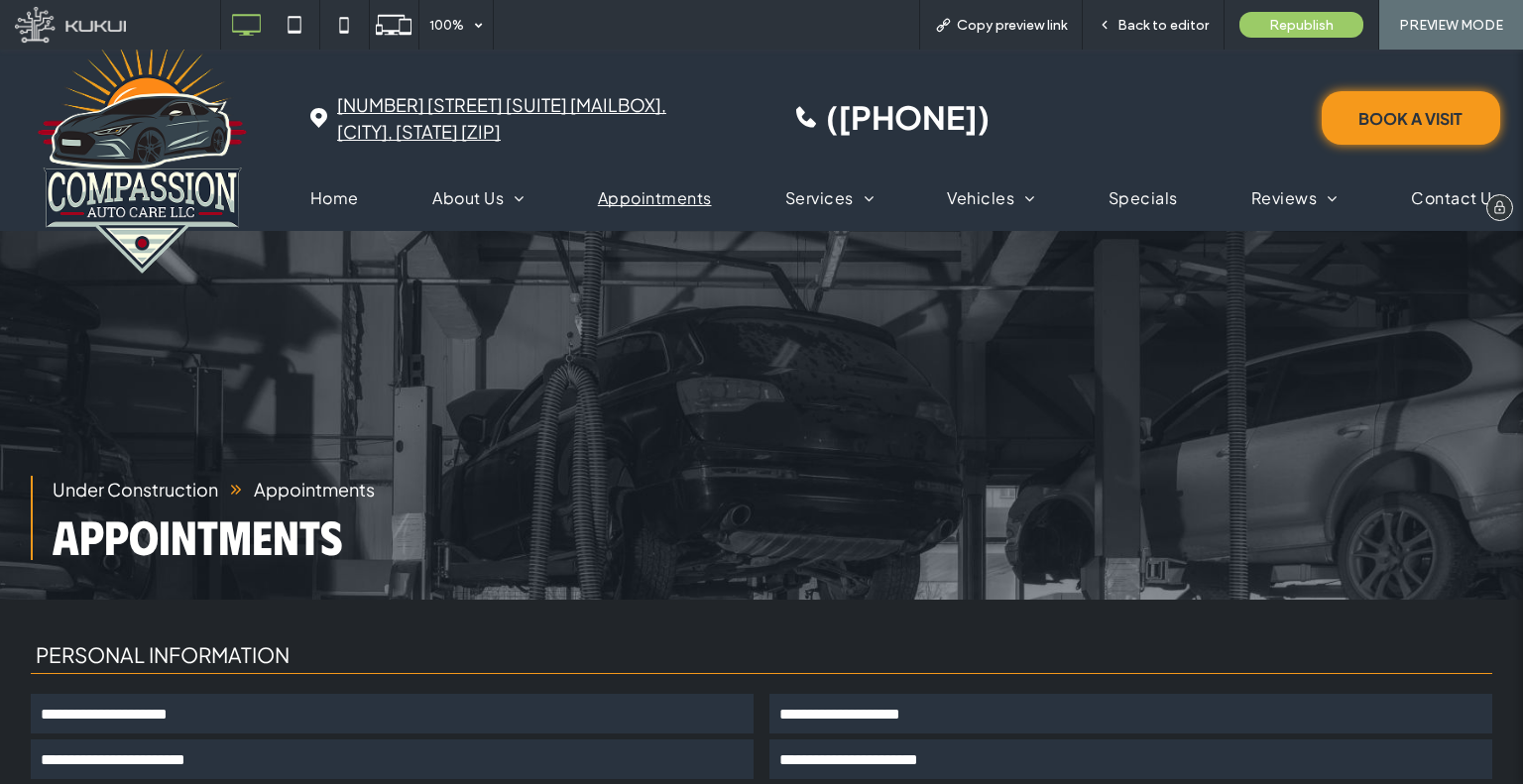 scroll, scrollTop: 0, scrollLeft: 0, axis: both 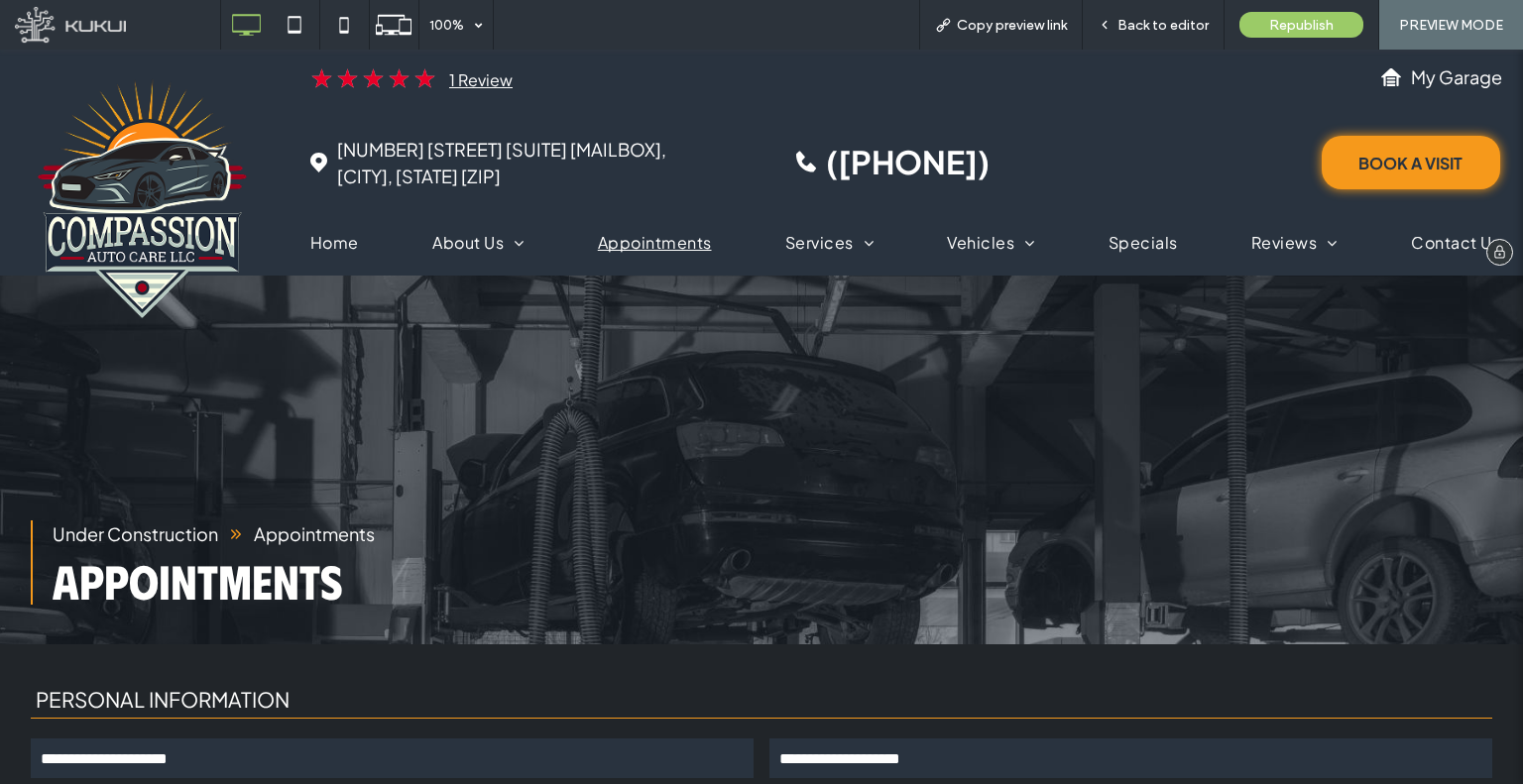 click at bounding box center [142, 196] 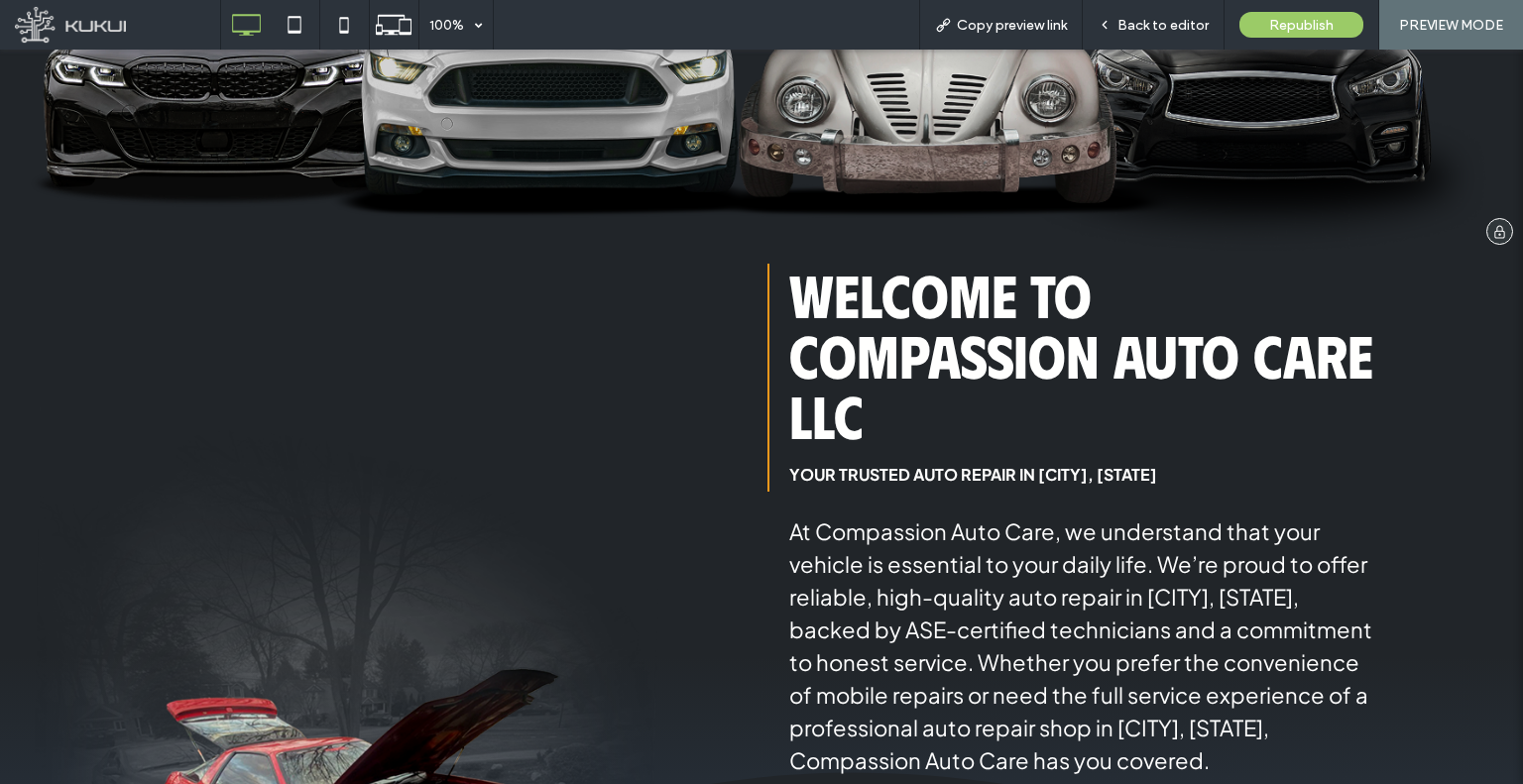 scroll, scrollTop: 892, scrollLeft: 0, axis: vertical 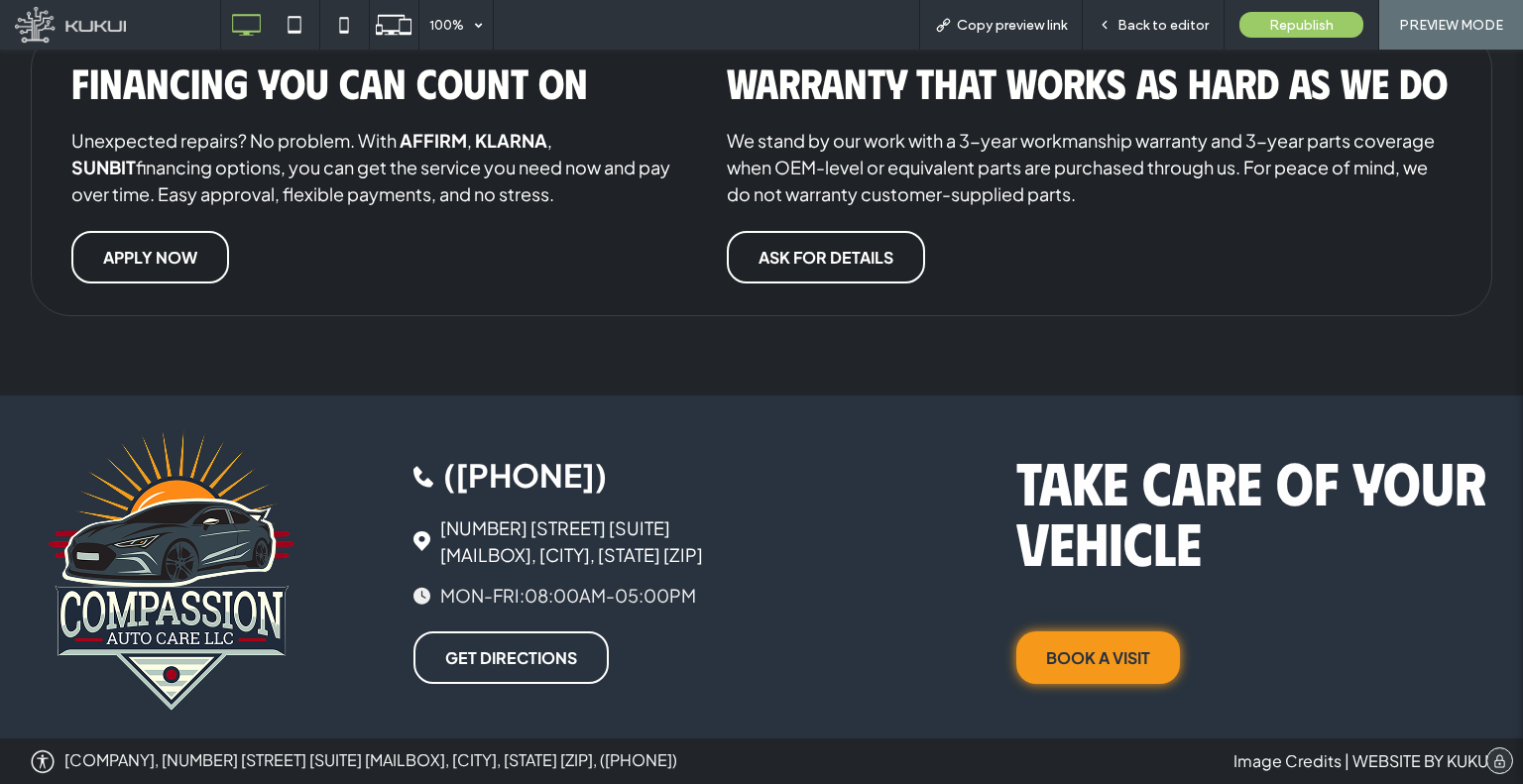 drag, startPoint x: 857, startPoint y: 435, endPoint x: 877, endPoint y: 768, distance: 333.60006 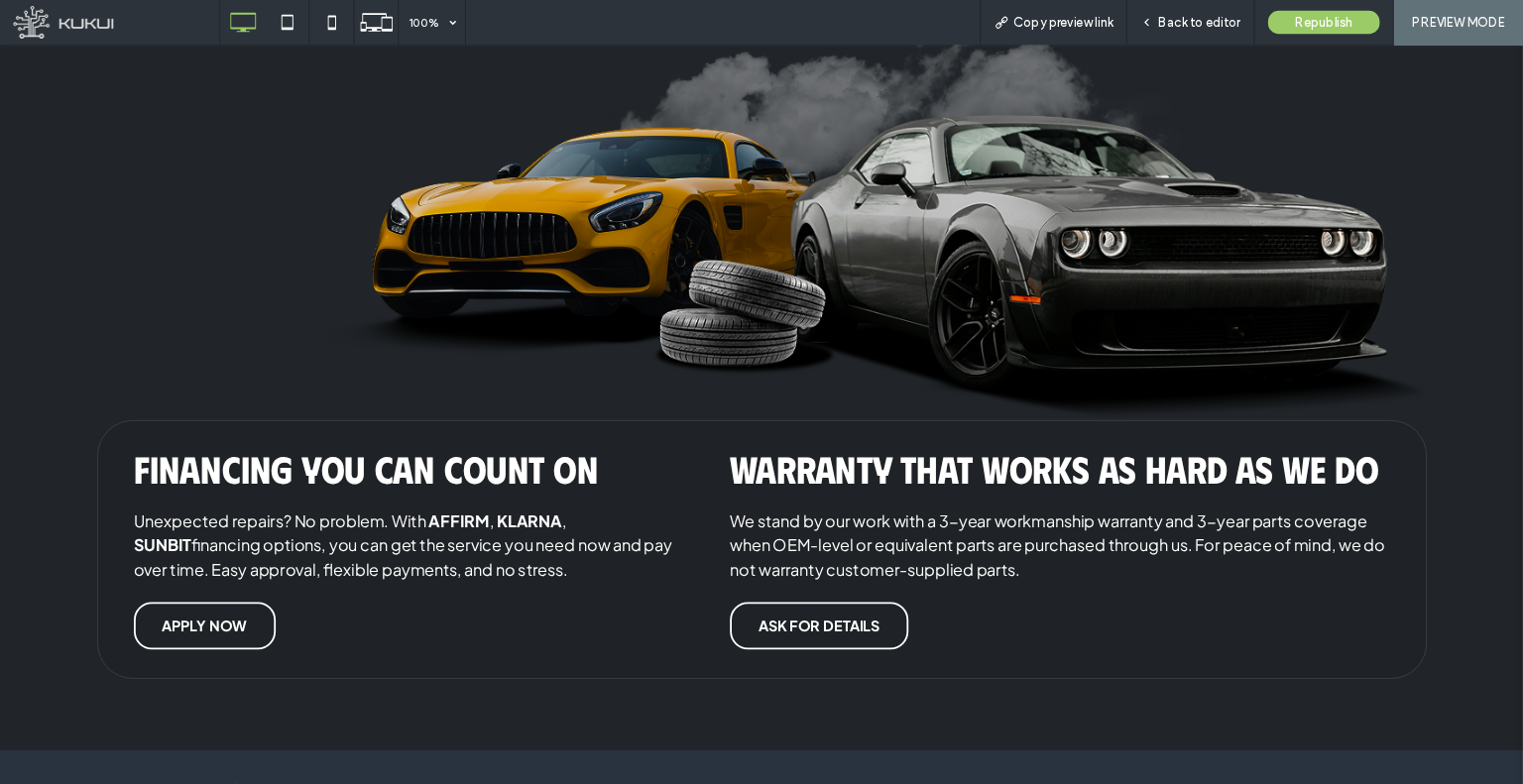 scroll, scrollTop: 4807, scrollLeft: 0, axis: vertical 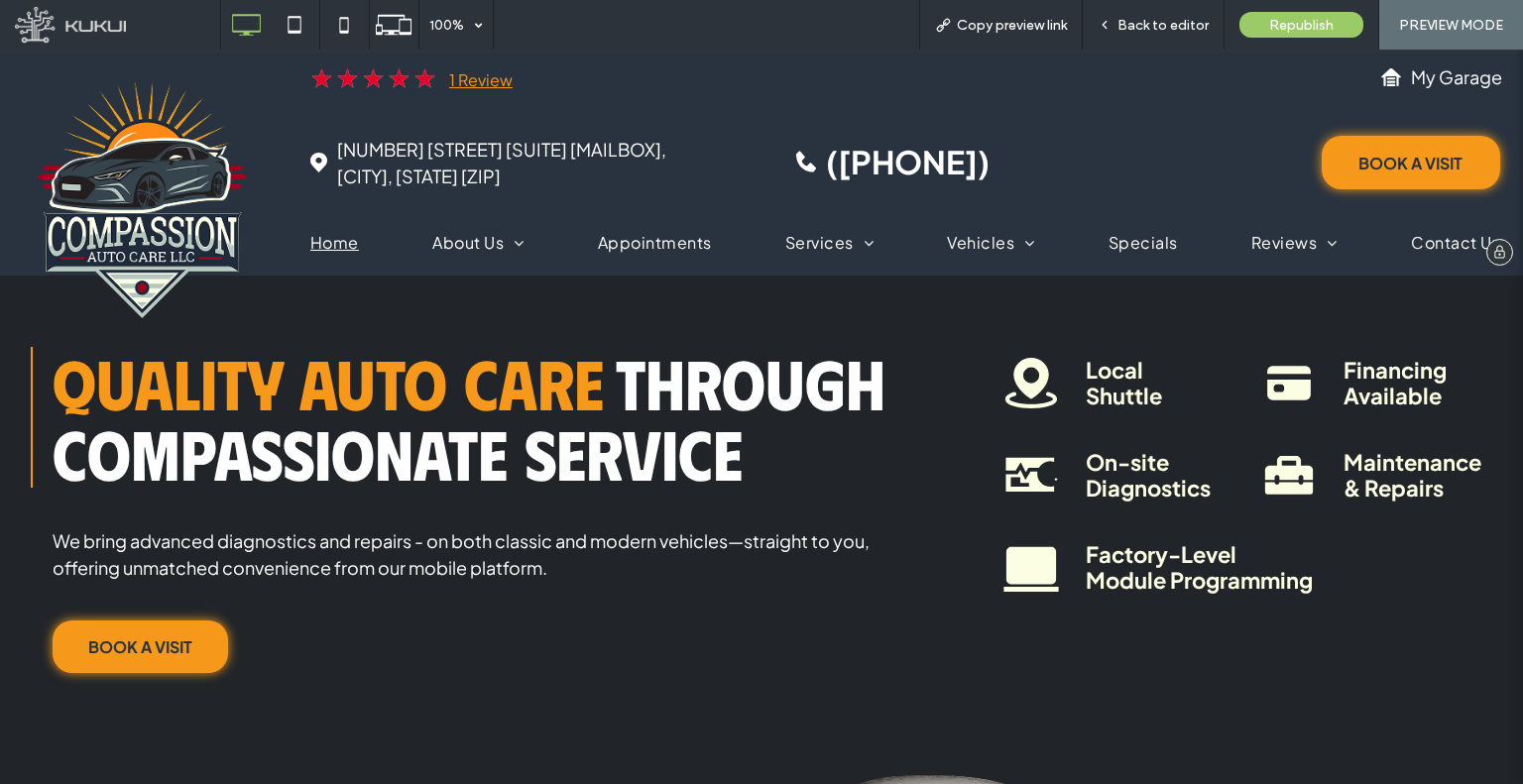 drag, startPoint x: 949, startPoint y: 569, endPoint x: 434, endPoint y: 86, distance: 706.0552 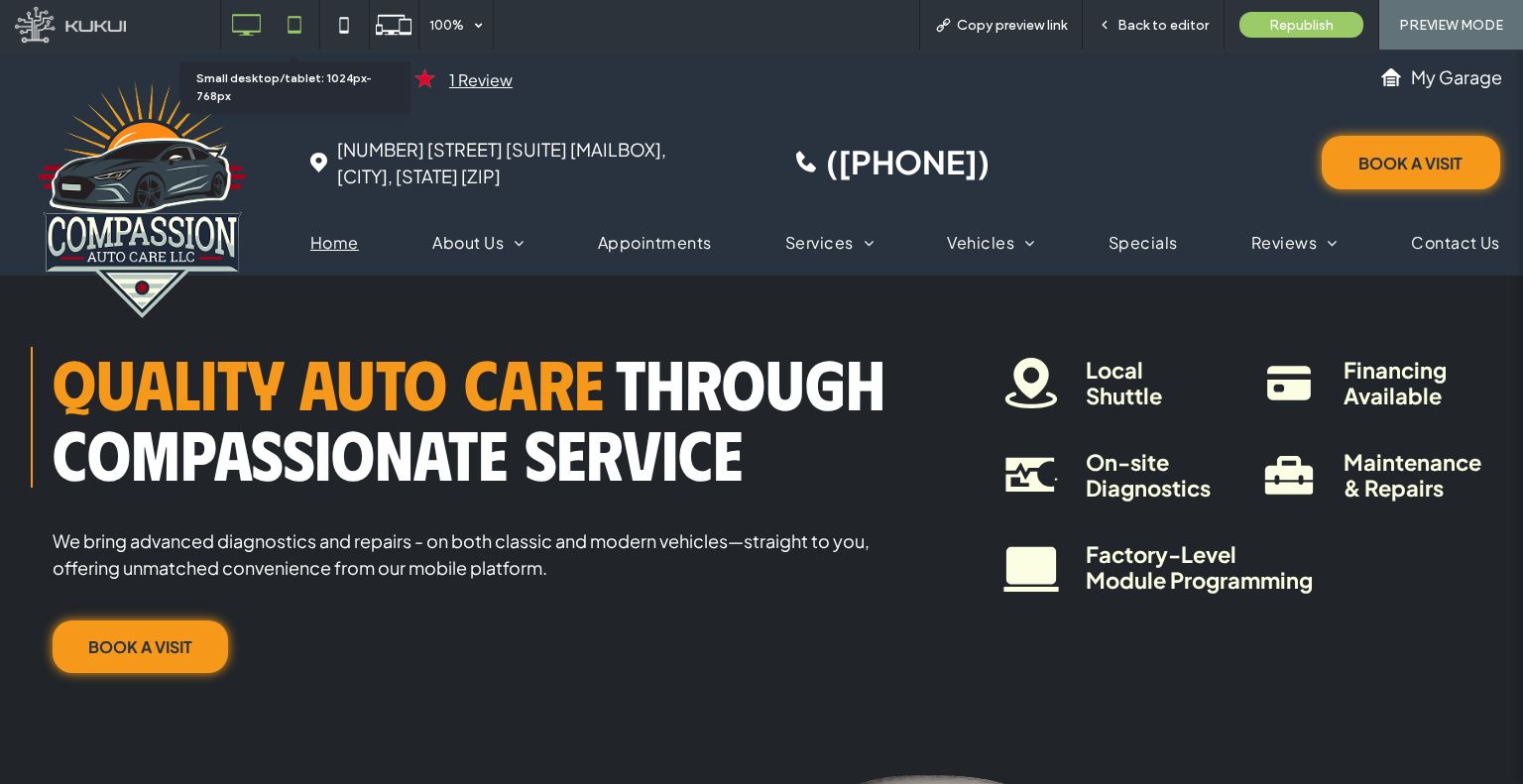 click 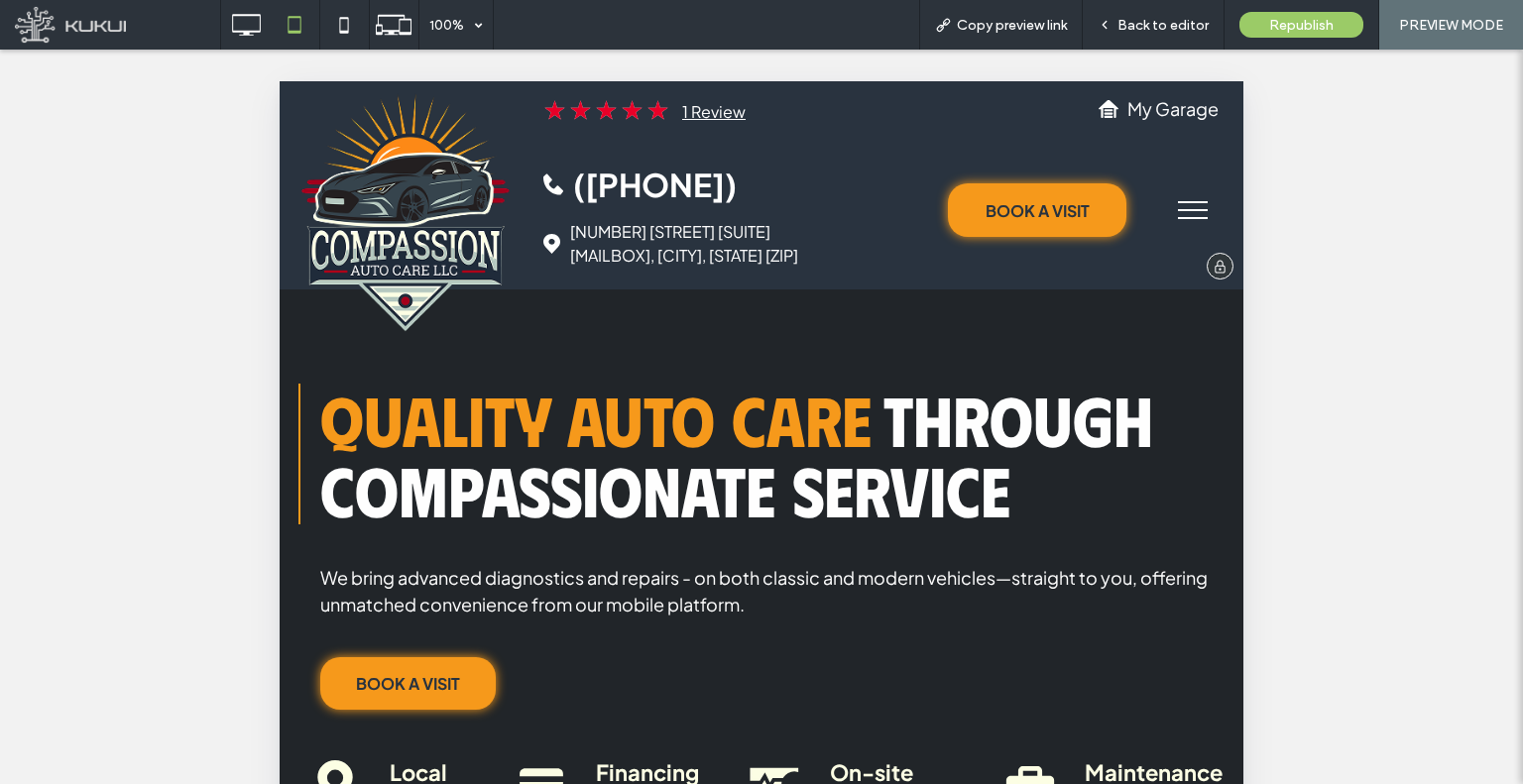 click at bounding box center (405, 210) 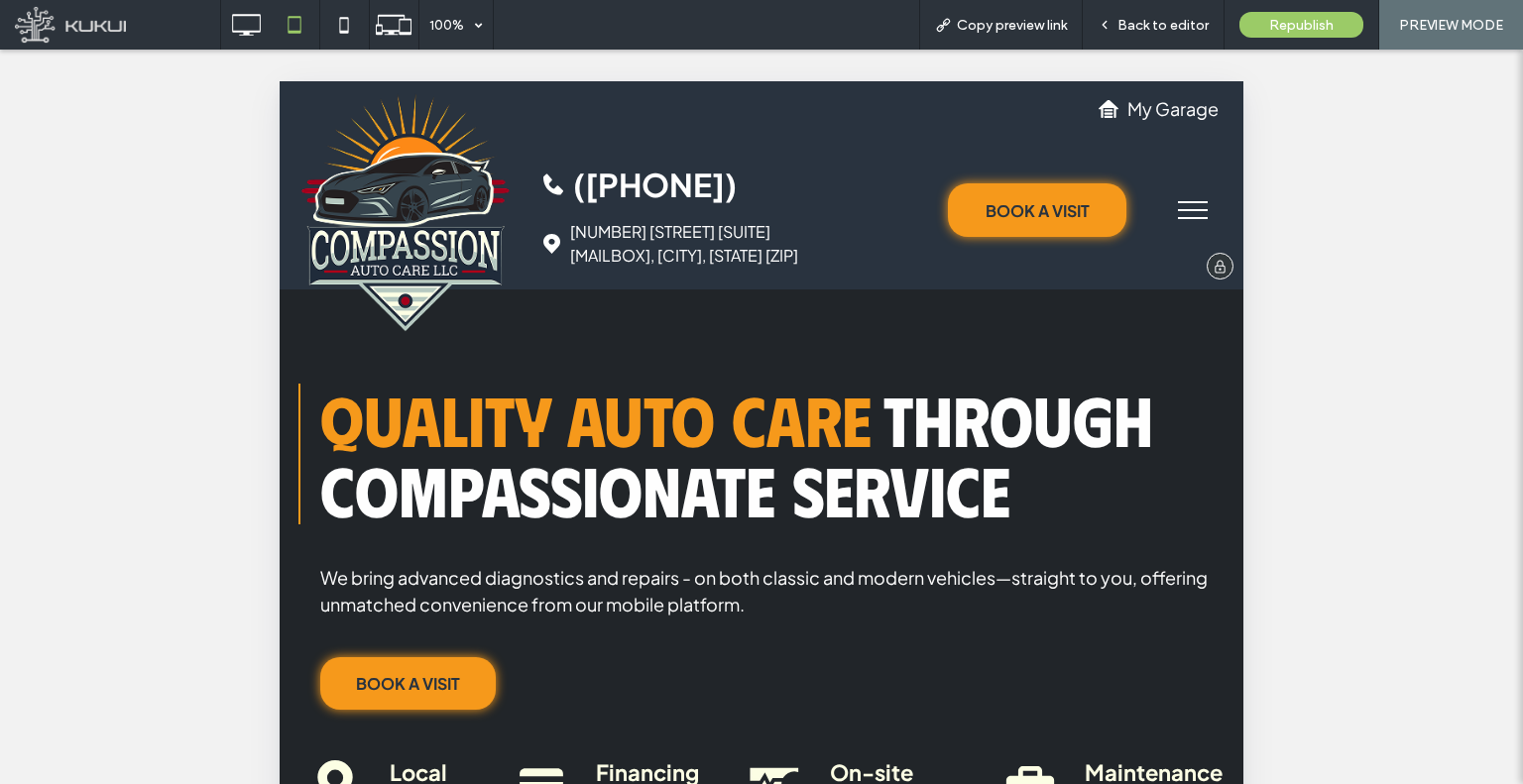 scroll, scrollTop: 0, scrollLeft: 0, axis: both 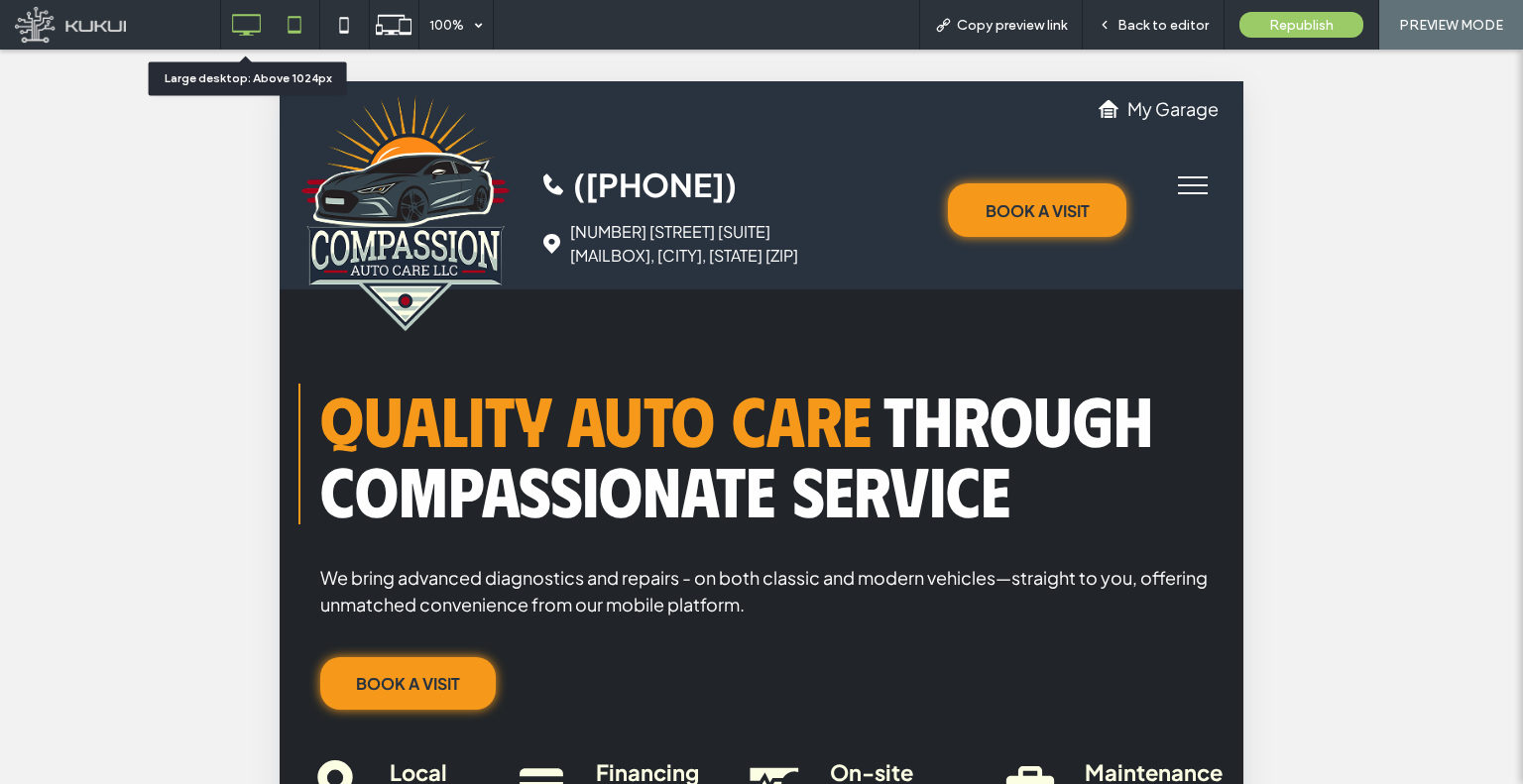 click 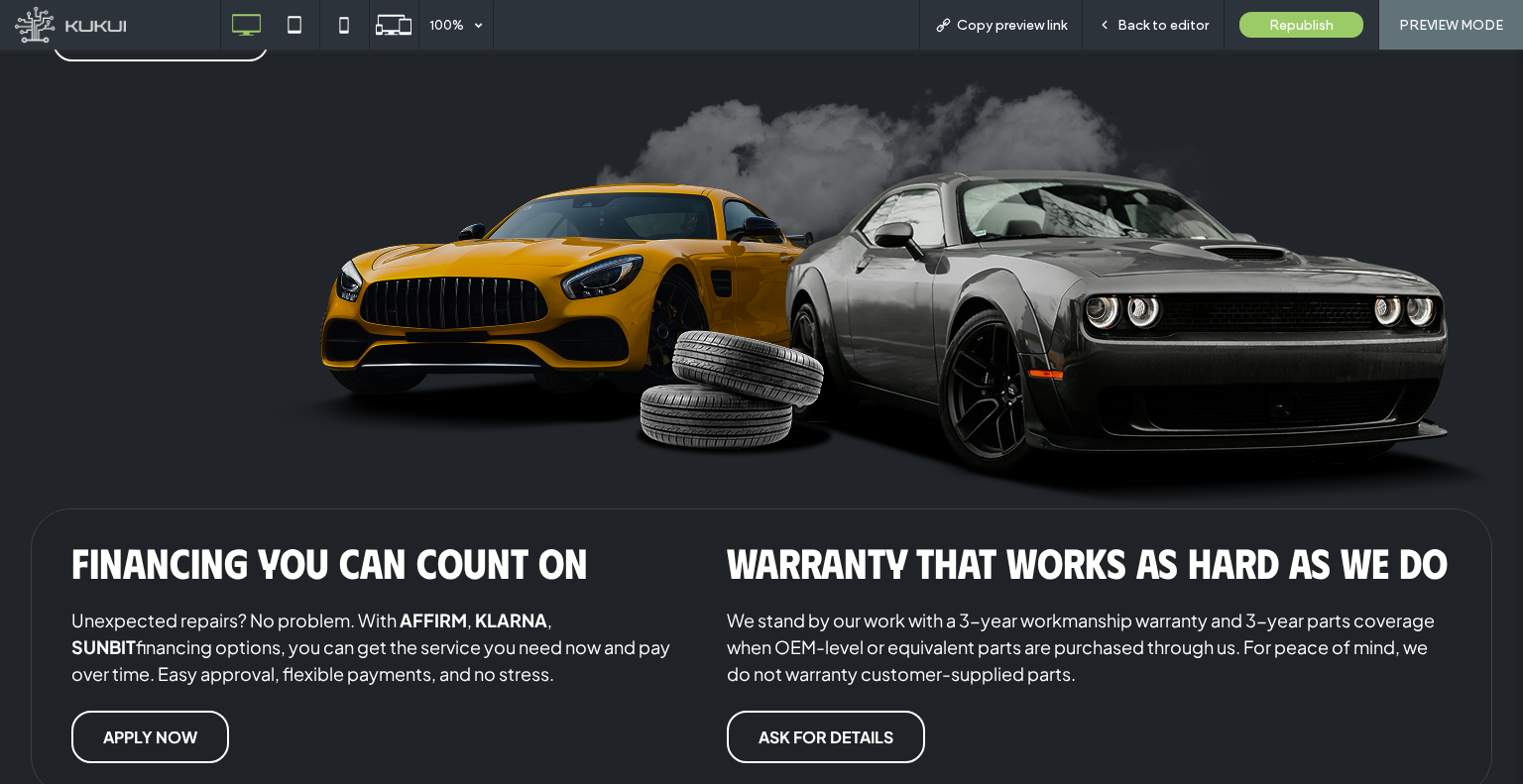scroll, scrollTop: 5308, scrollLeft: 0, axis: vertical 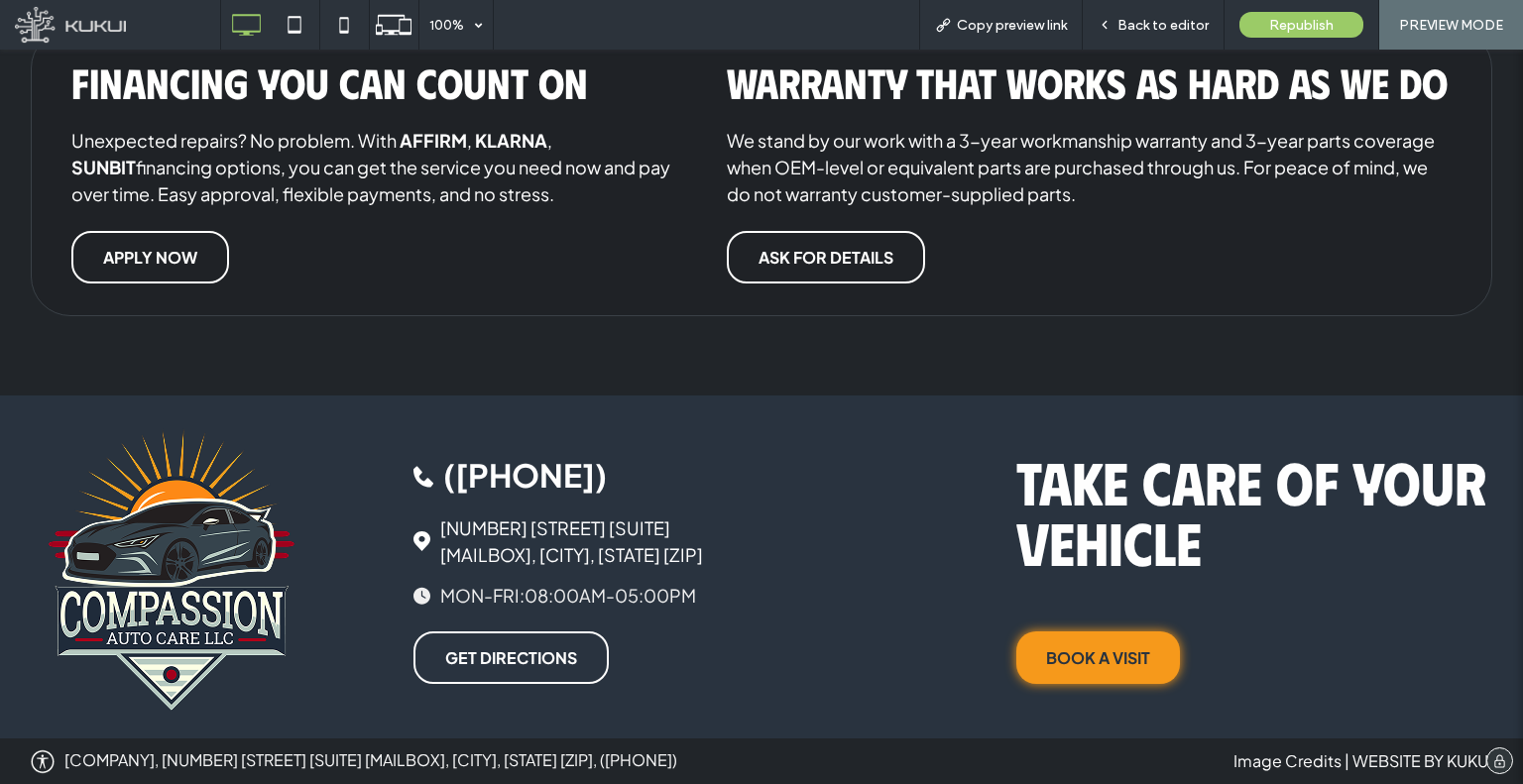 drag, startPoint x: 761, startPoint y: 447, endPoint x: 426, endPoint y: 597, distance: 367.04904 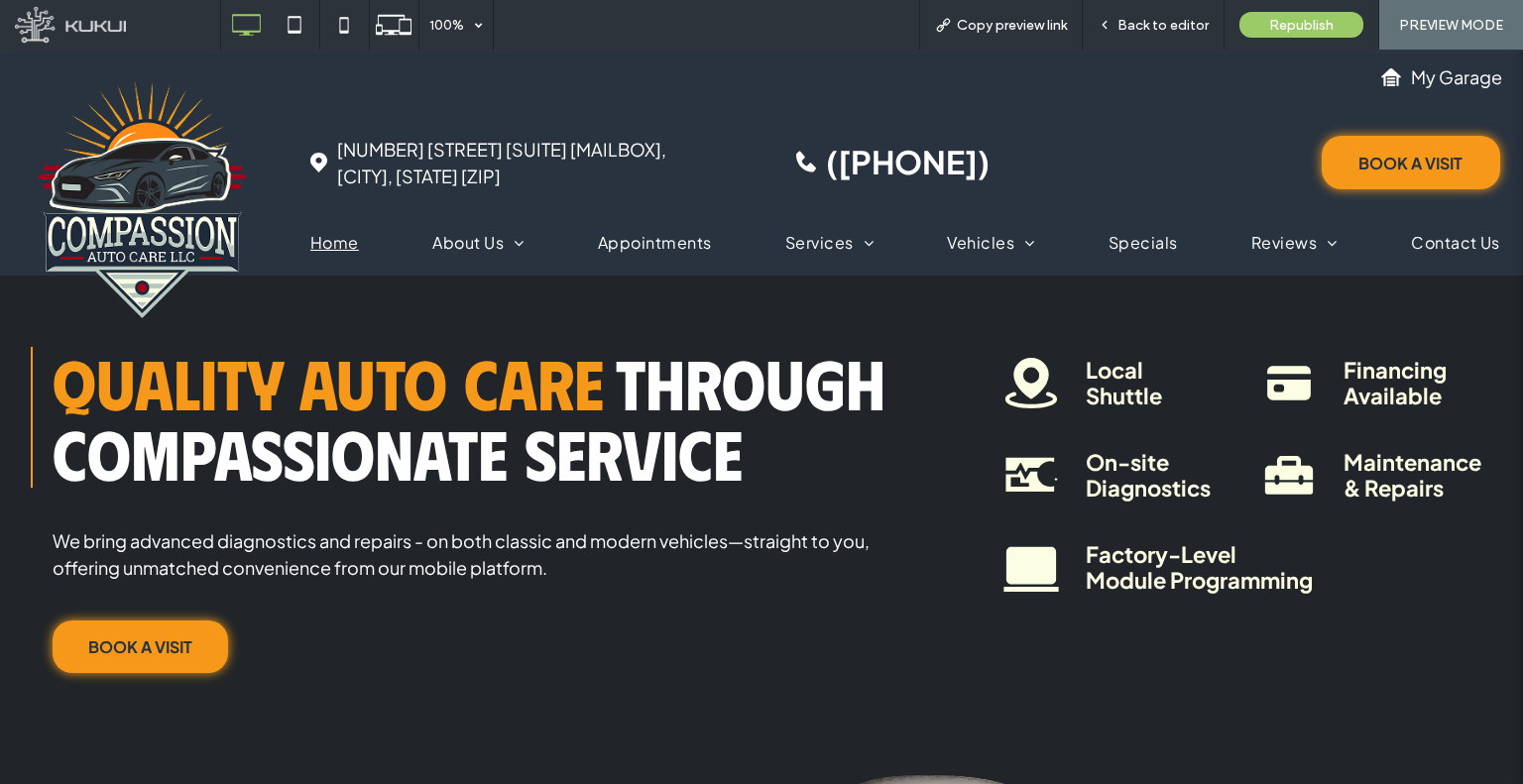 scroll, scrollTop: 0, scrollLeft: 0, axis: both 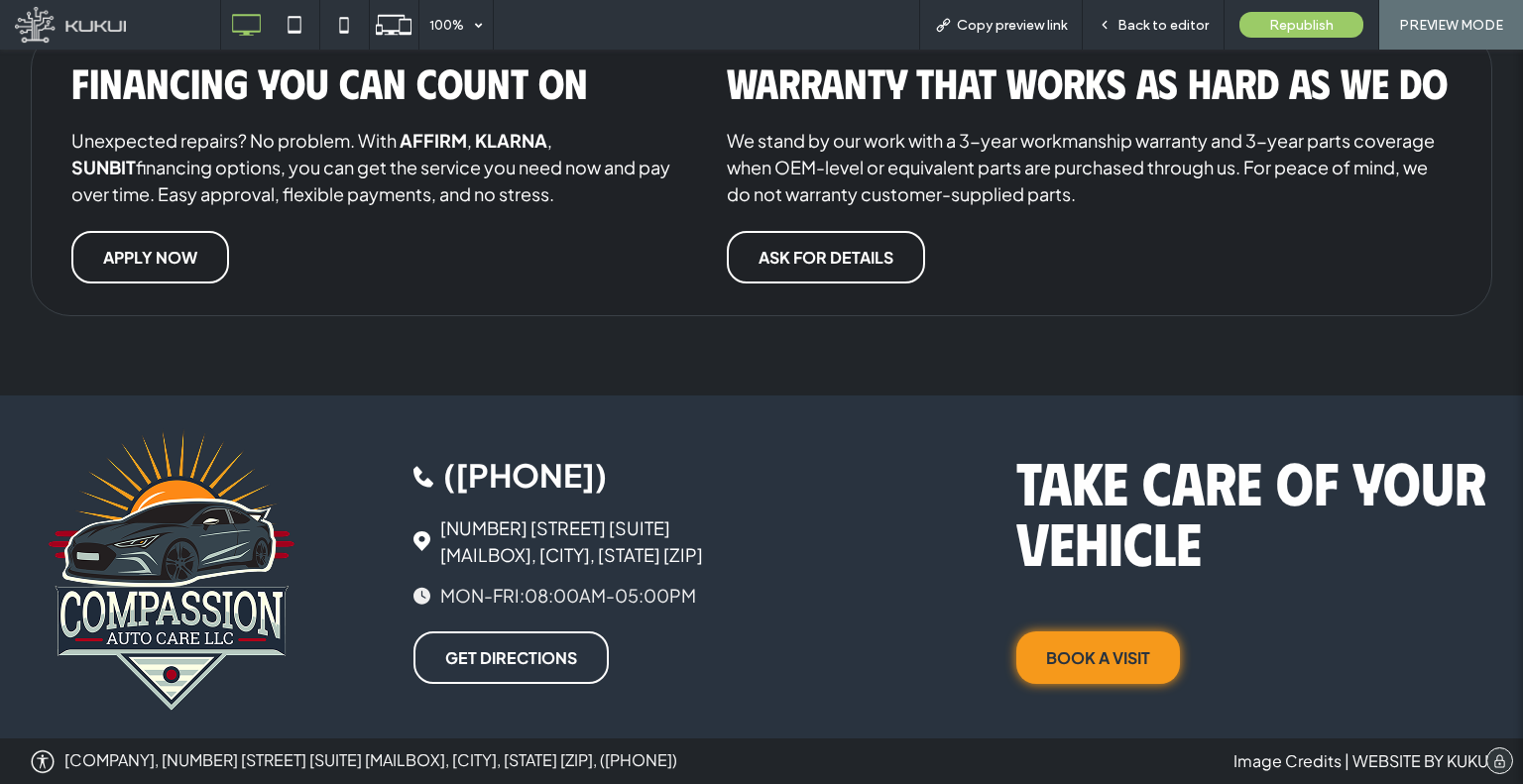 drag, startPoint x: 527, startPoint y: 332, endPoint x: 806, endPoint y: 702, distance: 463.40155 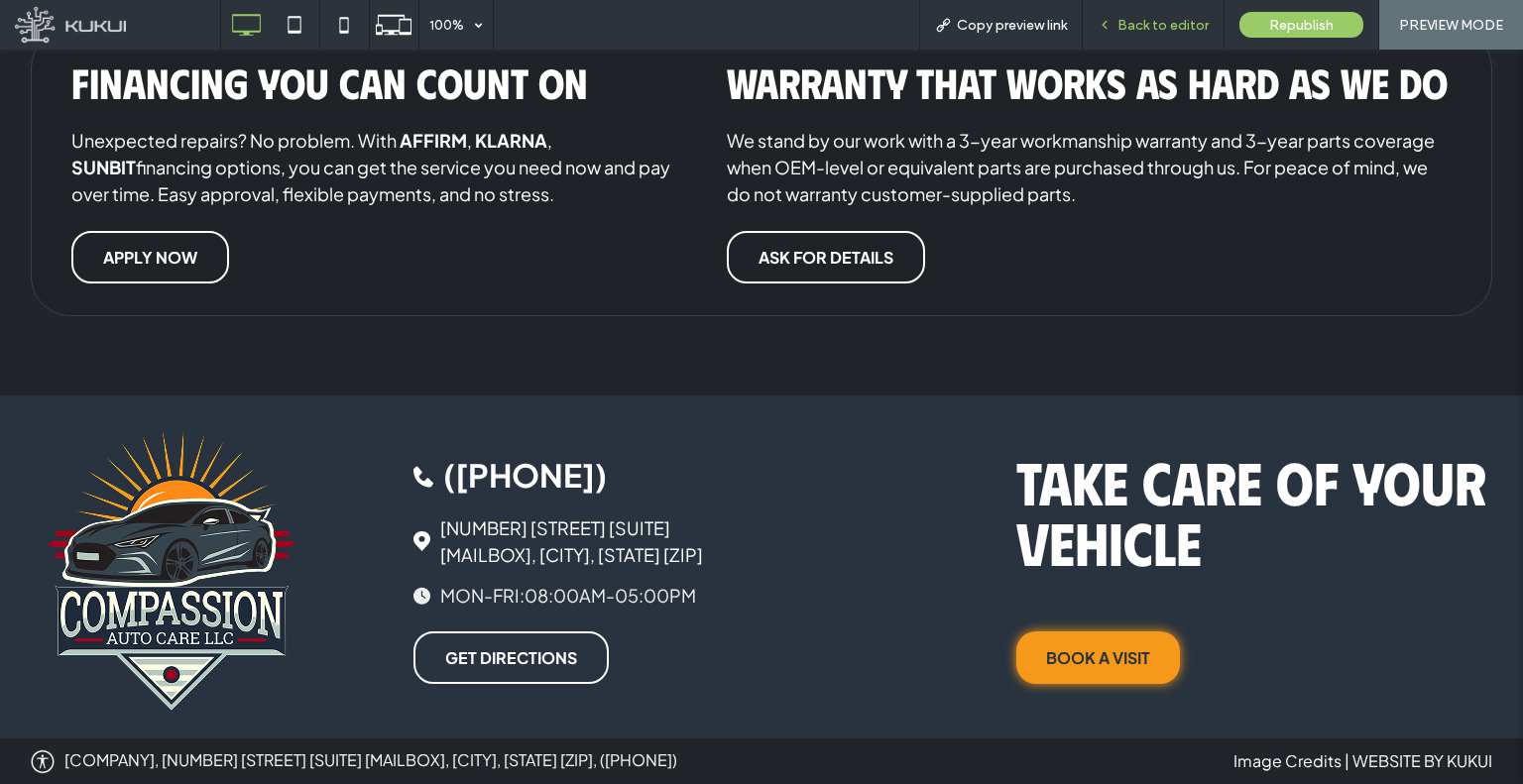 click on "Back to editor" at bounding box center (1153, 25) 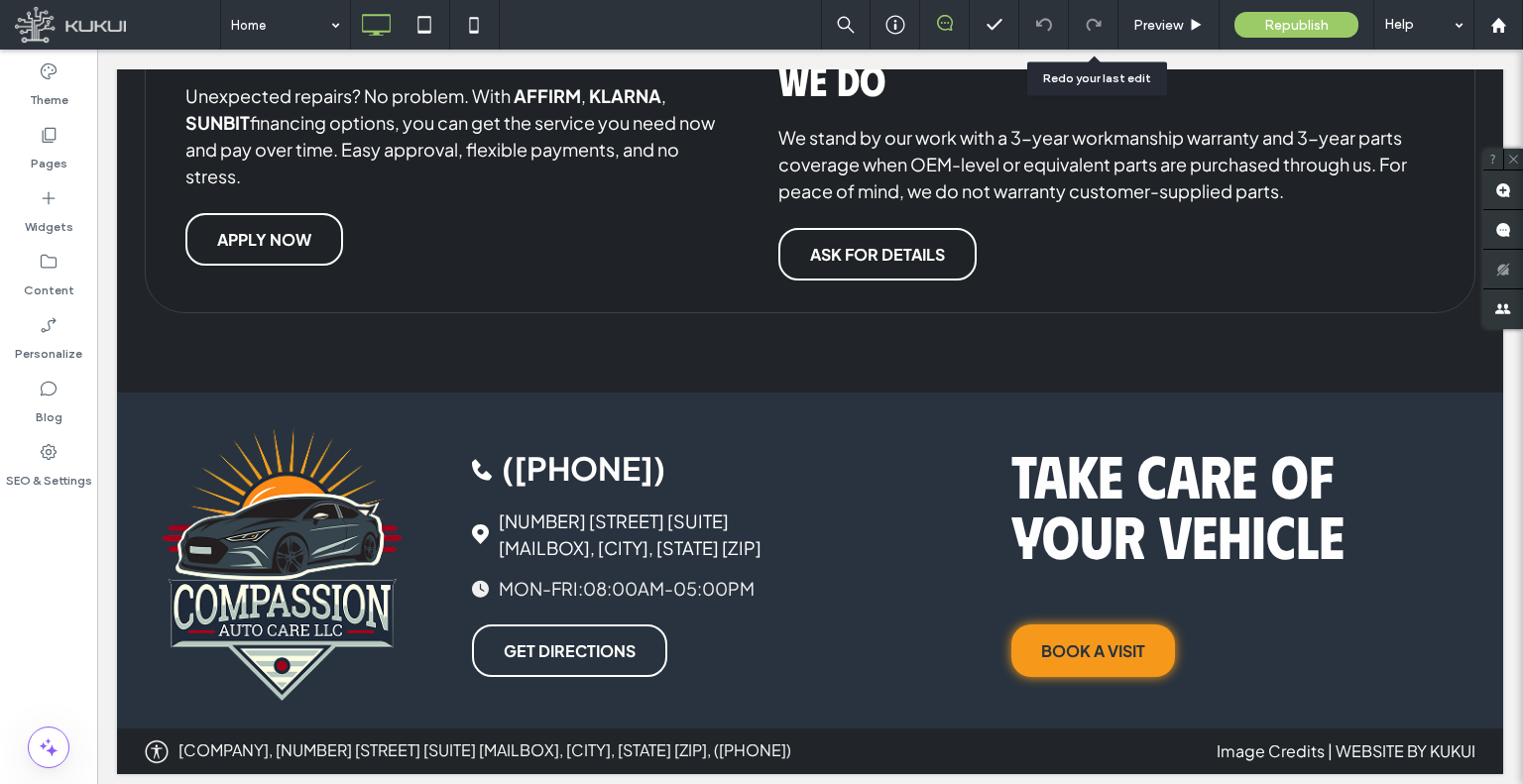 scroll, scrollTop: 5399, scrollLeft: 0, axis: vertical 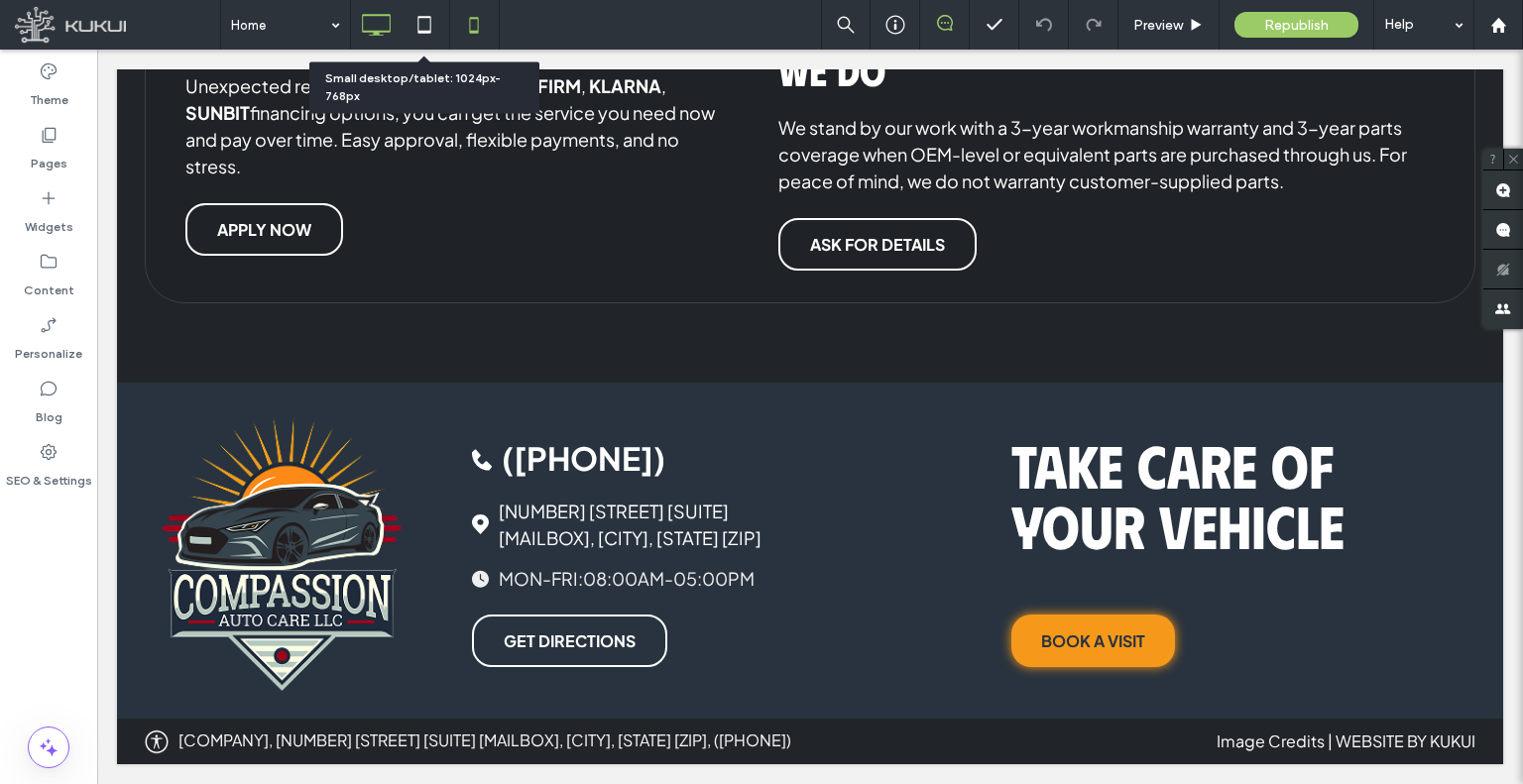 click 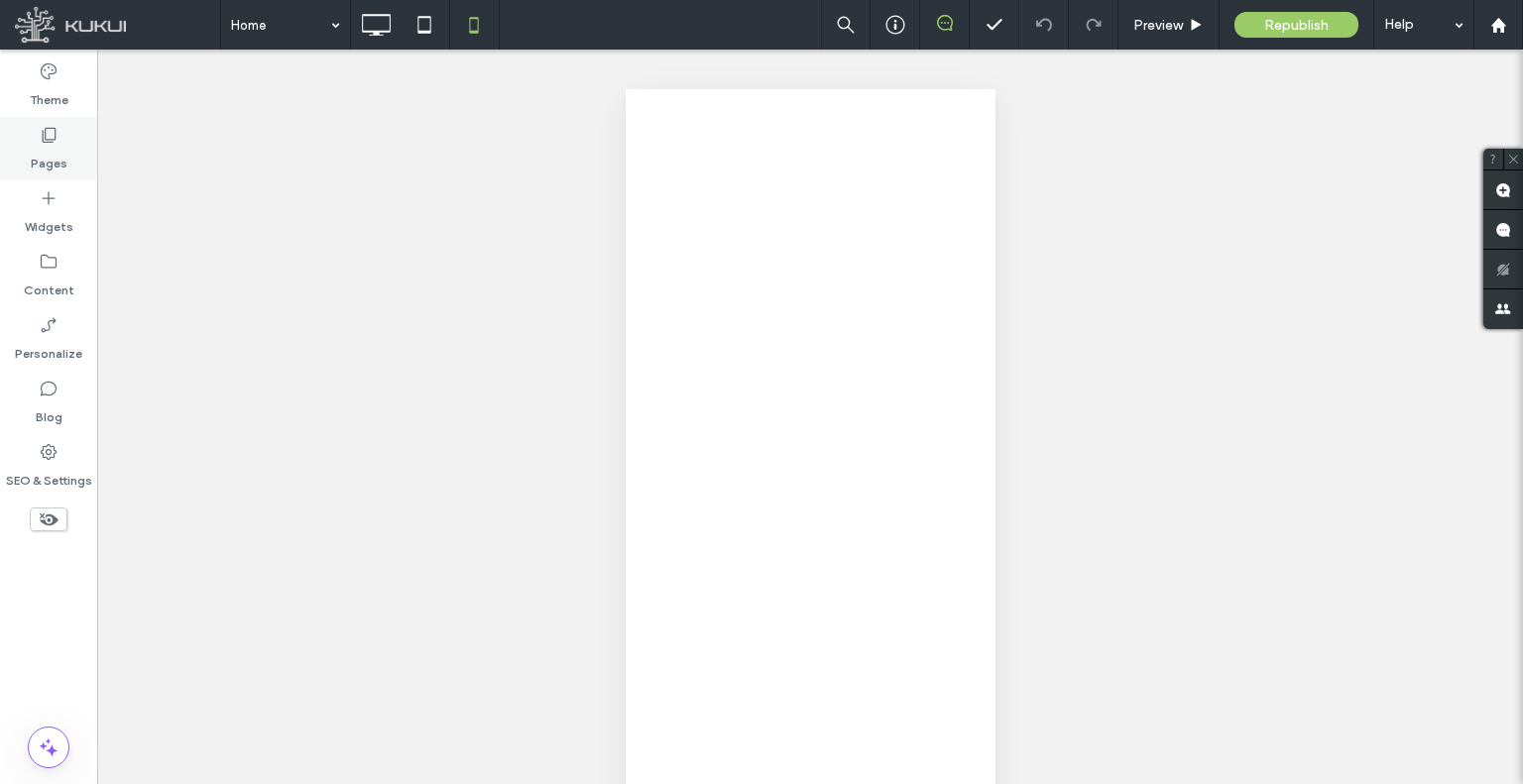 scroll, scrollTop: 0, scrollLeft: 0, axis: both 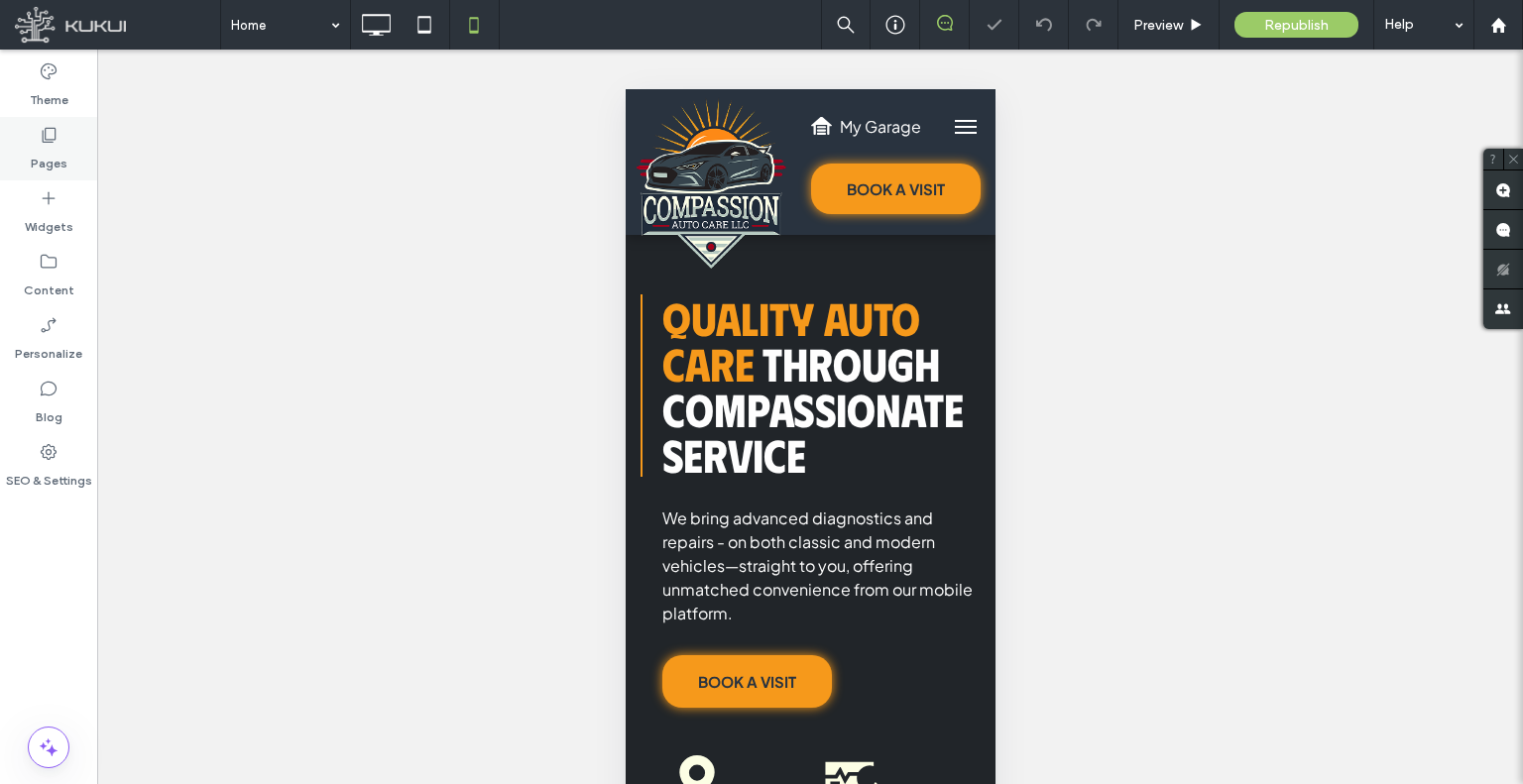 click on "Pages" at bounding box center (49, 159) 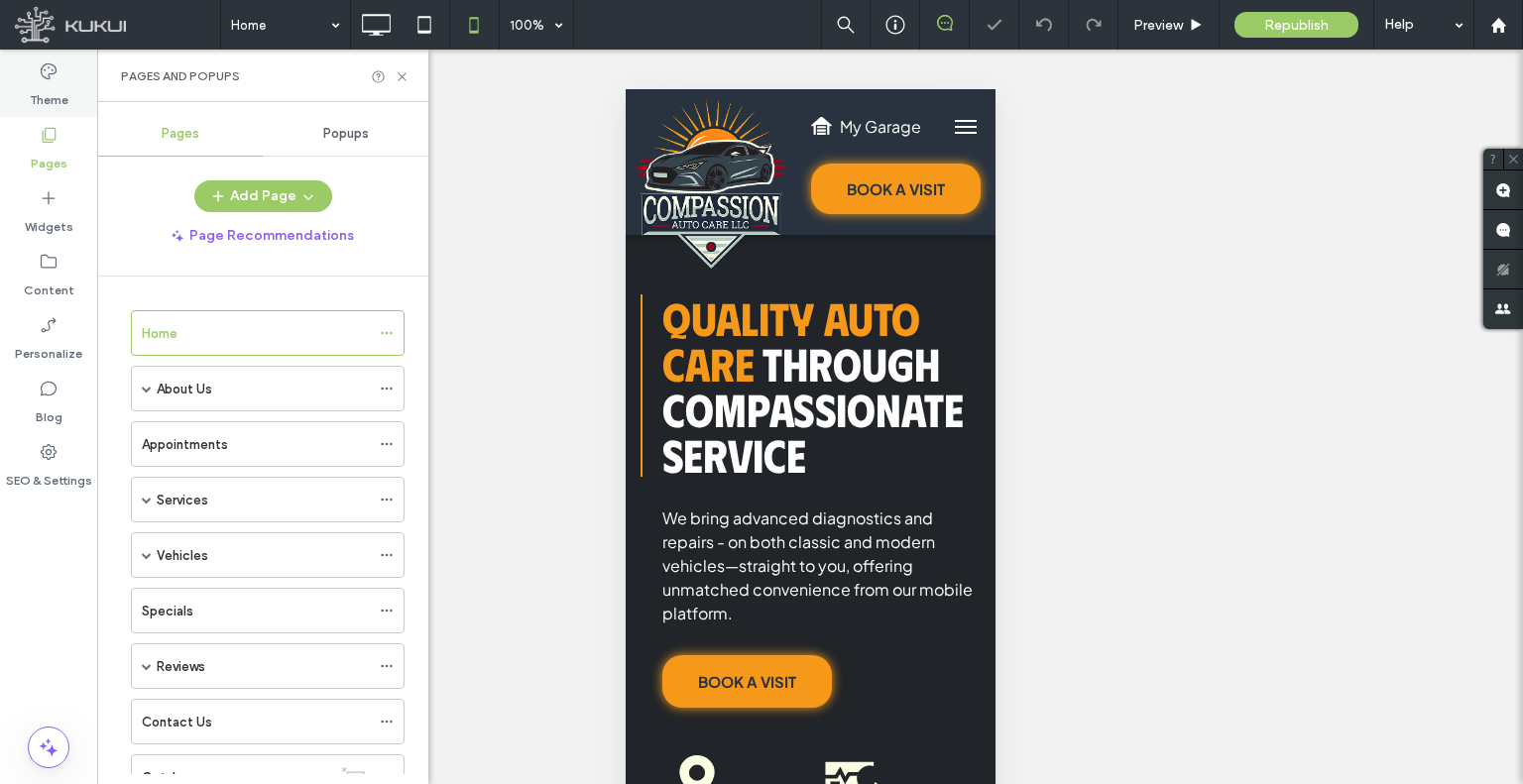 click on "Theme" at bounding box center (49, 95) 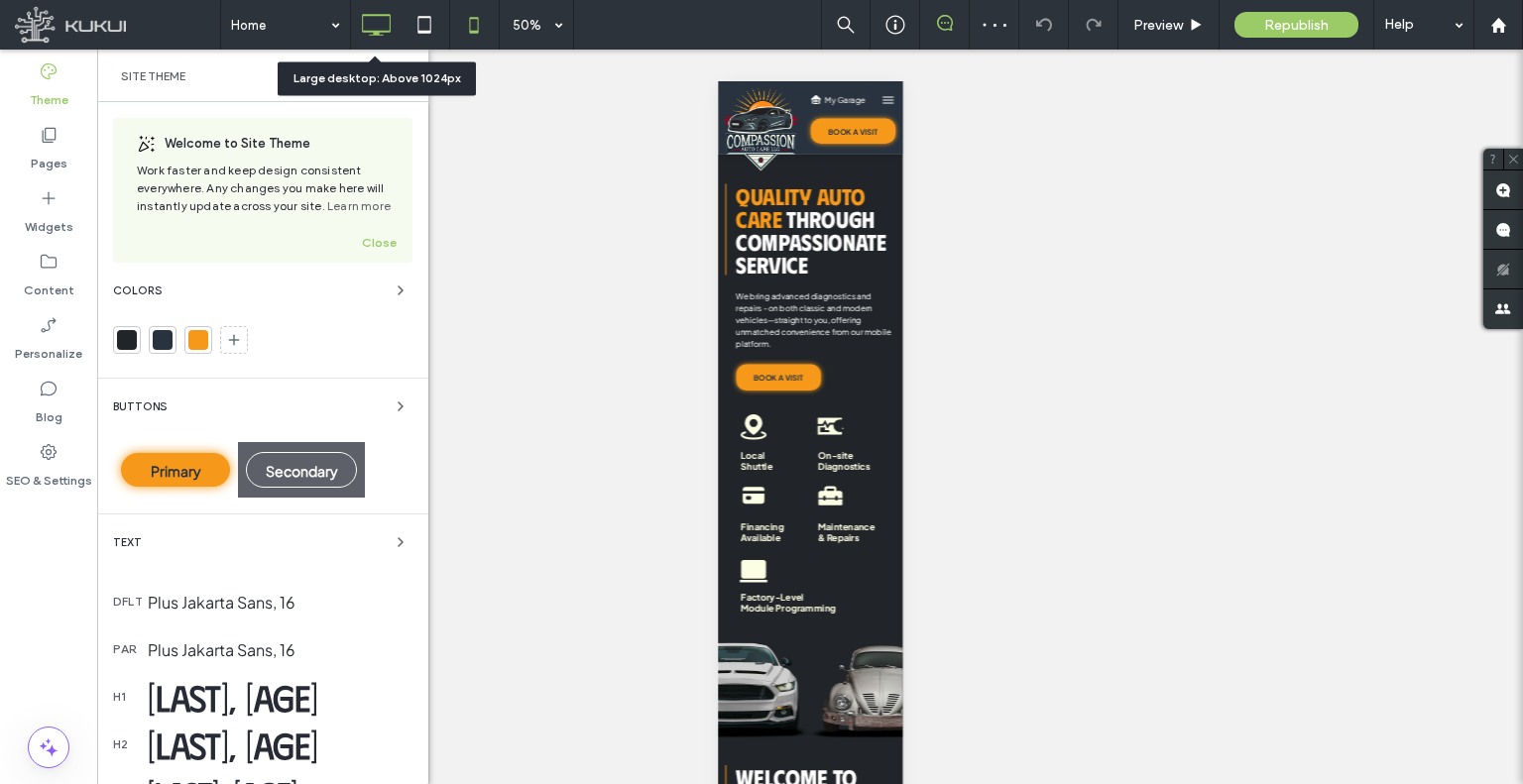 click 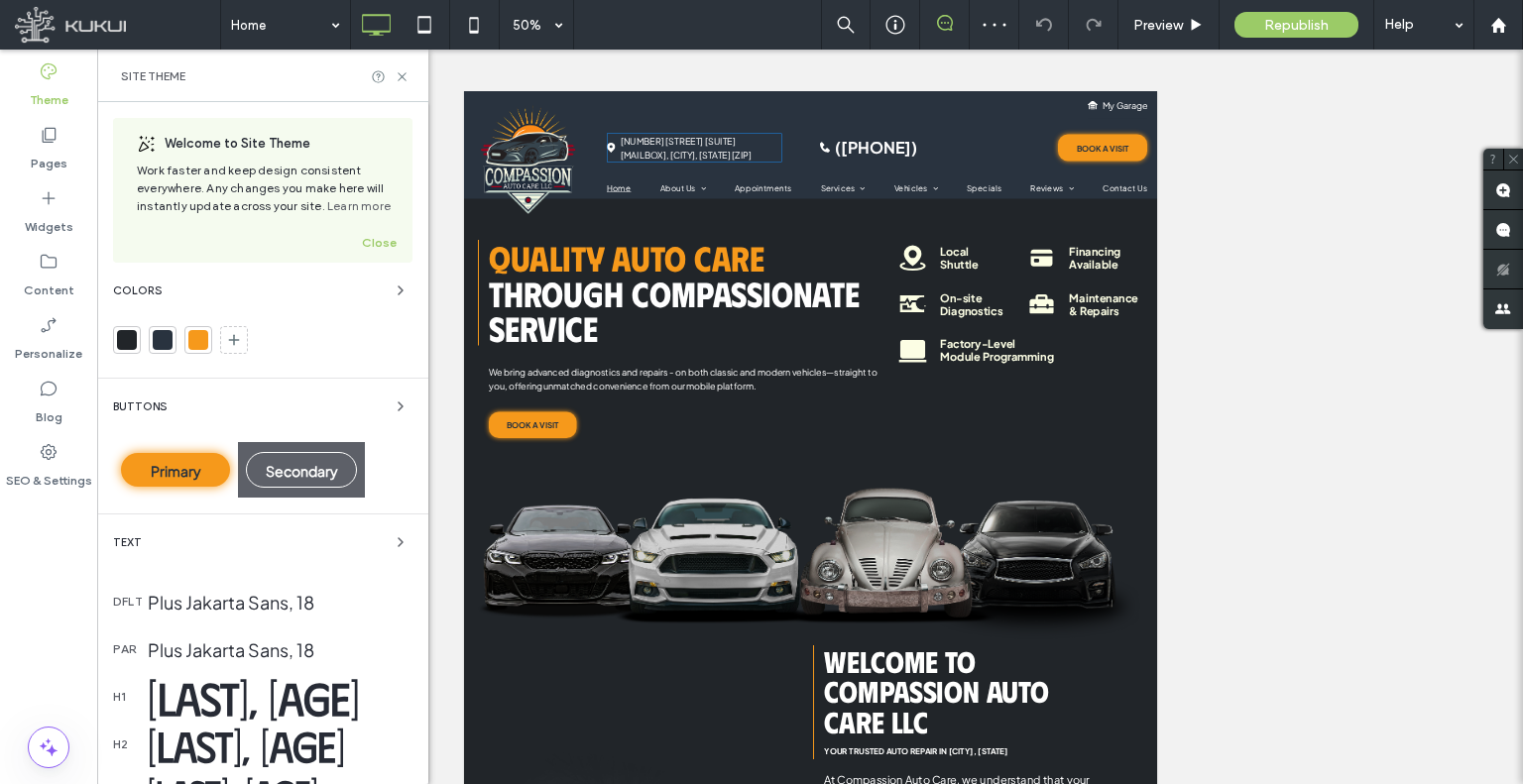 scroll, scrollTop: 0, scrollLeft: 0, axis: both 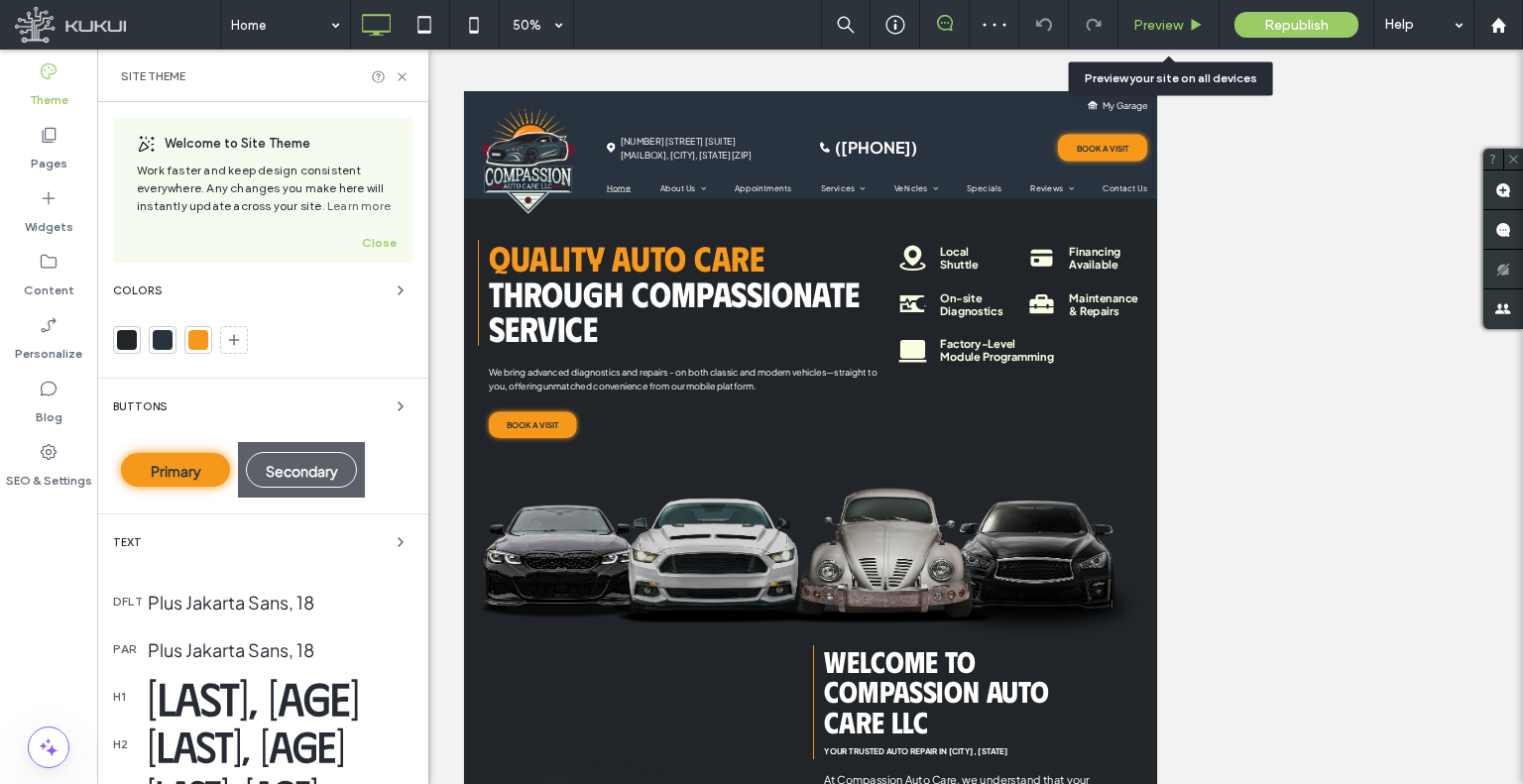 click on "Preview" at bounding box center (1169, 25) 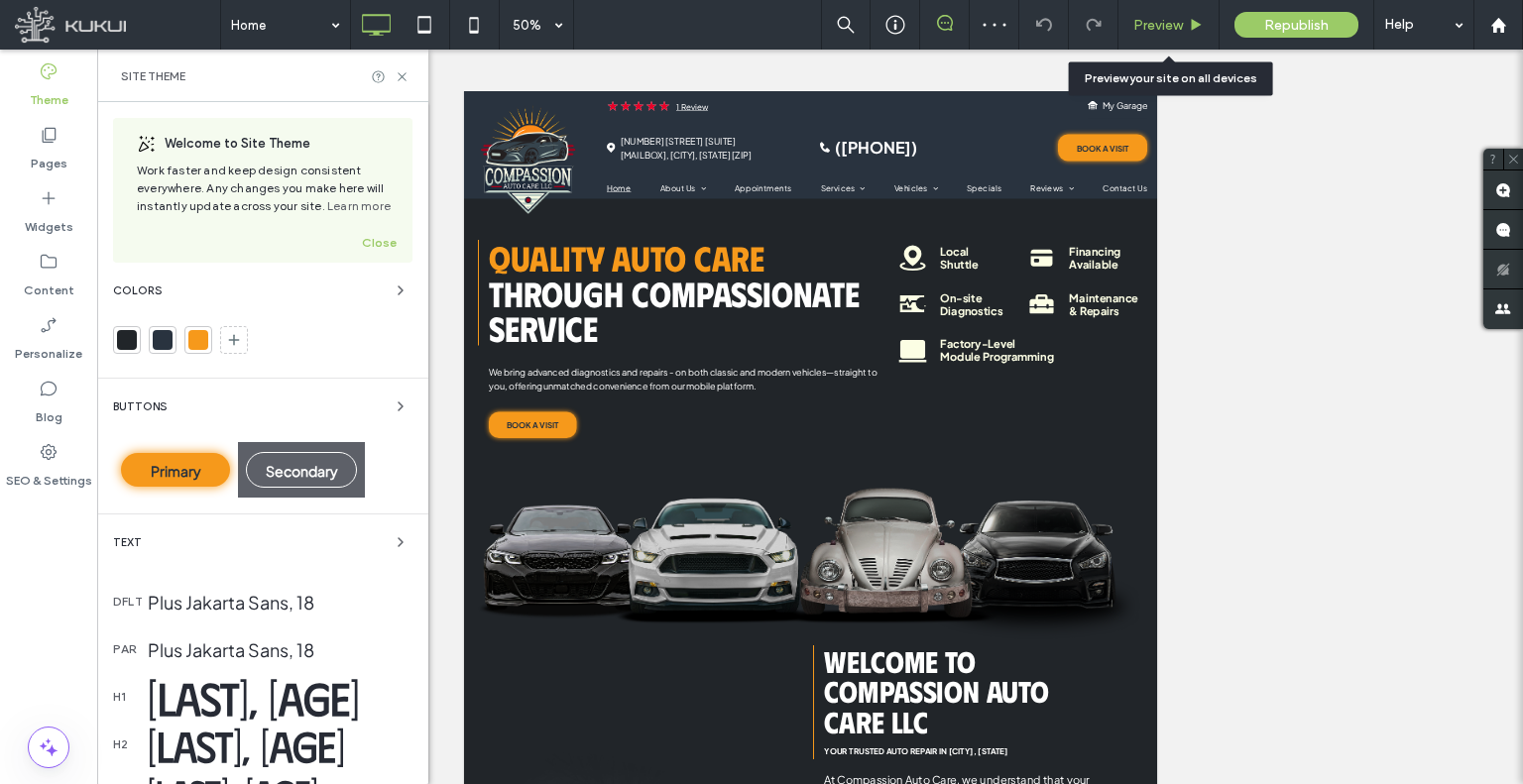 click on "Preview" at bounding box center (1169, 25) 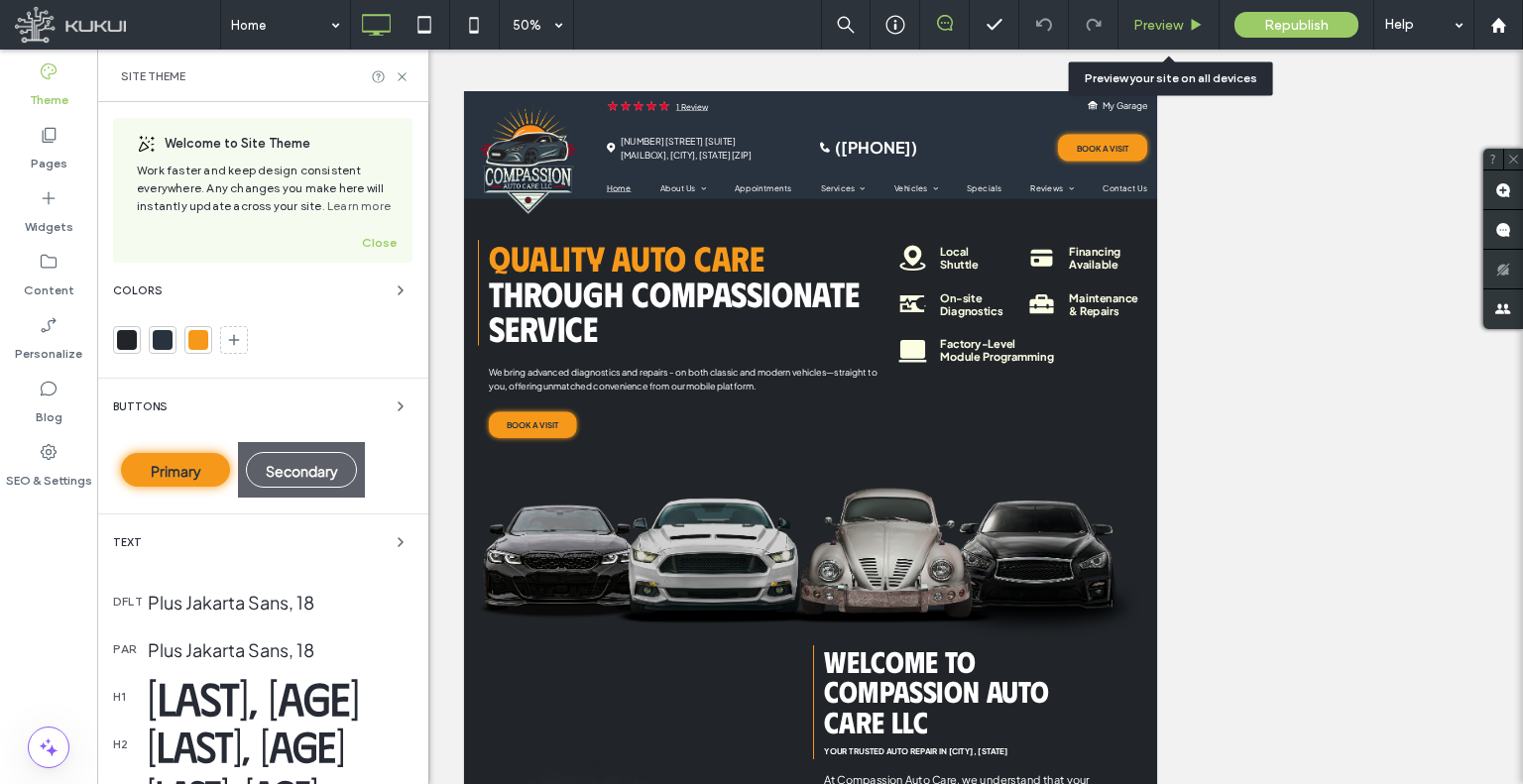 click on "Preview" at bounding box center (1158, 25) 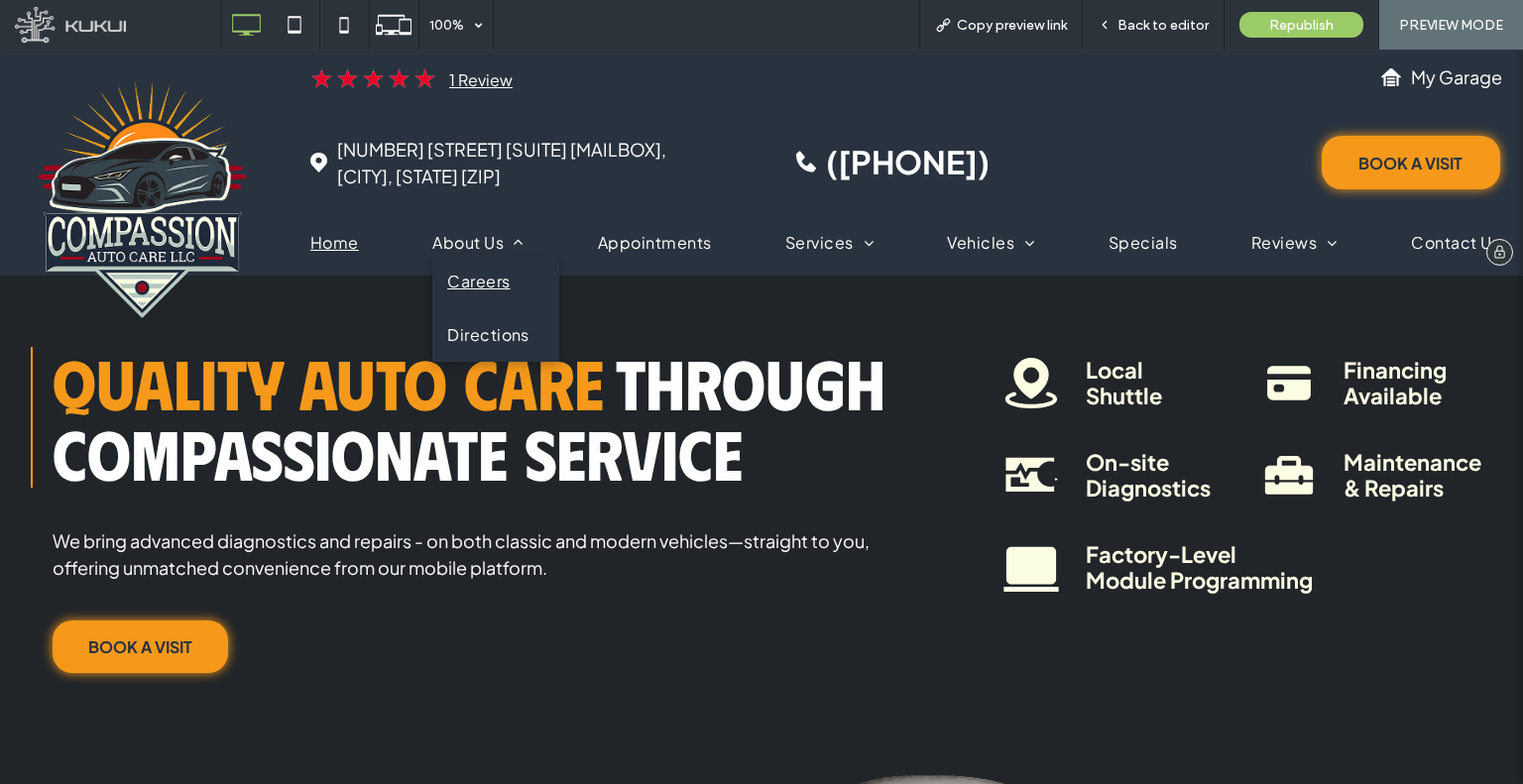 click on "Careers" at bounding box center (478, 281) 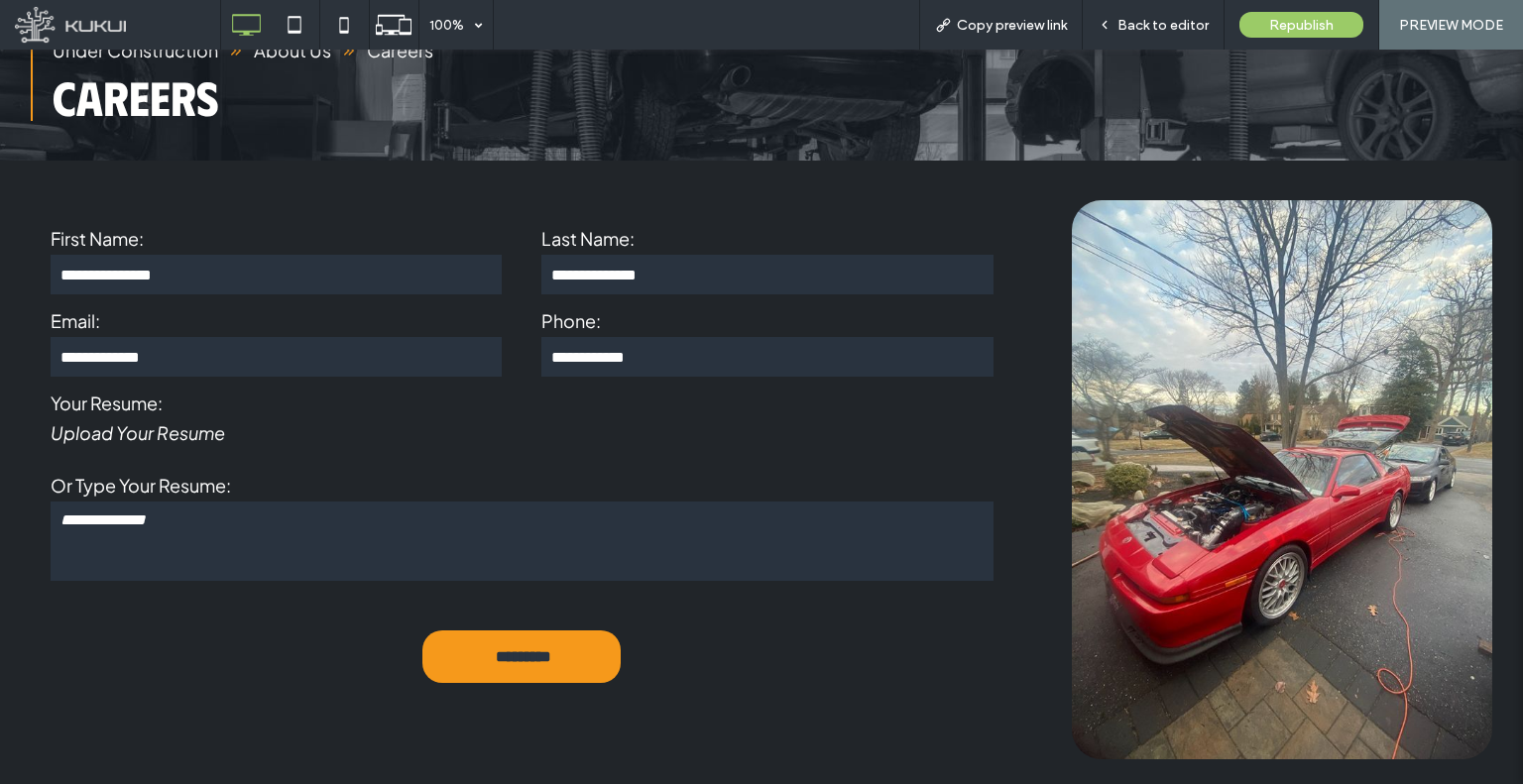scroll, scrollTop: 496, scrollLeft: 0, axis: vertical 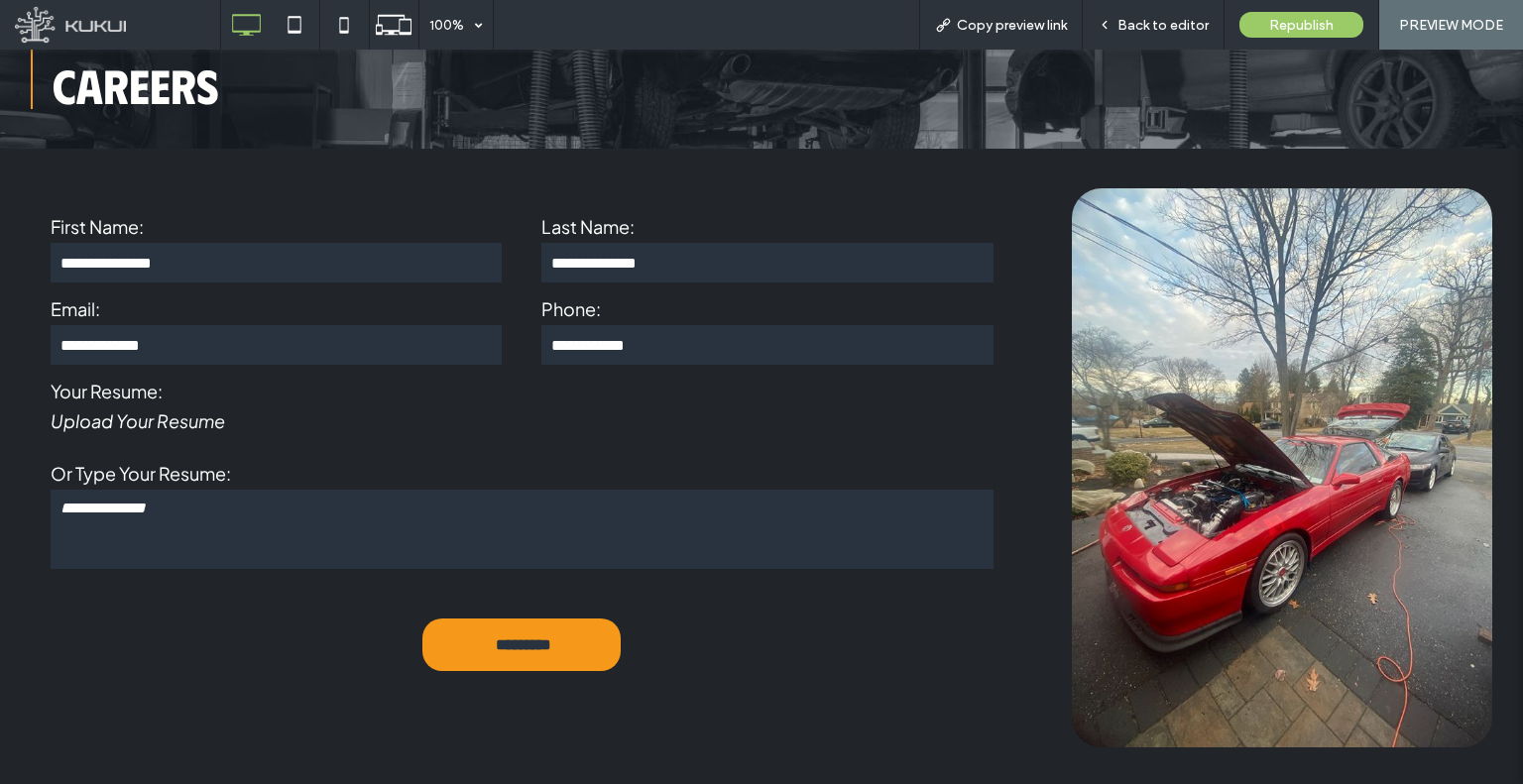 click on "Email:" at bounding box center [276, 308] 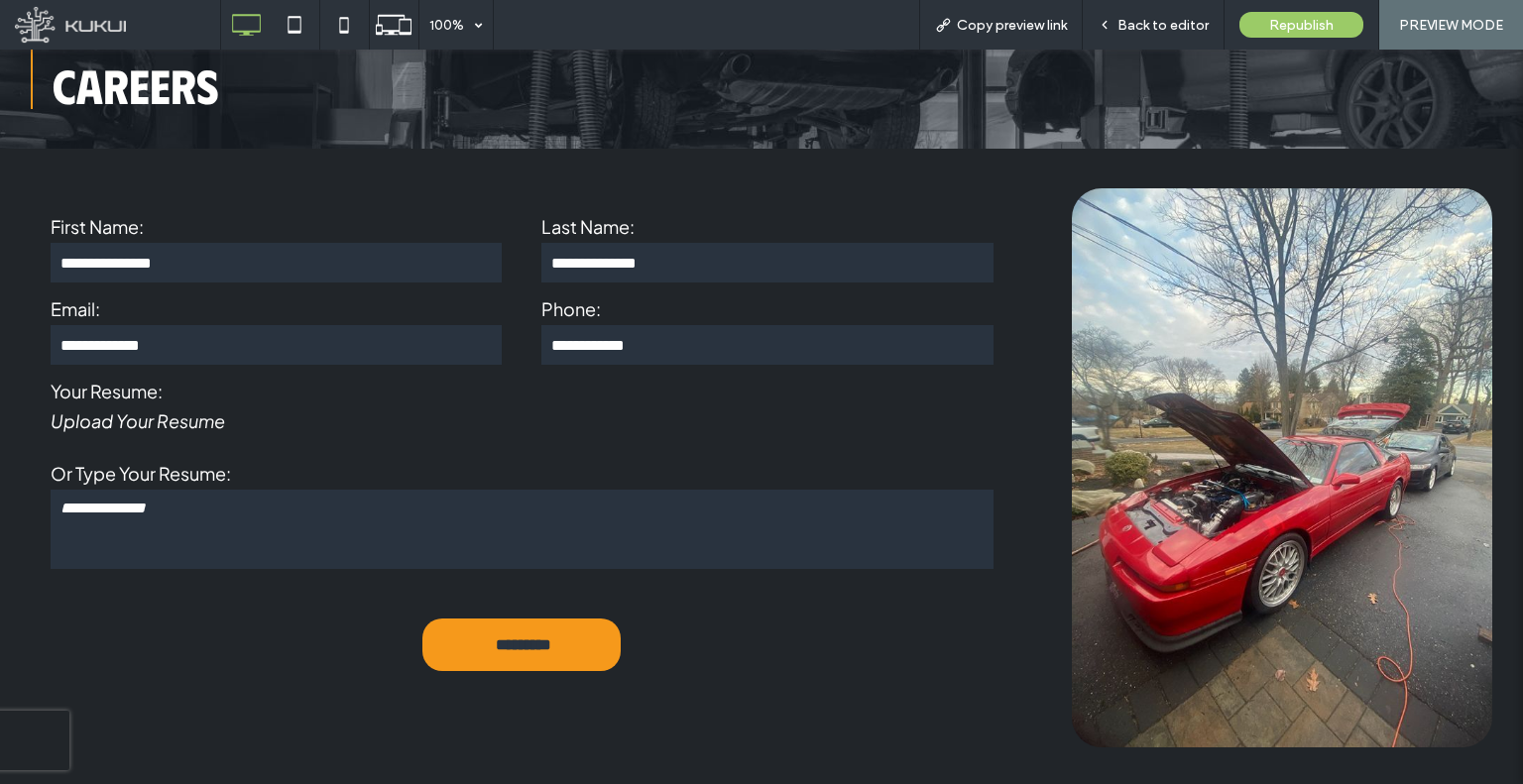 click at bounding box center [276, 263] 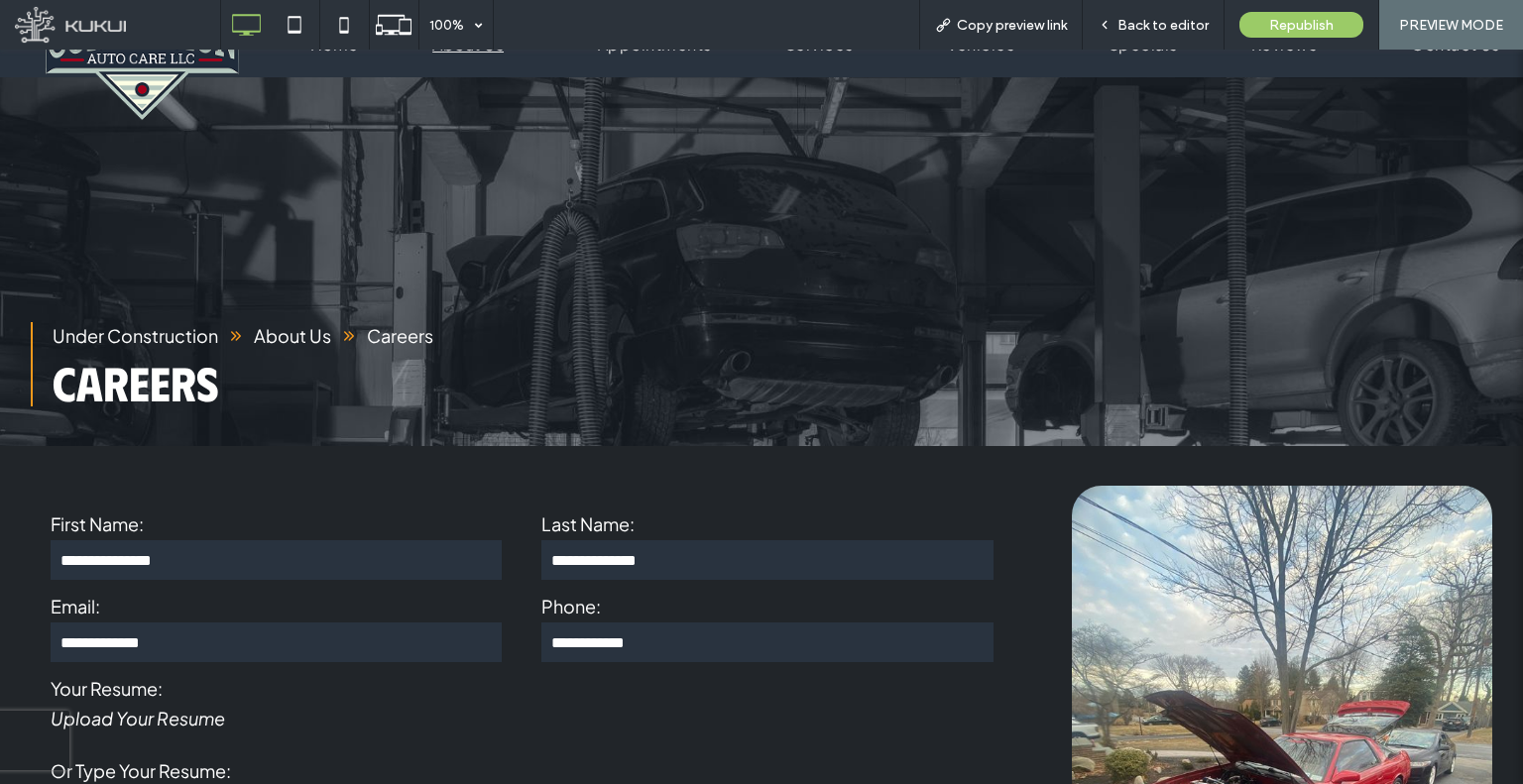scroll, scrollTop: 99, scrollLeft: 0, axis: vertical 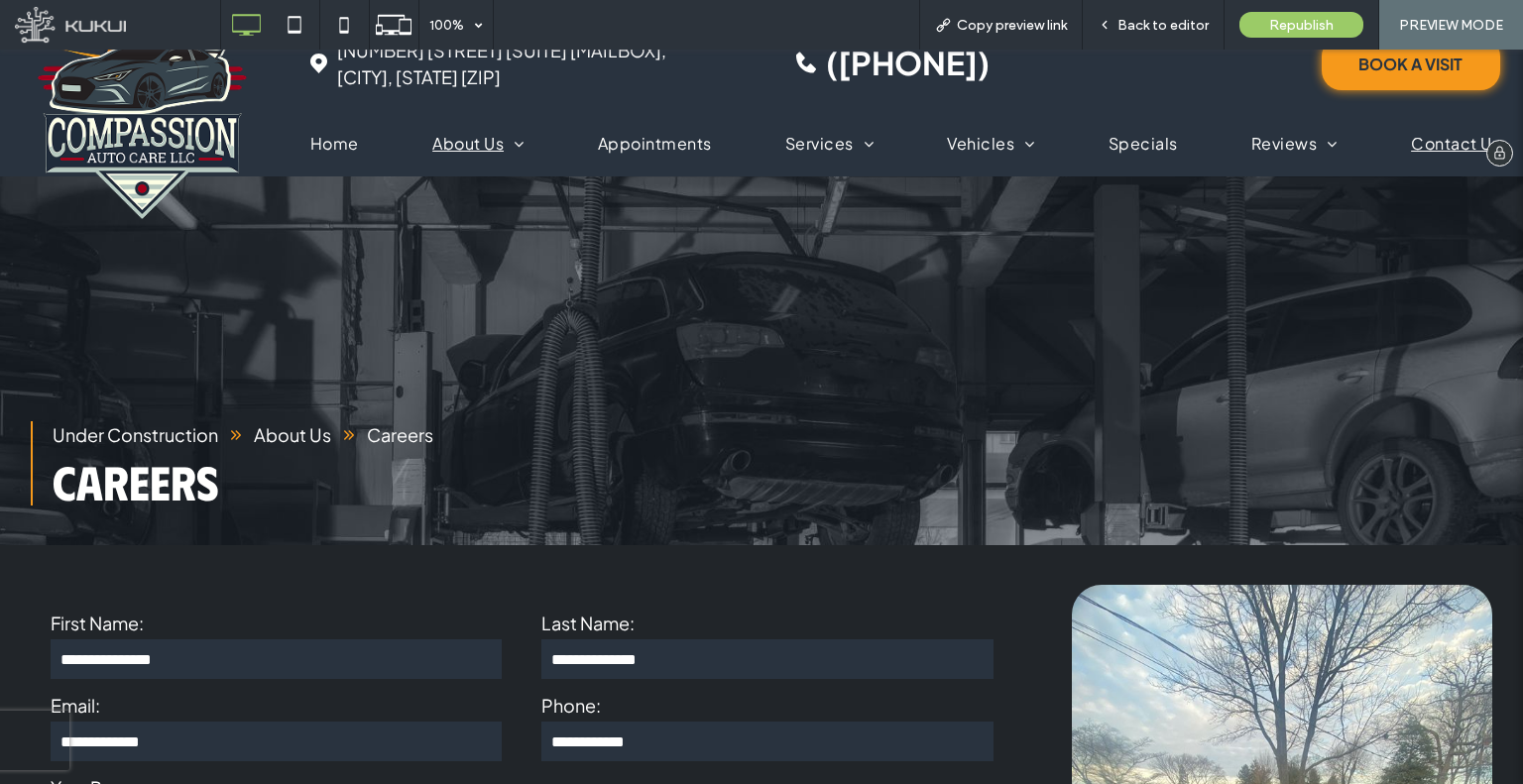 click on "Contact Us" at bounding box center (1456, 144) 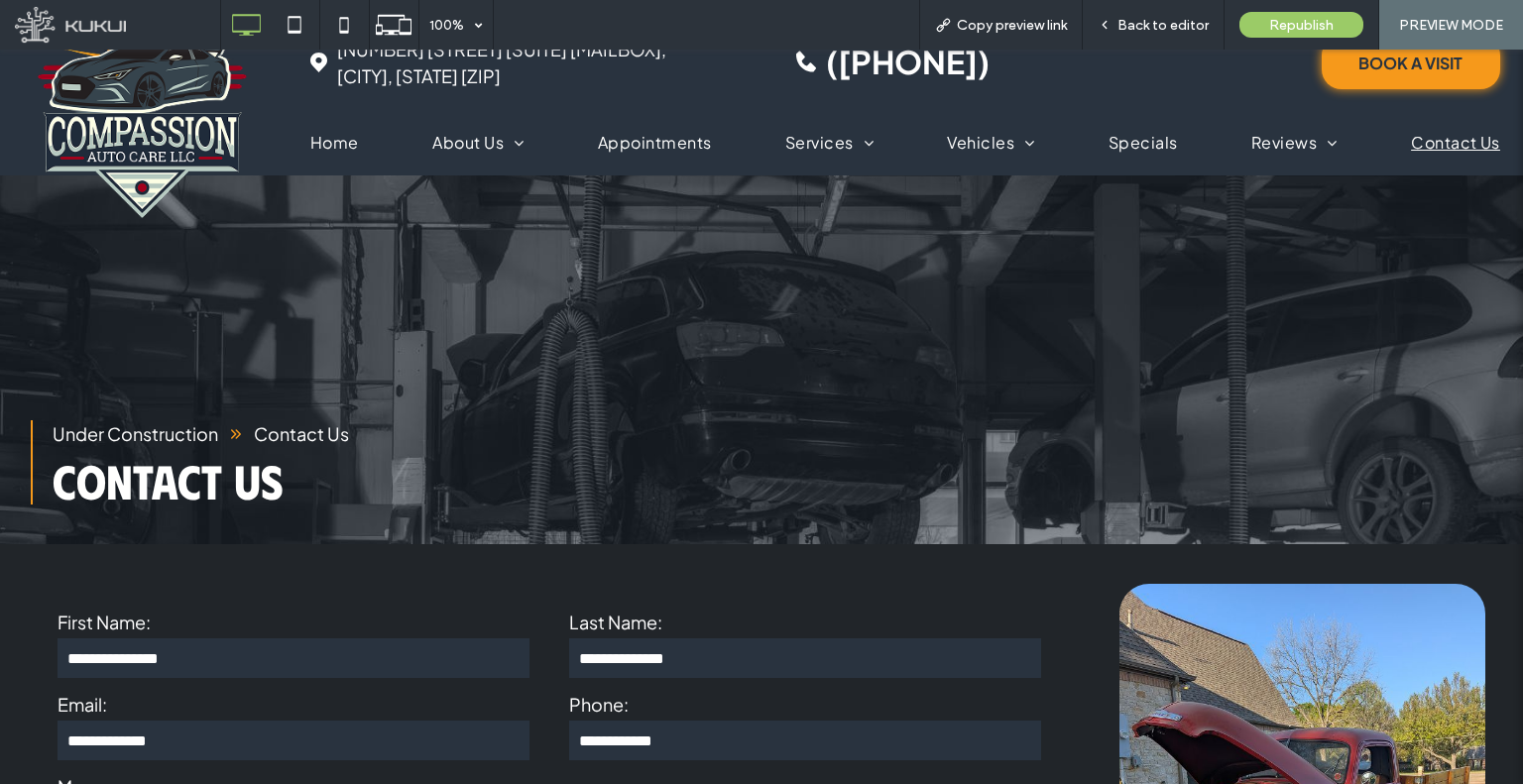 scroll, scrollTop: 198, scrollLeft: 0, axis: vertical 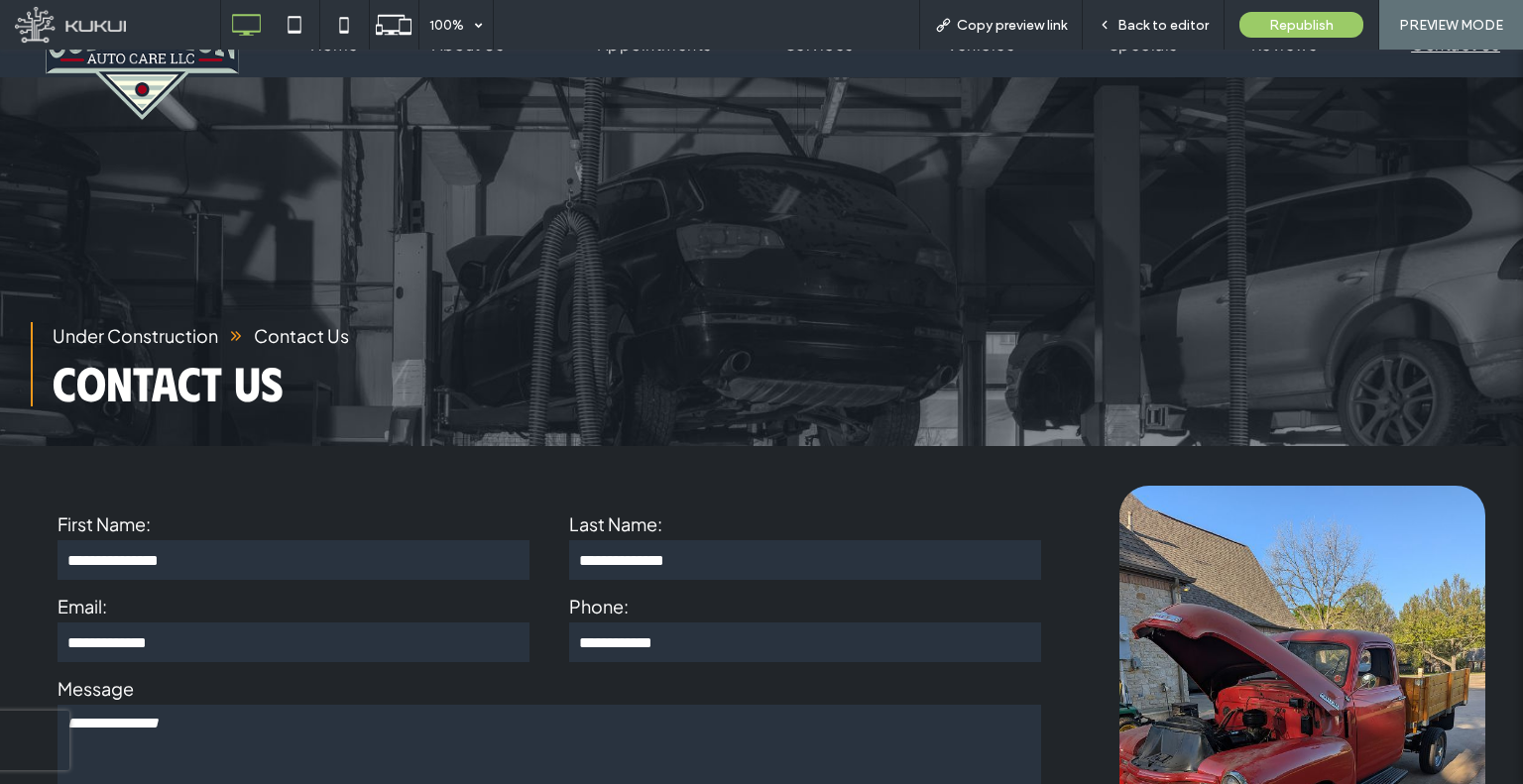 drag, startPoint x: 382, startPoint y: 562, endPoint x: 417, endPoint y: 594, distance: 47.423623 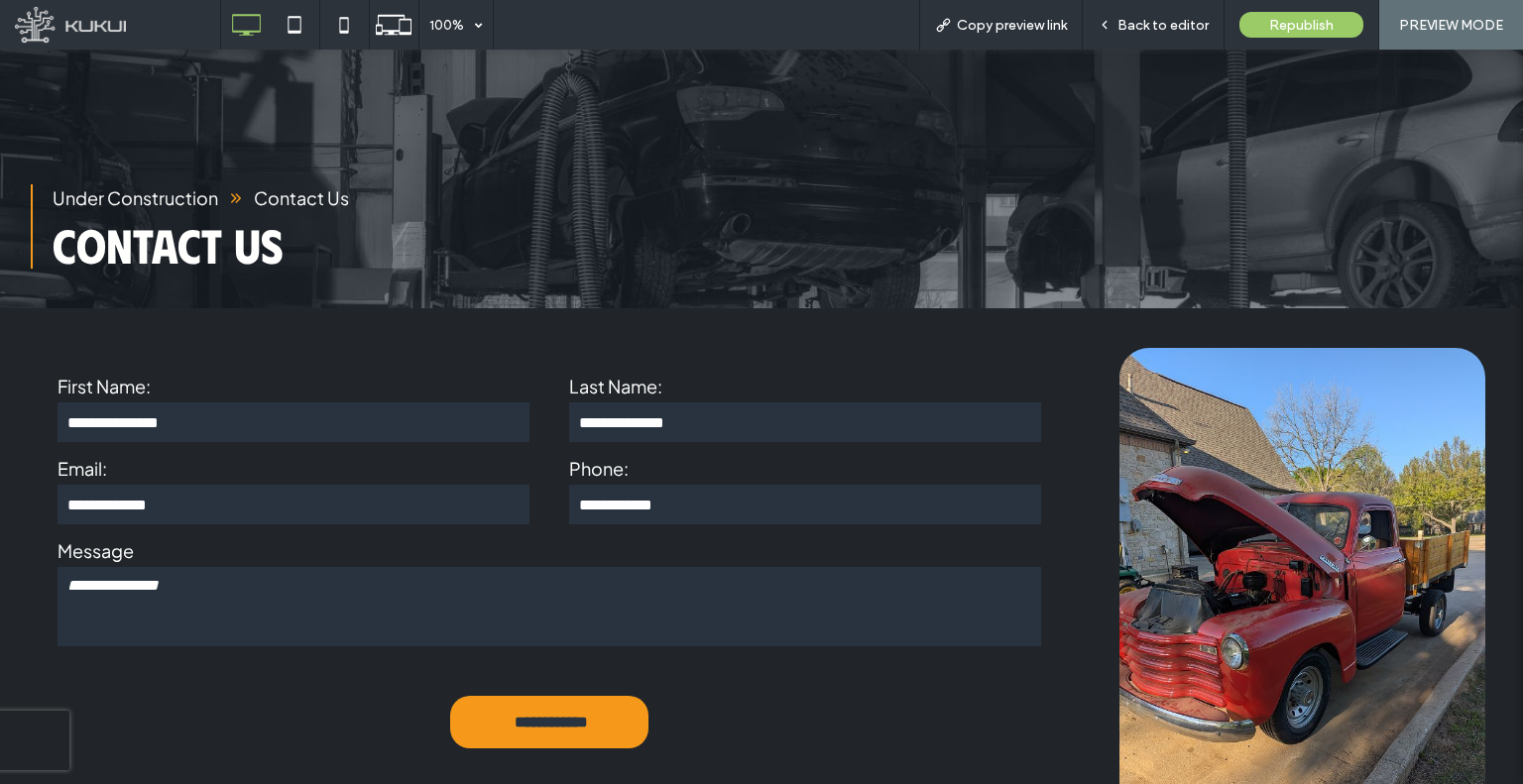 scroll, scrollTop: 0, scrollLeft: 0, axis: both 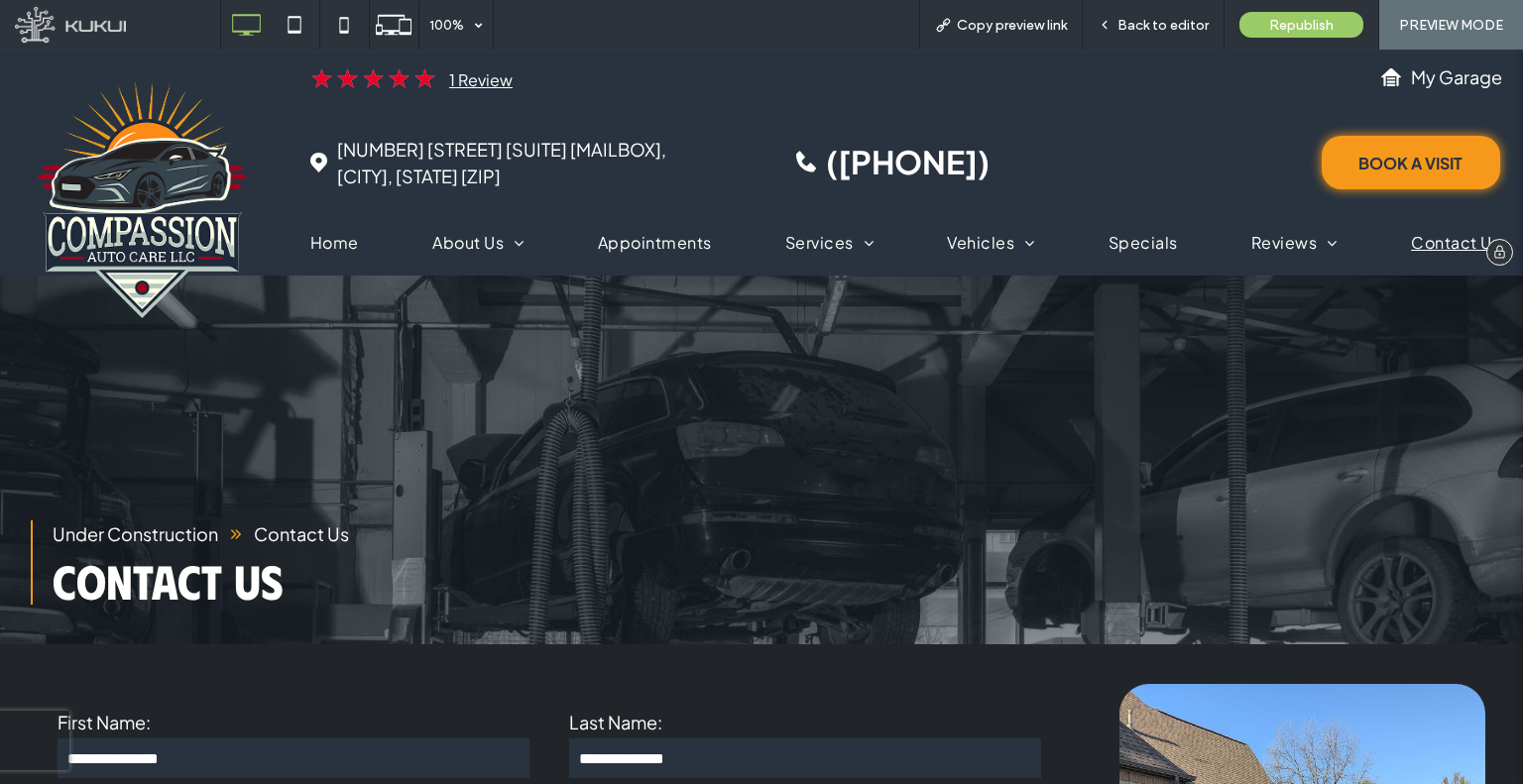 click at bounding box center (142, 196) 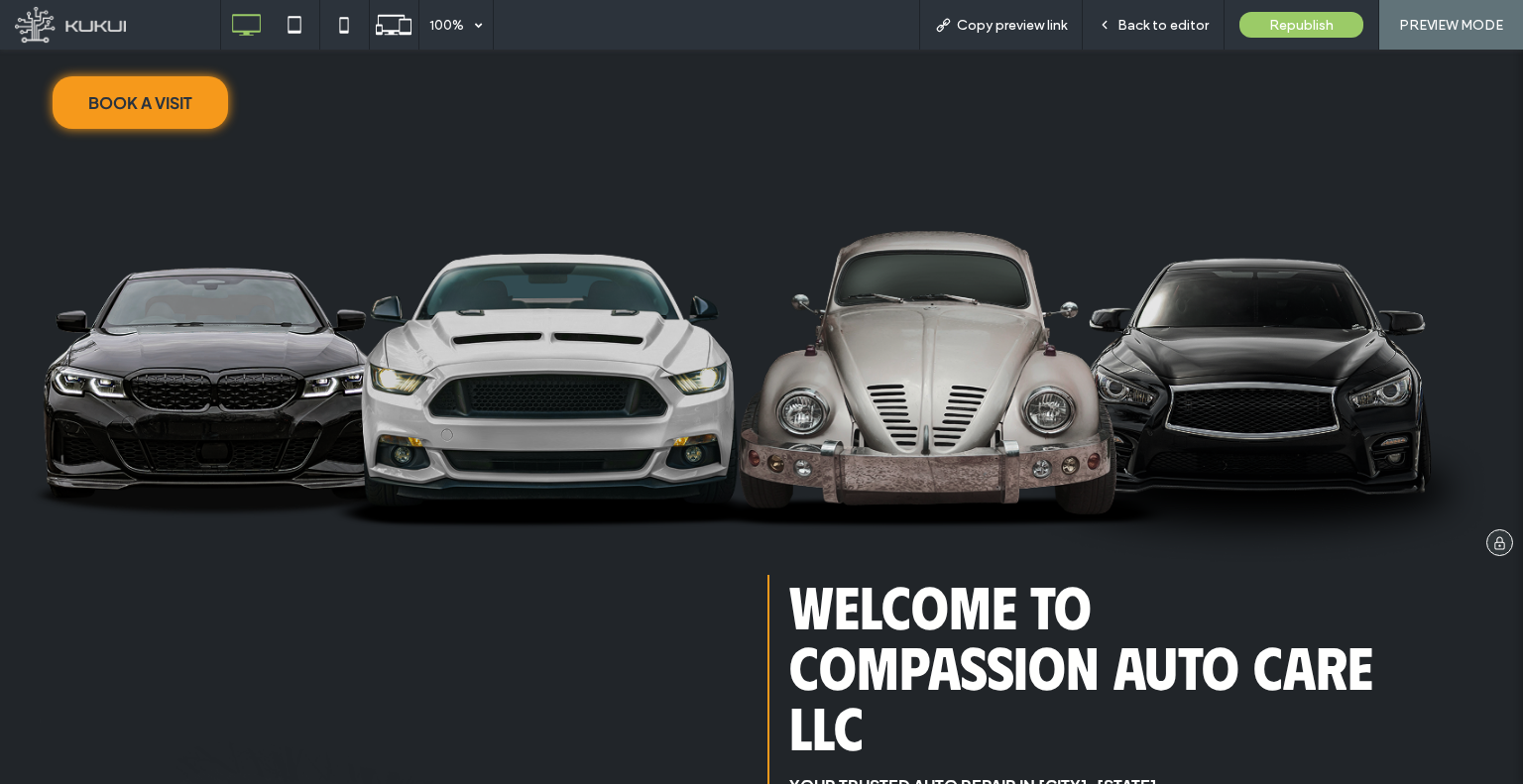 scroll, scrollTop: 595, scrollLeft: 0, axis: vertical 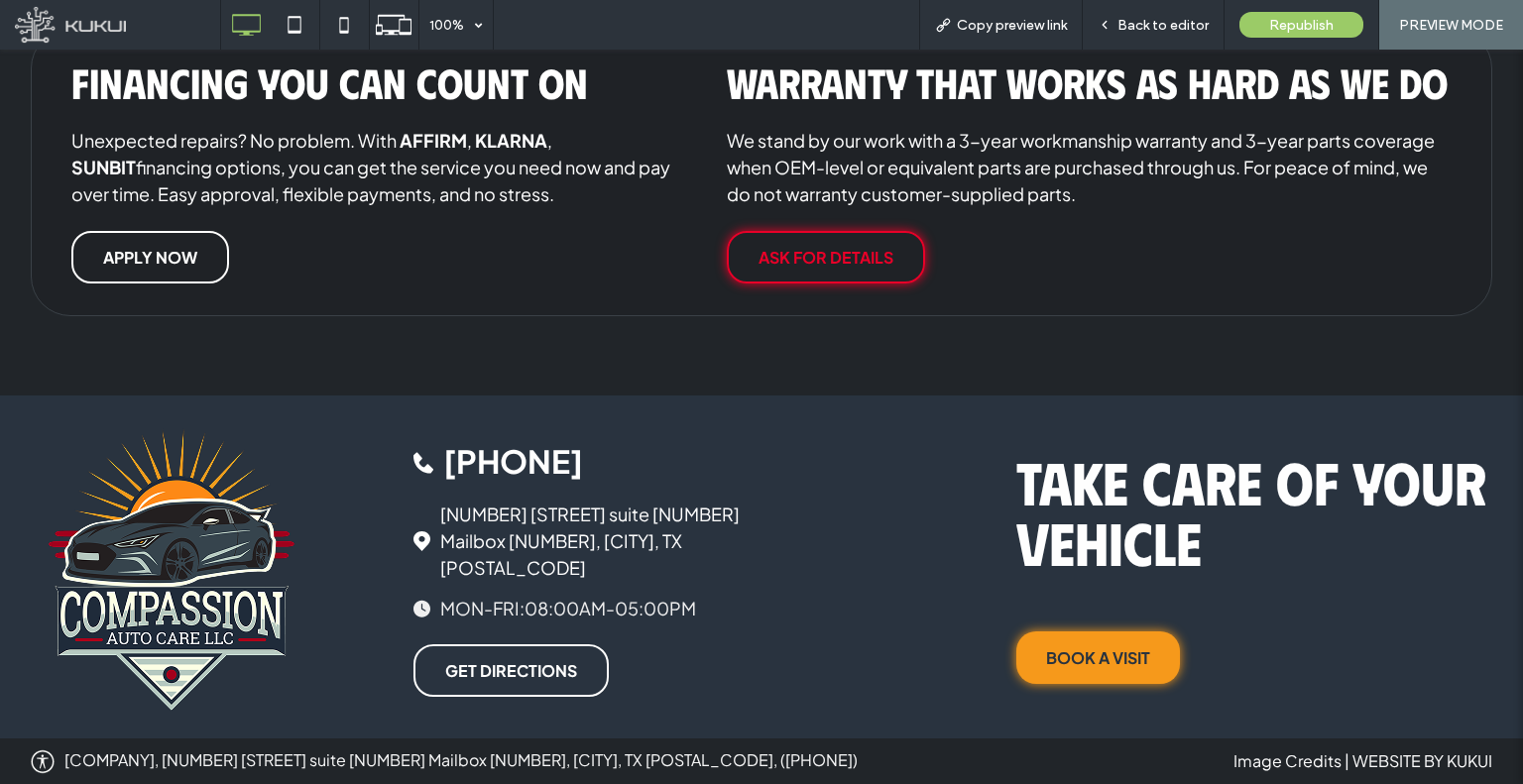 click on "ASK FOR DETAILS" at bounding box center [826, 257] 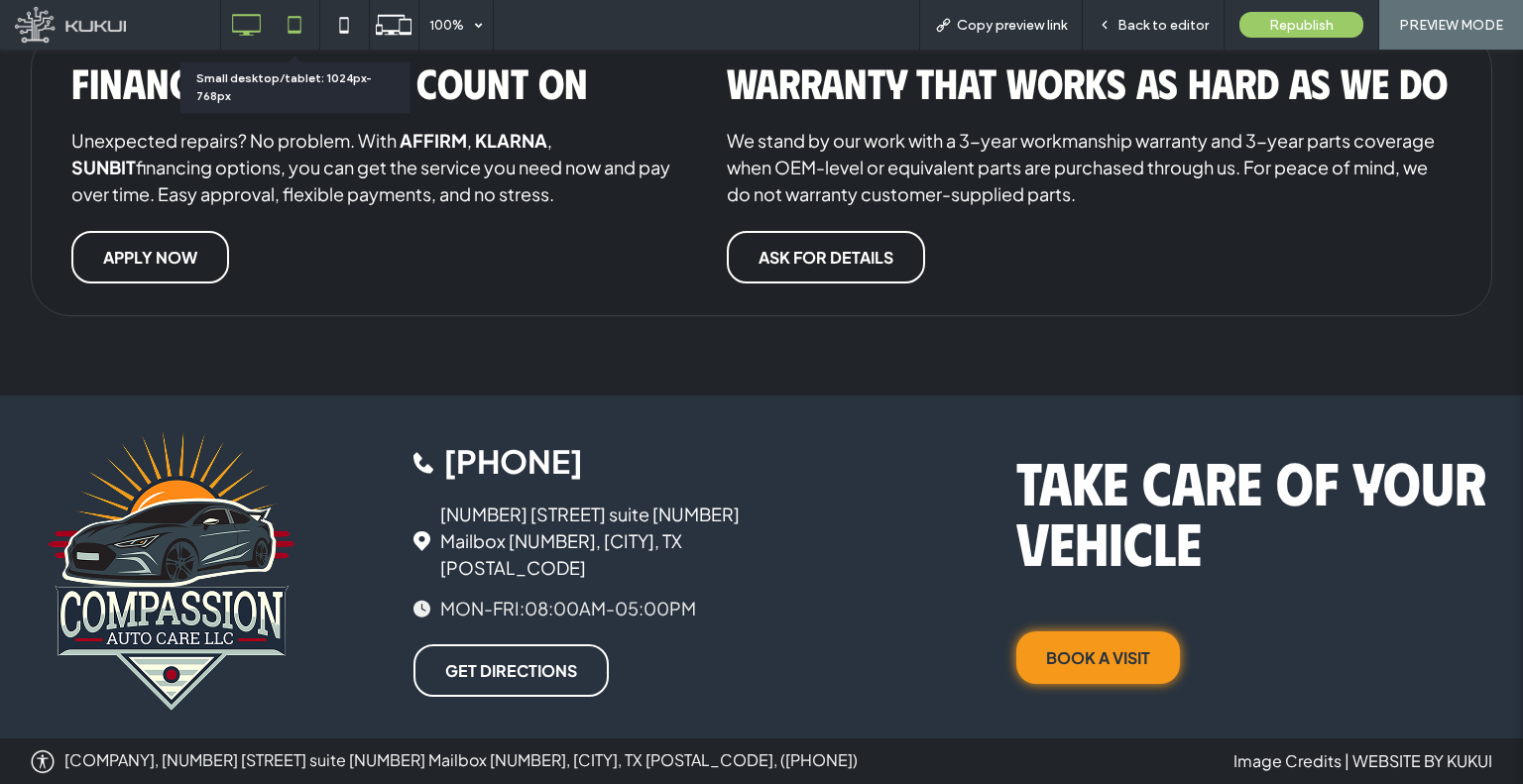click at bounding box center (294, 25) 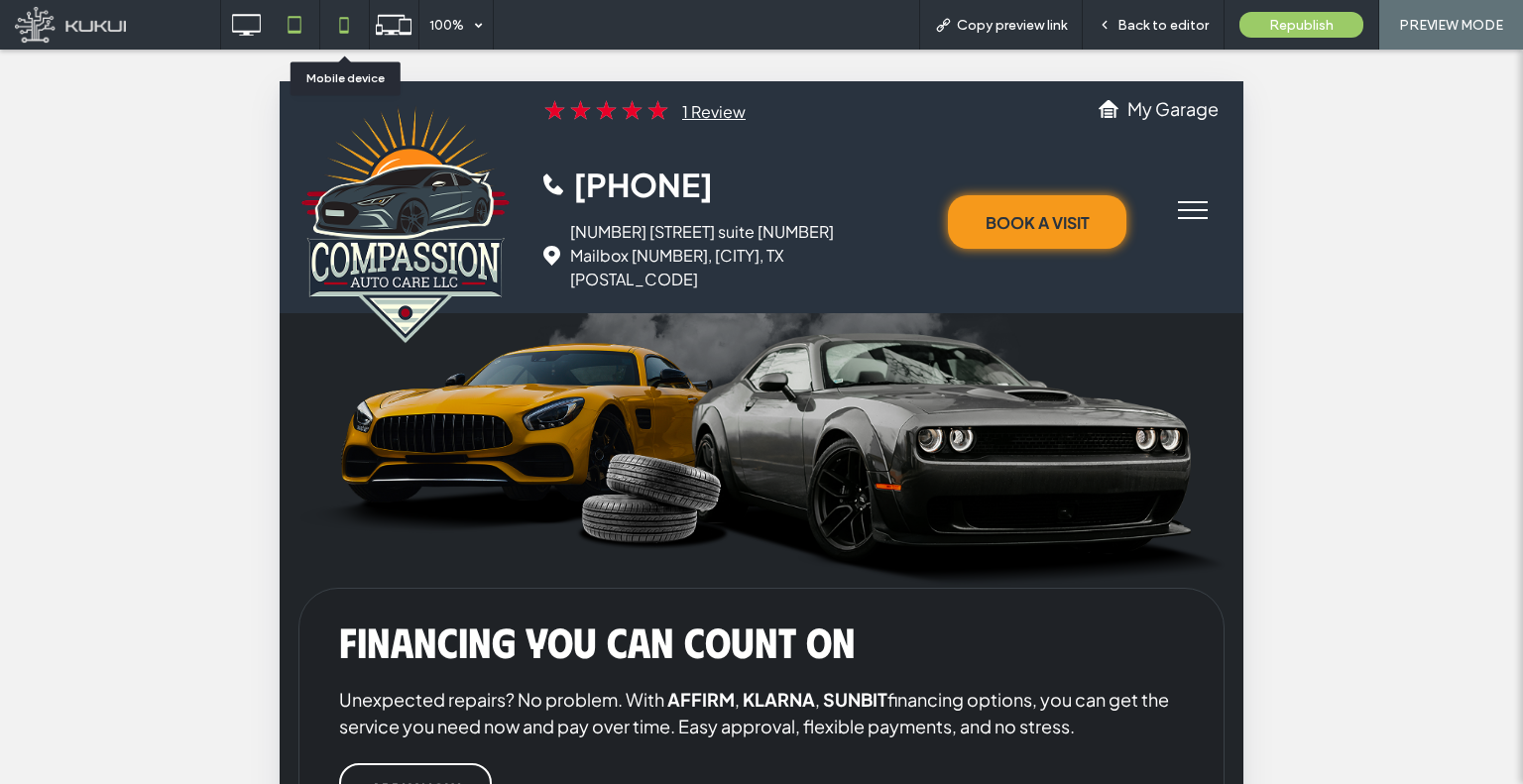 click 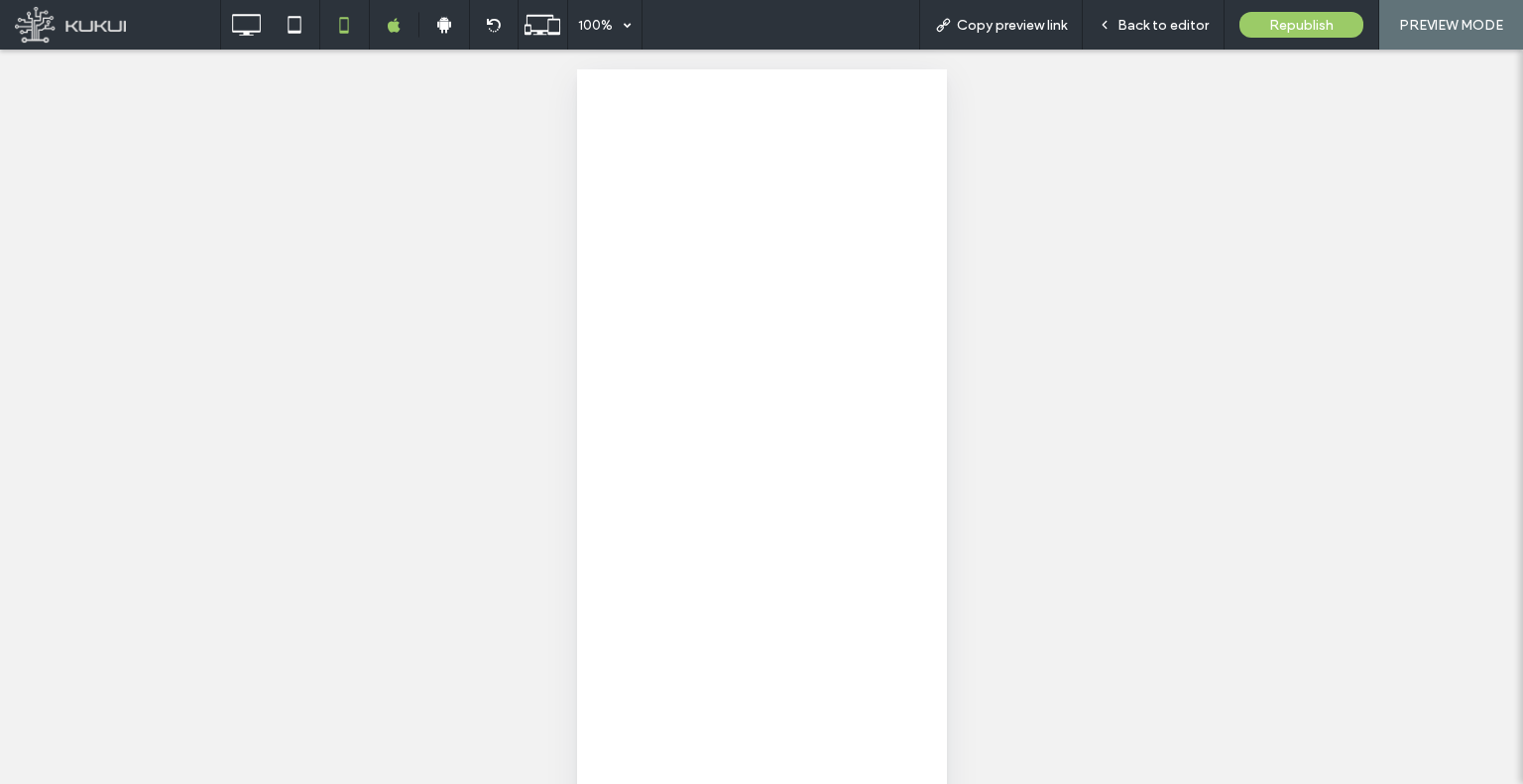 scroll, scrollTop: 35, scrollLeft: 0, axis: vertical 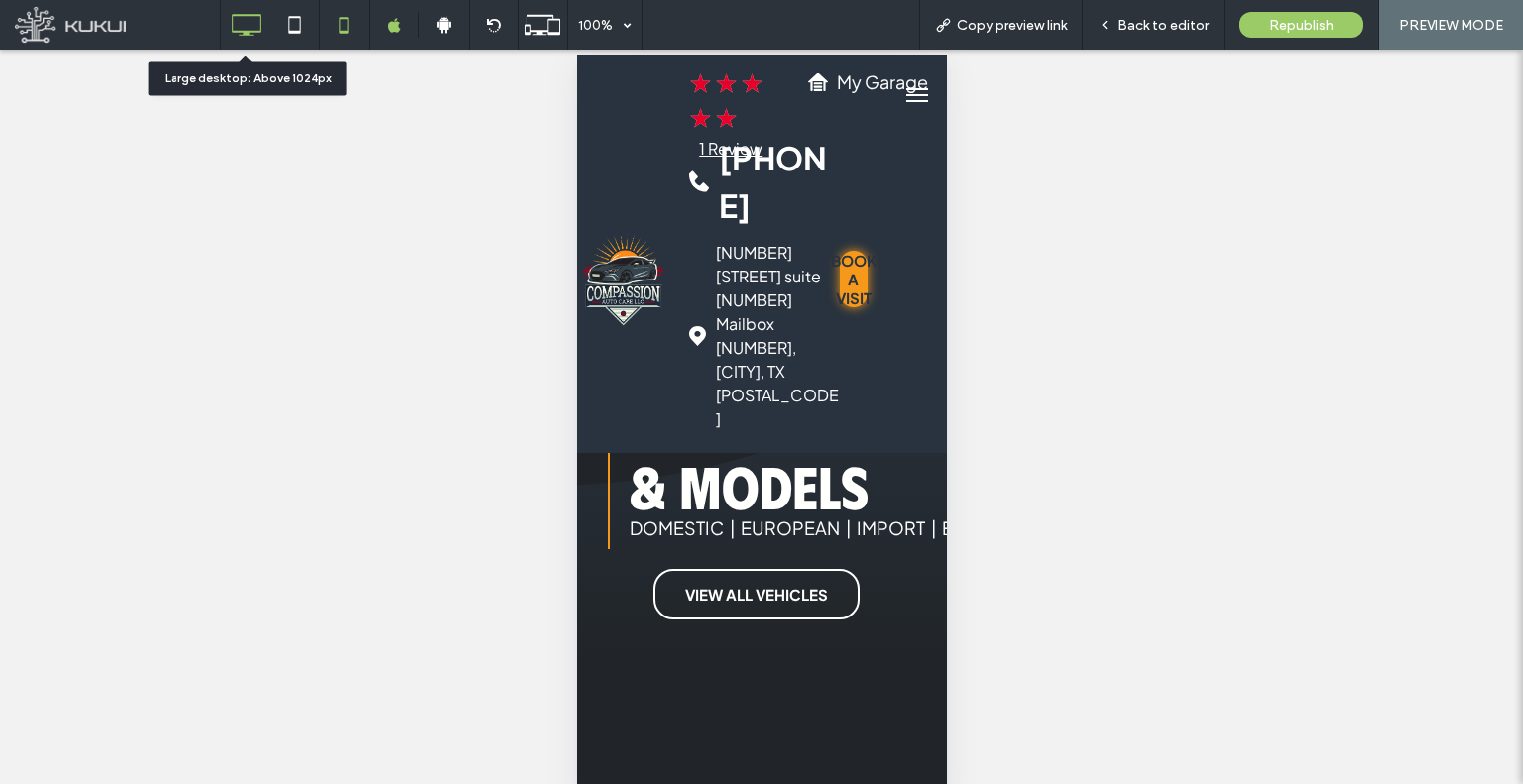 click 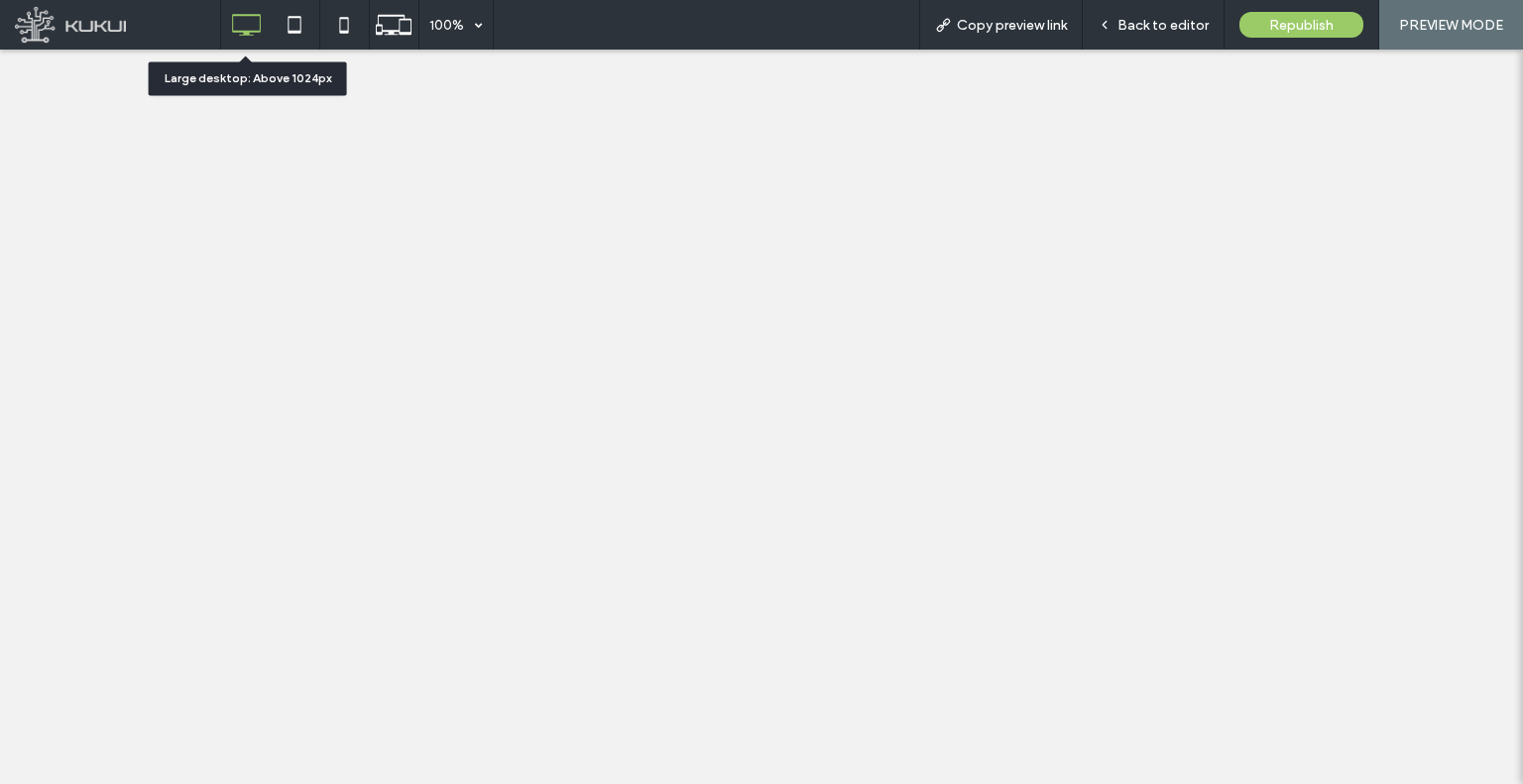 scroll, scrollTop: 0, scrollLeft: 0, axis: both 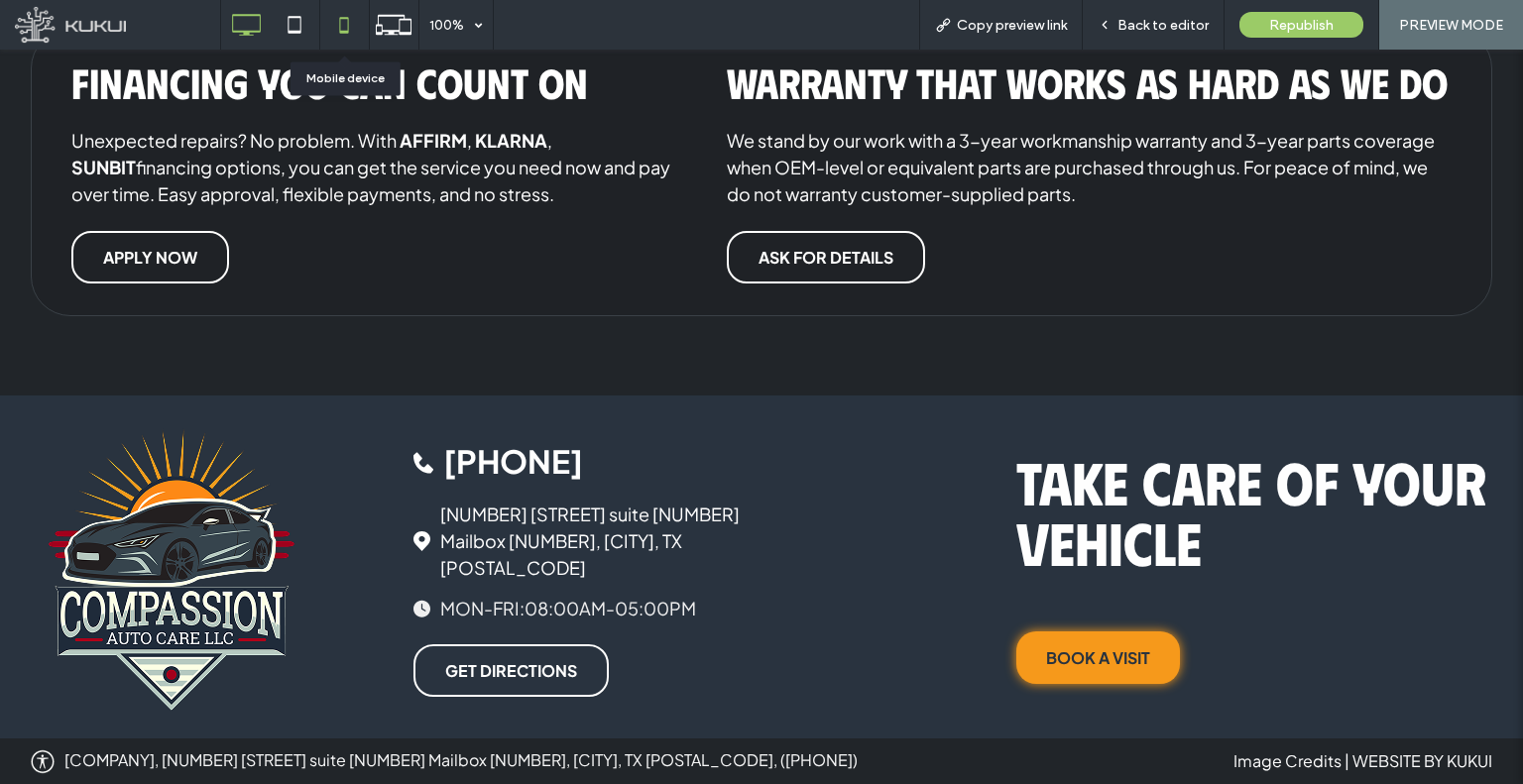 click 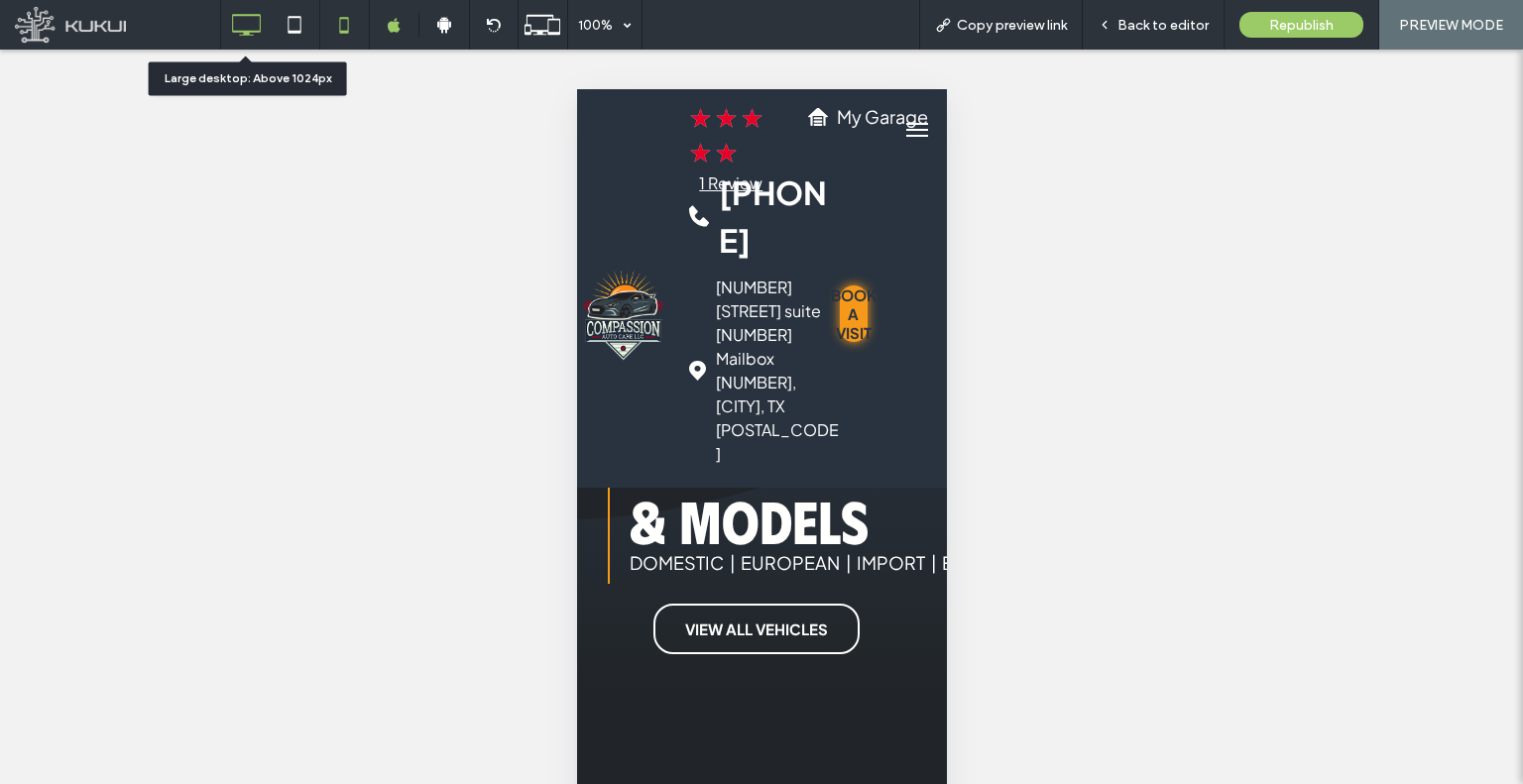 click 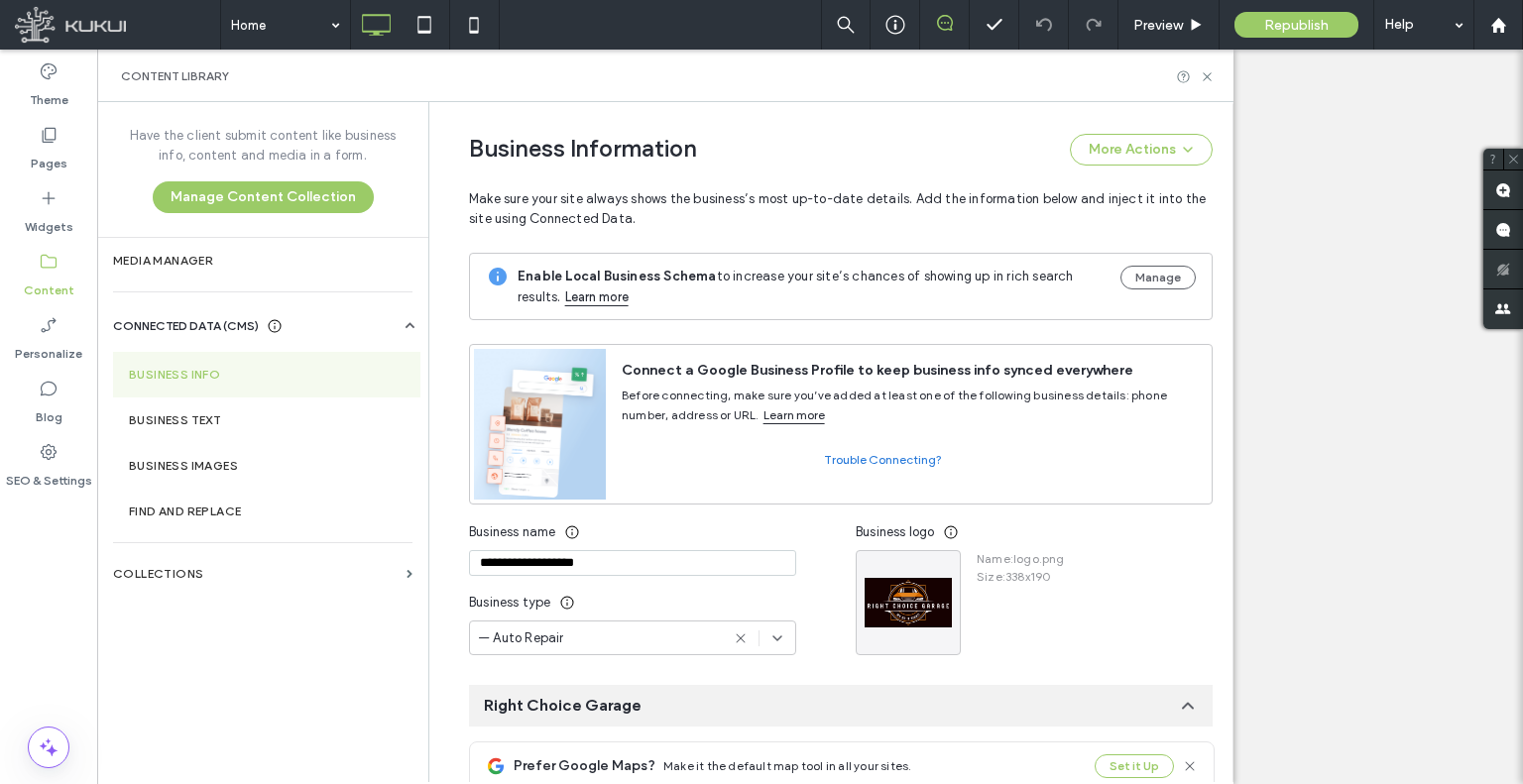 scroll, scrollTop: 0, scrollLeft: 0, axis: both 